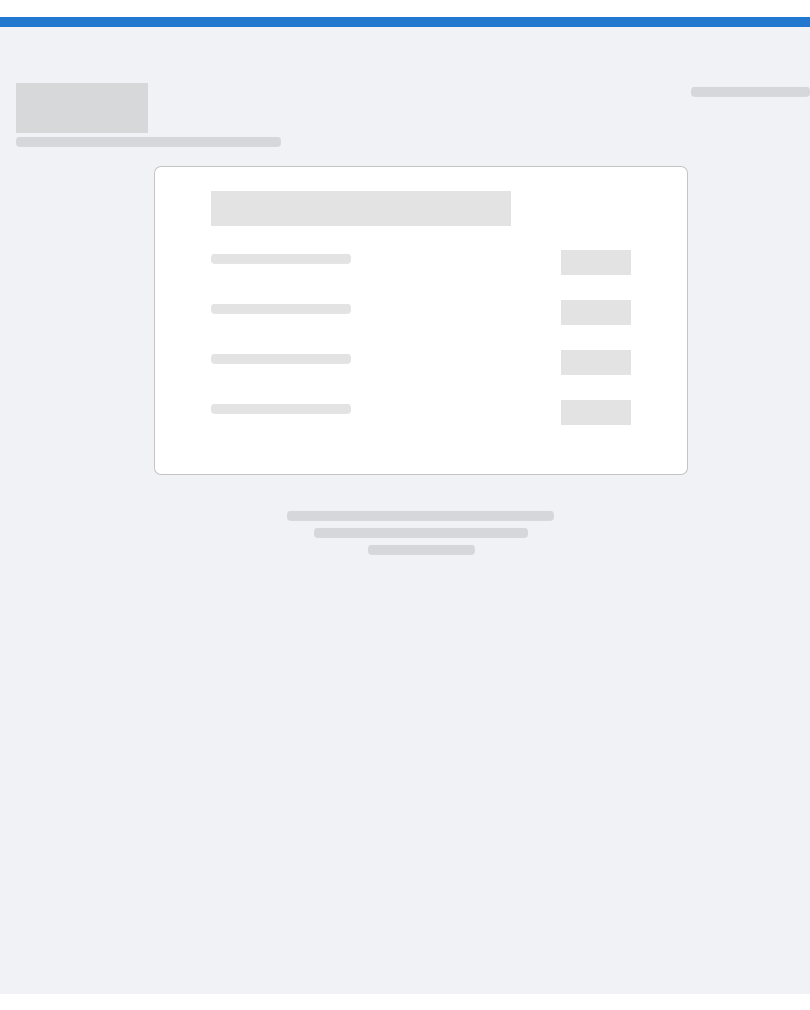 scroll, scrollTop: 0, scrollLeft: 0, axis: both 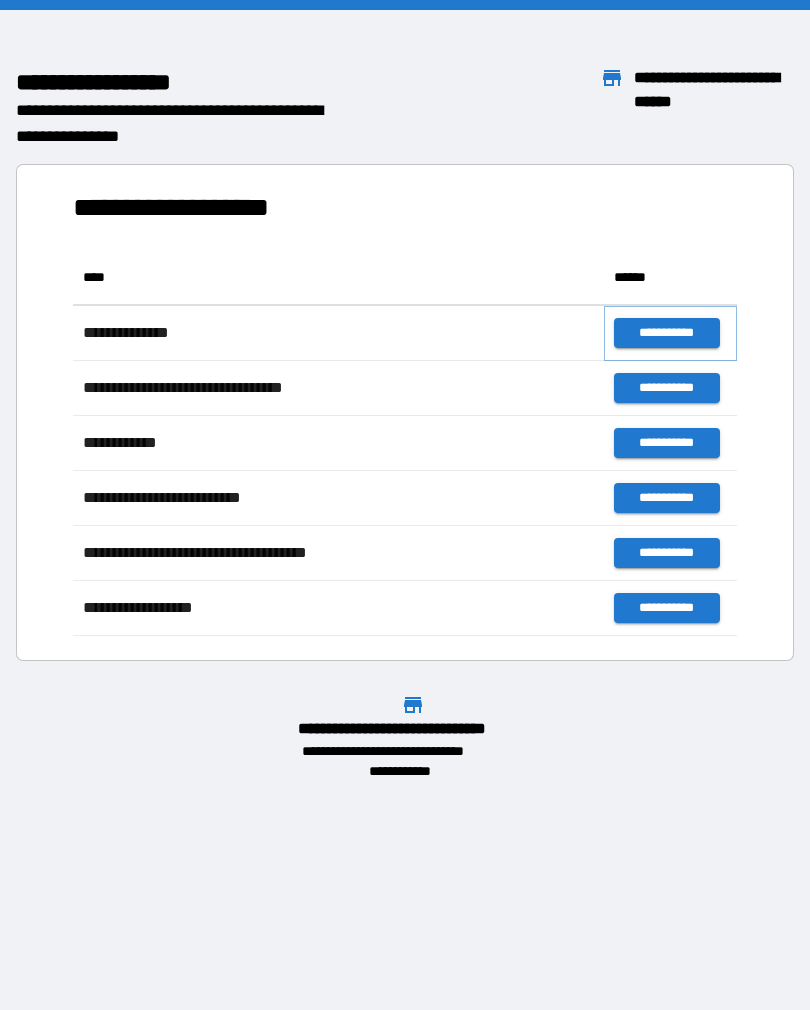 click on "**********" at bounding box center (666, 333) 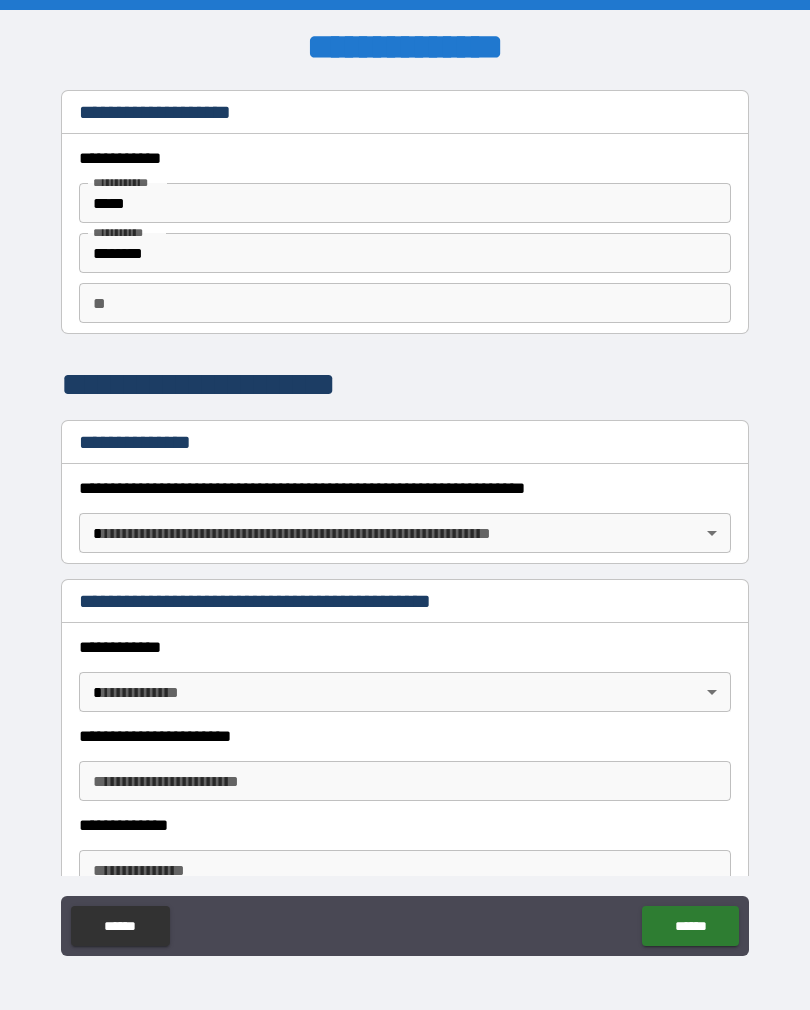 click on "**********" at bounding box center [405, 483] 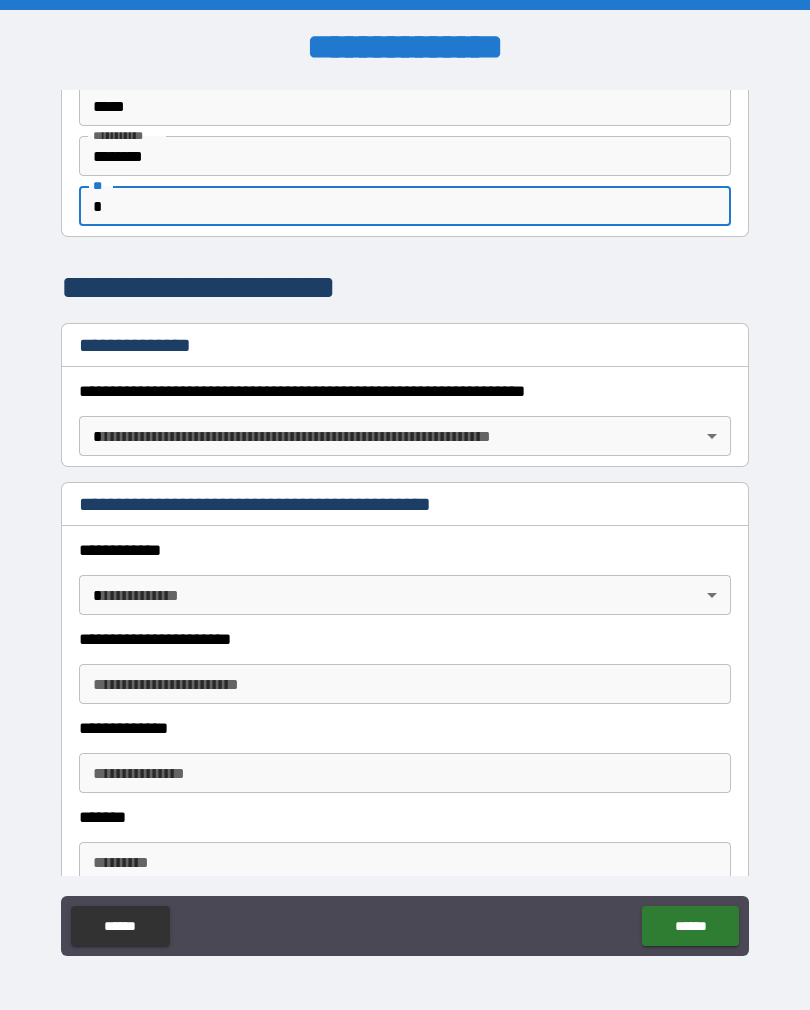 scroll, scrollTop: 111, scrollLeft: 0, axis: vertical 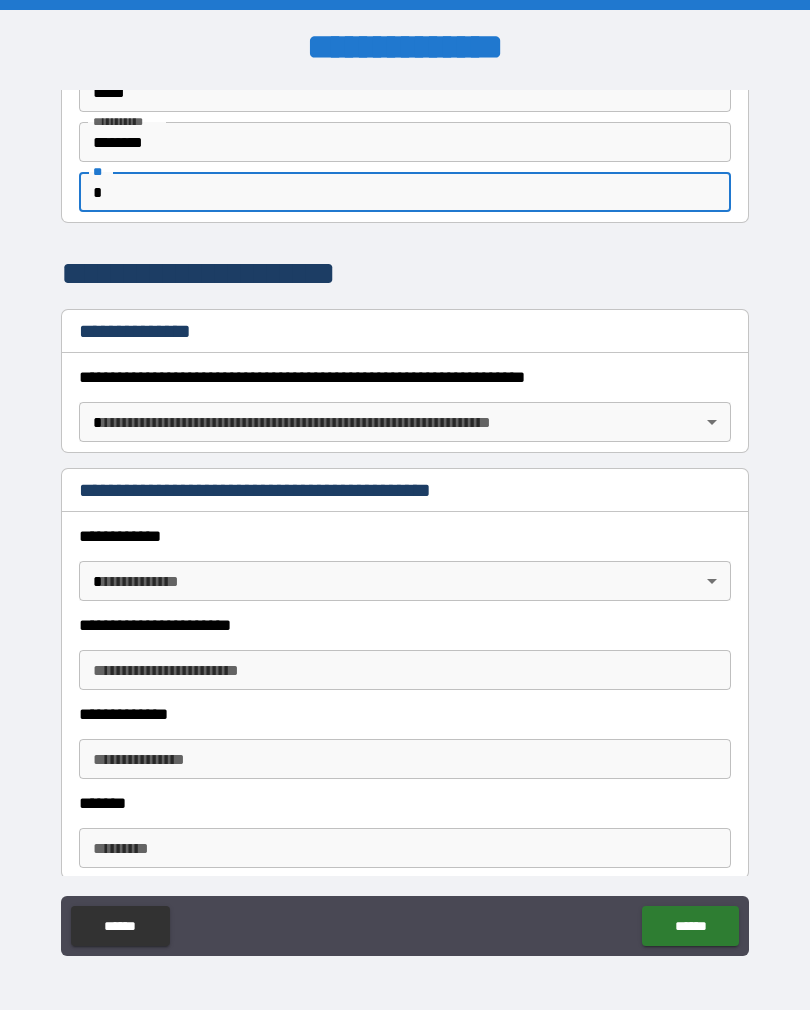 type on "*" 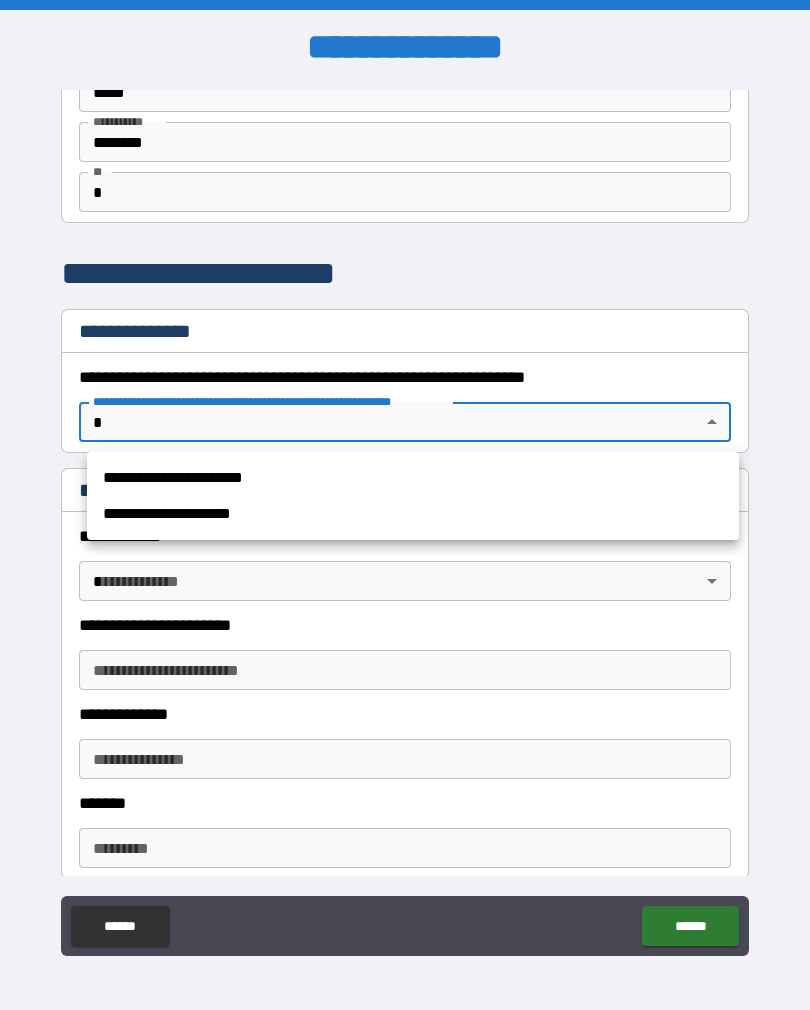 click on "**********" at bounding box center (413, 478) 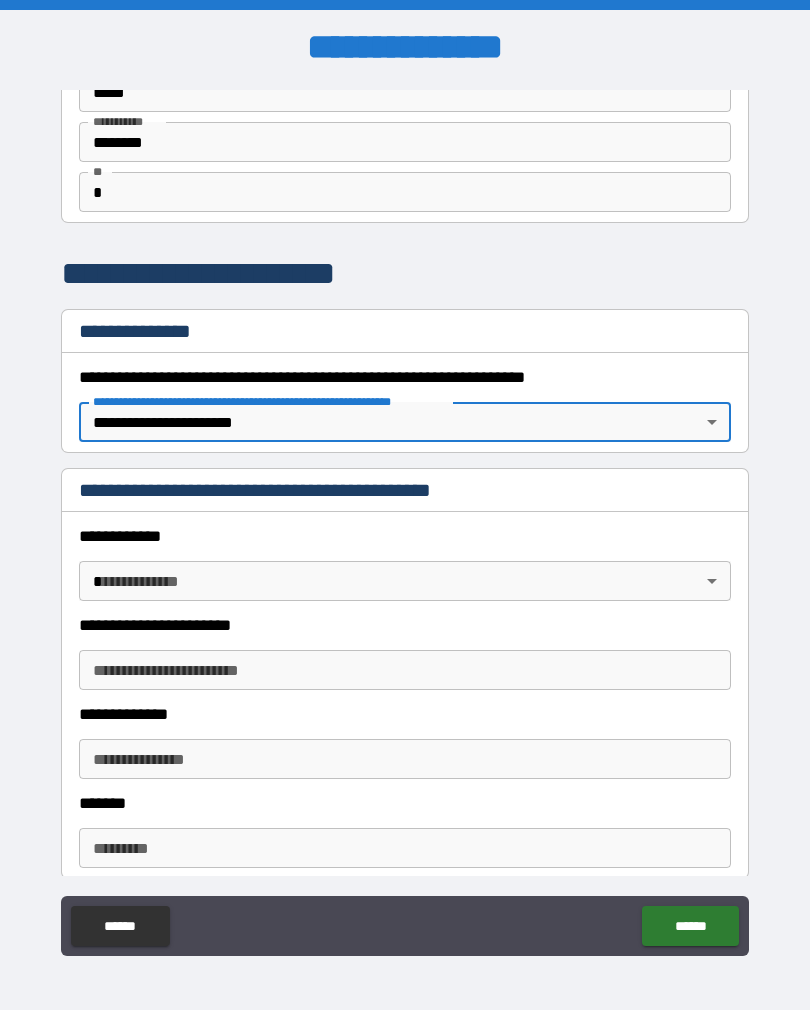 click on "**********" at bounding box center [405, 520] 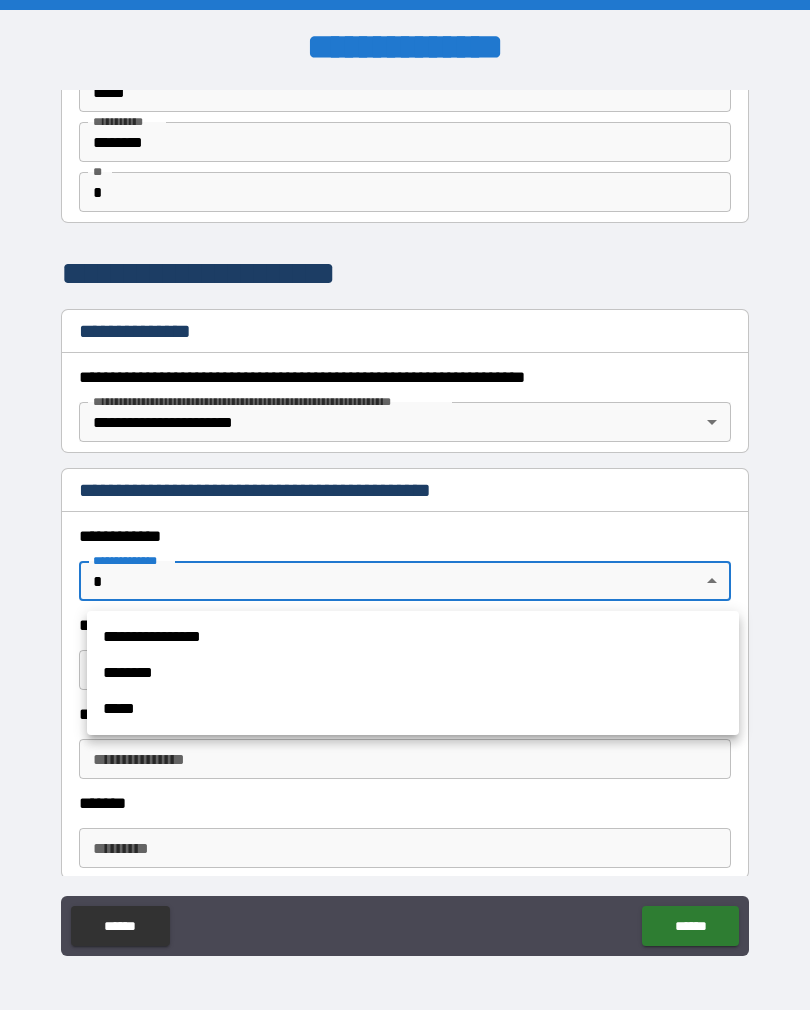 click on "**********" at bounding box center (413, 637) 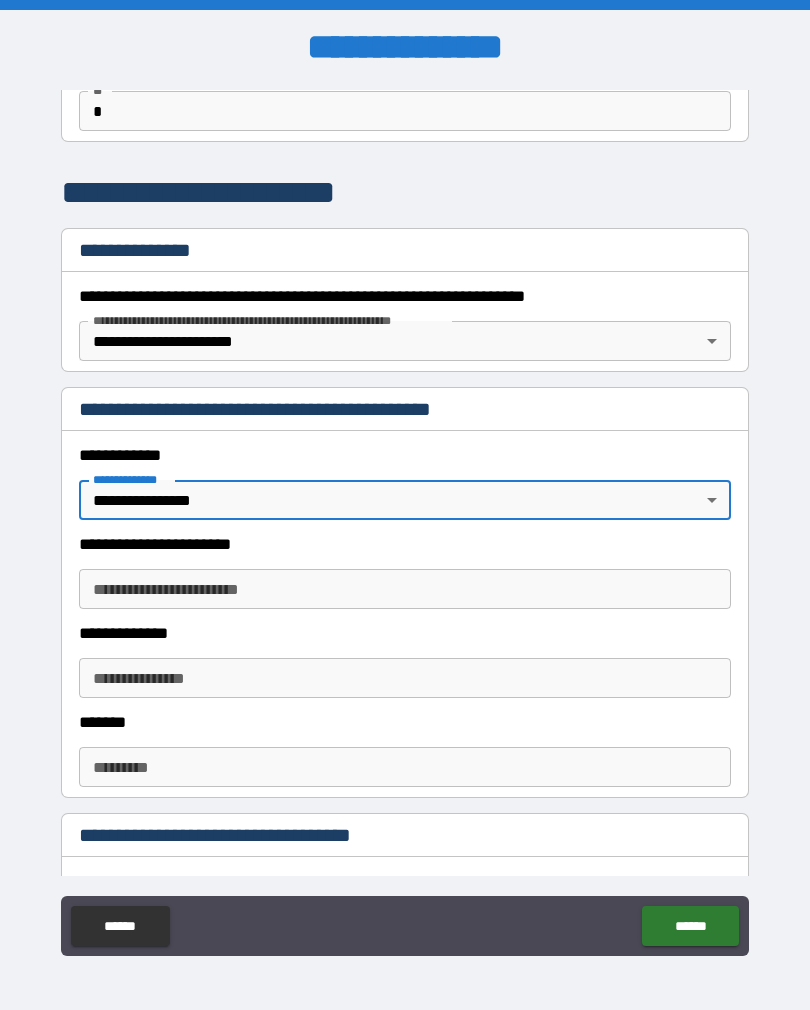scroll, scrollTop: 210, scrollLeft: 0, axis: vertical 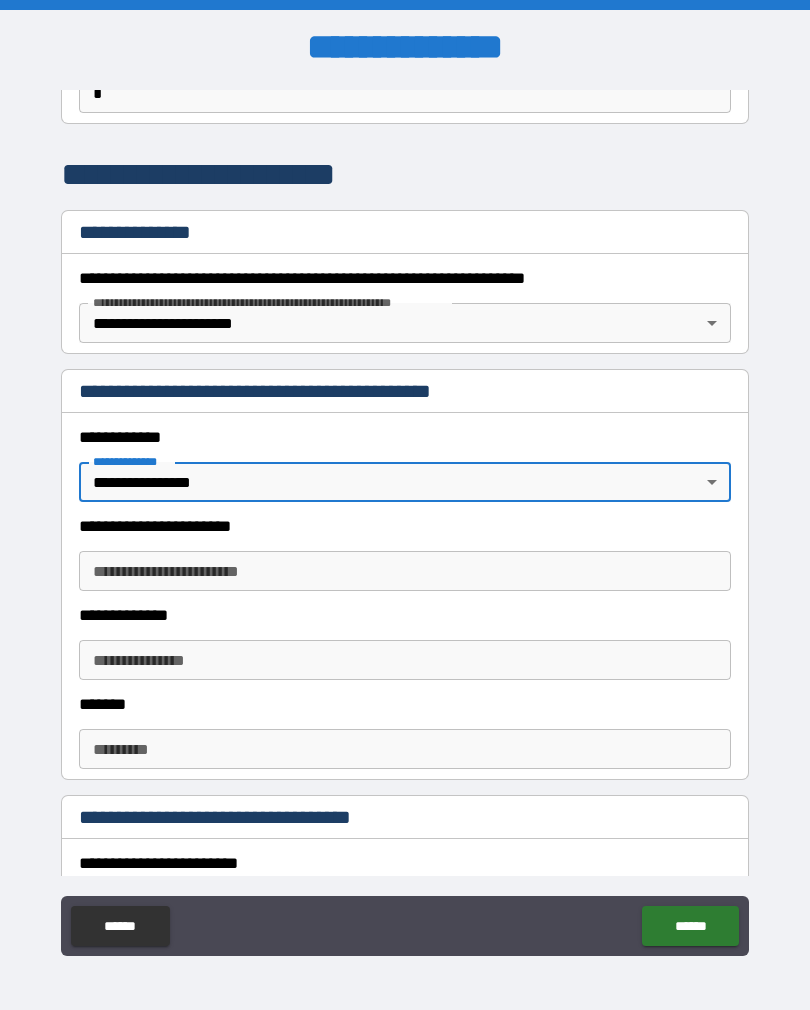 click on "**********" at bounding box center [405, 571] 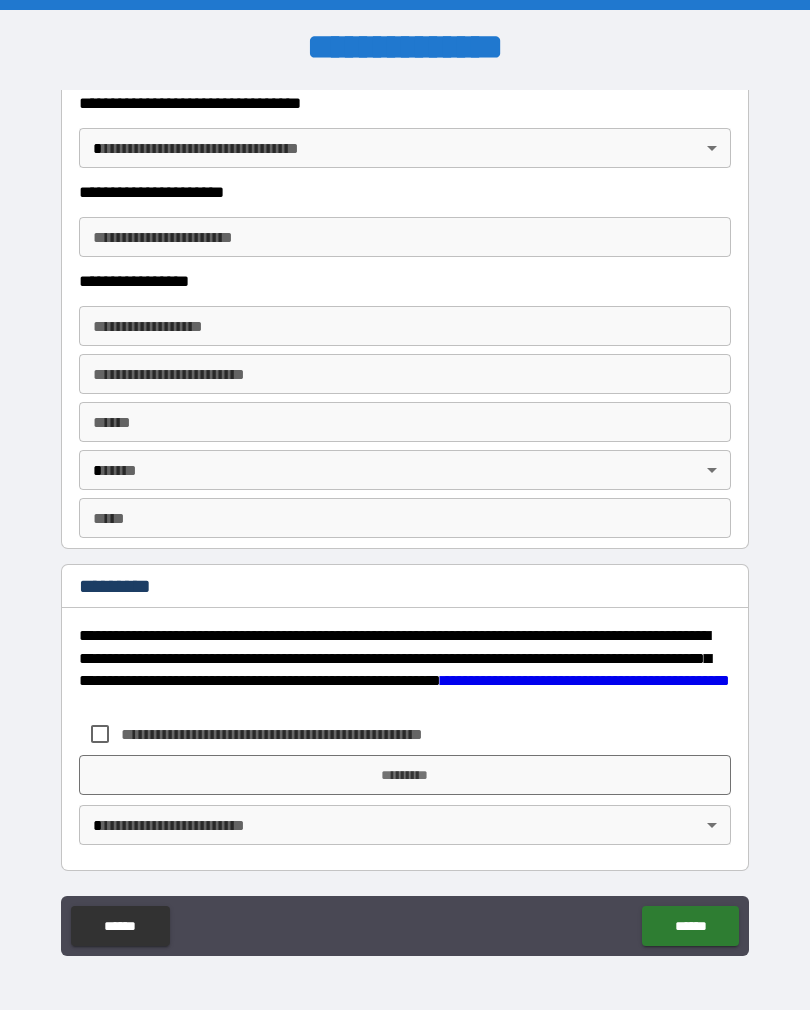 scroll, scrollTop: 3550, scrollLeft: 0, axis: vertical 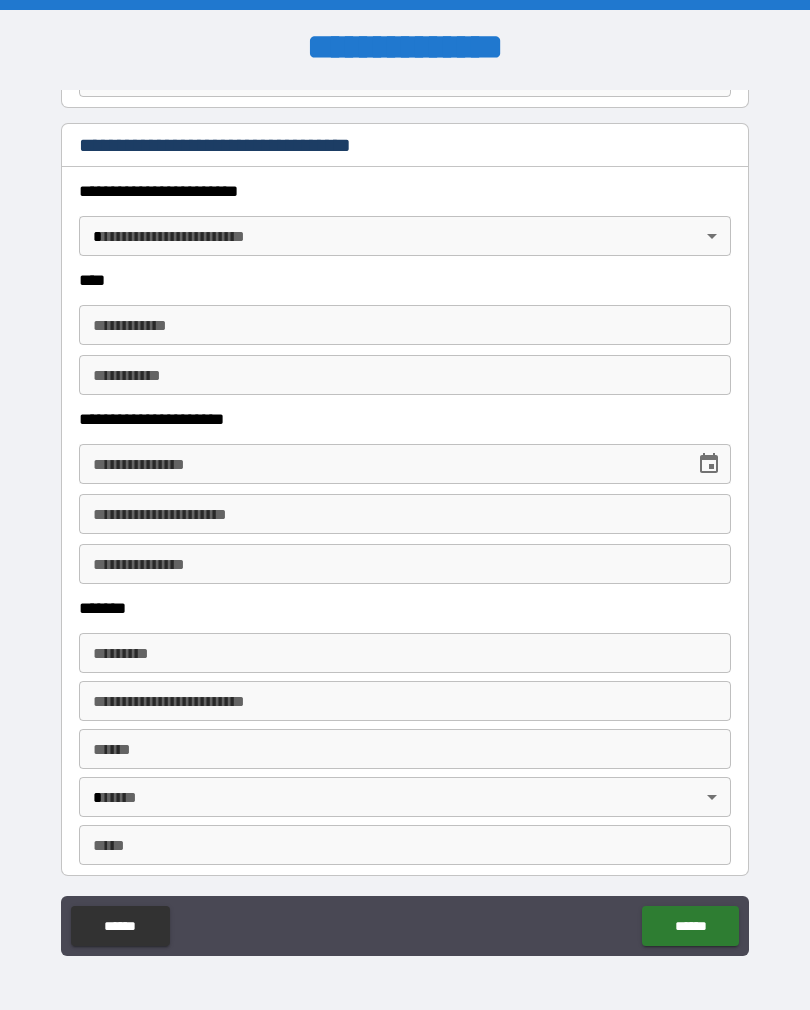 click on "**********" at bounding box center [405, 520] 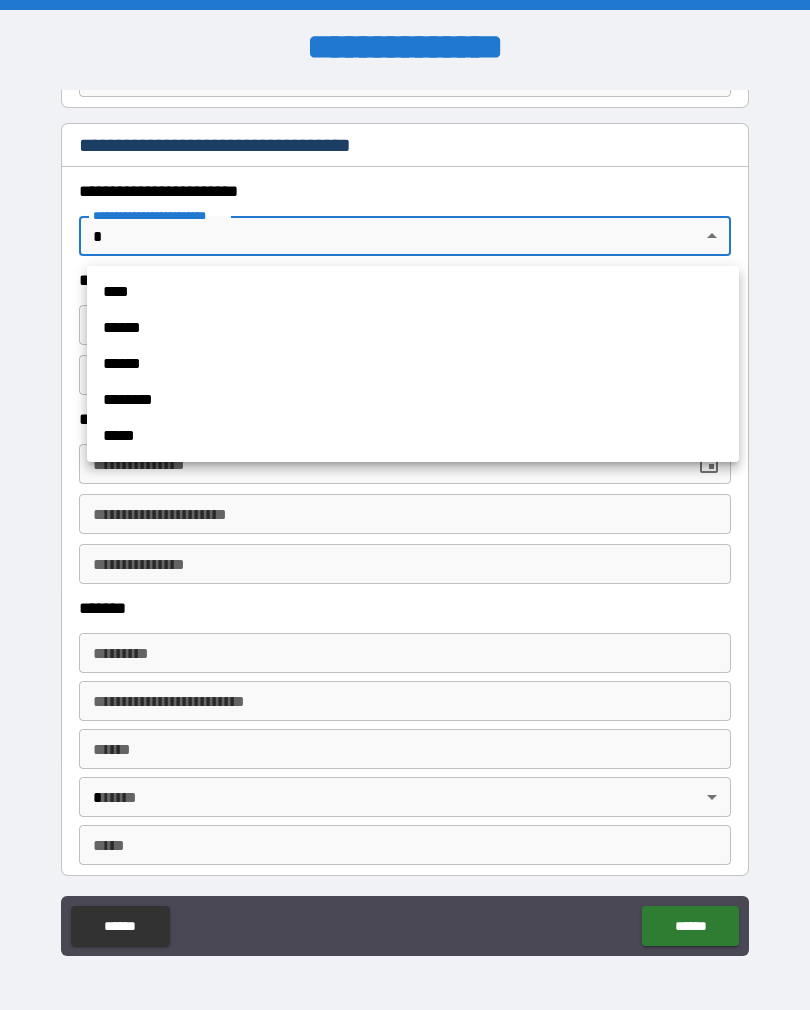 click on "****" at bounding box center (413, 292) 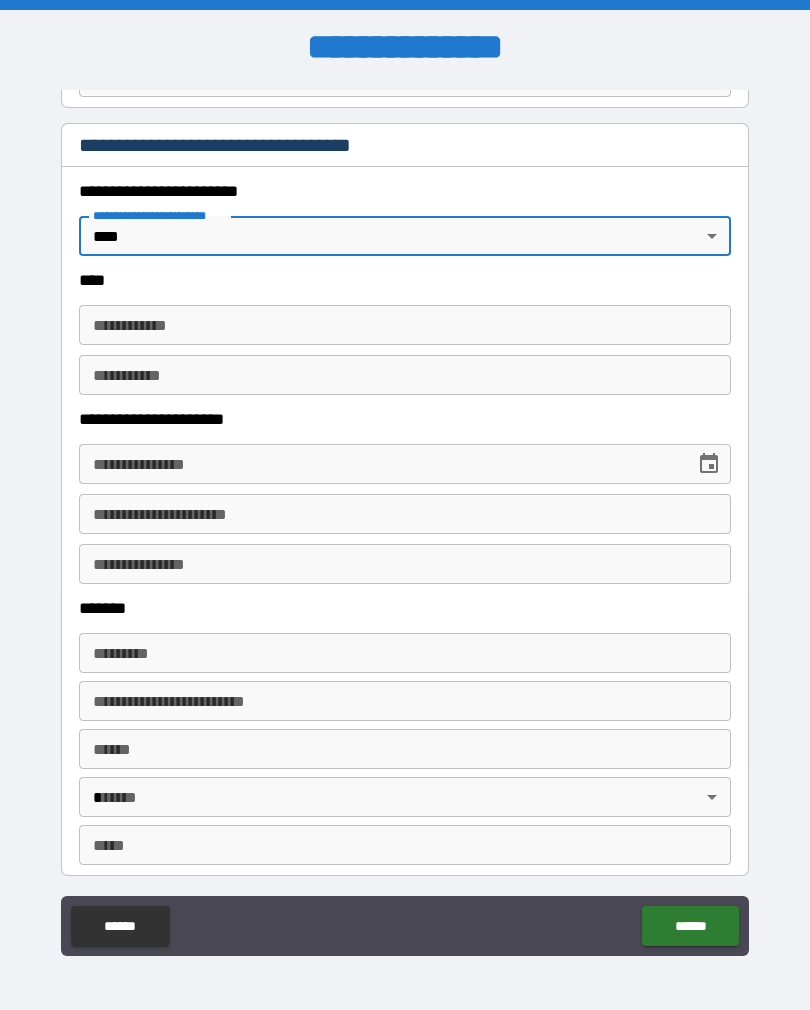 click on "**********" at bounding box center (405, 325) 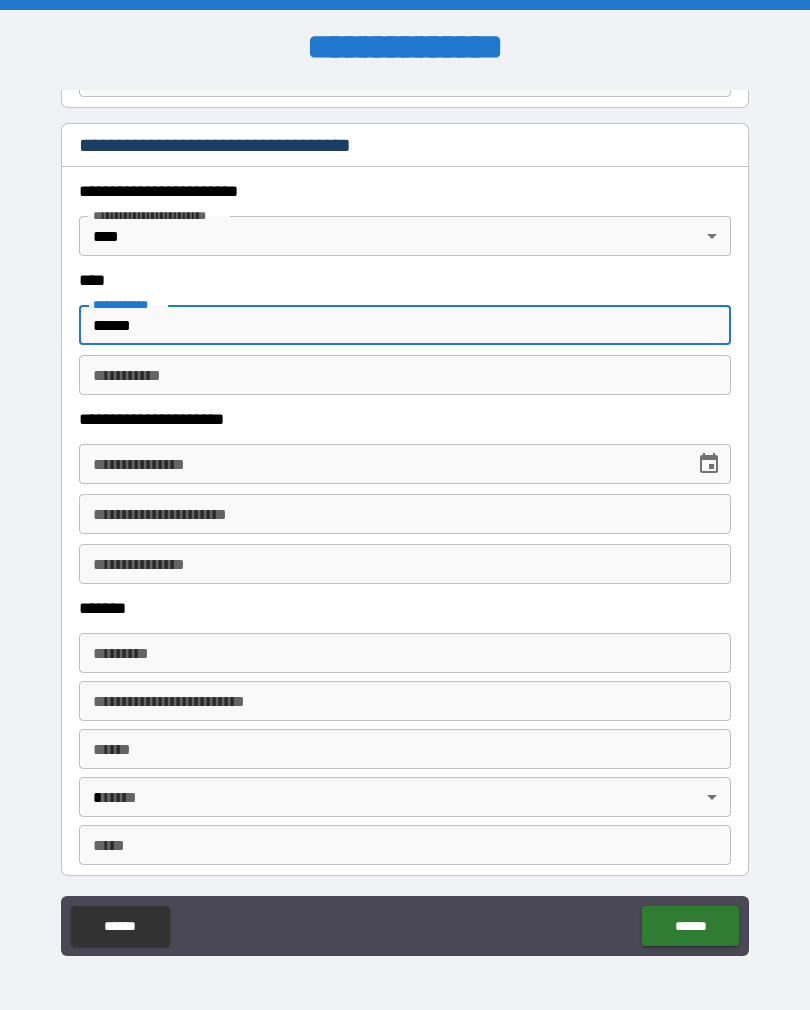 type on "*****" 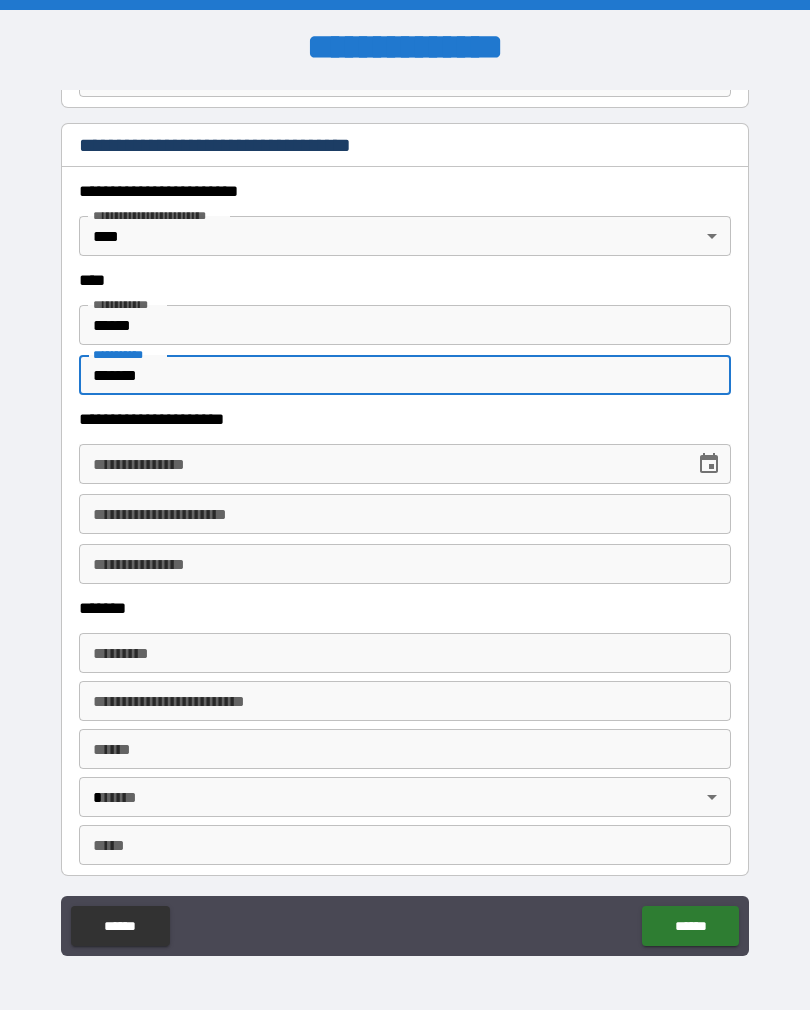 type on "**********" 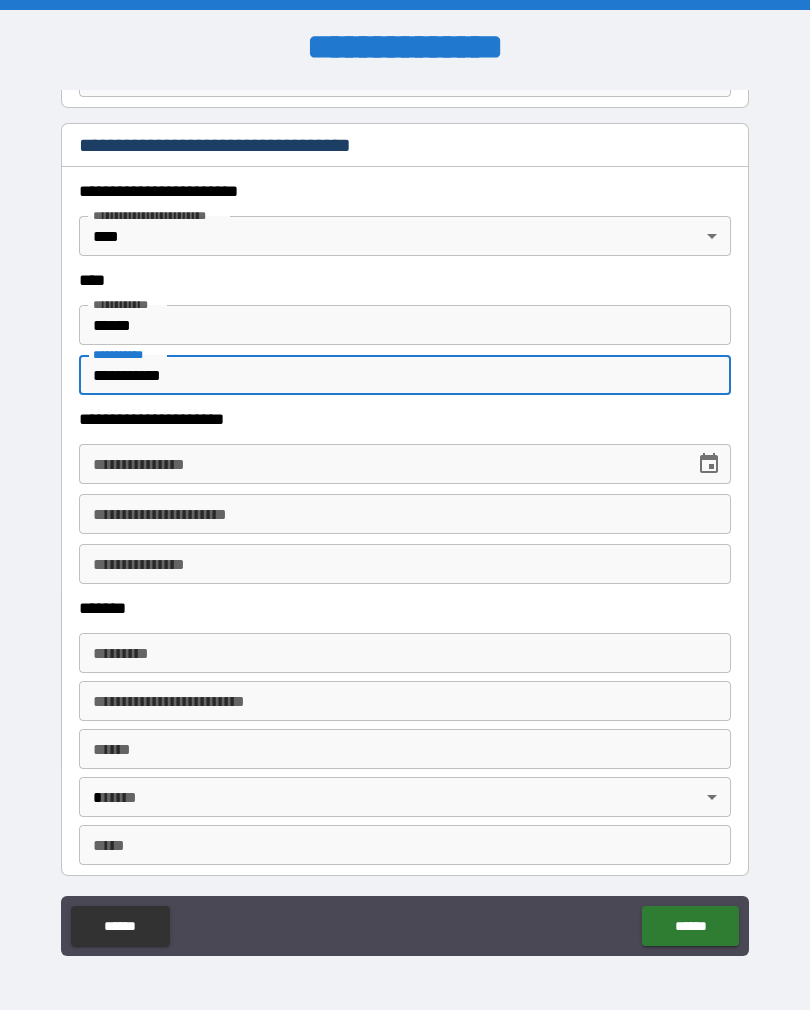 click on "**********" at bounding box center [405, 375] 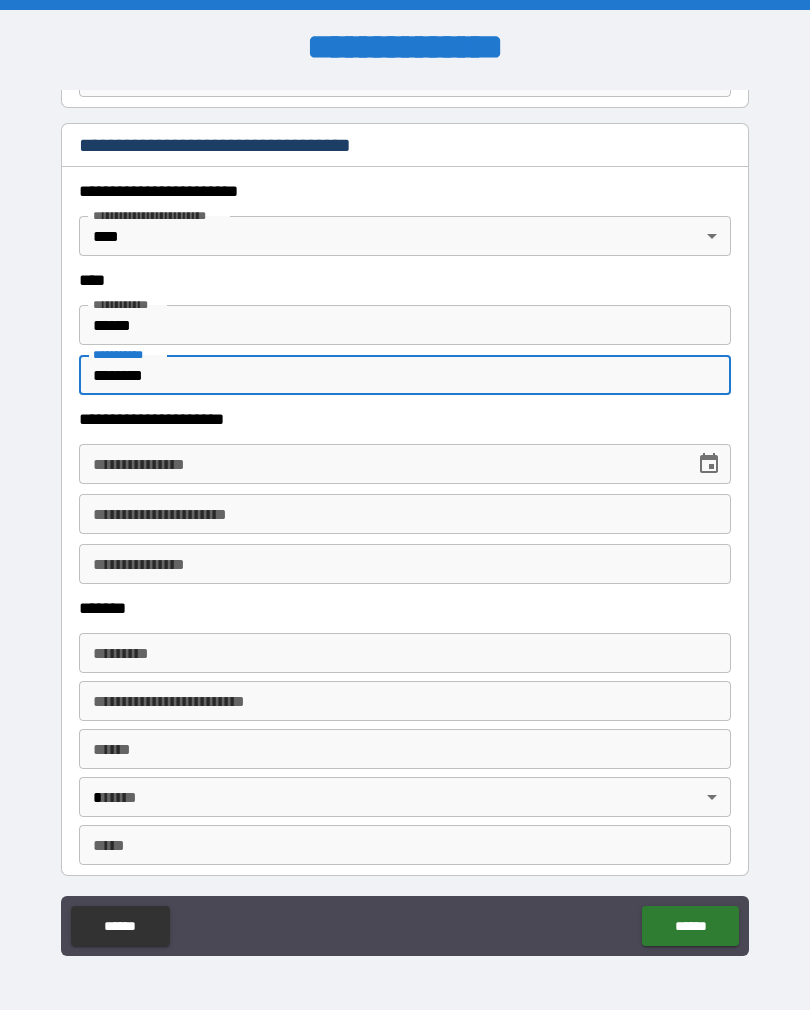 type on "********" 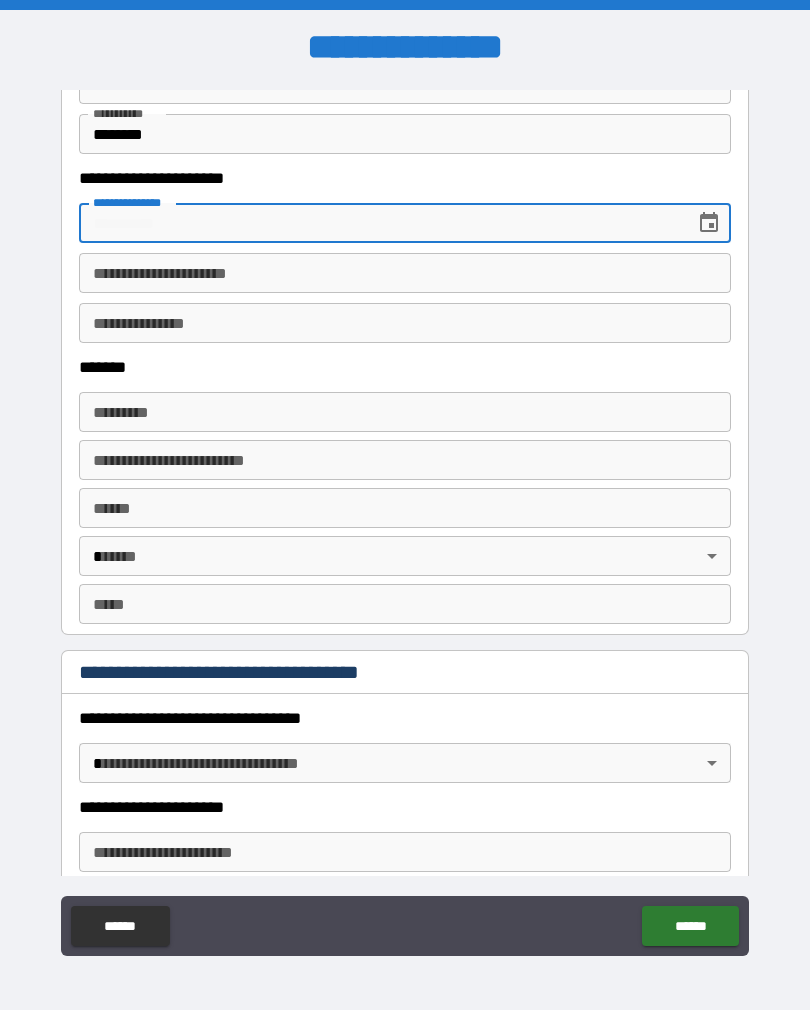 scroll, scrollTop: 1125, scrollLeft: 0, axis: vertical 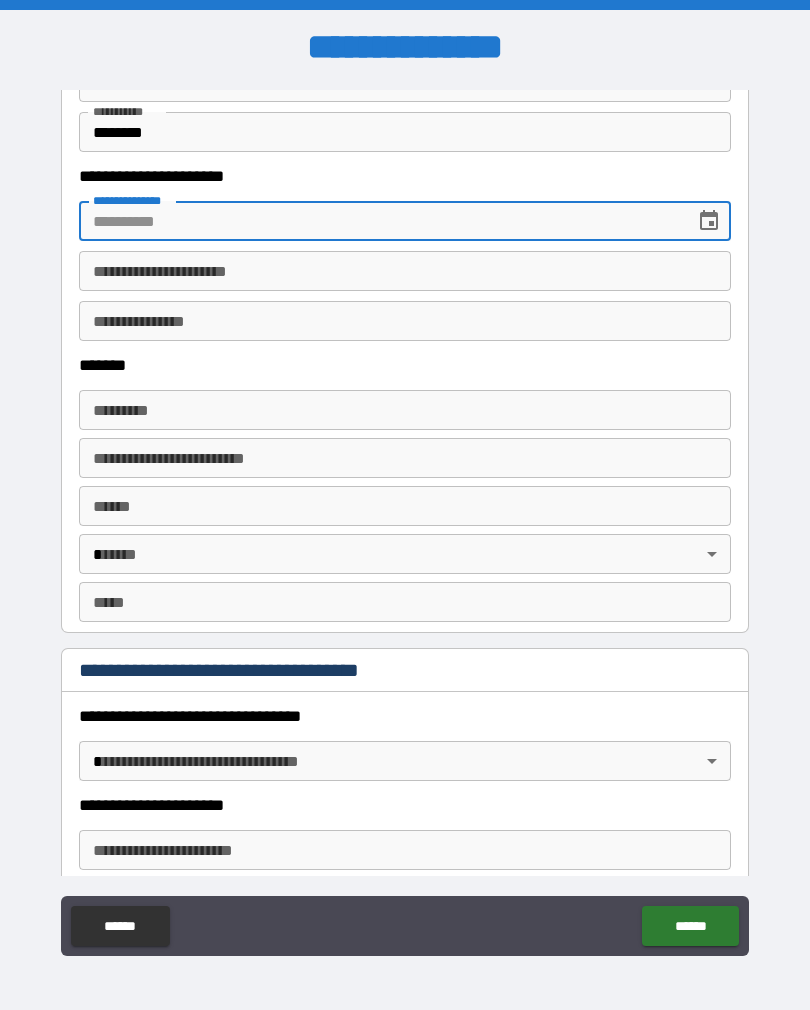 click on "**********" at bounding box center (380, 221) 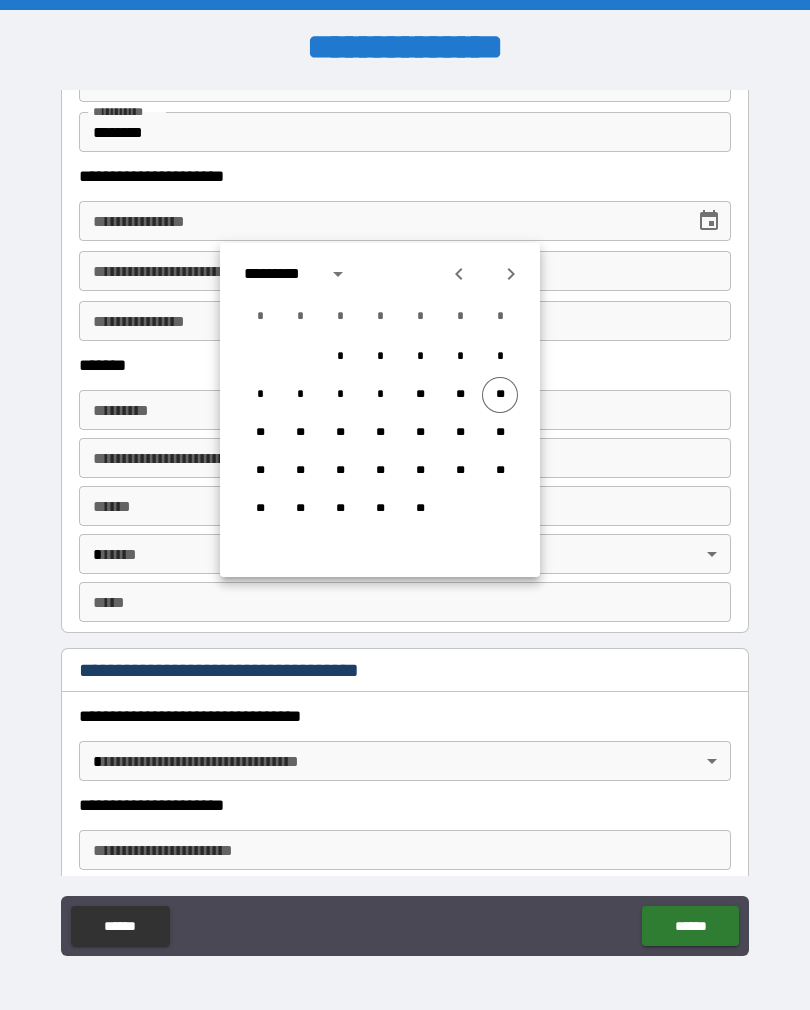 click on "**" at bounding box center [500, 395] 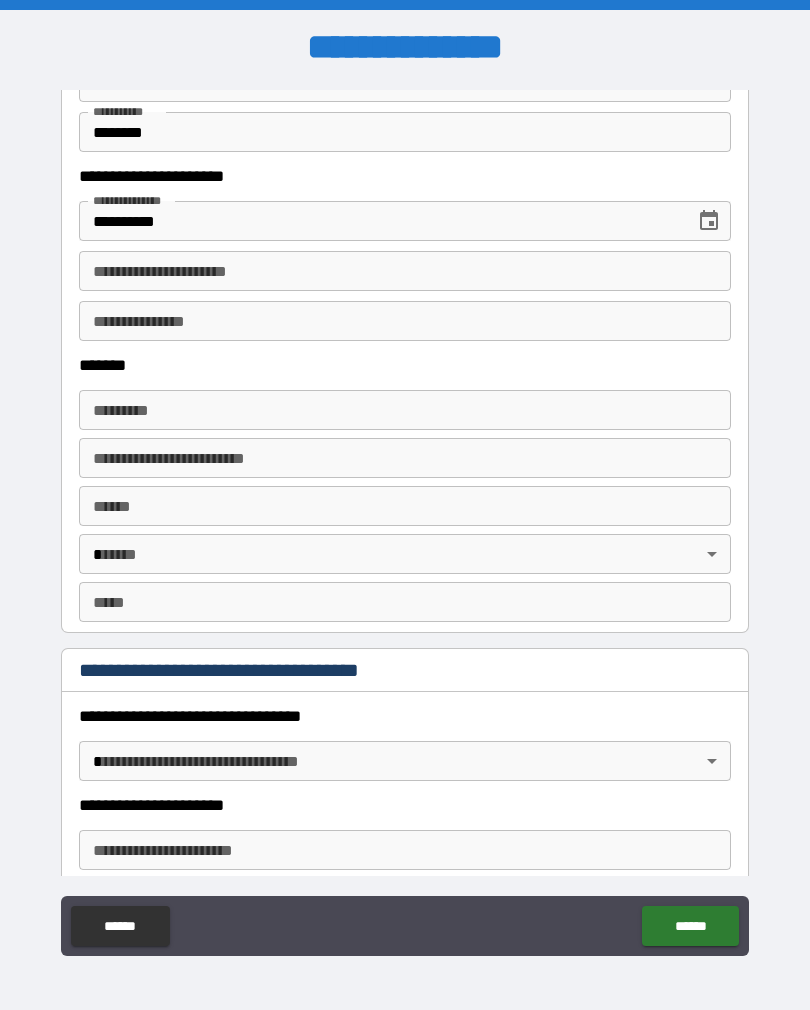 click on "**********" at bounding box center [405, 271] 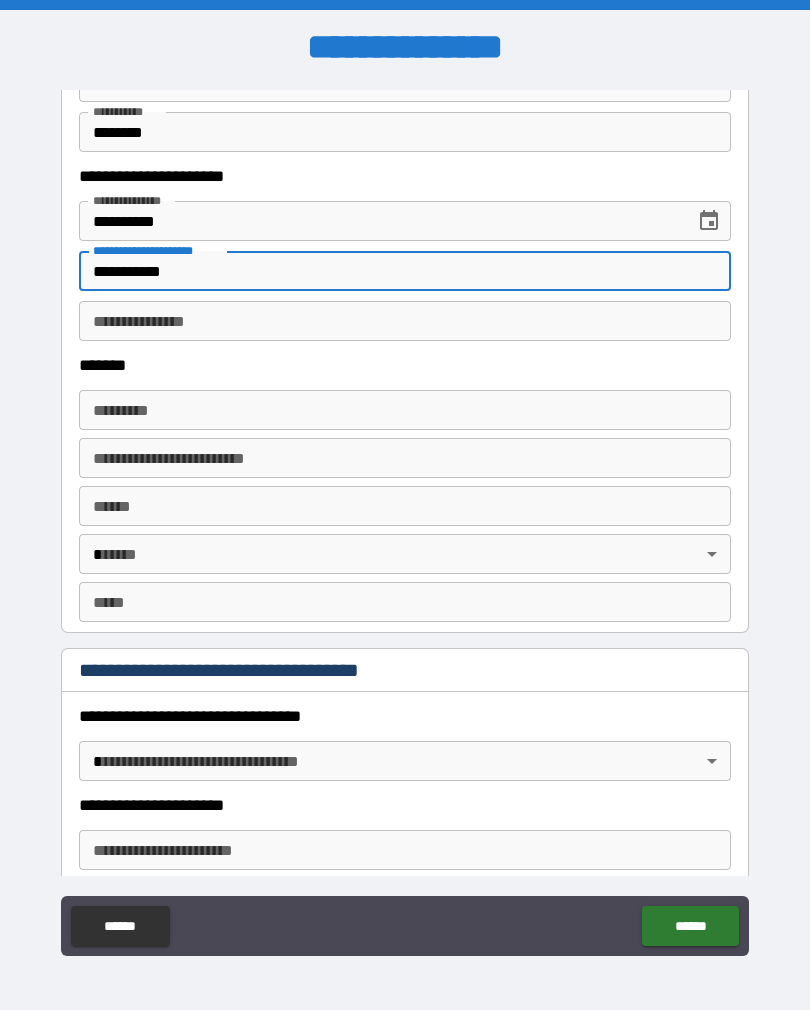 type on "**********" 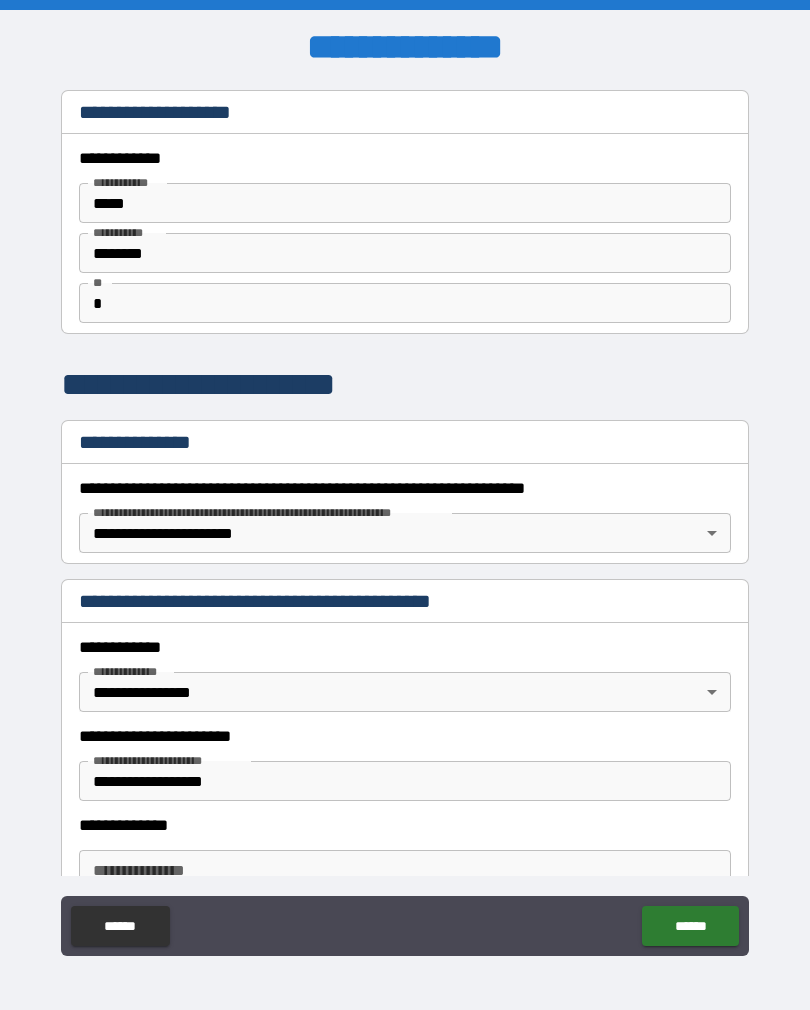scroll, scrollTop: 0, scrollLeft: 0, axis: both 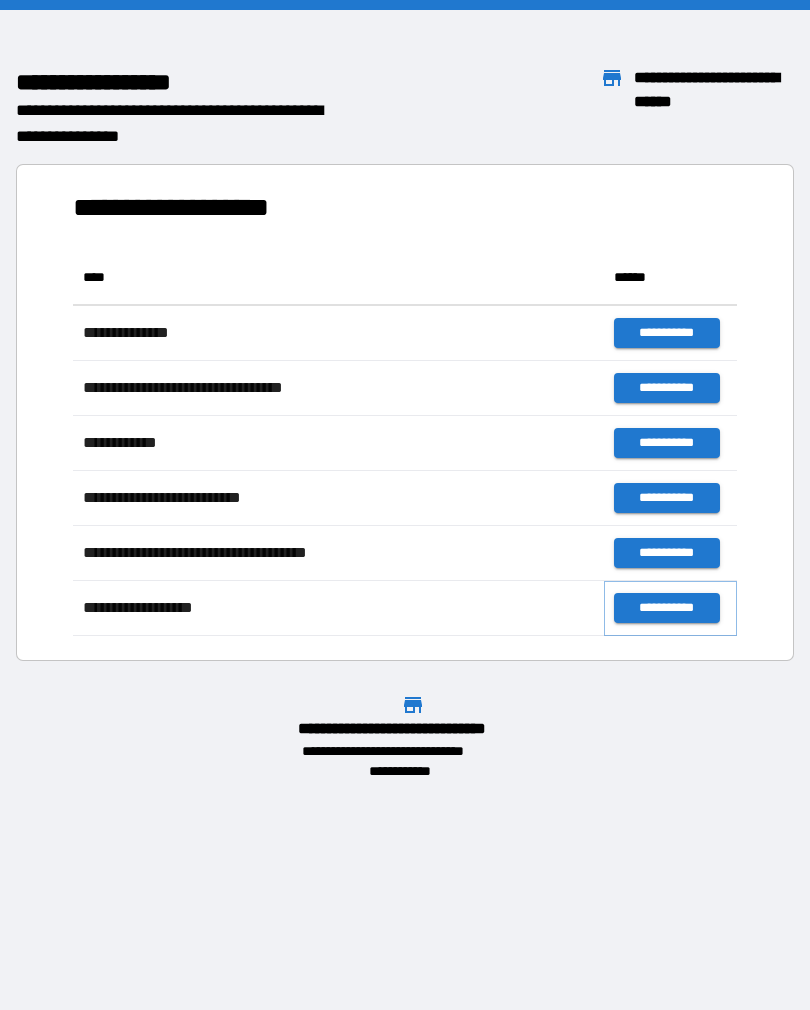 click on "**********" at bounding box center (666, 608) 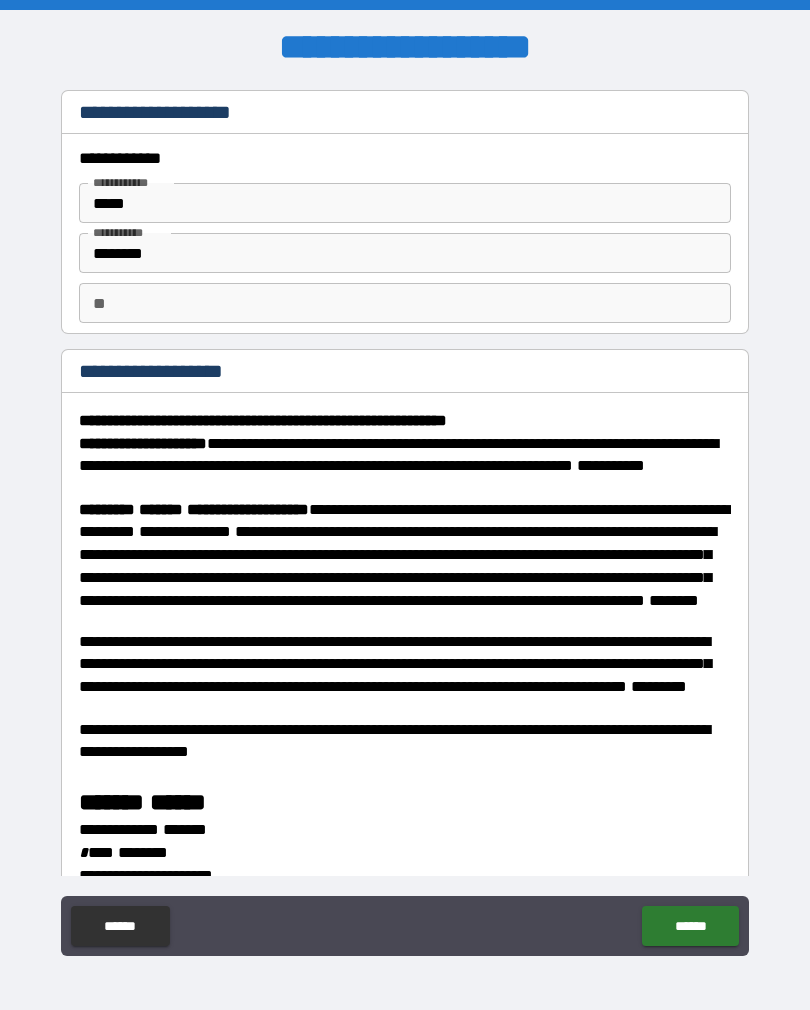 click on "**" at bounding box center (405, 303) 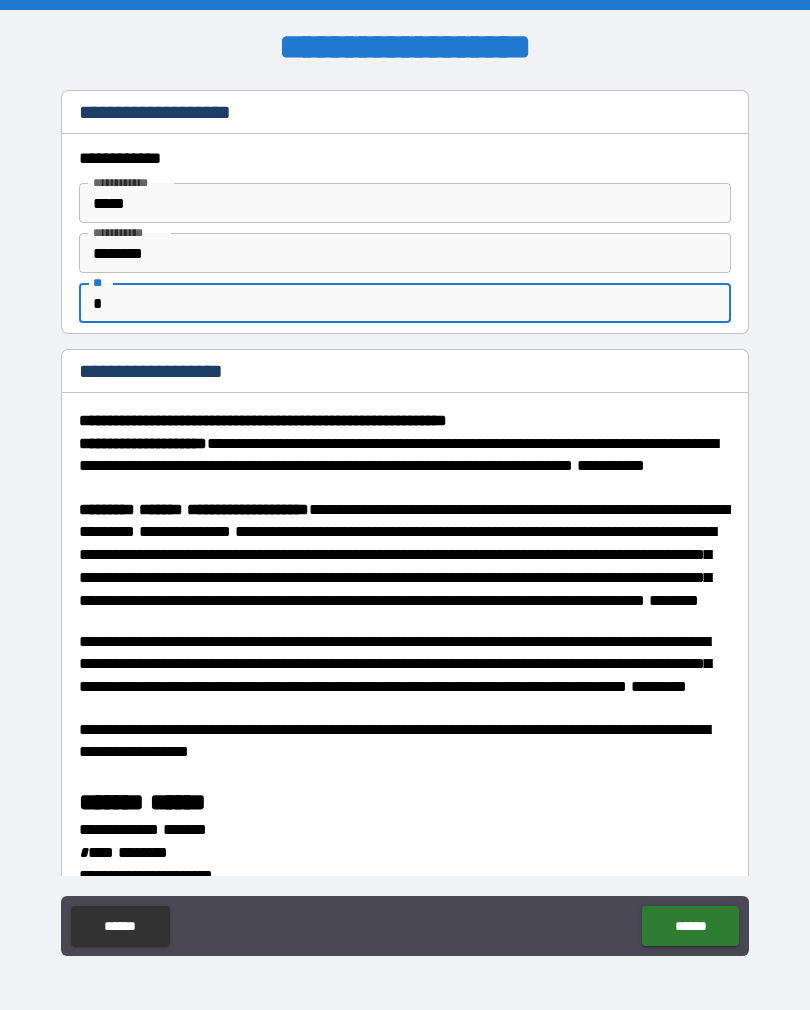 type on "*" 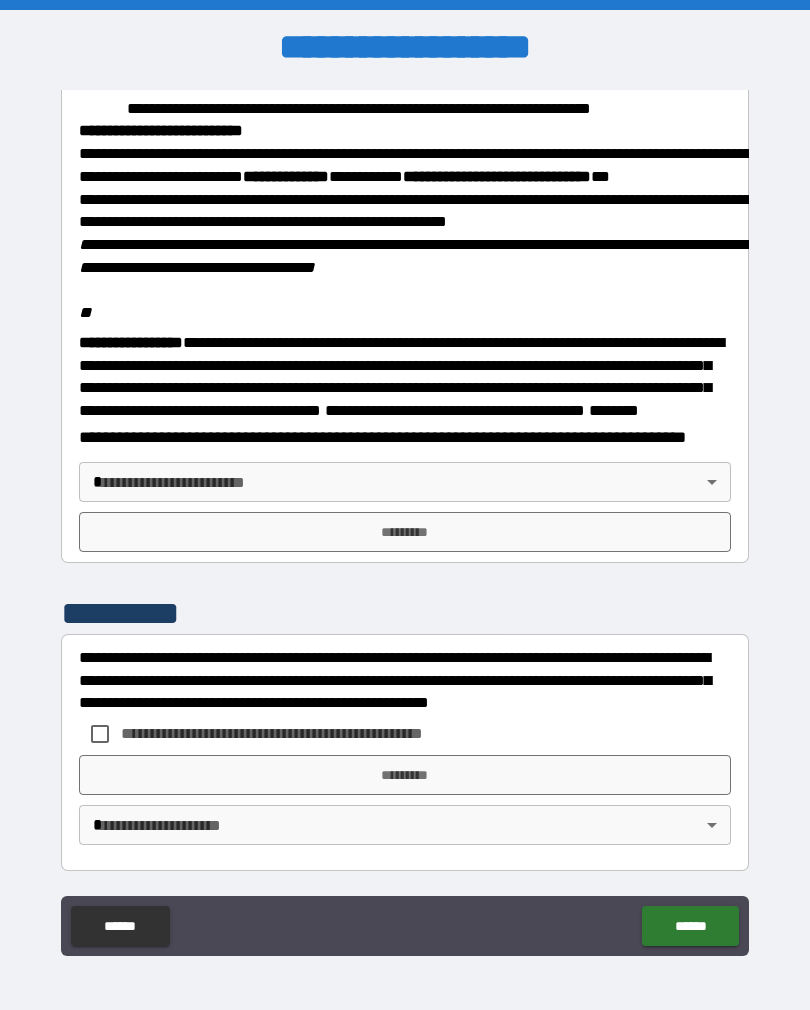 scroll, scrollTop: 2323, scrollLeft: 0, axis: vertical 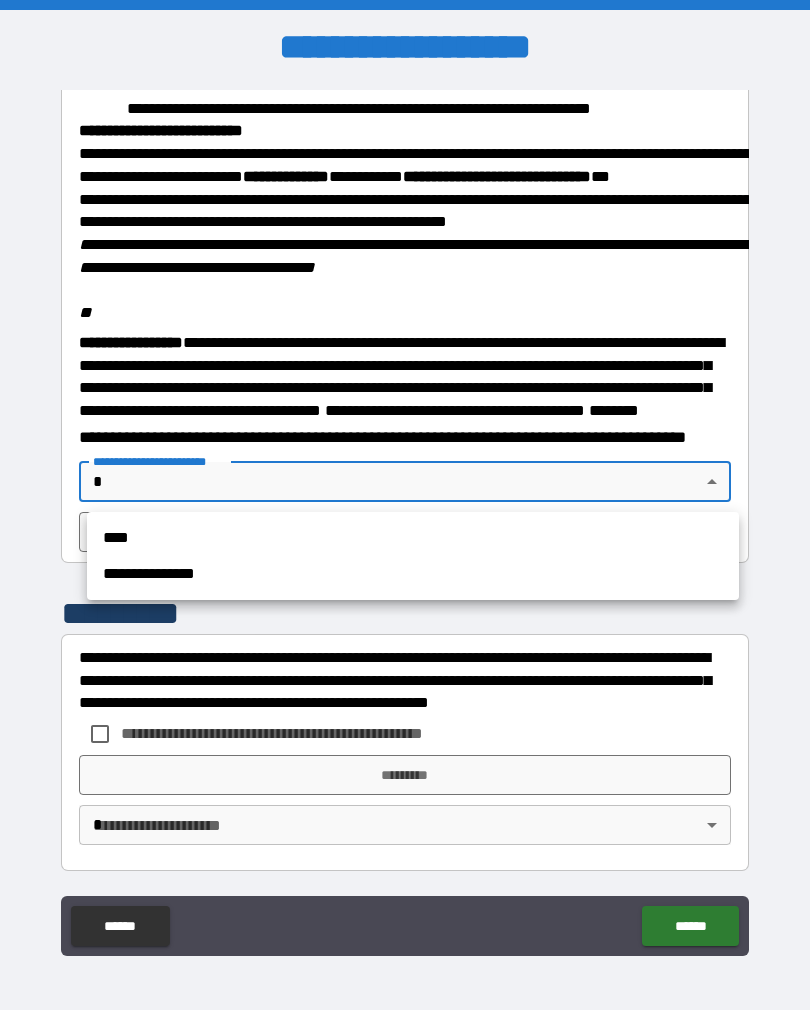 click on "****" at bounding box center [413, 538] 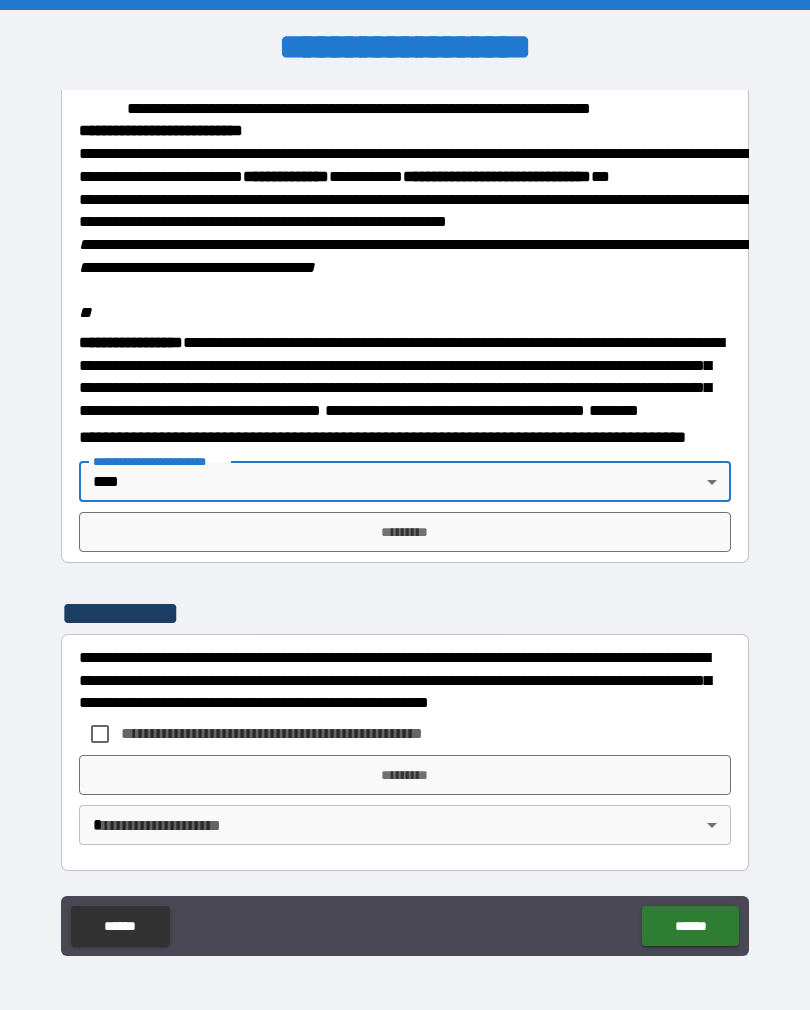 click on "*********" at bounding box center [405, 532] 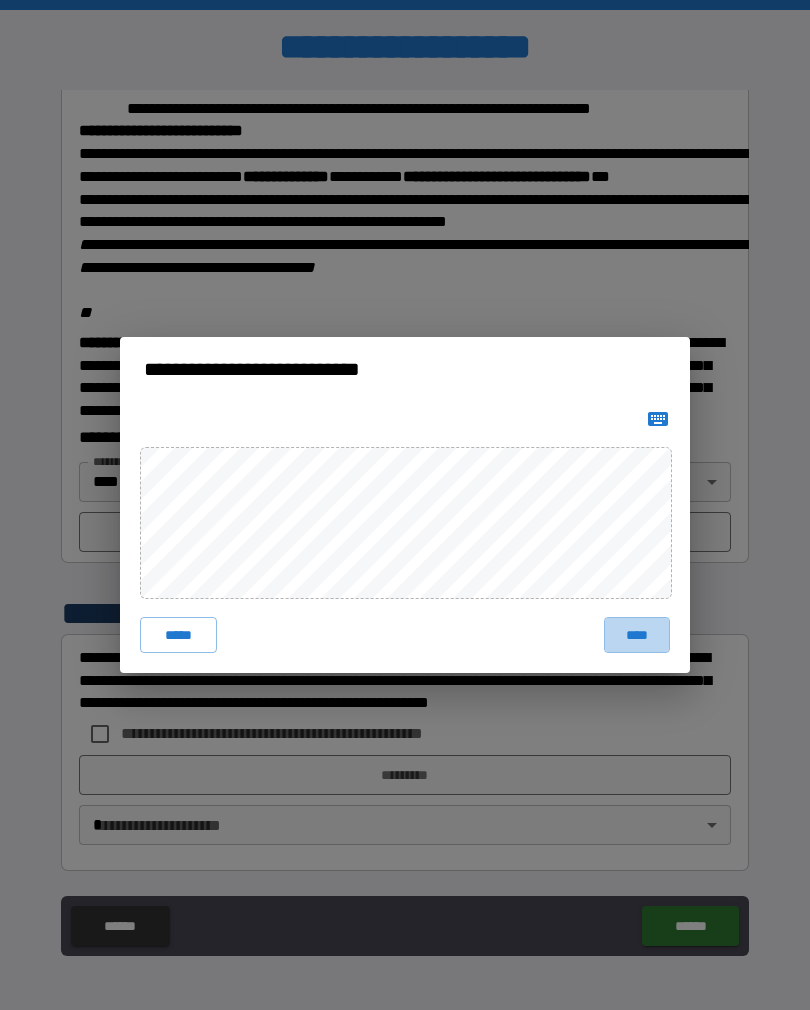 click on "****" at bounding box center (637, 635) 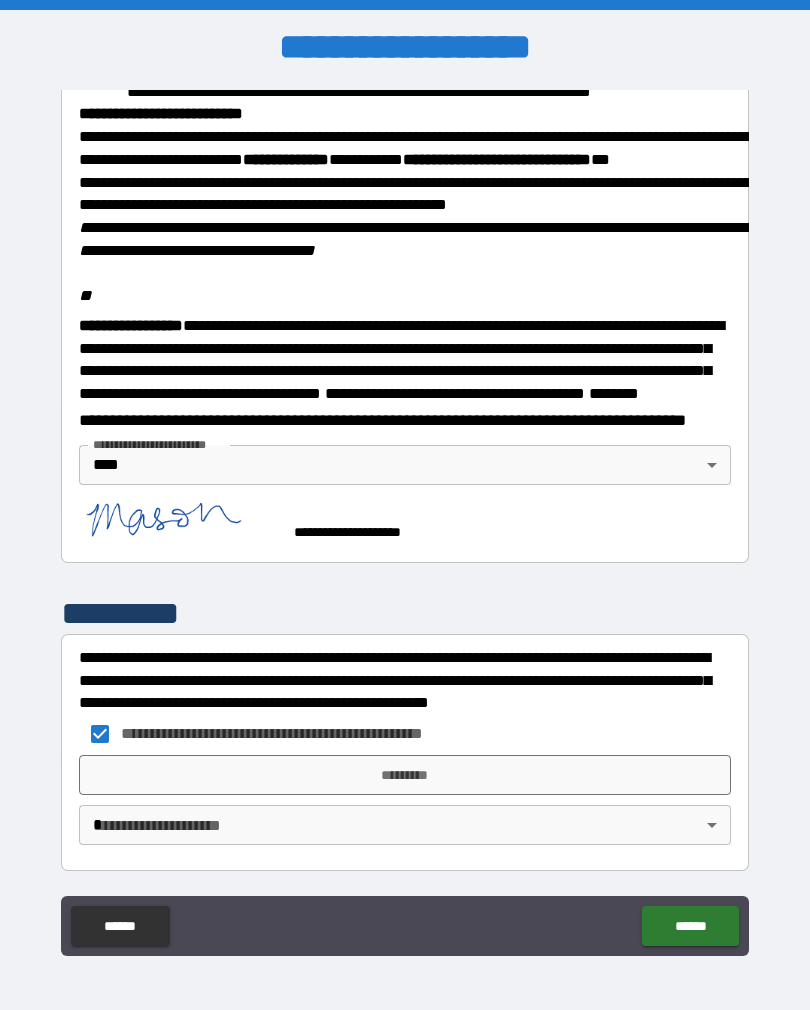 click on "*********" at bounding box center (405, 775) 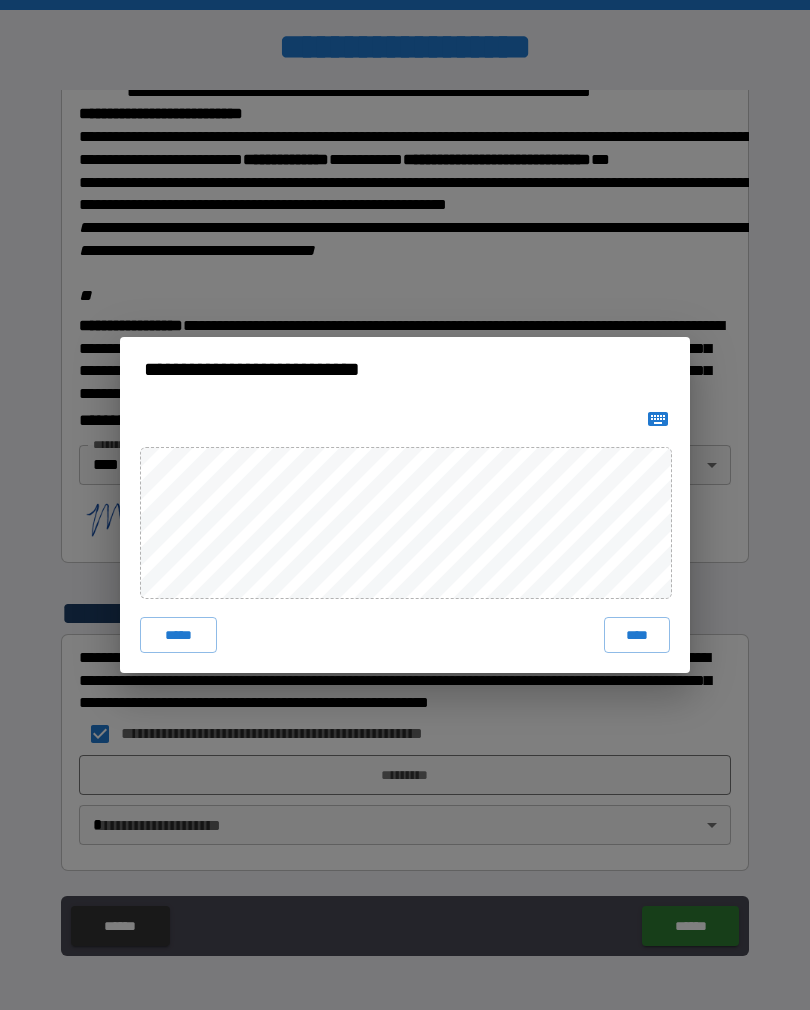 click on "****" at bounding box center (637, 635) 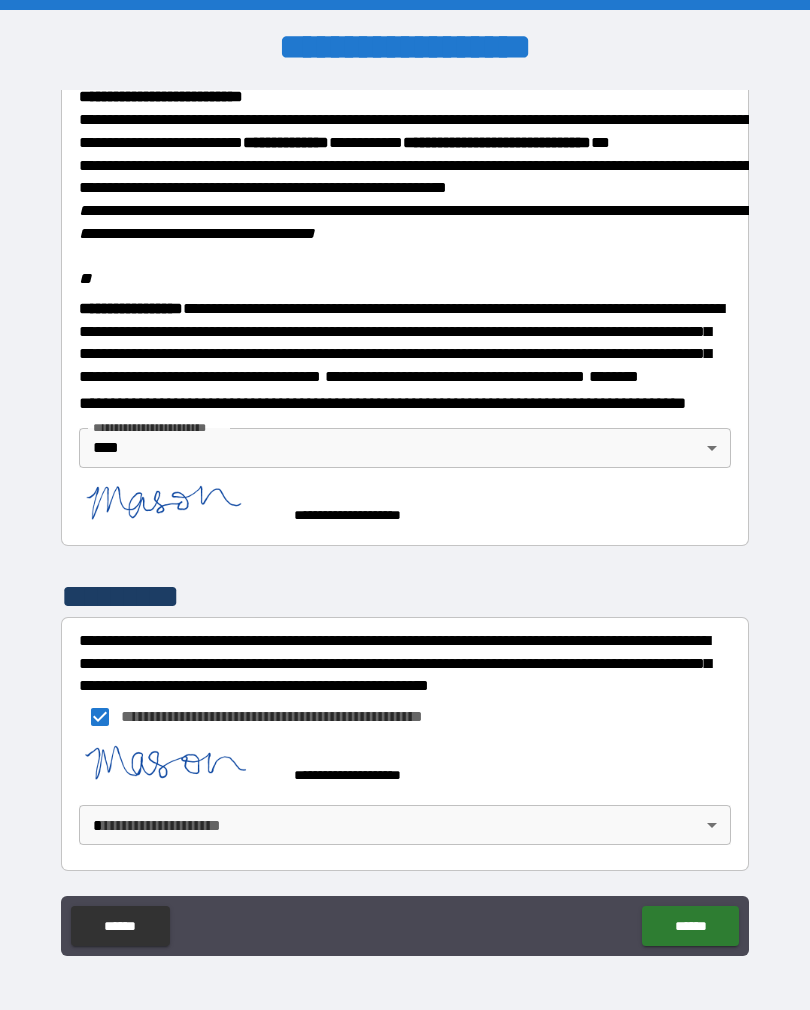 scroll, scrollTop: 2357, scrollLeft: 0, axis: vertical 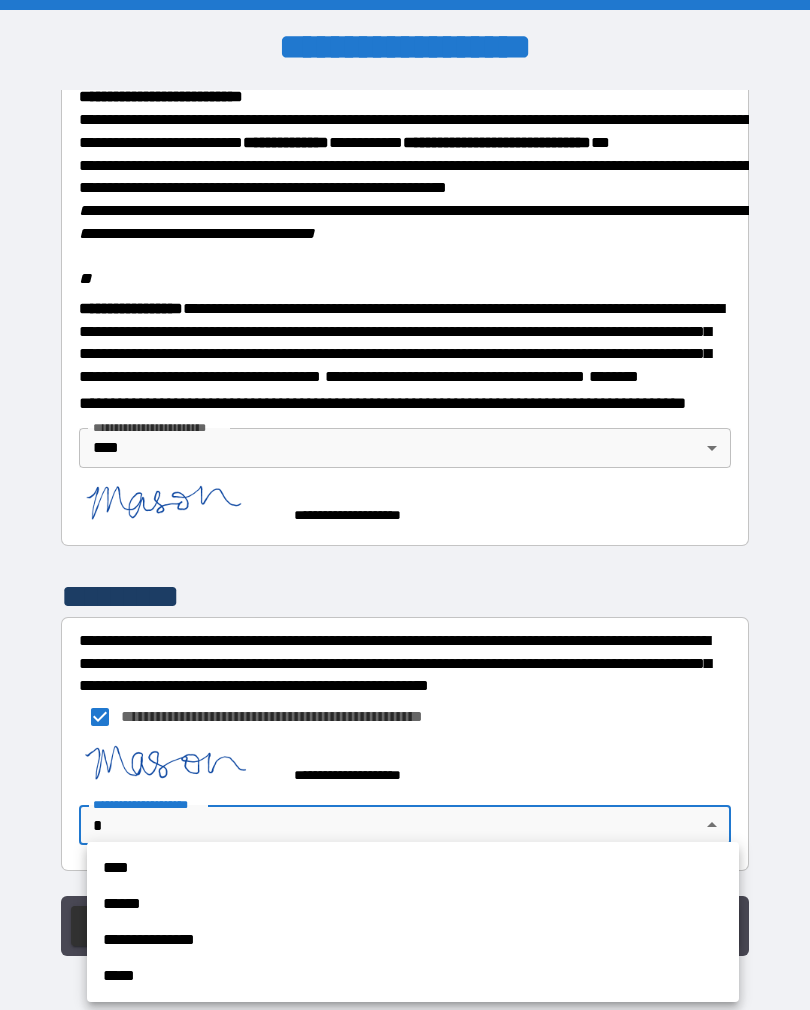 click on "****" at bounding box center [413, 868] 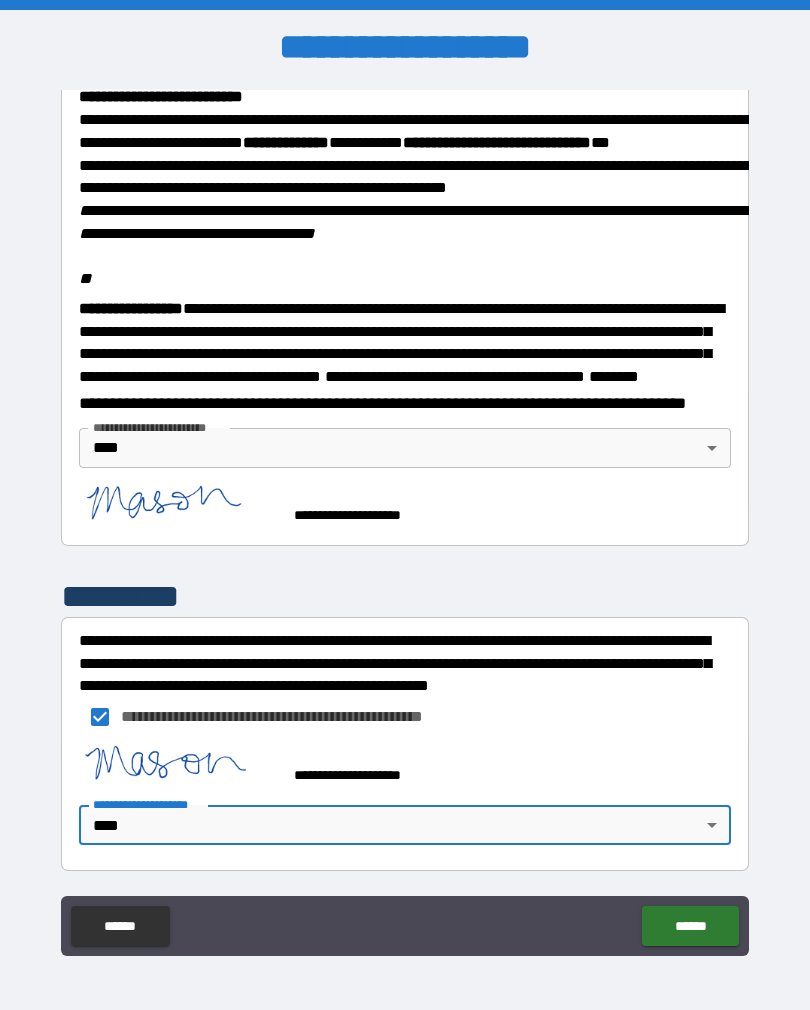 click on "******" at bounding box center [690, 926] 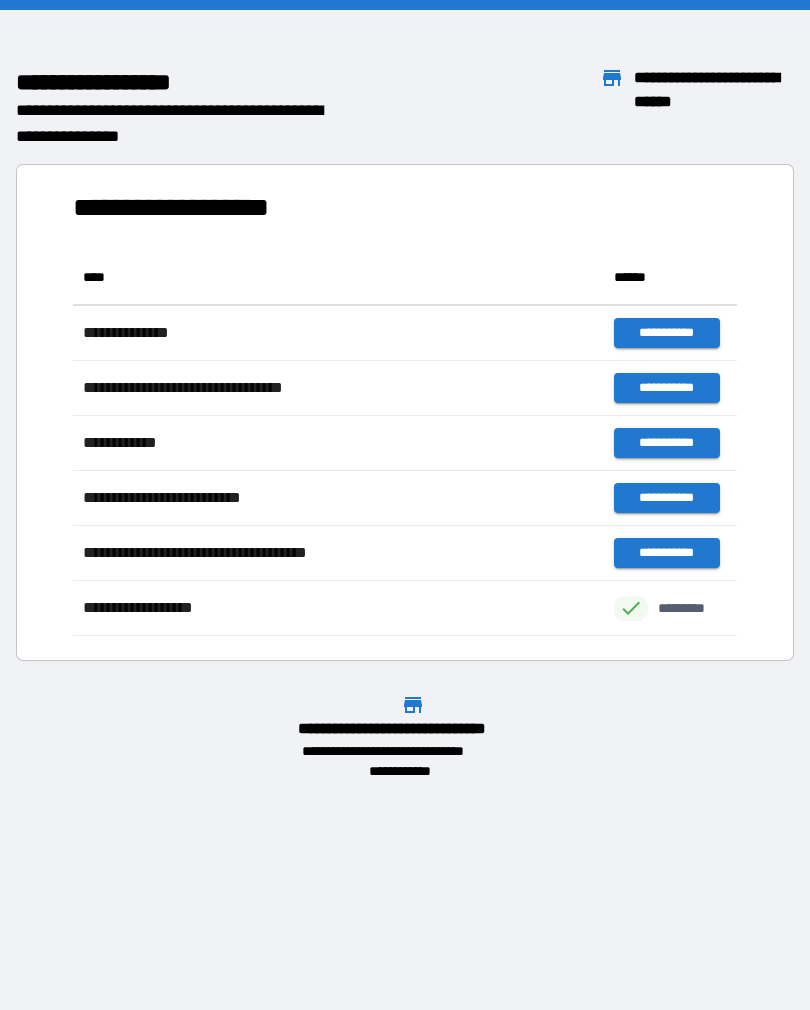 scroll, scrollTop: 1, scrollLeft: 1, axis: both 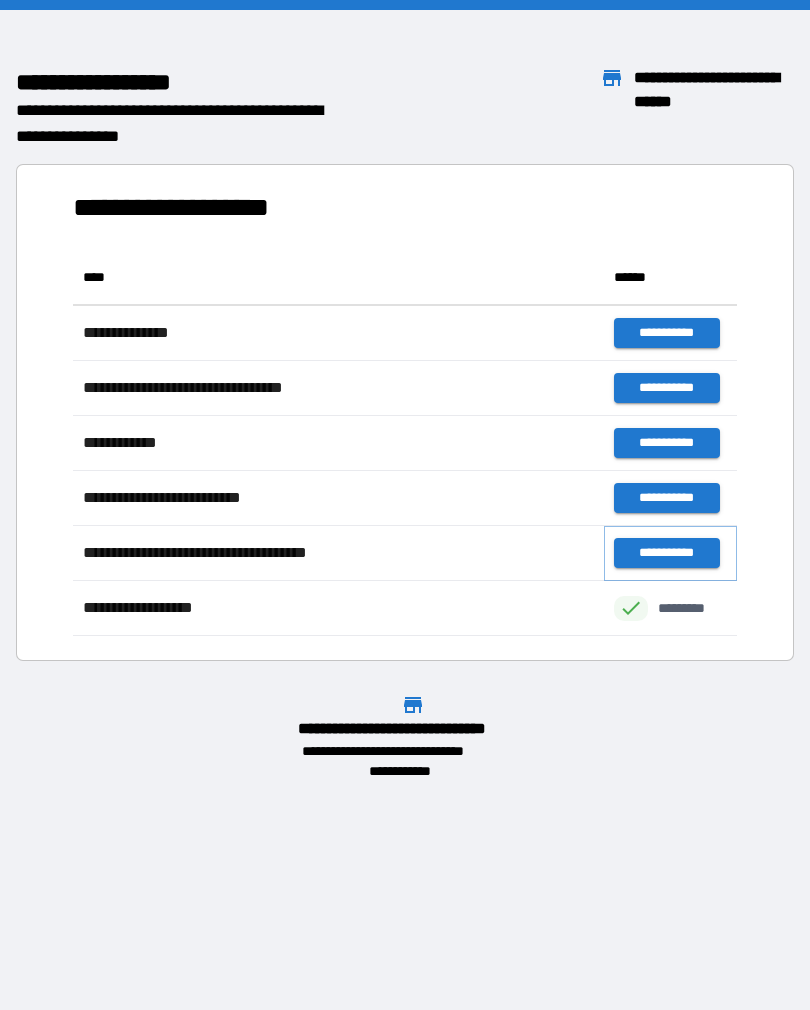 click on "**********" at bounding box center [666, 553] 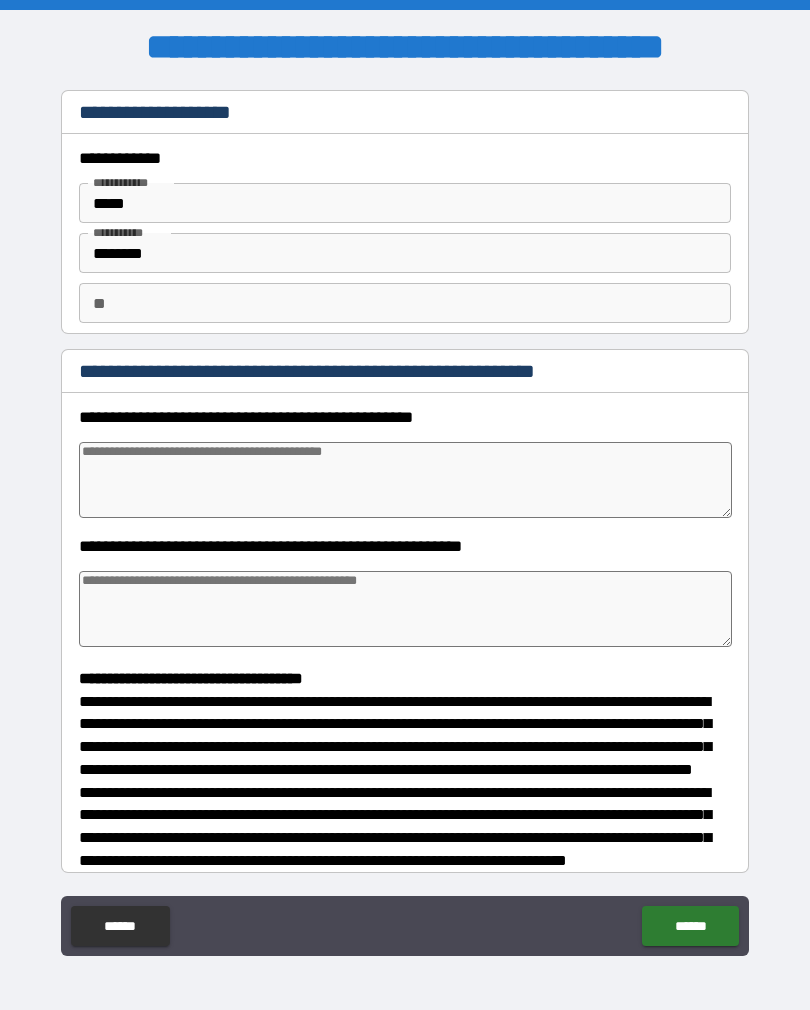 type on "*" 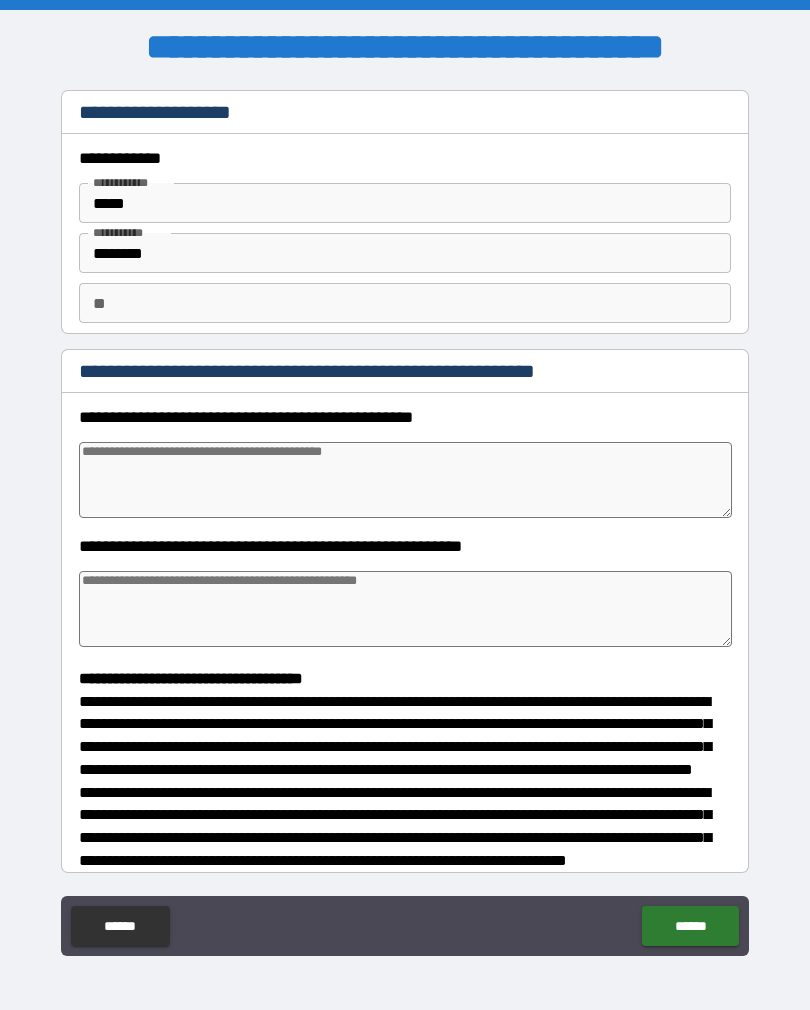 type on "*" 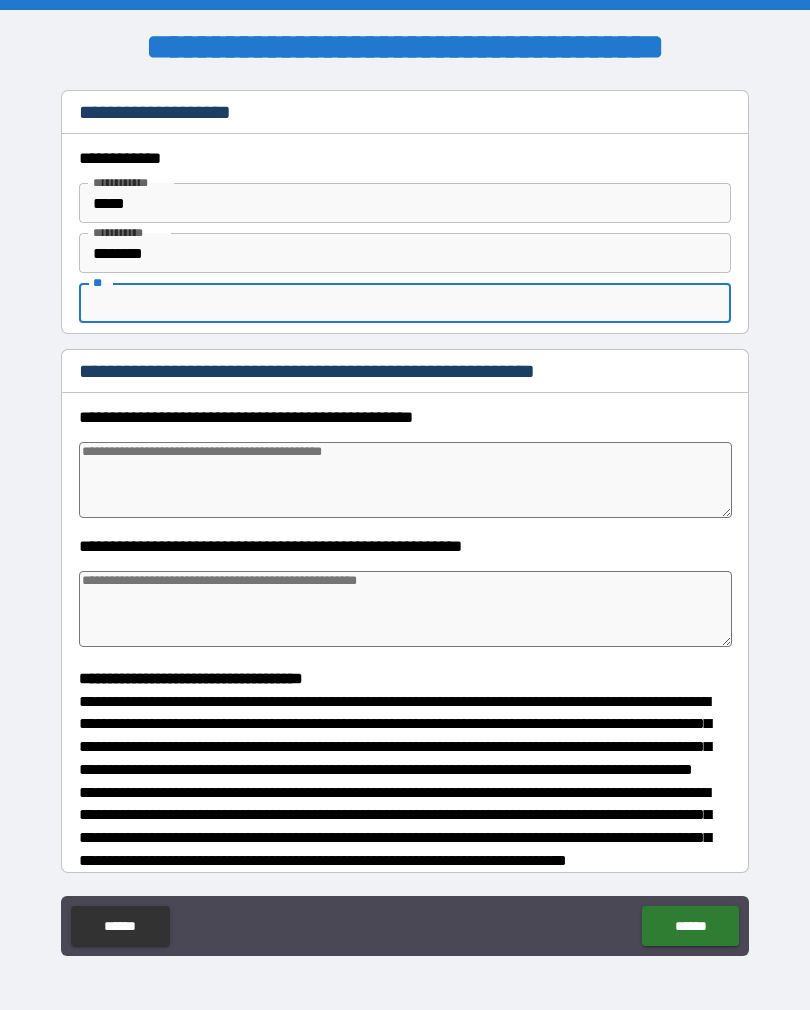 type on "*" 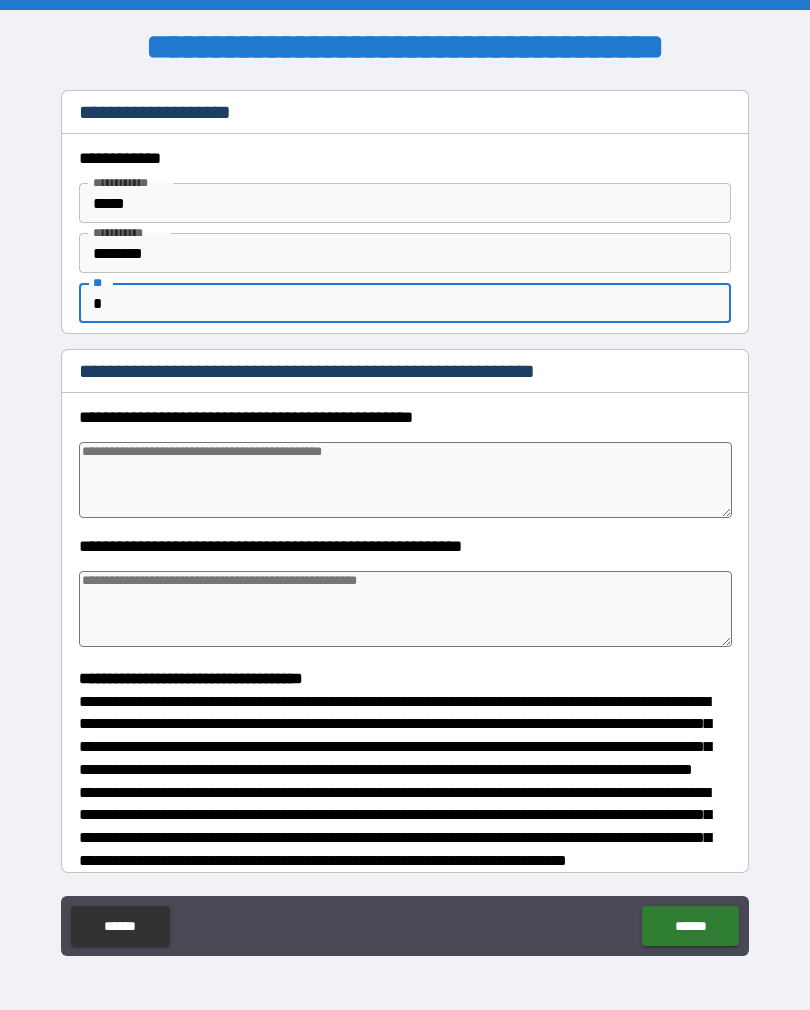 type on "*" 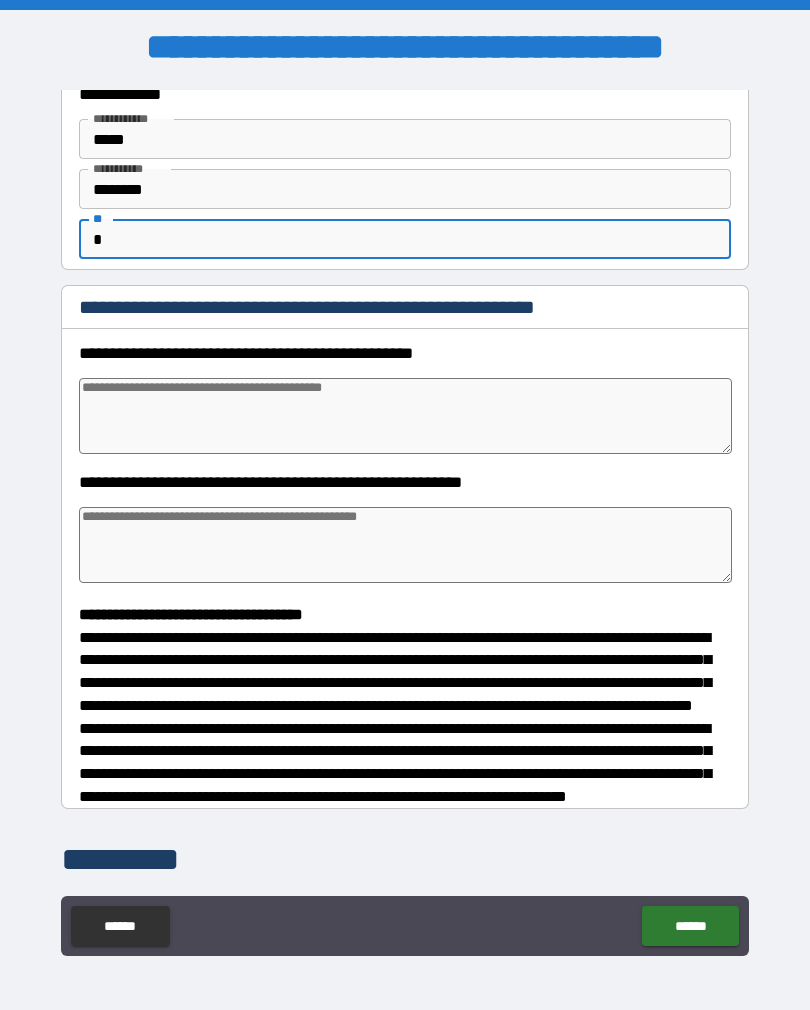 scroll, scrollTop: 66, scrollLeft: 0, axis: vertical 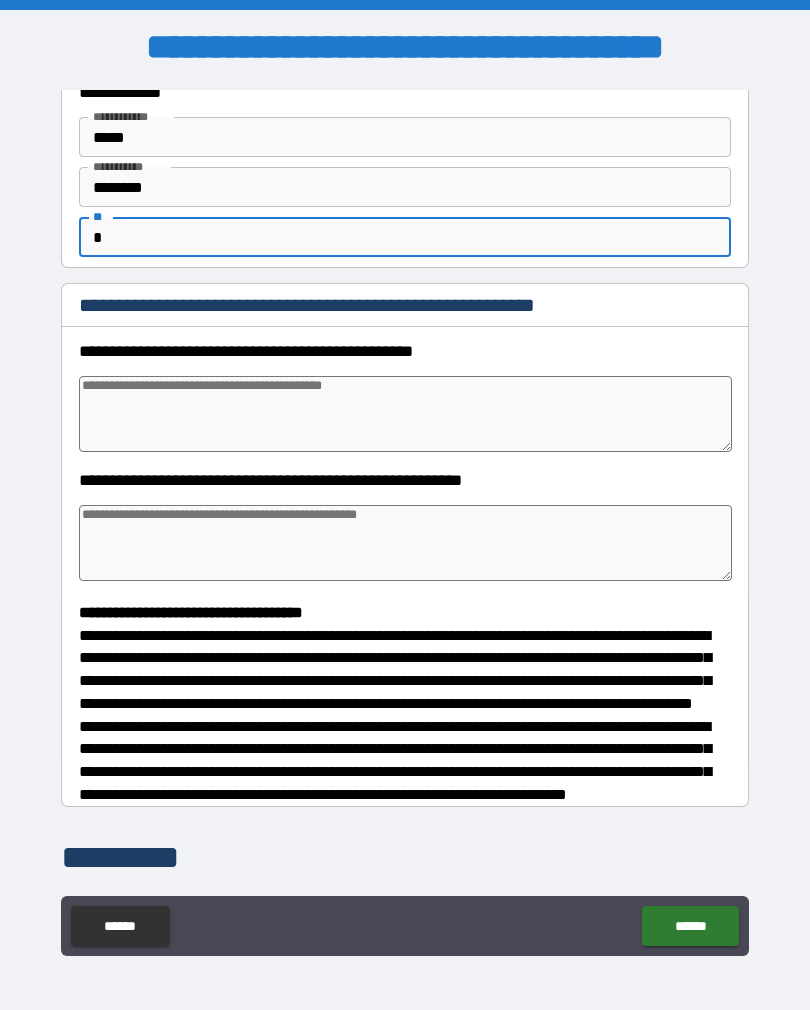 click at bounding box center [405, 414] 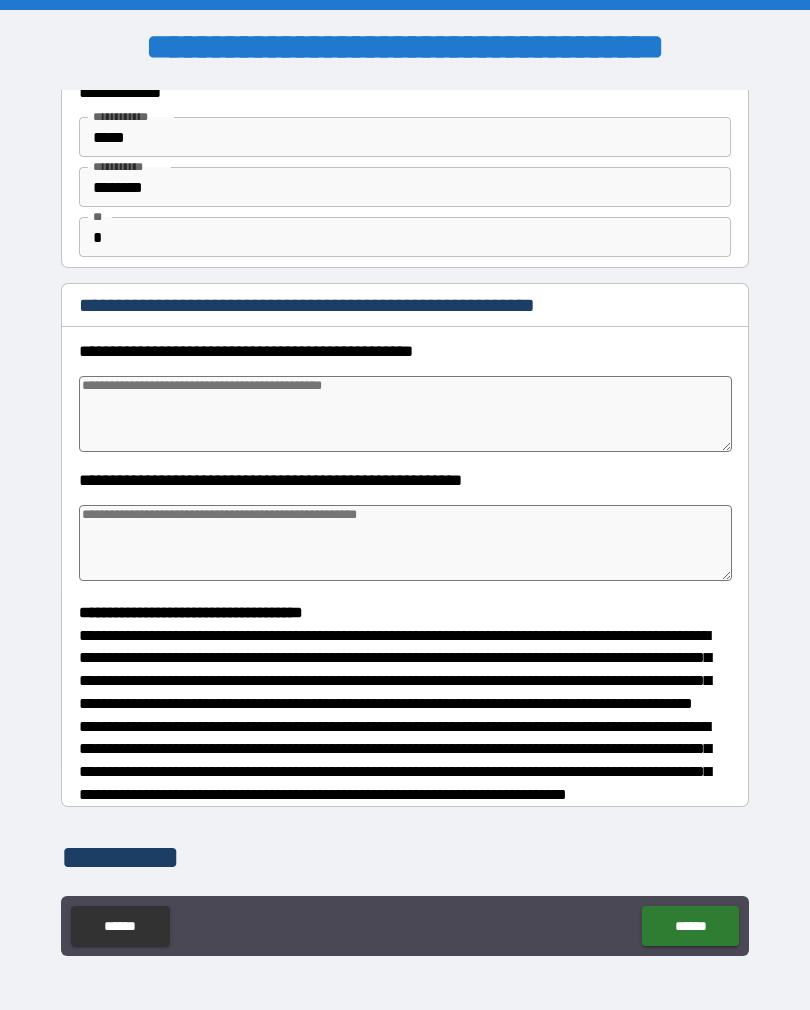 type on "*" 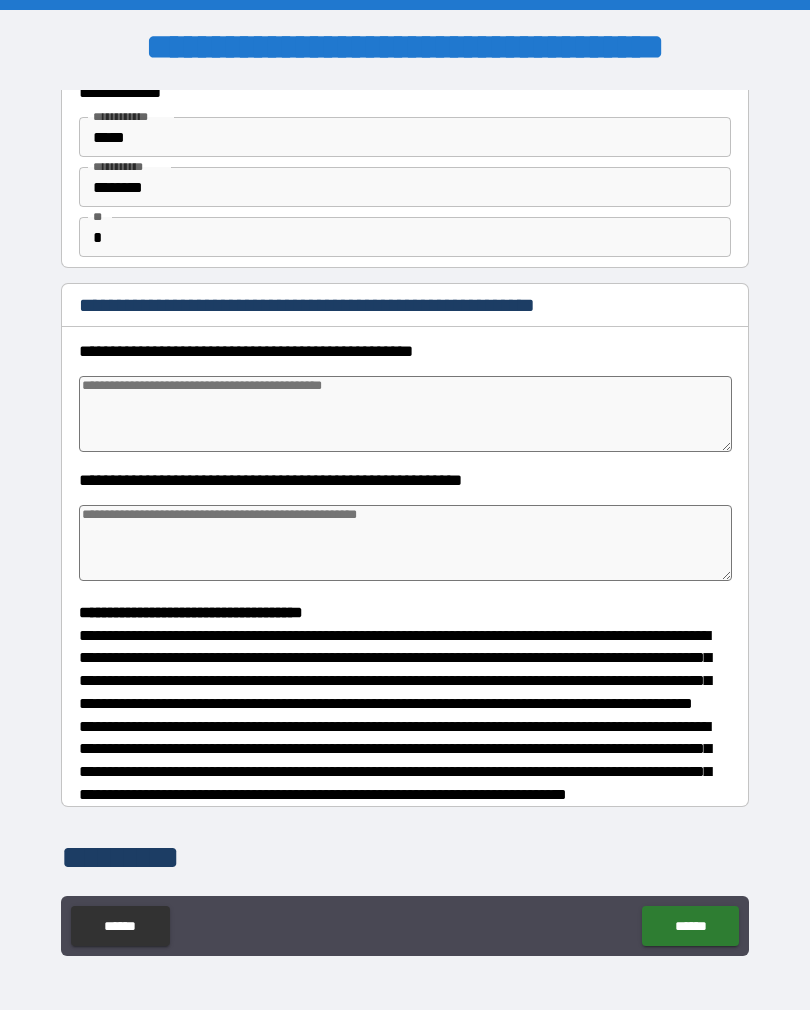 type on "*" 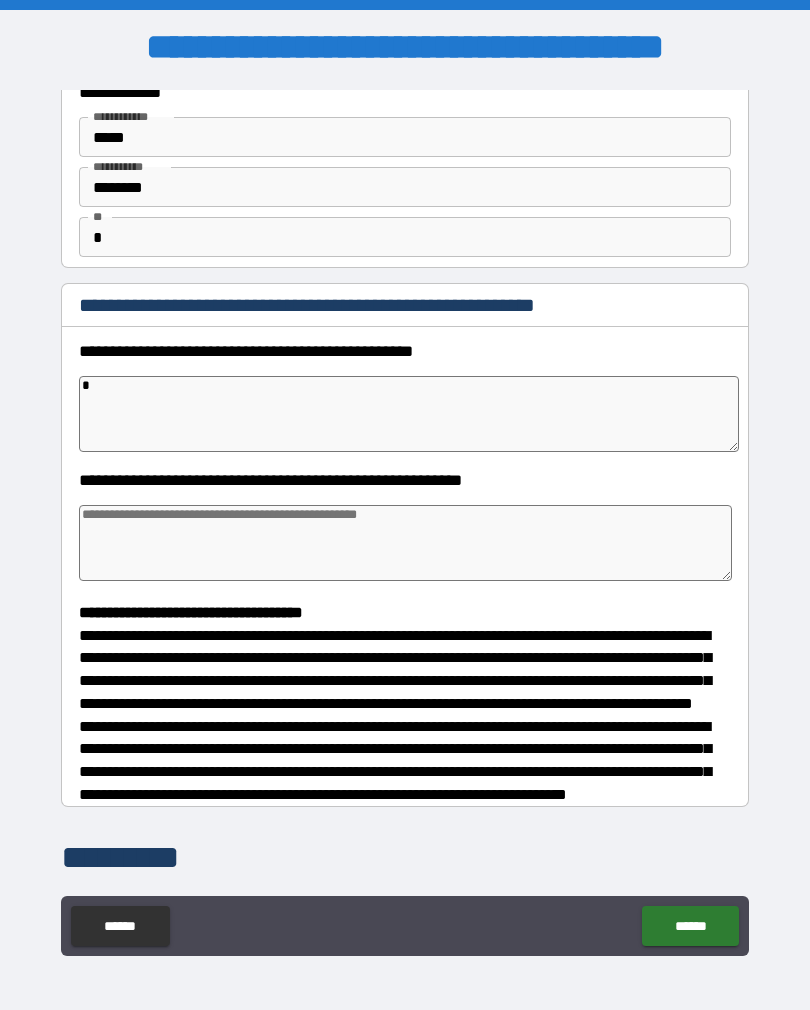 type on "*" 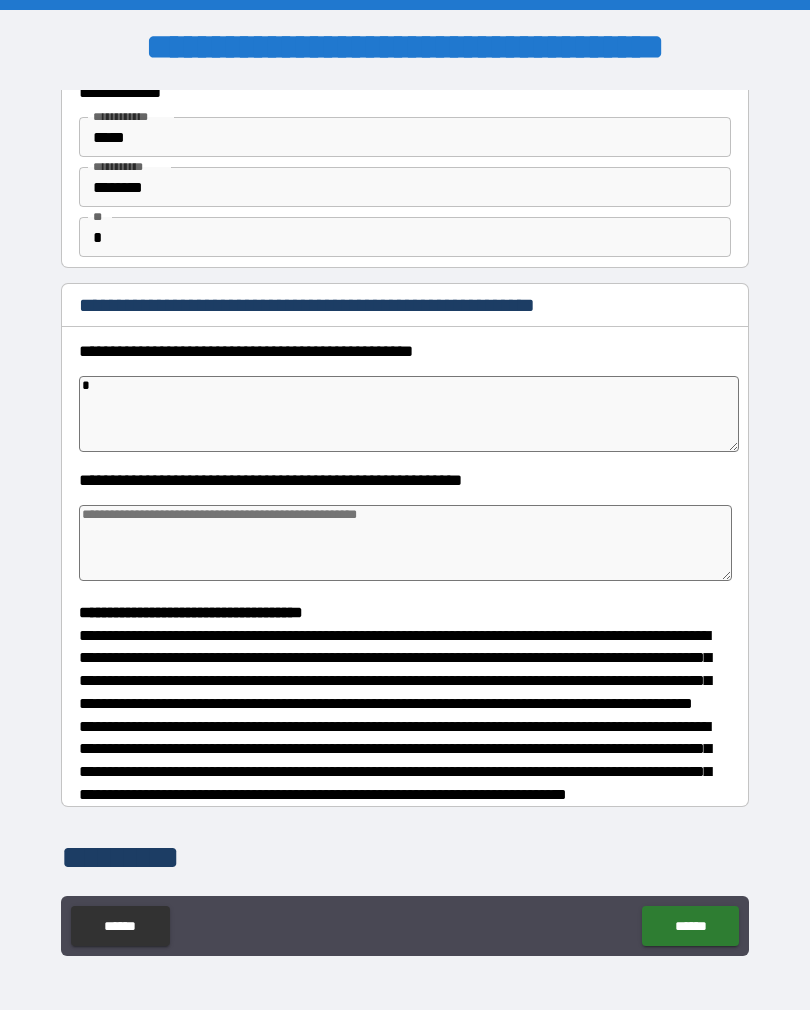 type on "*" 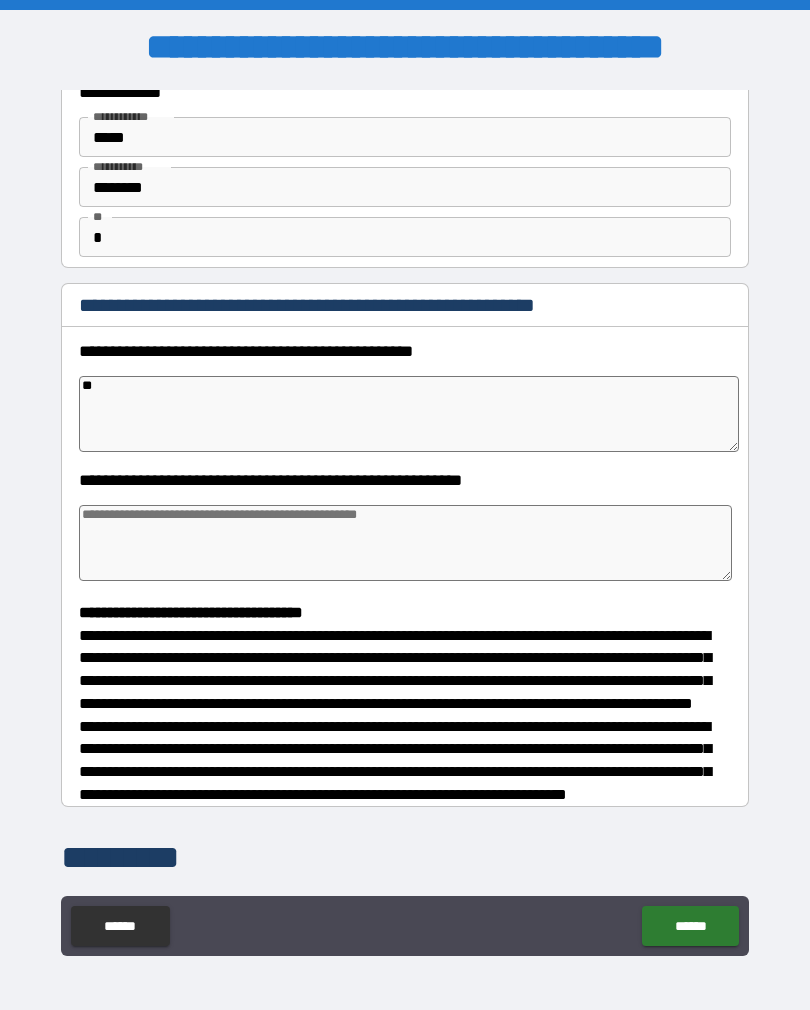 type on "*" 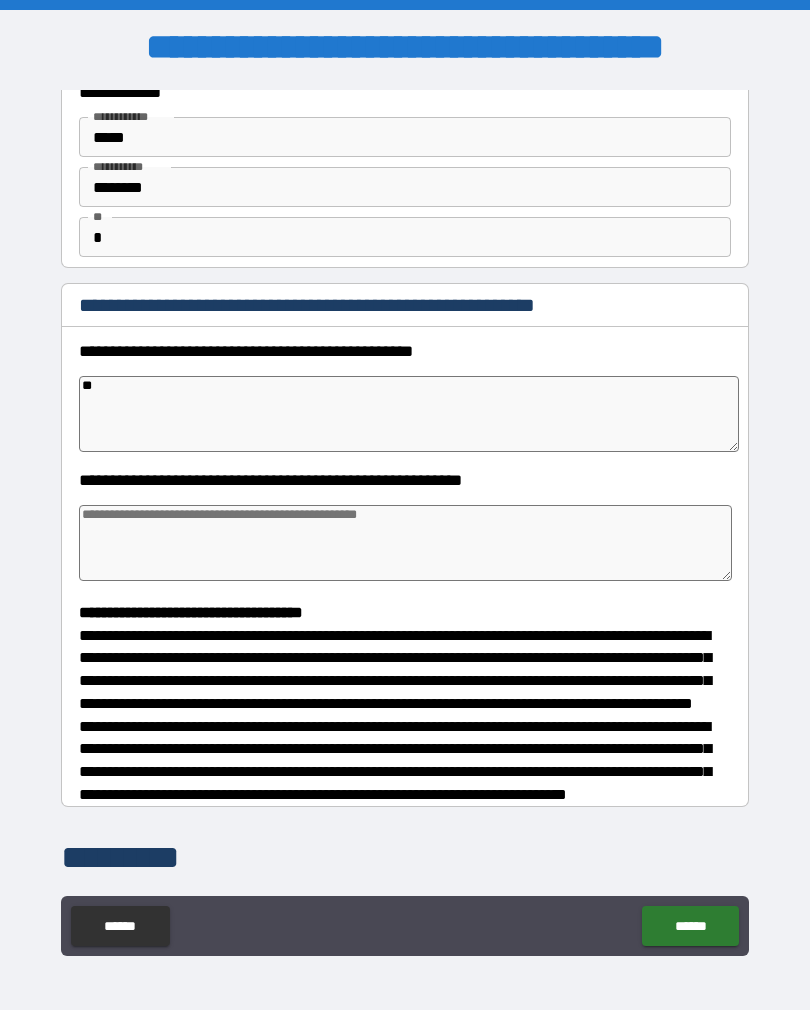 type on "*" 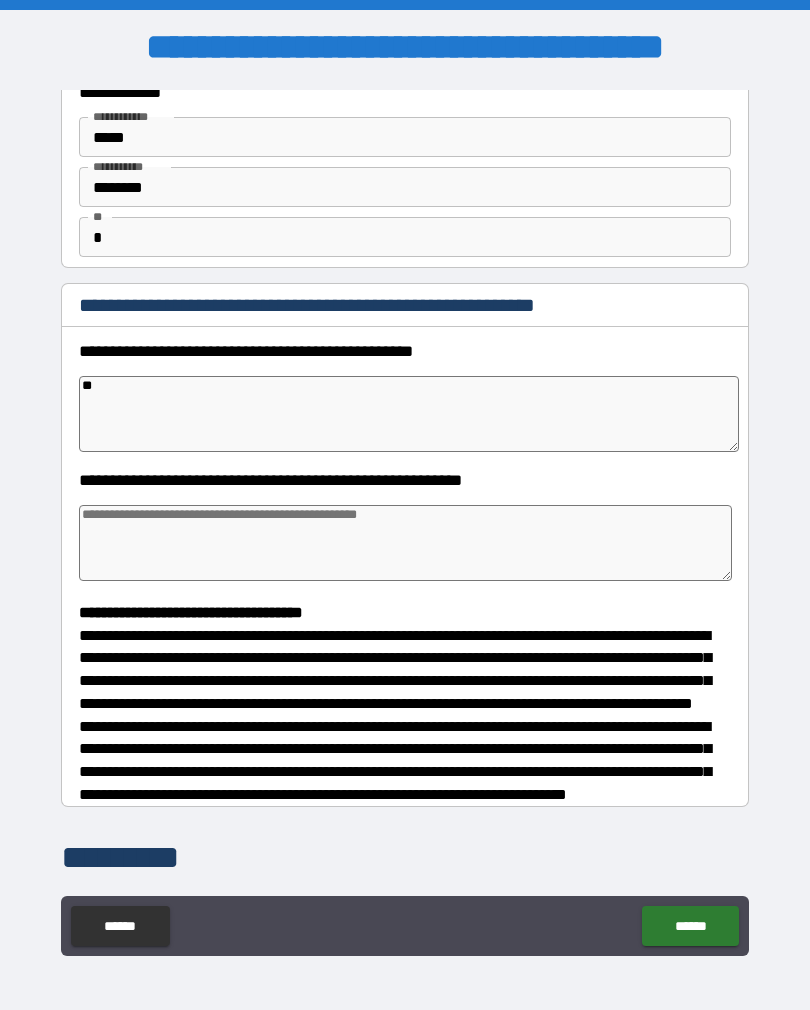 type on "*" 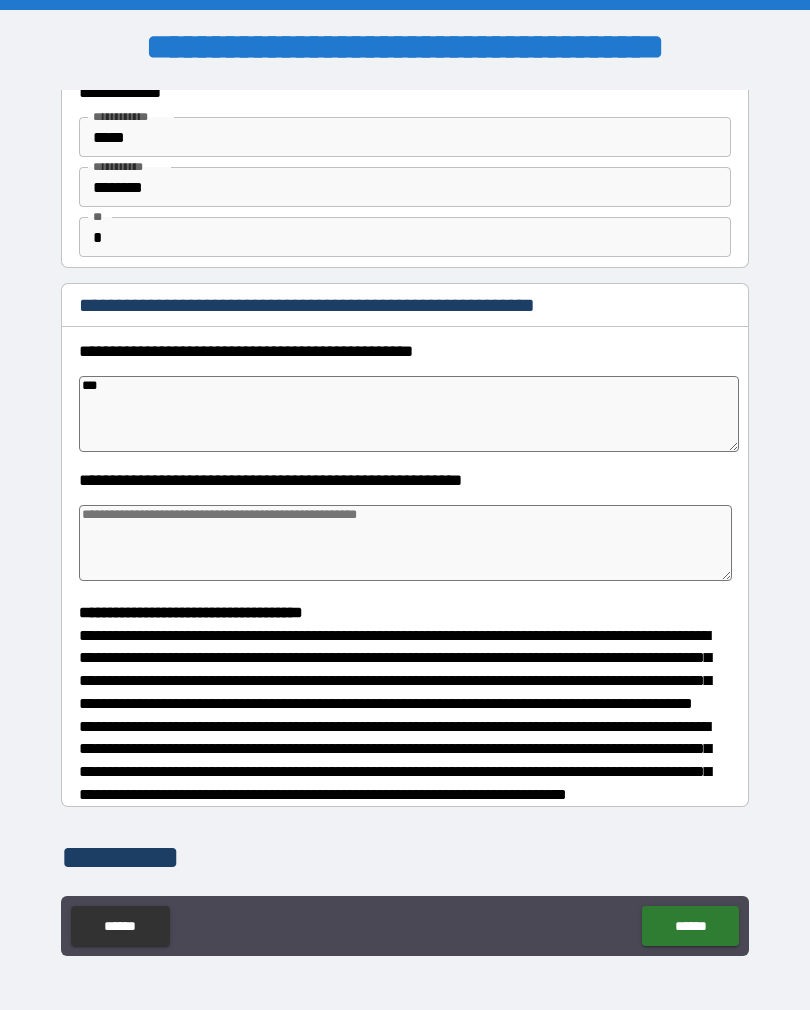 type on "*" 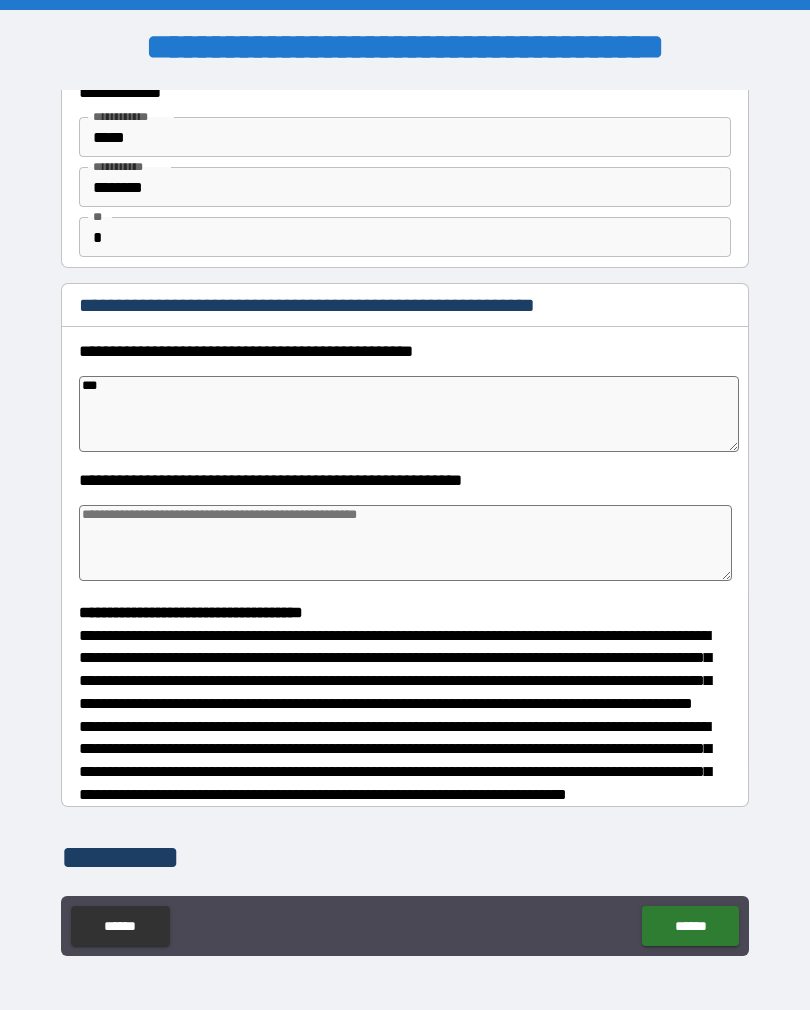type on "*" 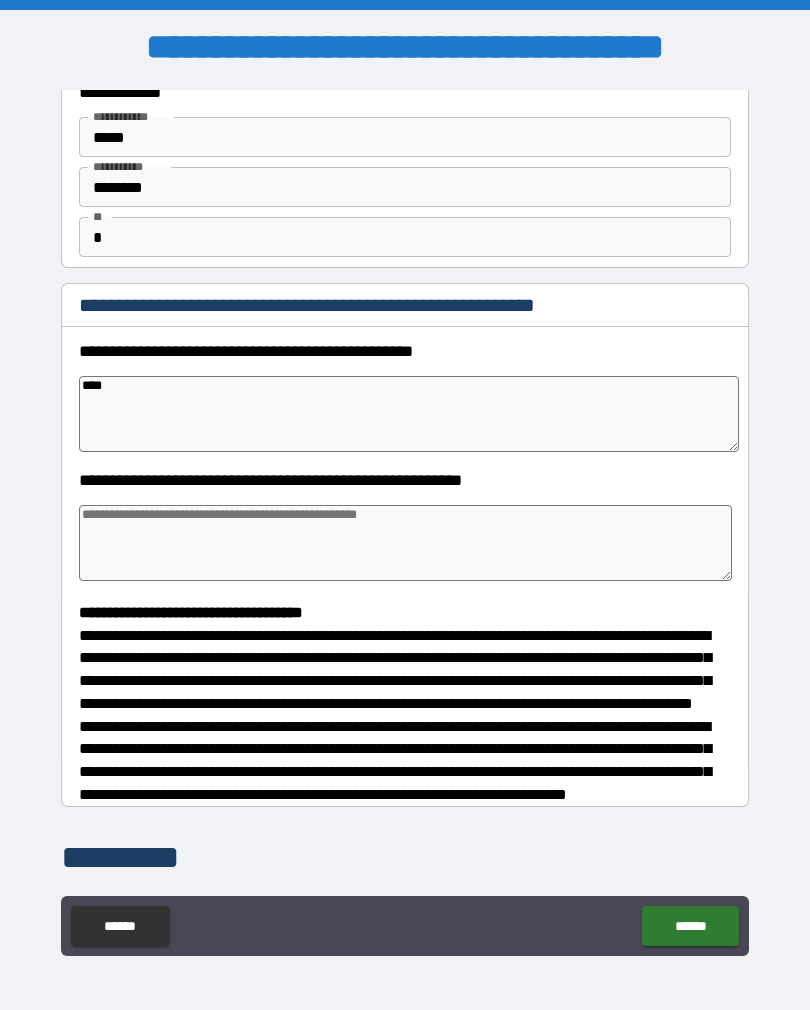 type on "*" 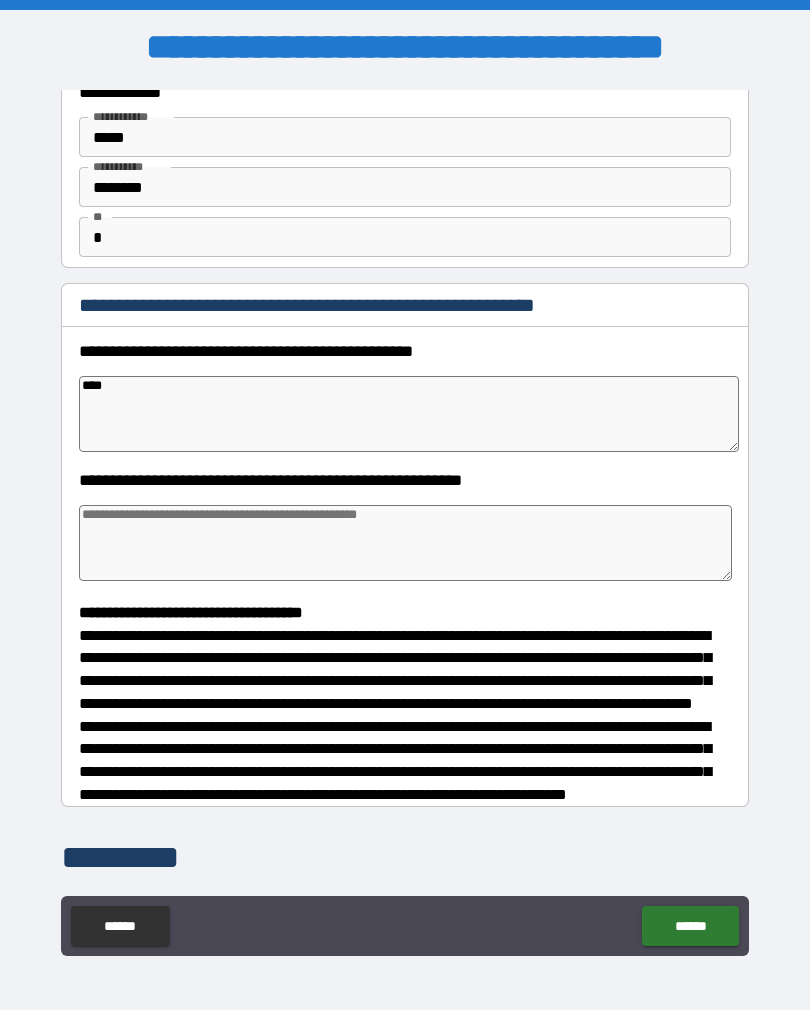 type on "*" 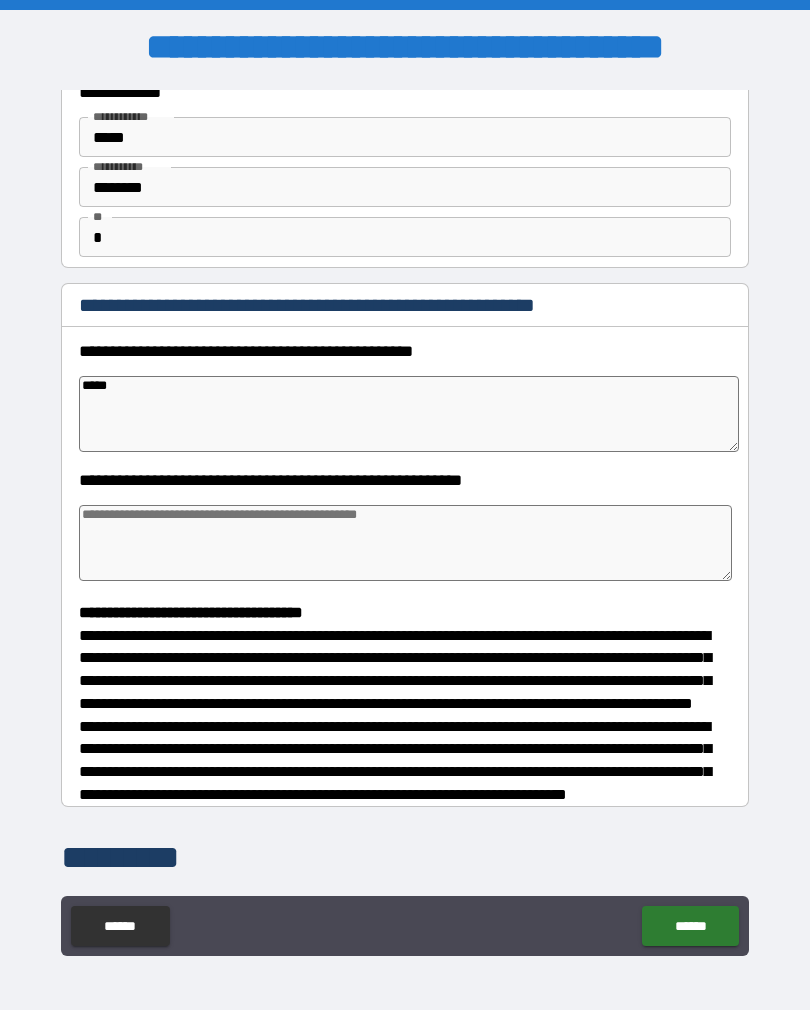 type on "*" 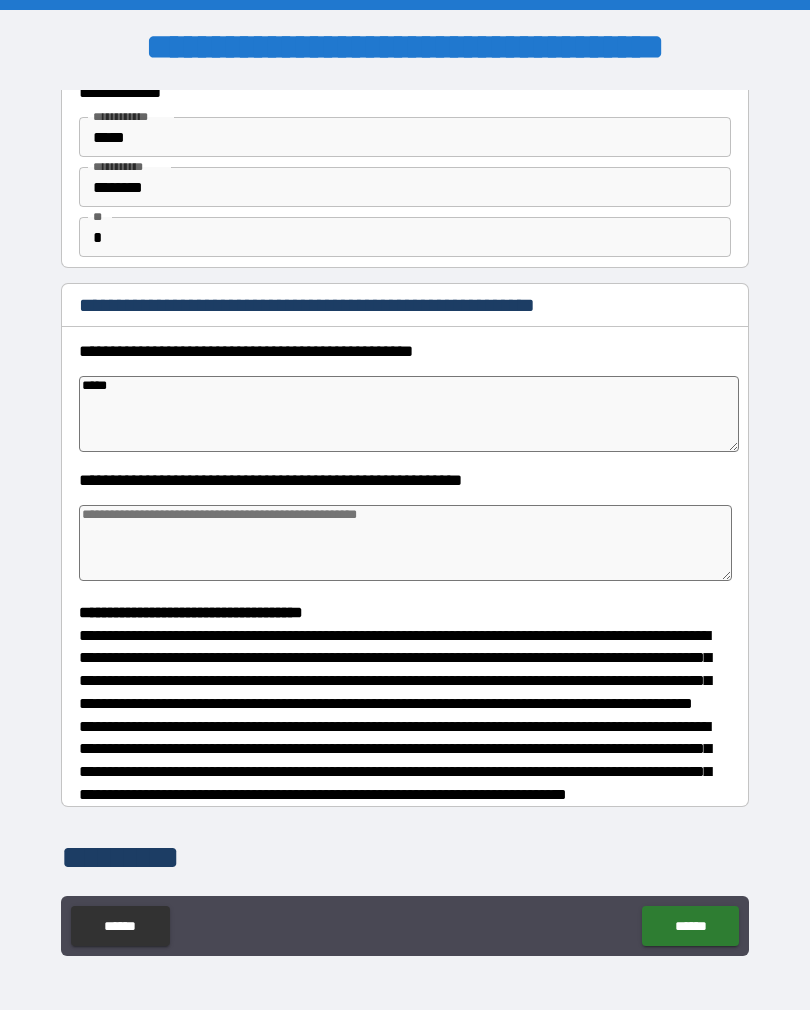 type on "*" 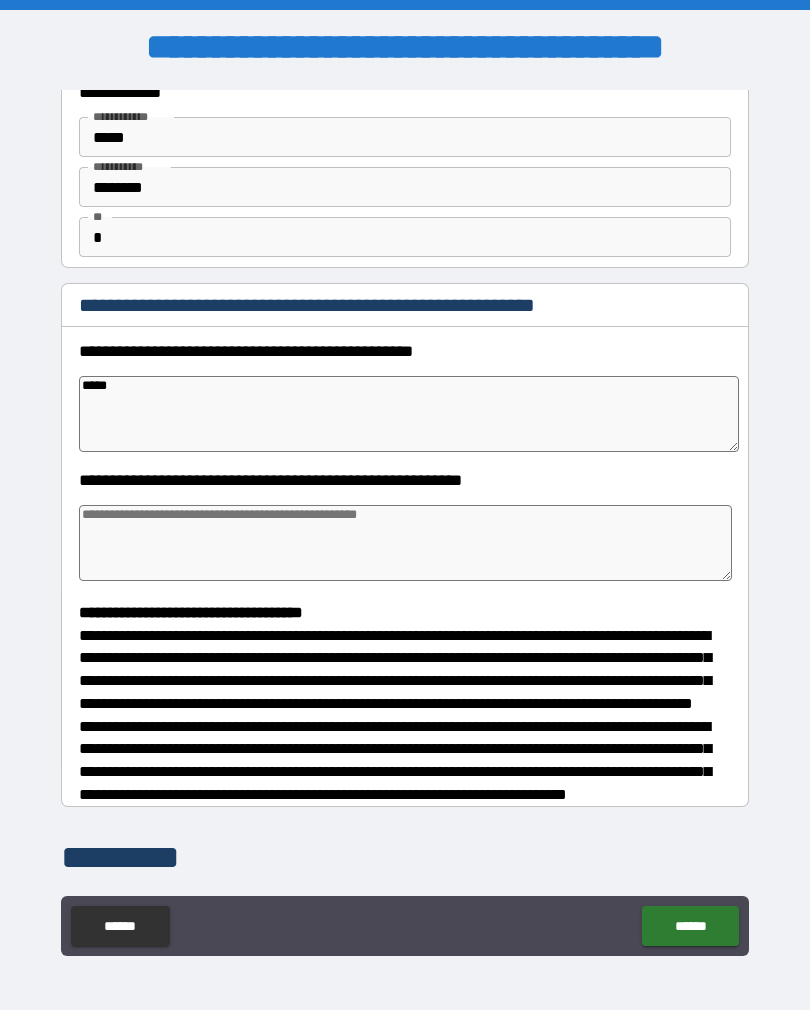 type on "*" 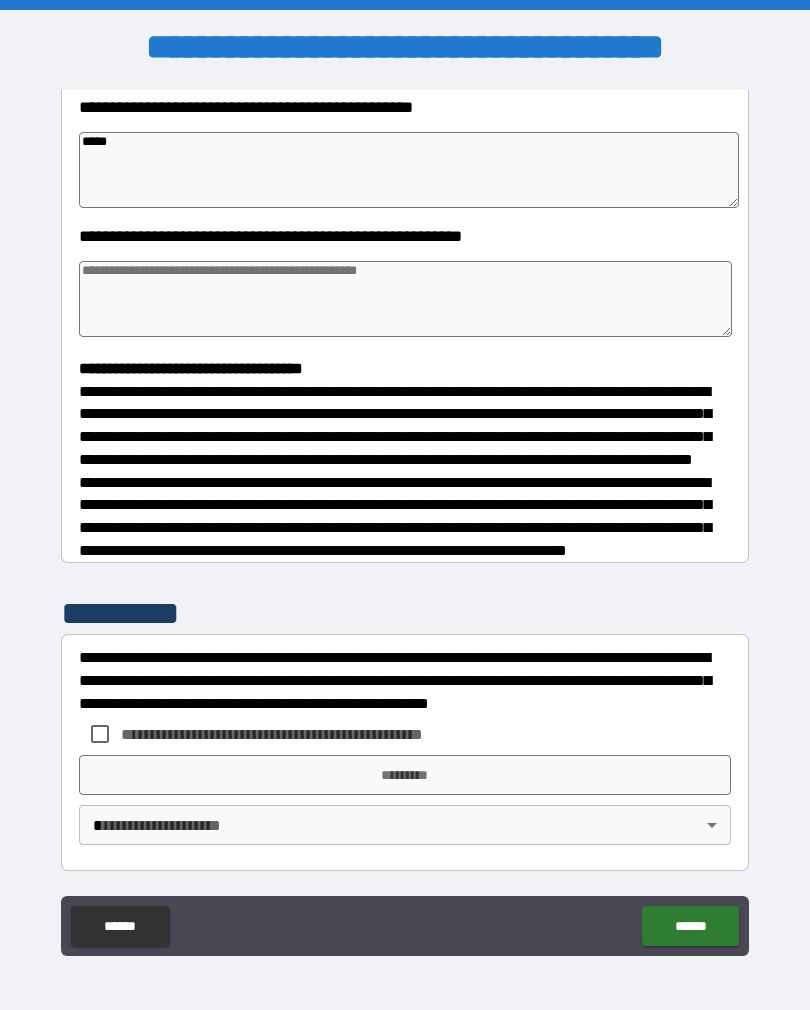 scroll, scrollTop: 348, scrollLeft: 0, axis: vertical 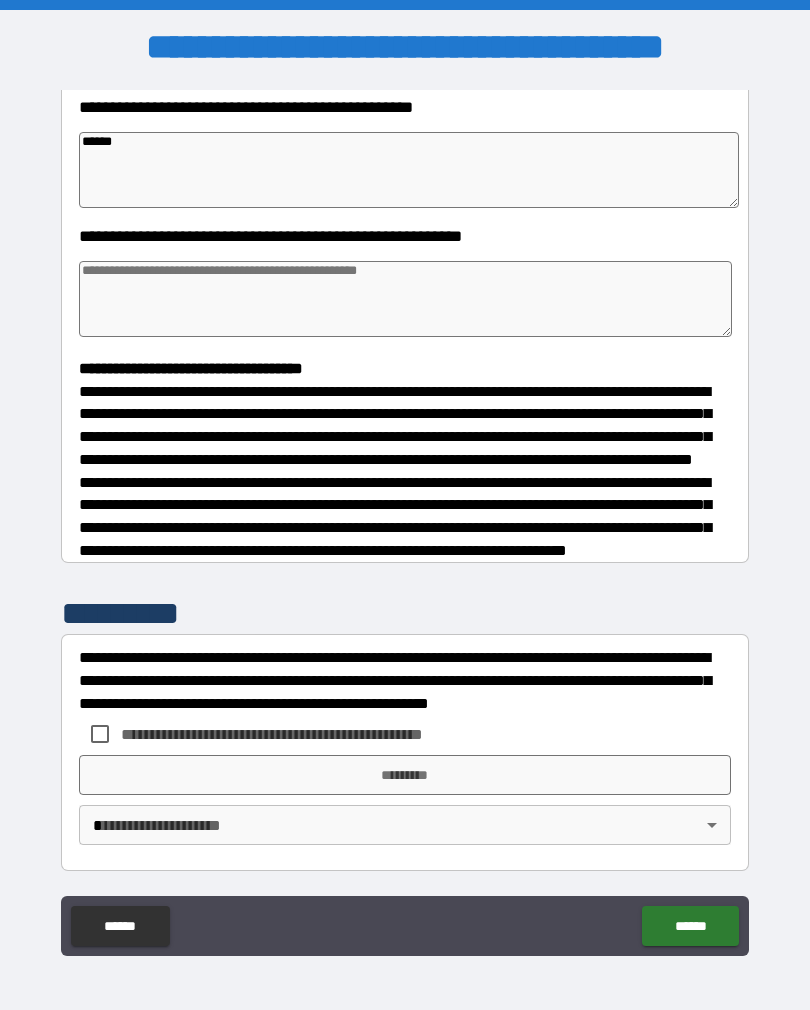 type on "*" 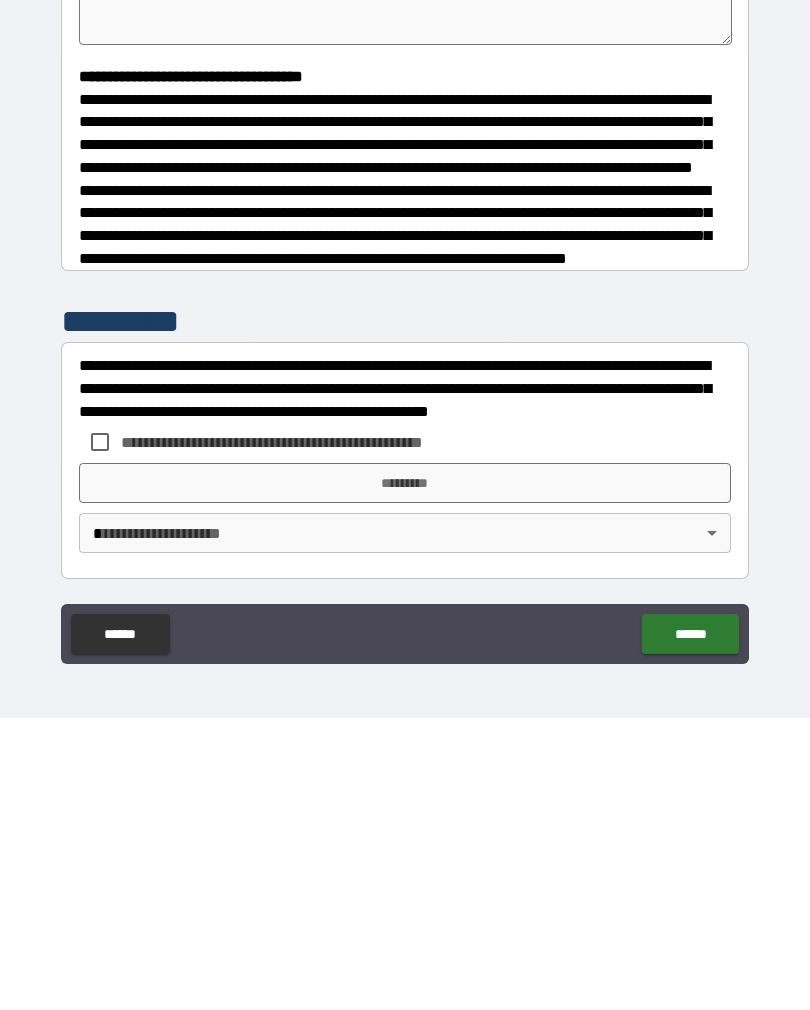 scroll, scrollTop: 31, scrollLeft: 0, axis: vertical 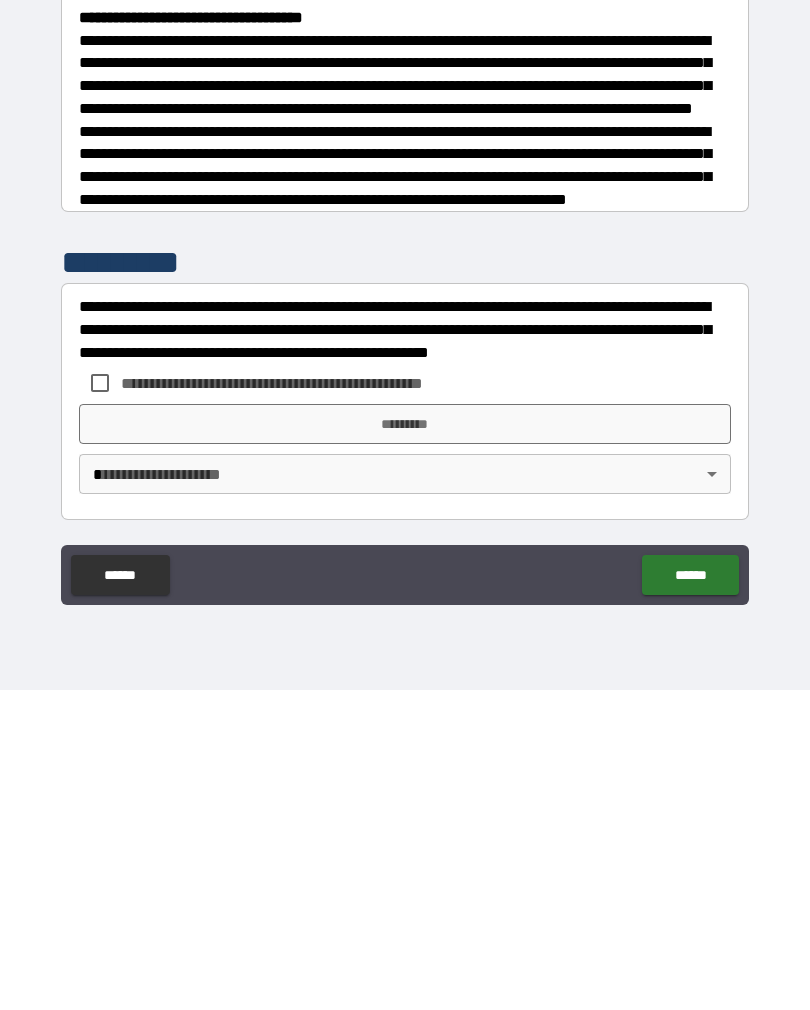 type on "****" 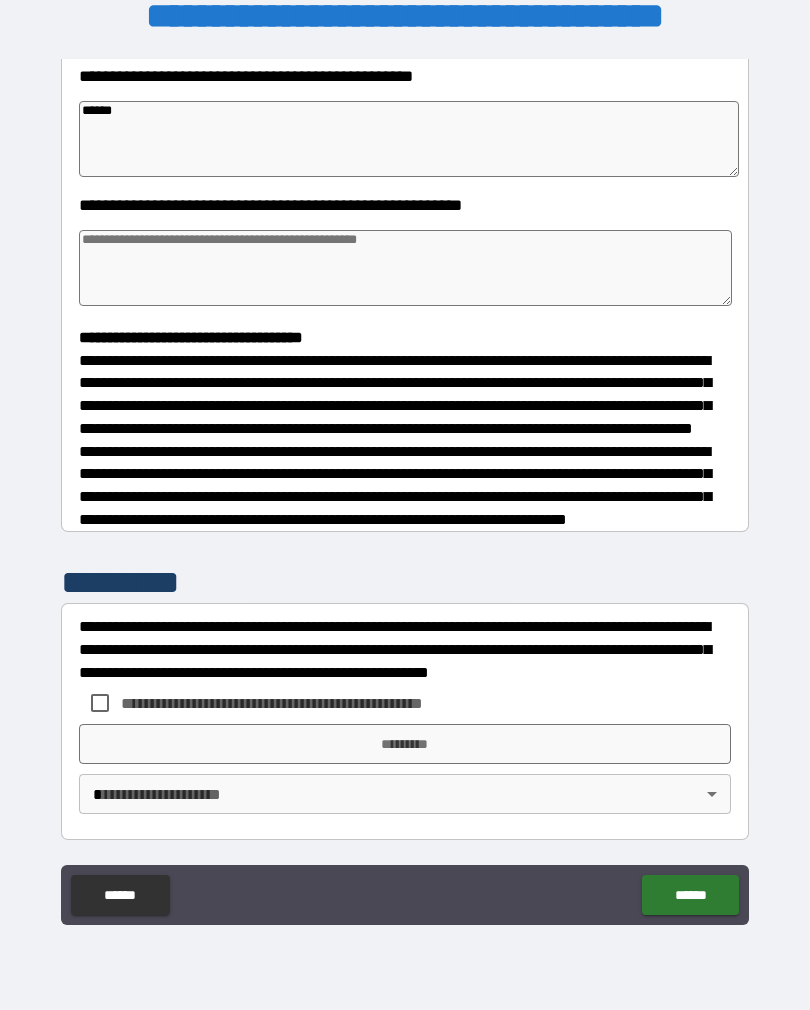 type on "*" 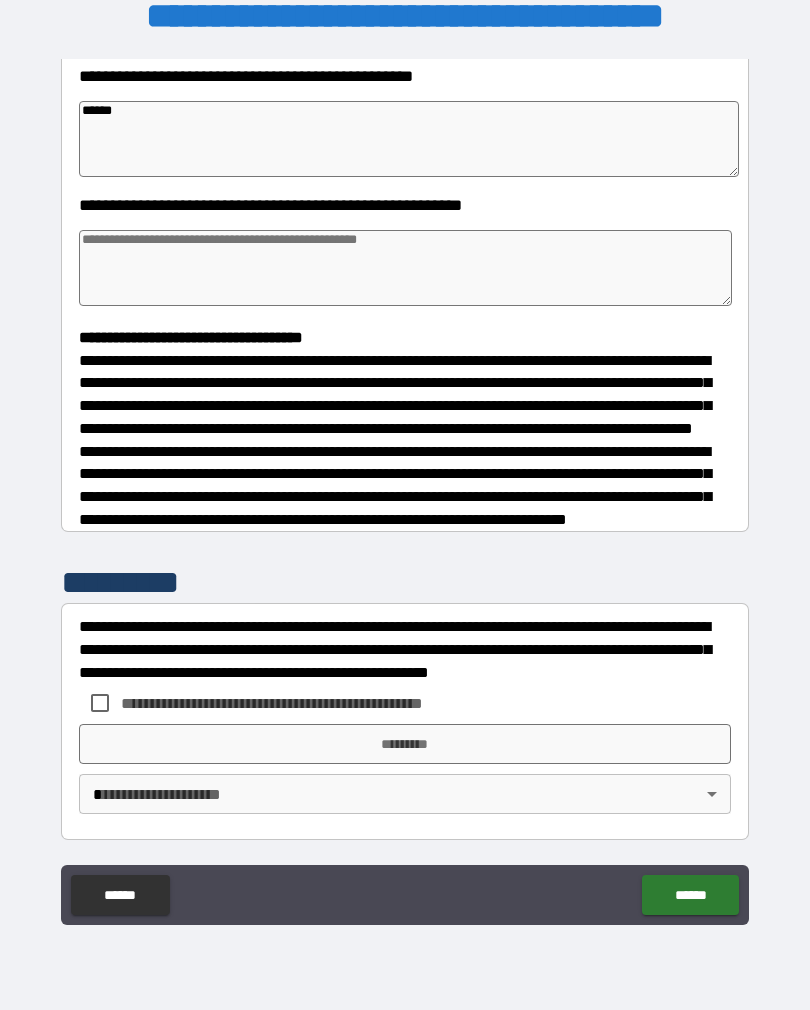 type on "*" 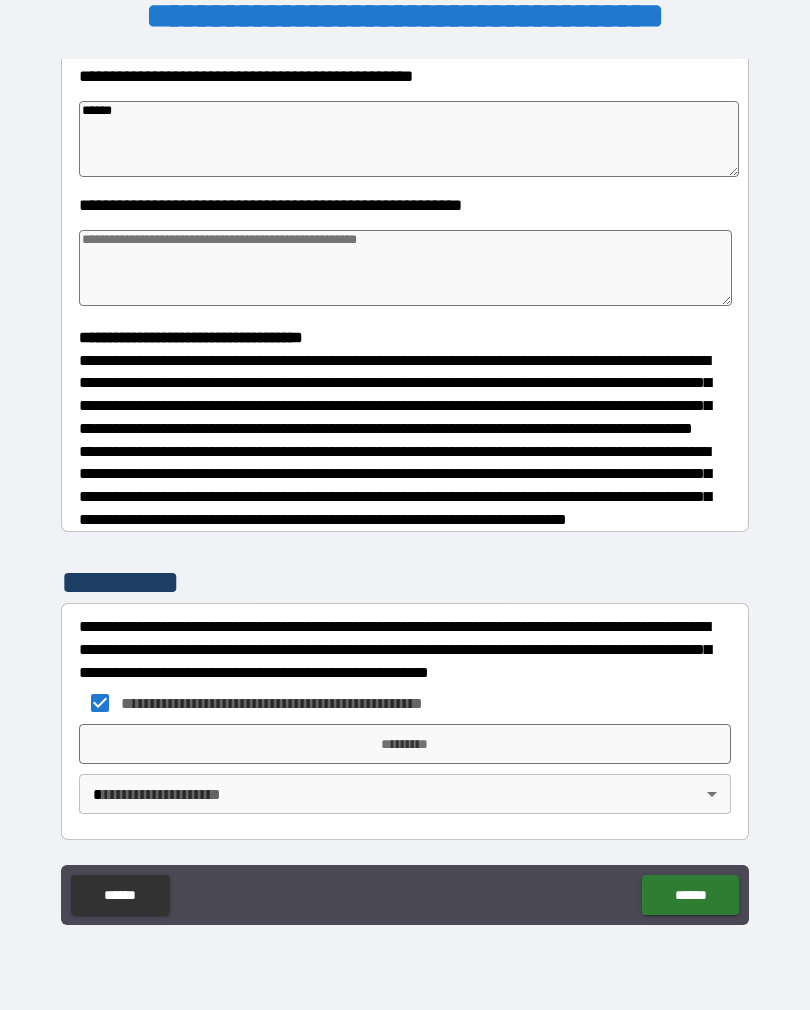 type on "*" 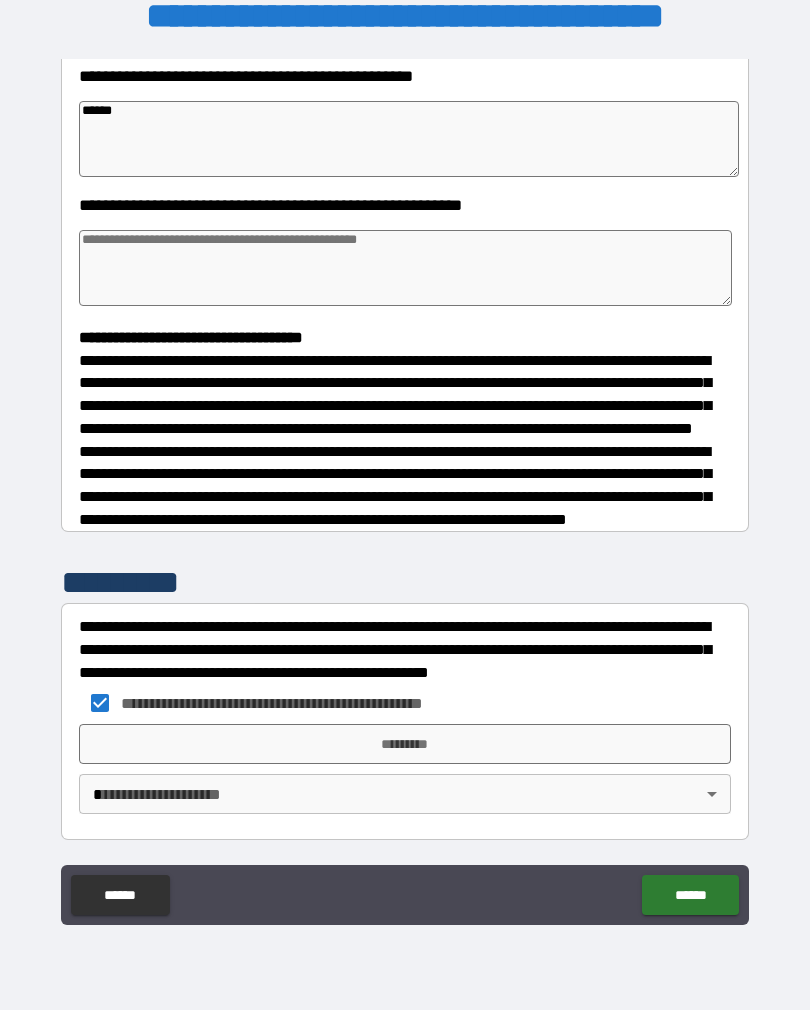 type on "*" 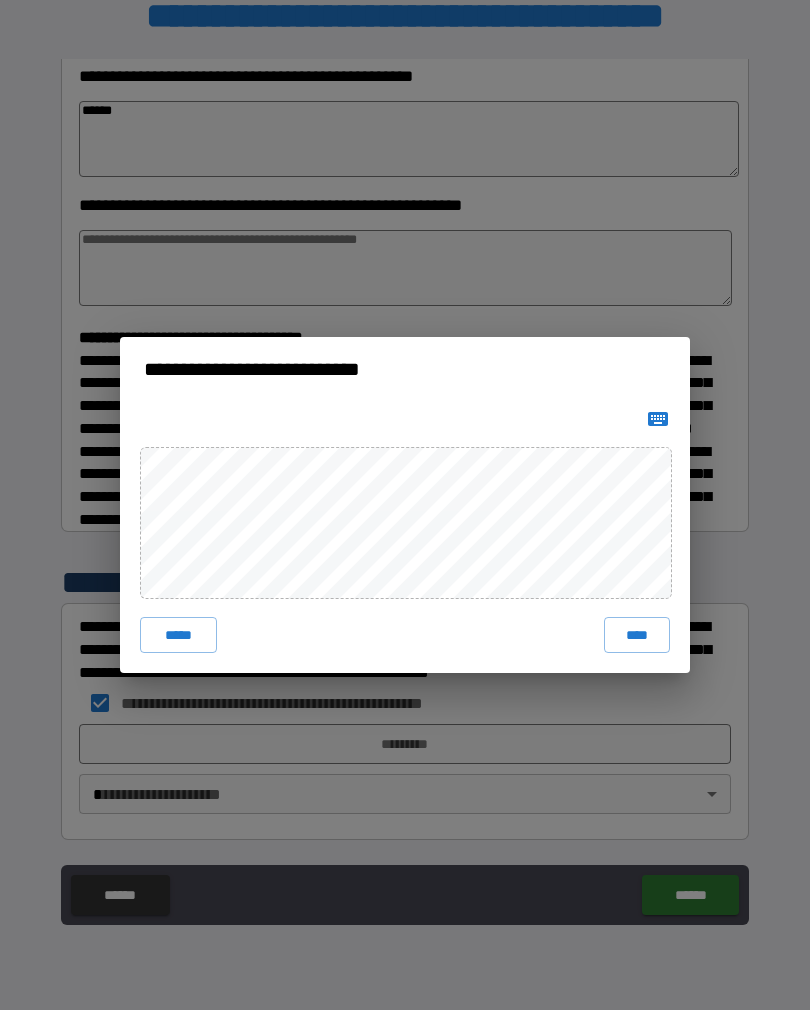 click on "****" at bounding box center [637, 635] 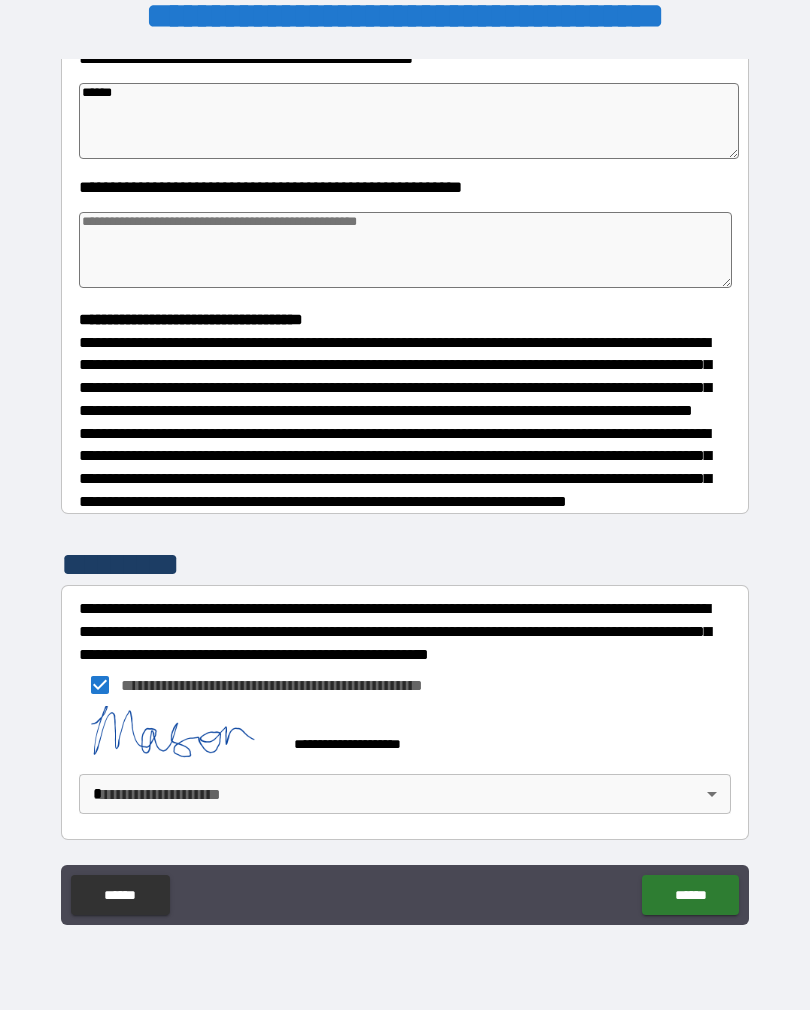 scroll, scrollTop: 338, scrollLeft: 0, axis: vertical 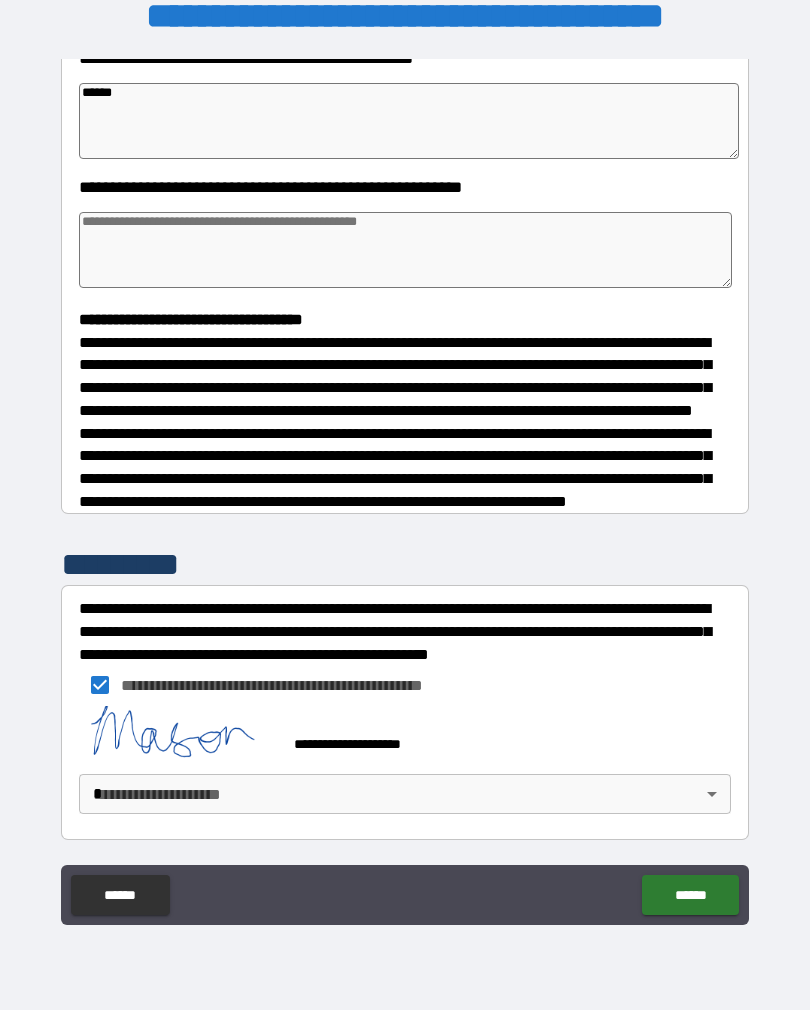 type on "*" 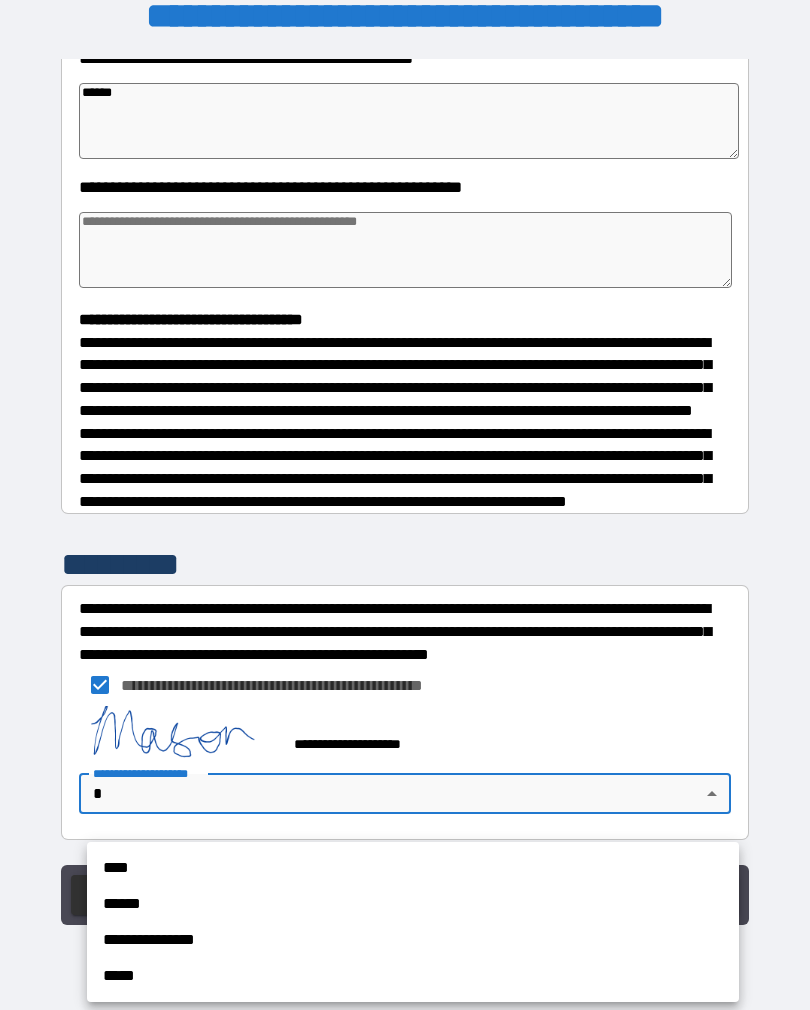 click on "****" at bounding box center (413, 868) 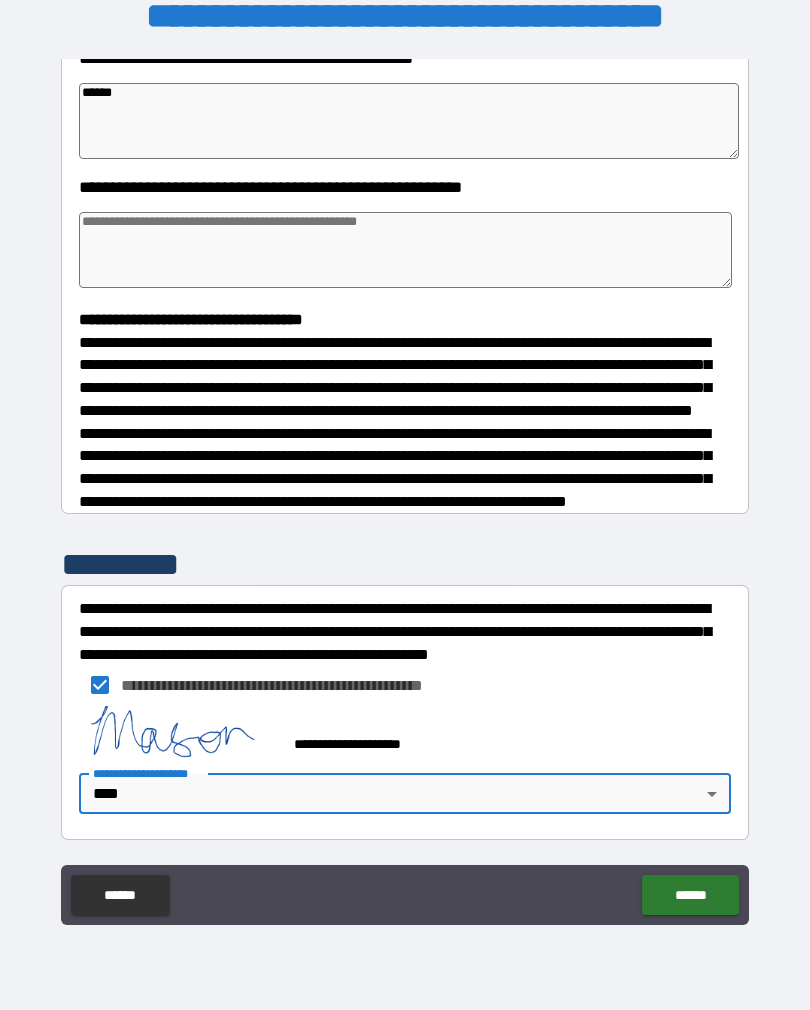 type on "*" 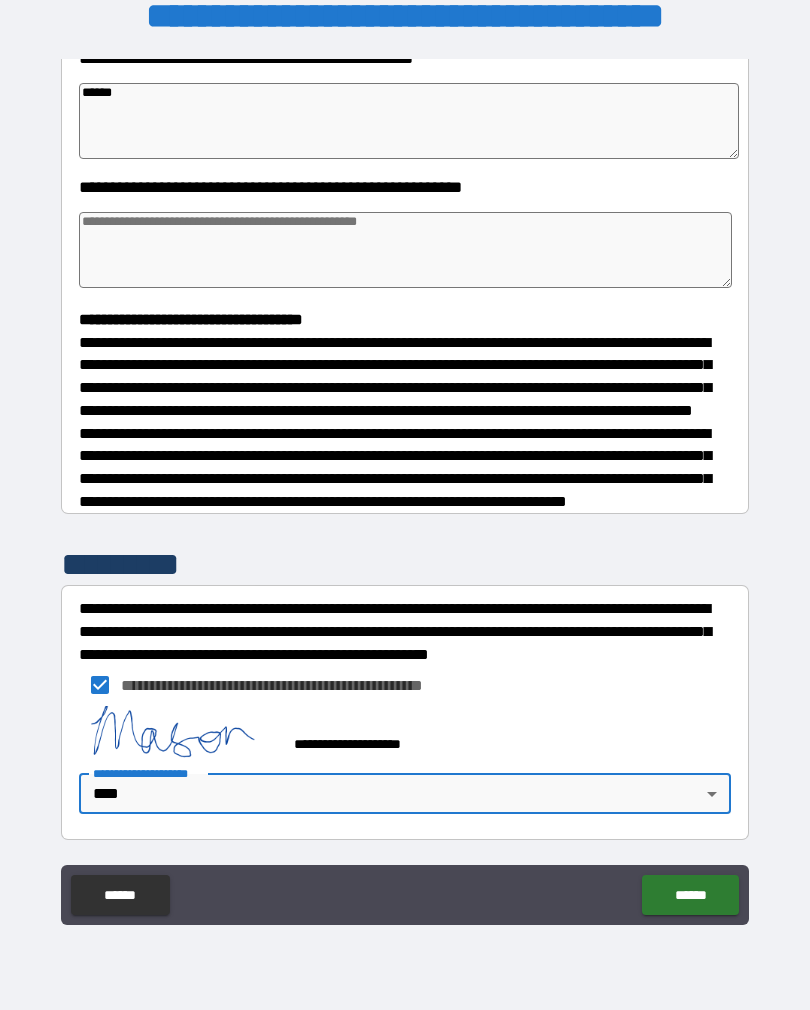 type on "*" 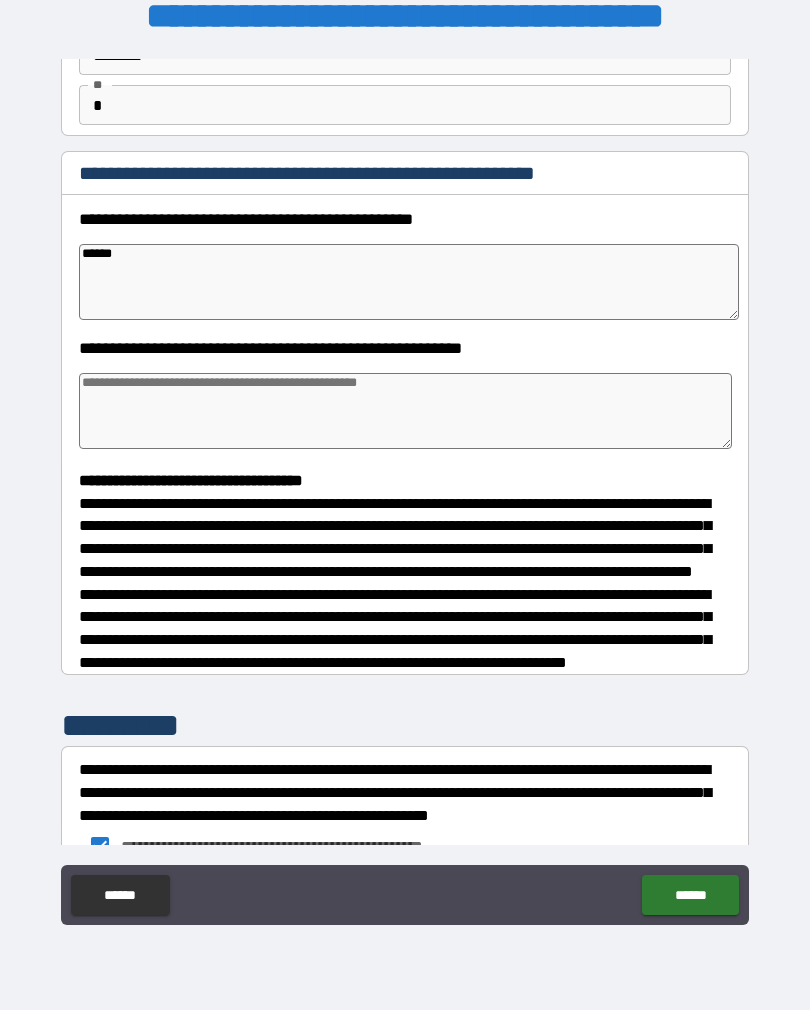 scroll, scrollTop: 146, scrollLeft: 0, axis: vertical 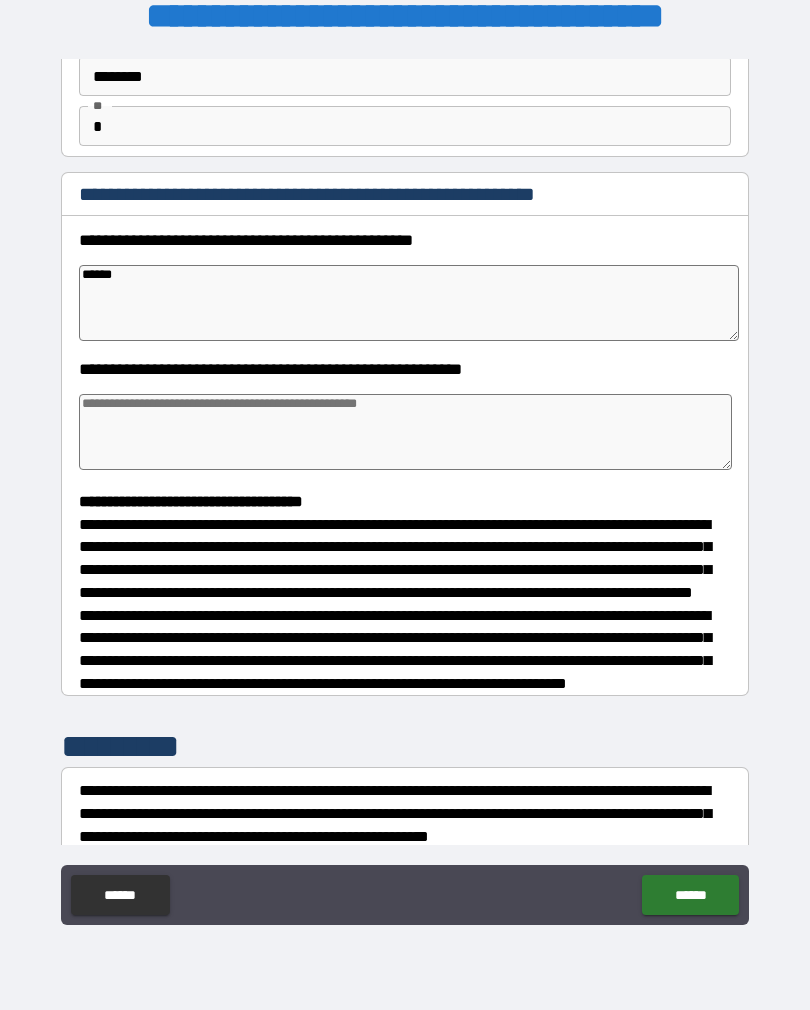 click on "****" at bounding box center [409, 303] 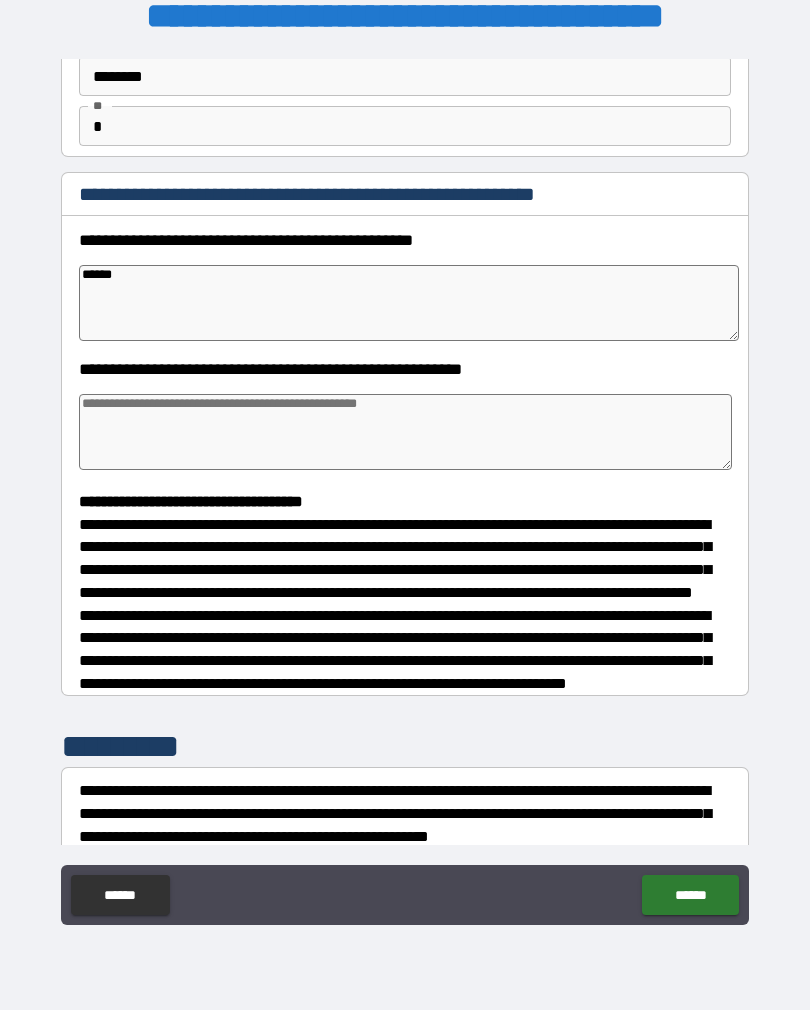 type on "****" 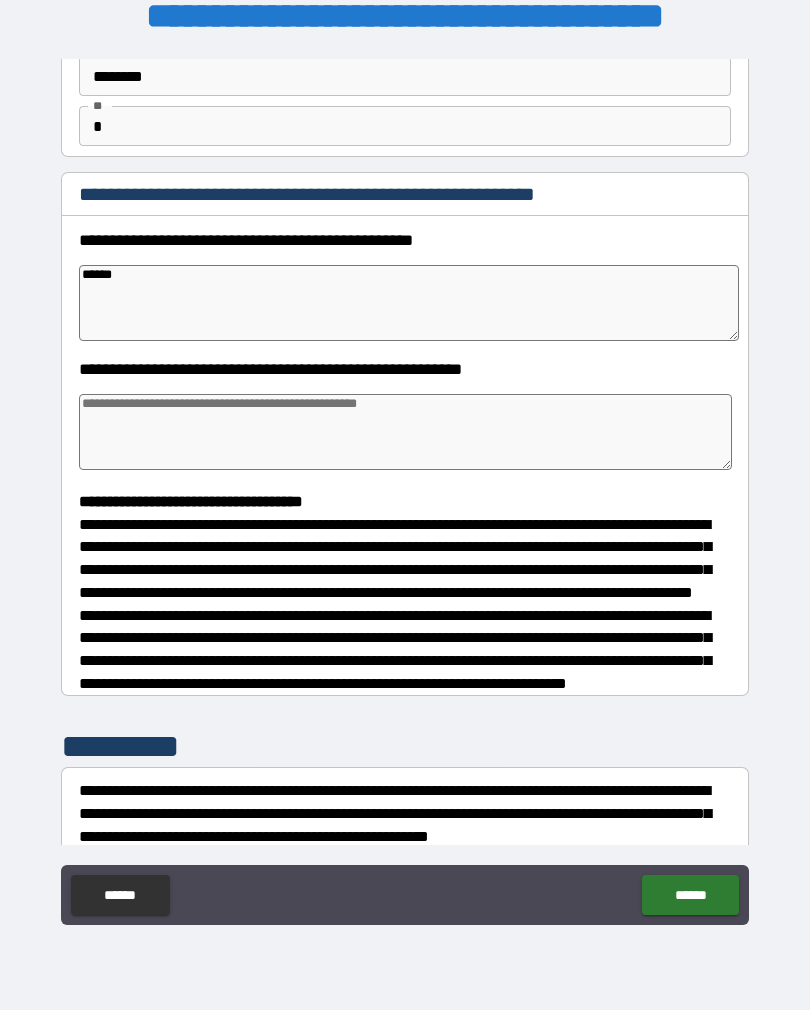 type on "*" 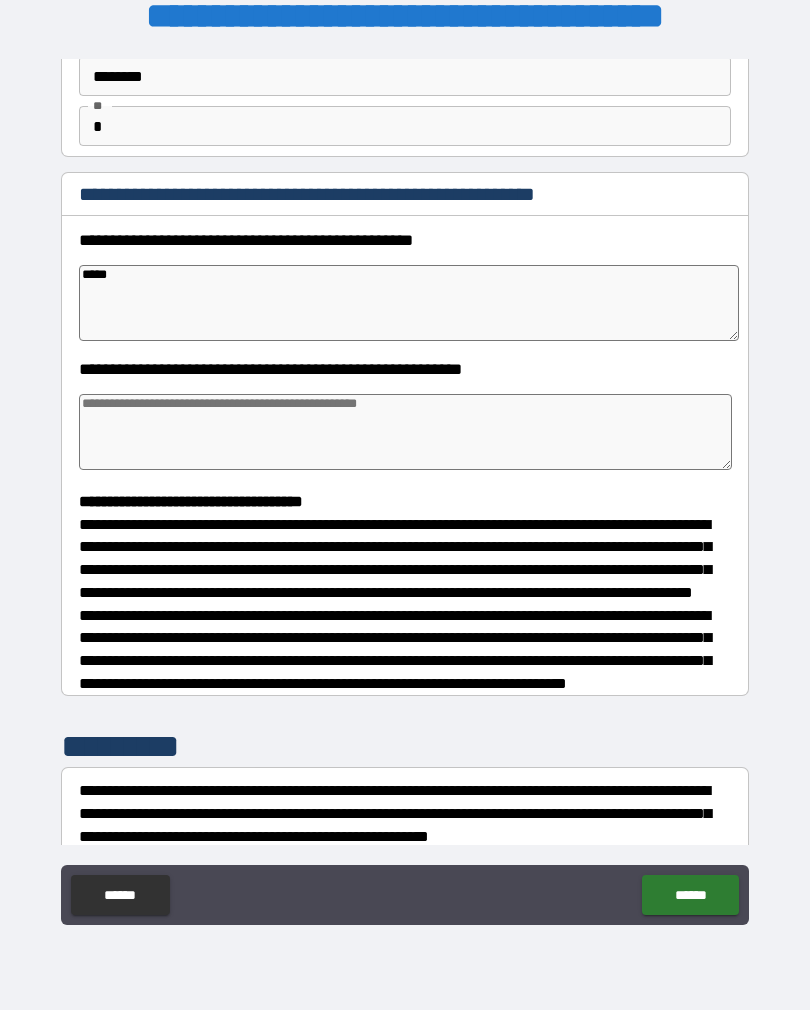 type on "*" 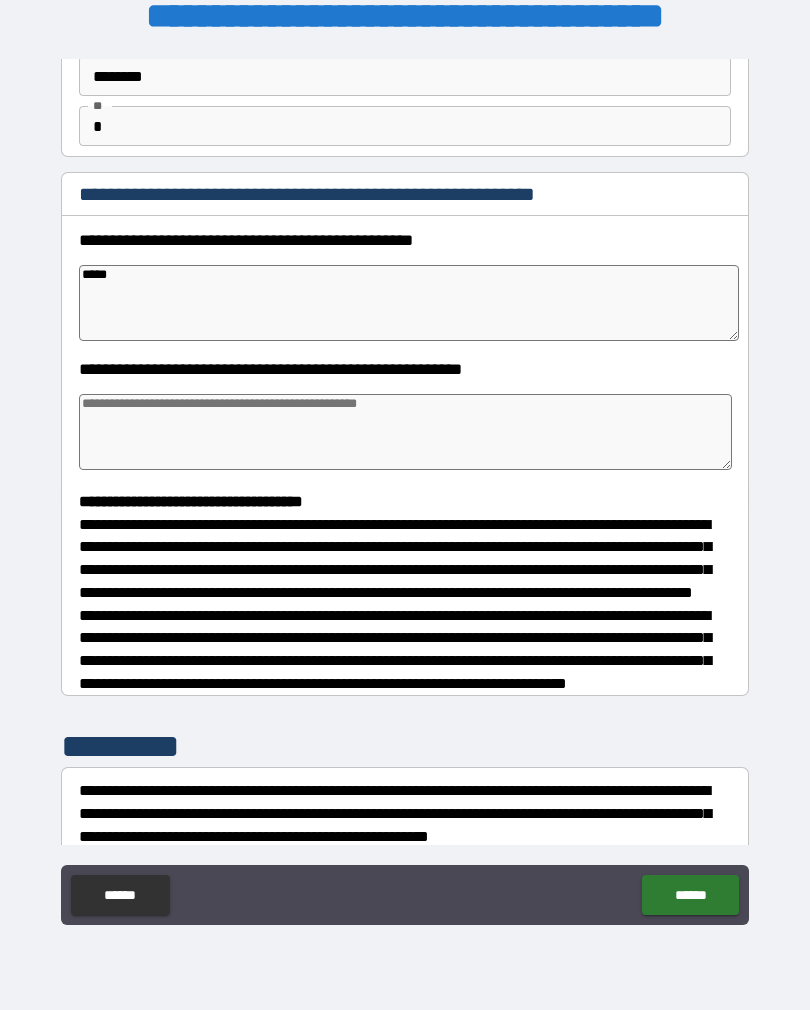 type on "*" 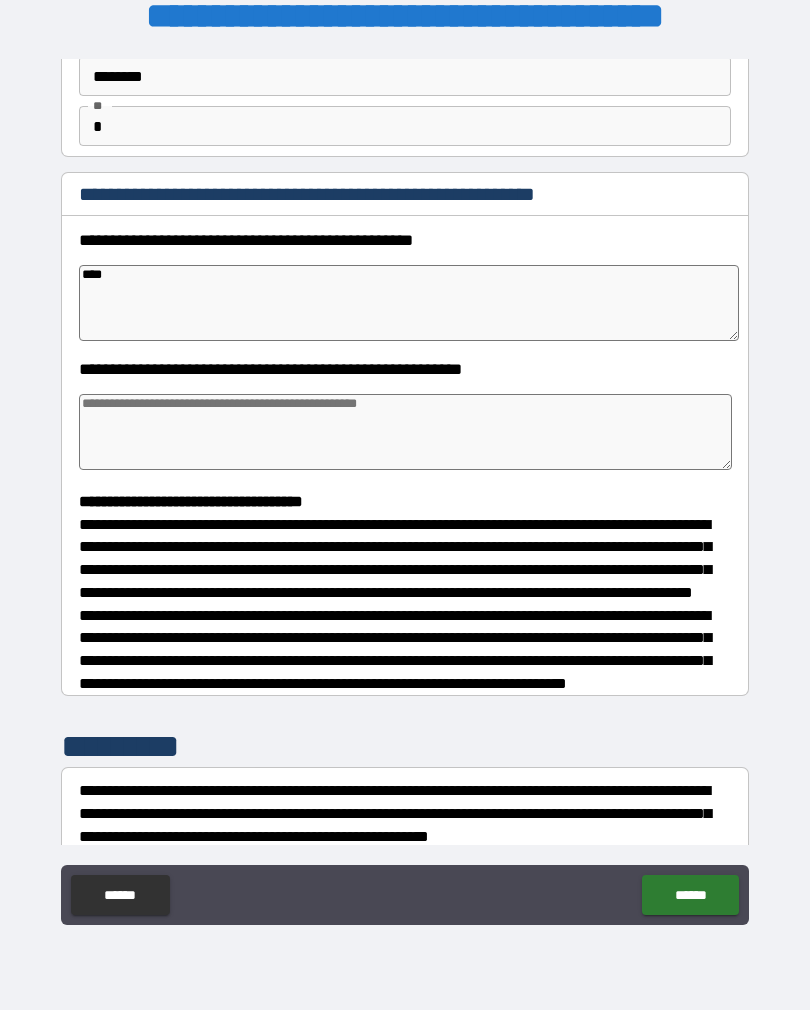 type on "*" 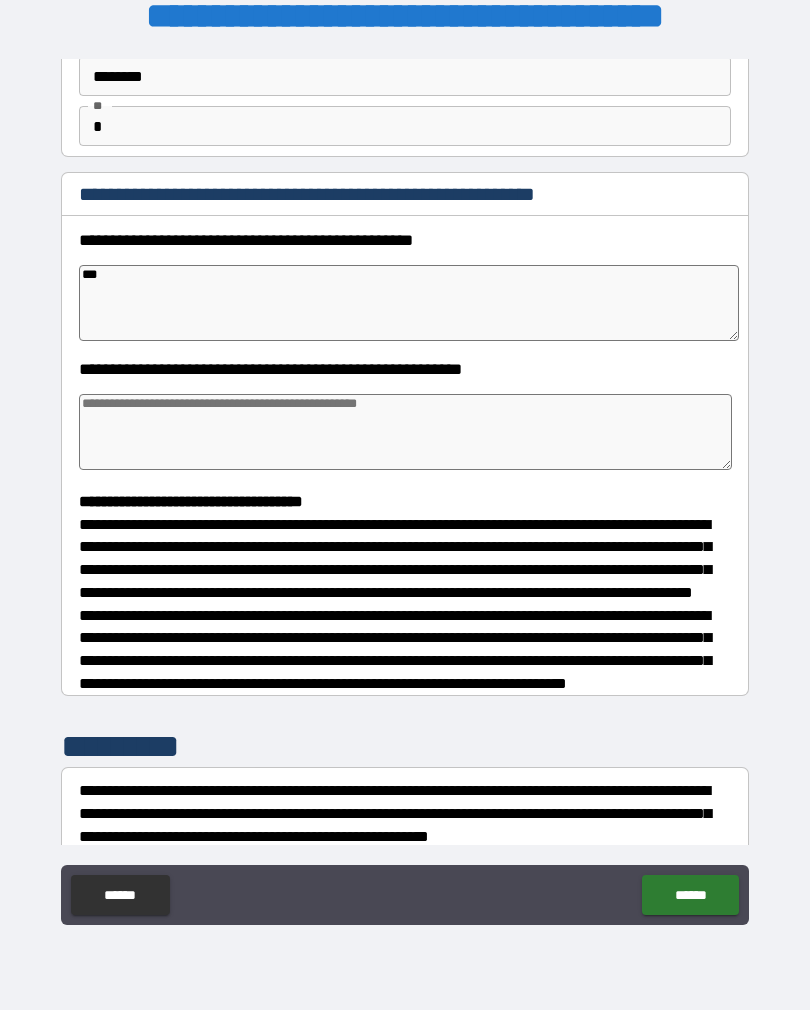 type on "*" 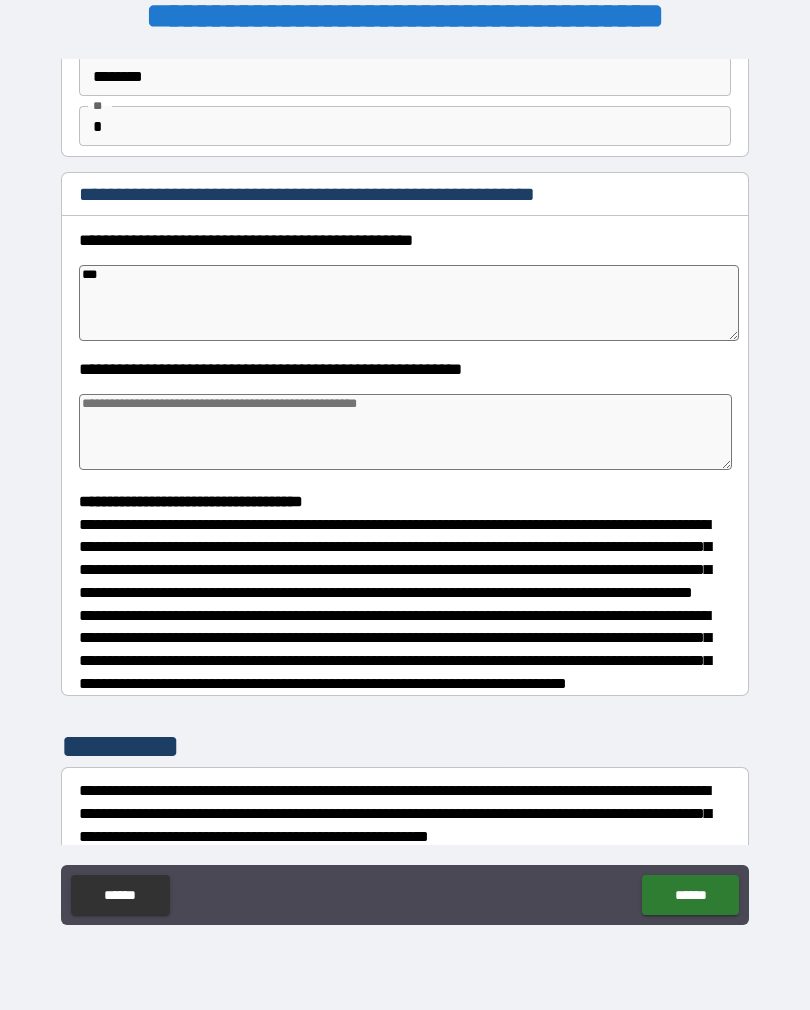 type on "*" 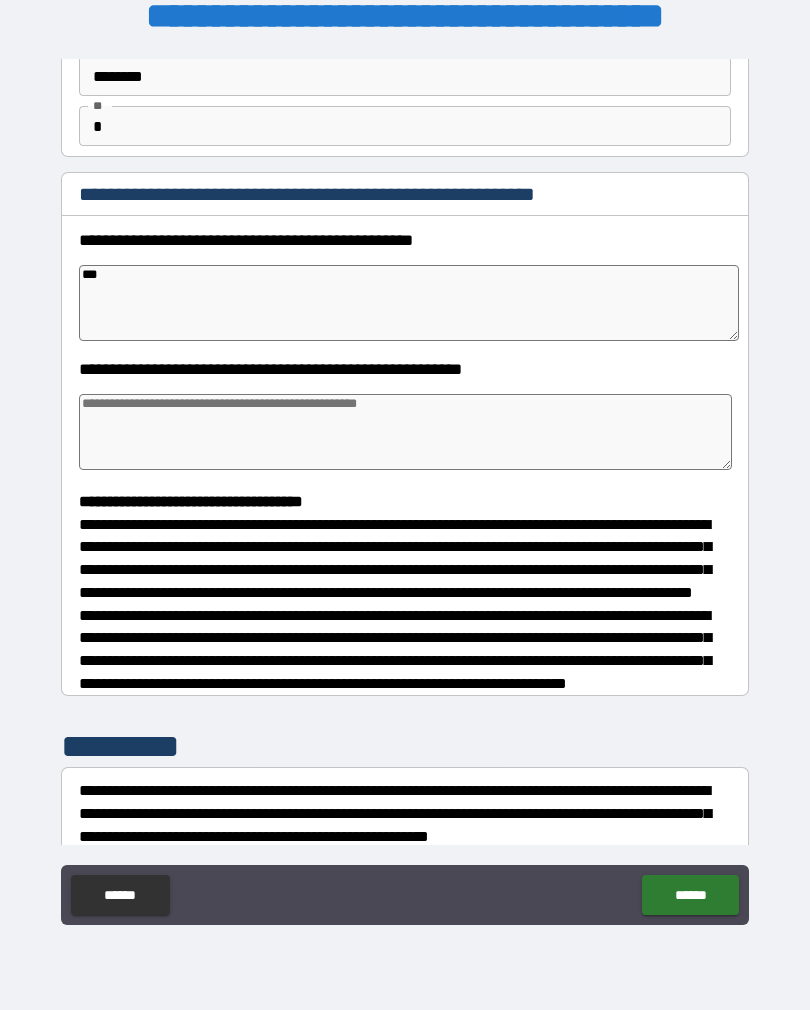 type on "*" 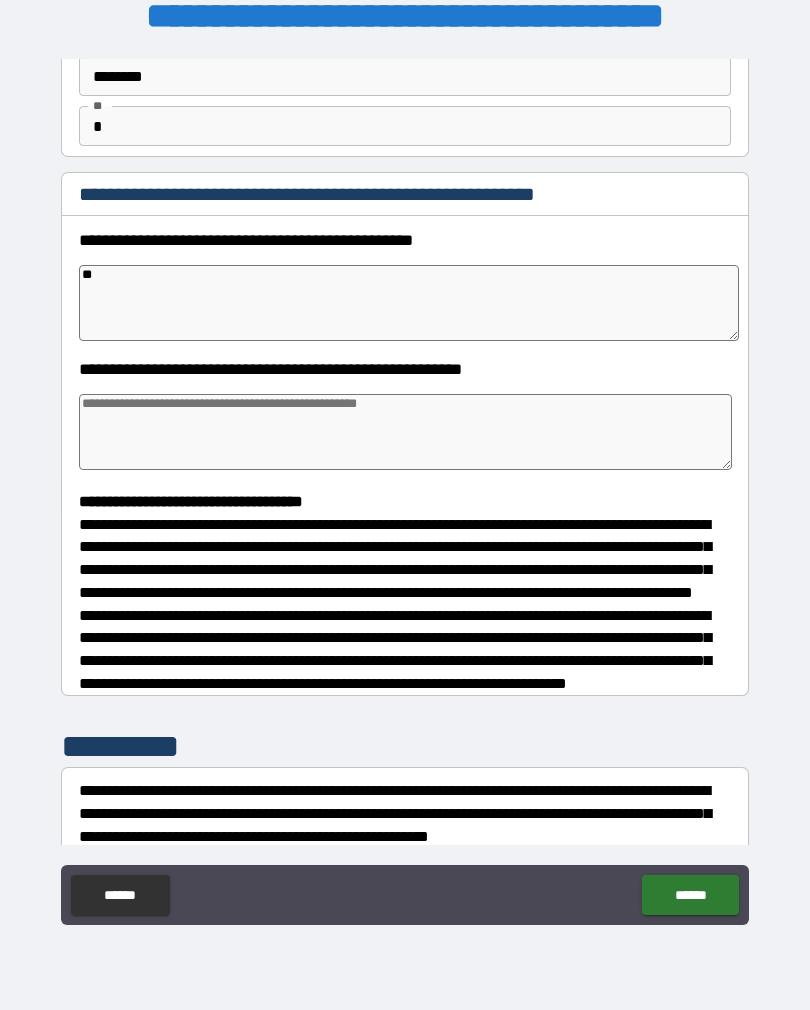 type 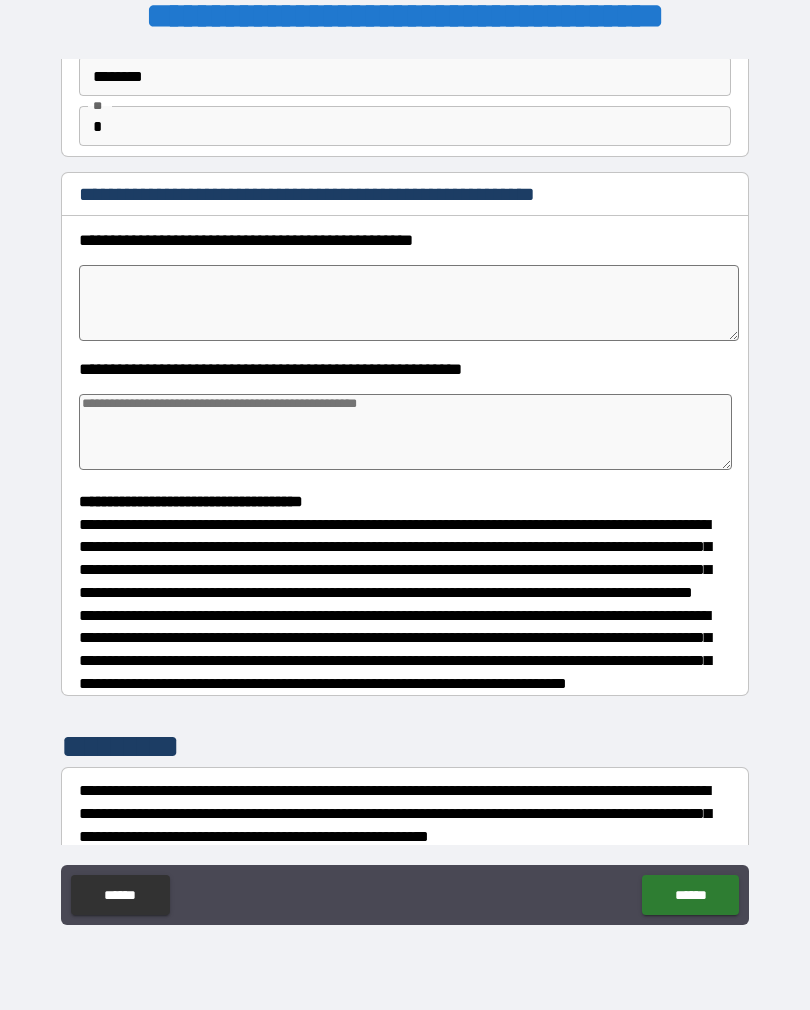 type on "*" 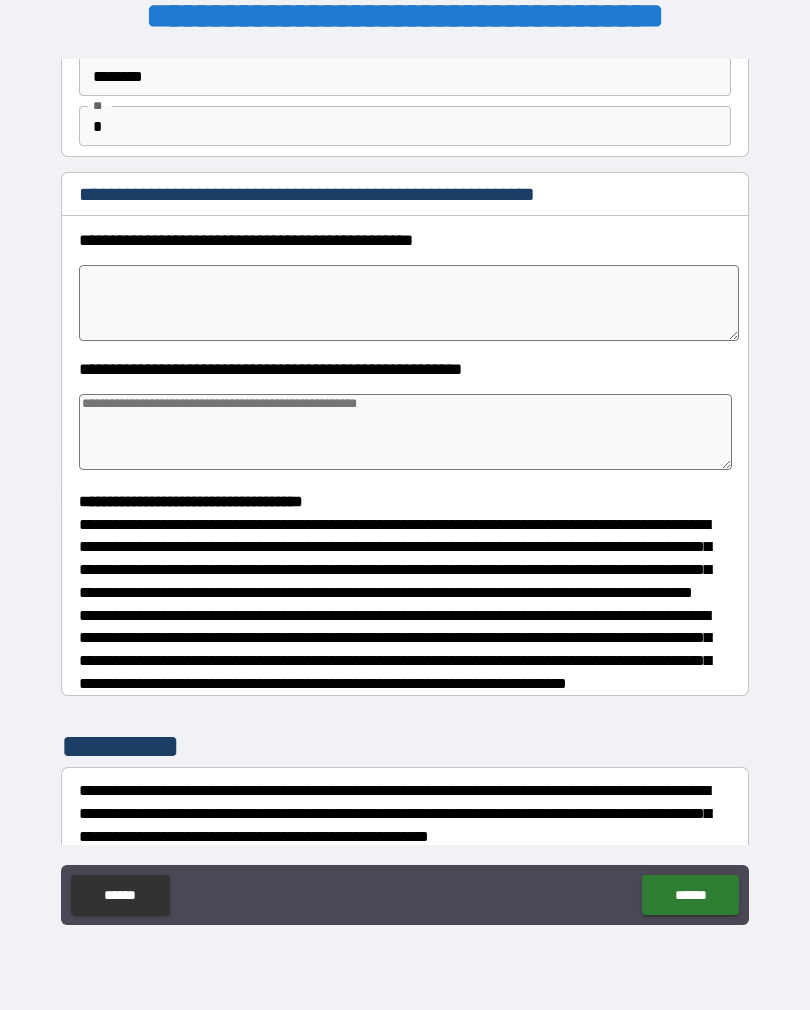 type on "*" 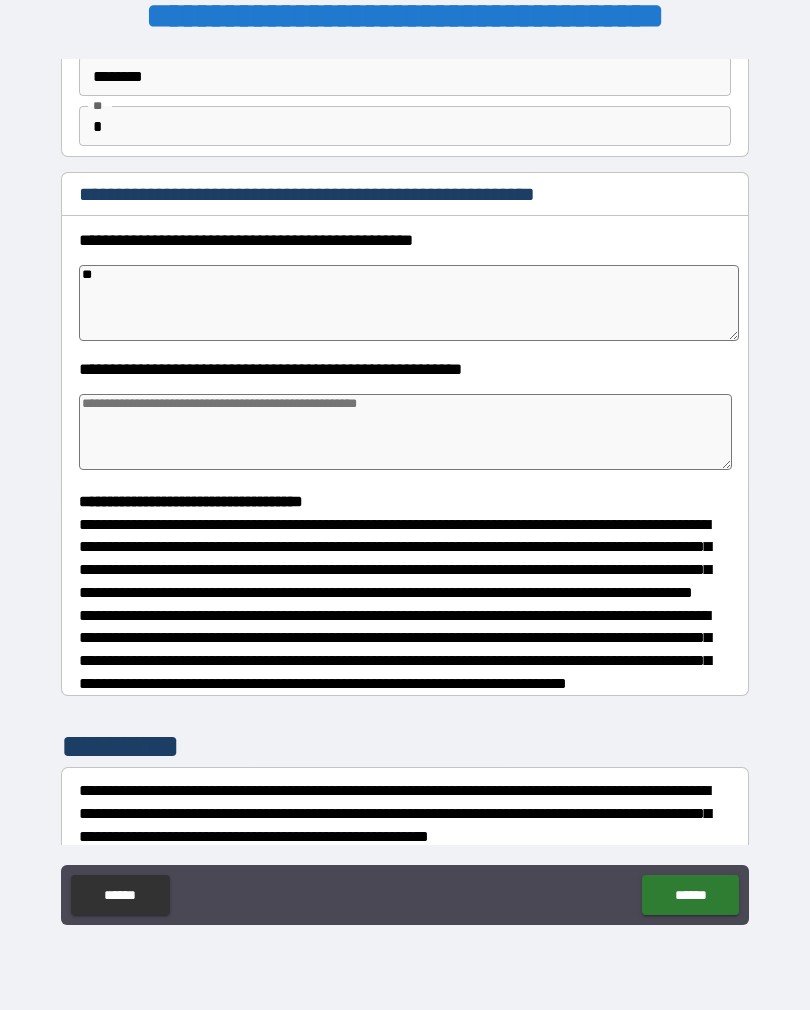 type on "*" 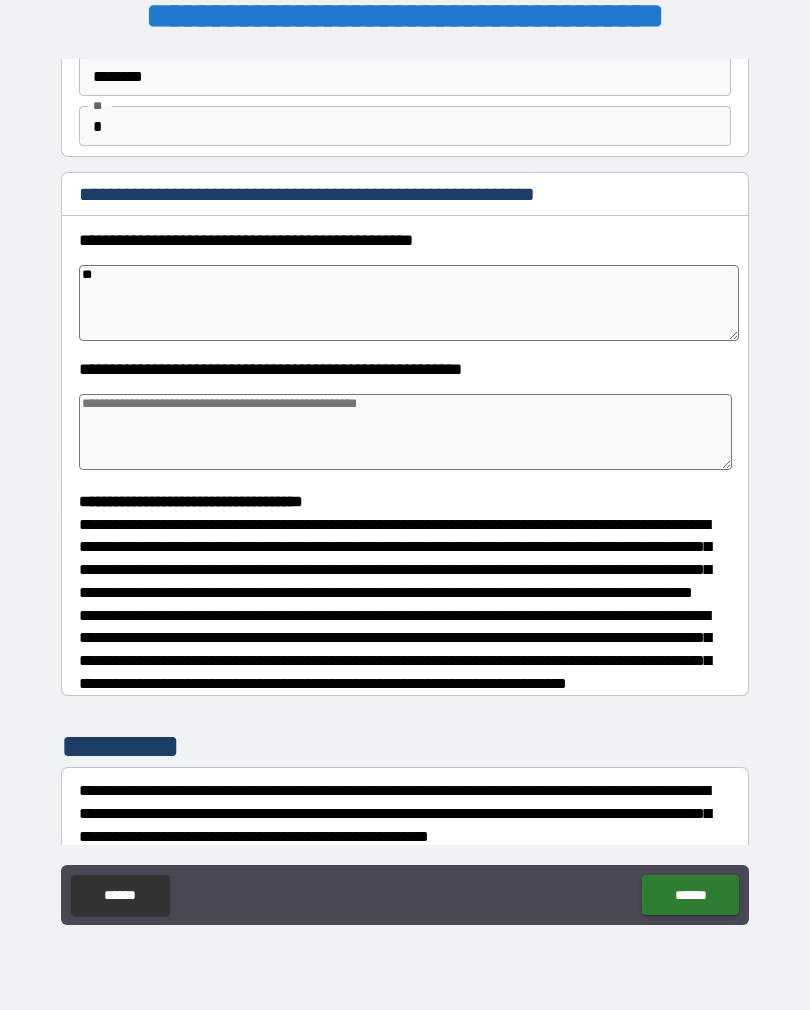 type on "*" 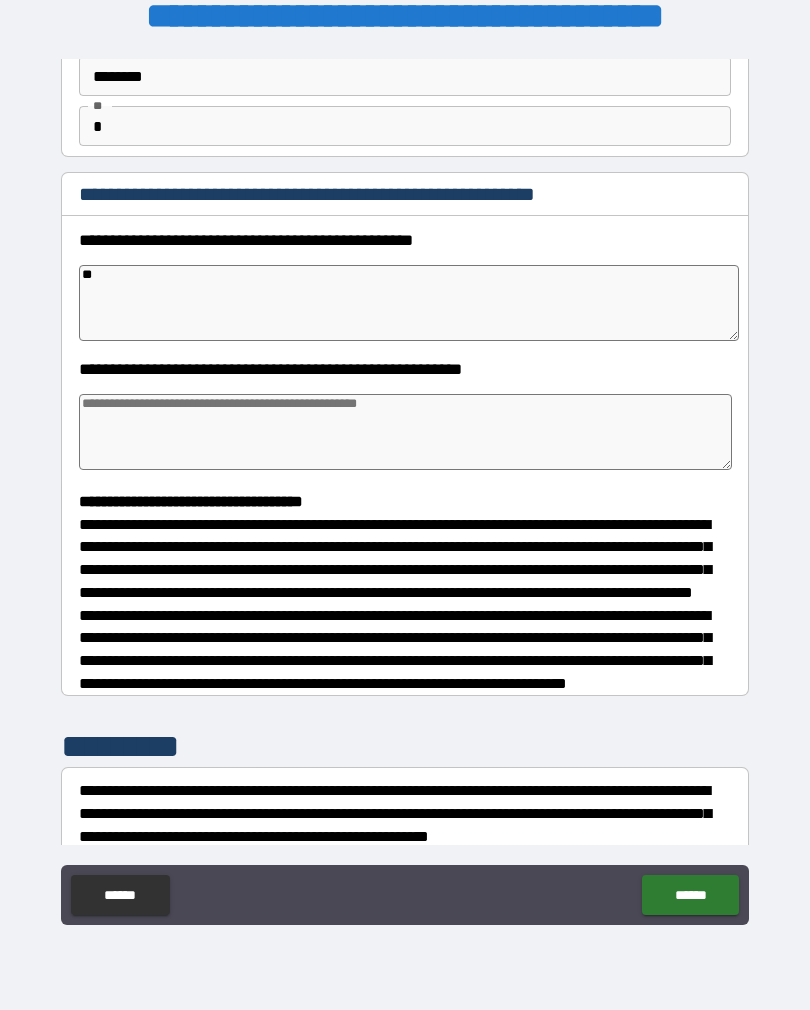 type on "*" 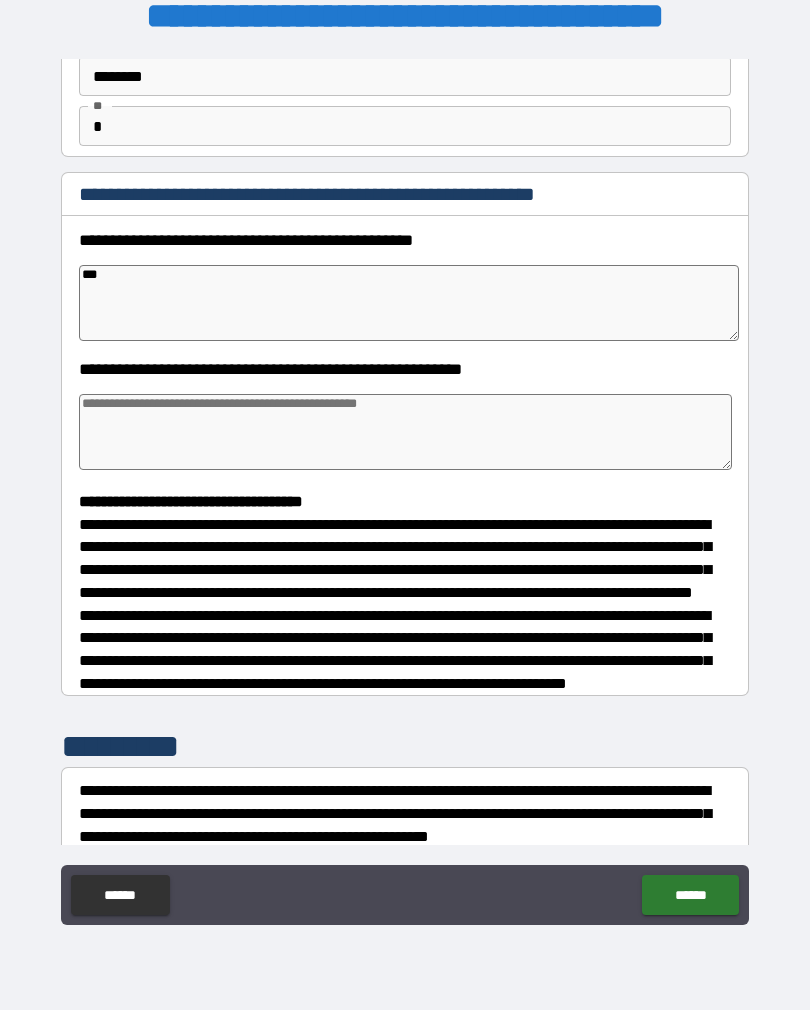 type on "*" 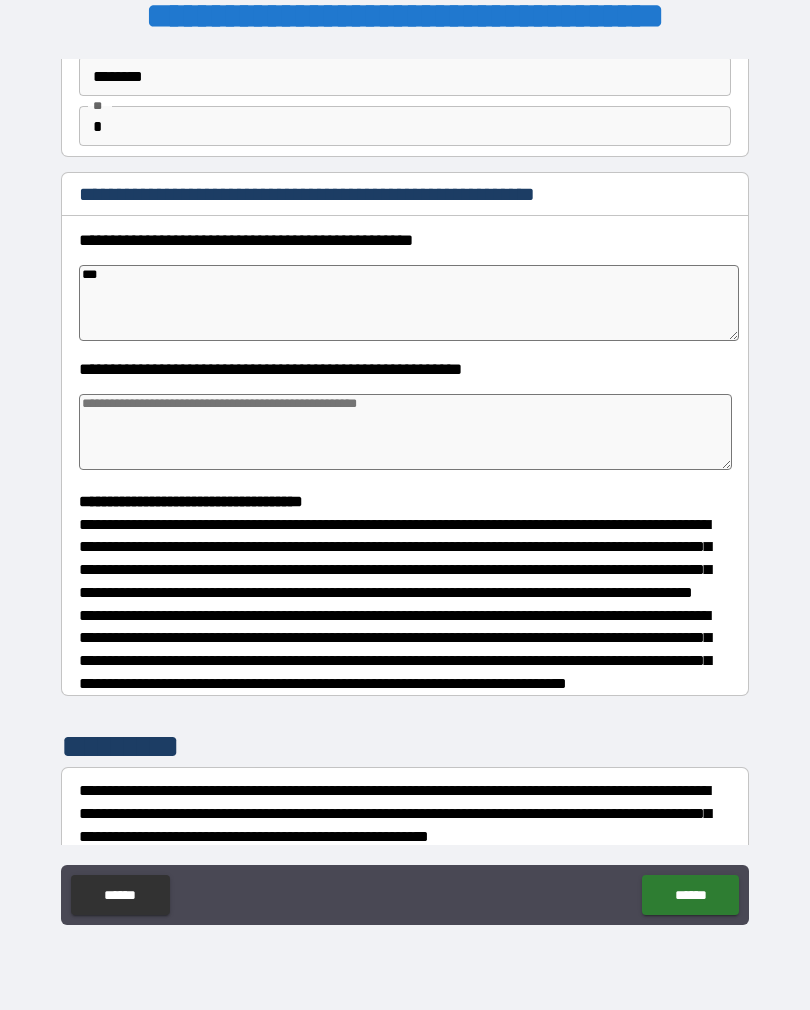 type on "*" 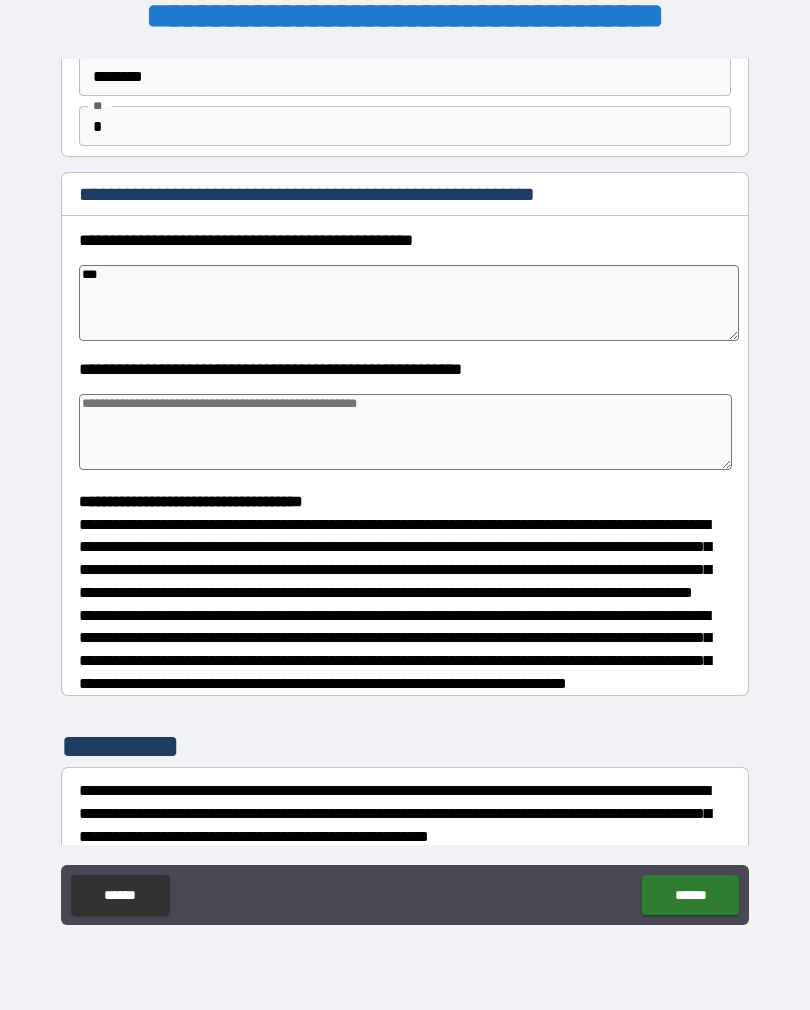 type on "*" 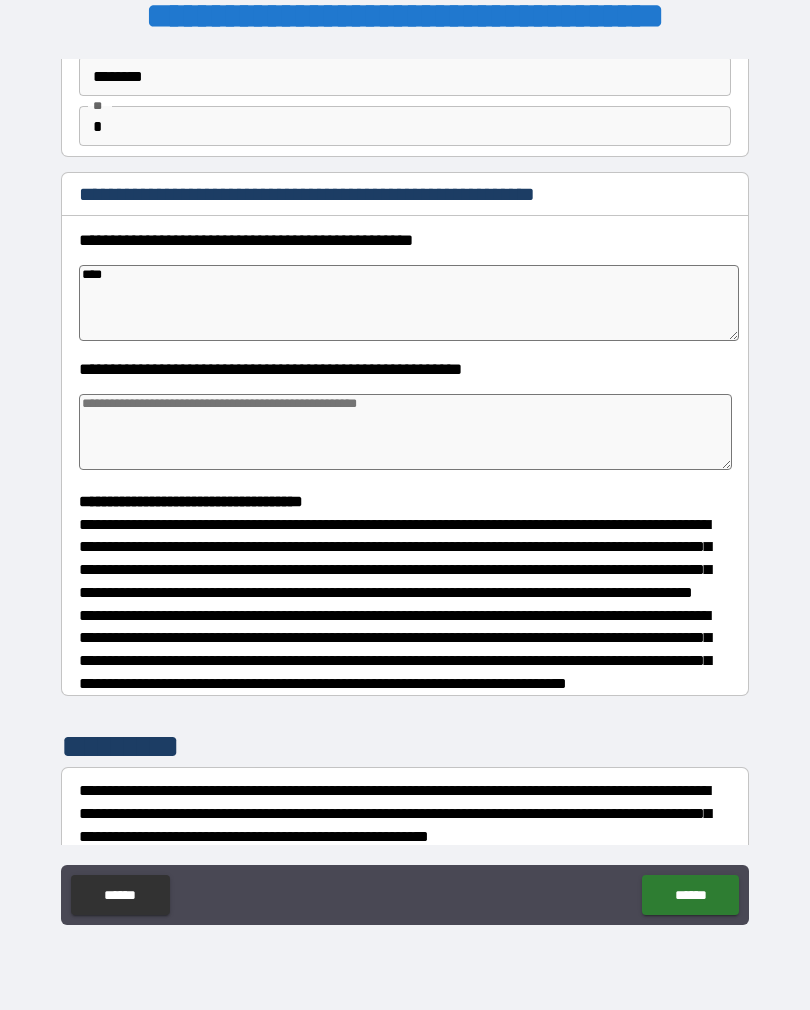 type on "*" 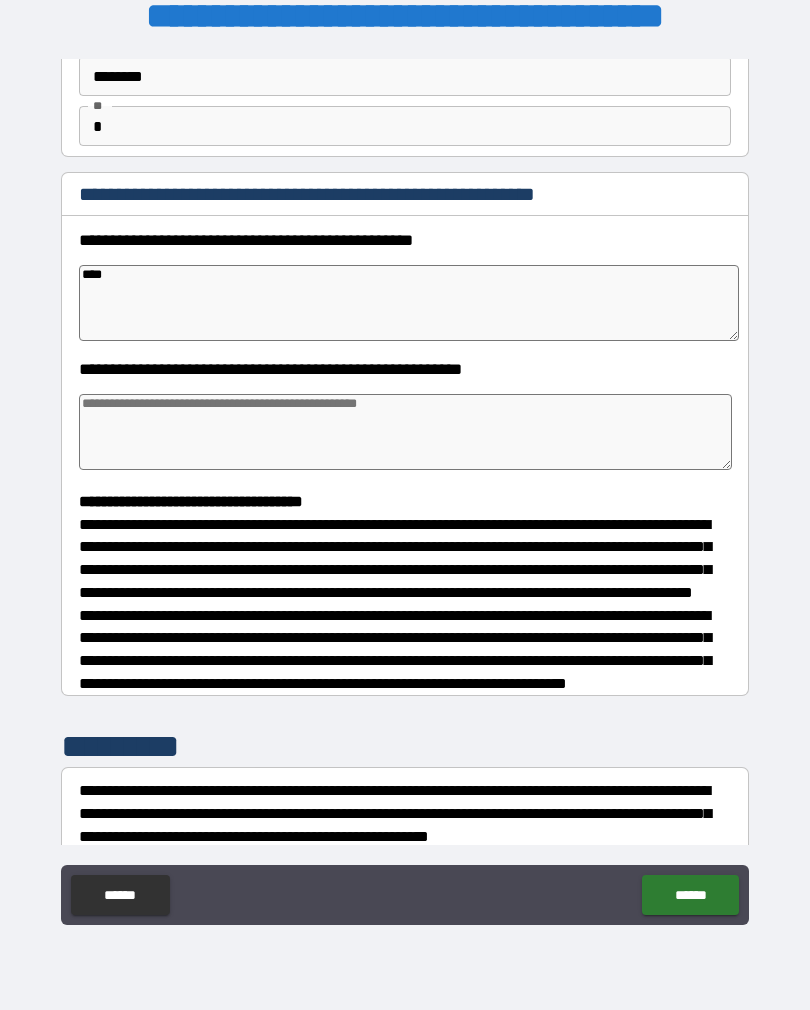 type on "*" 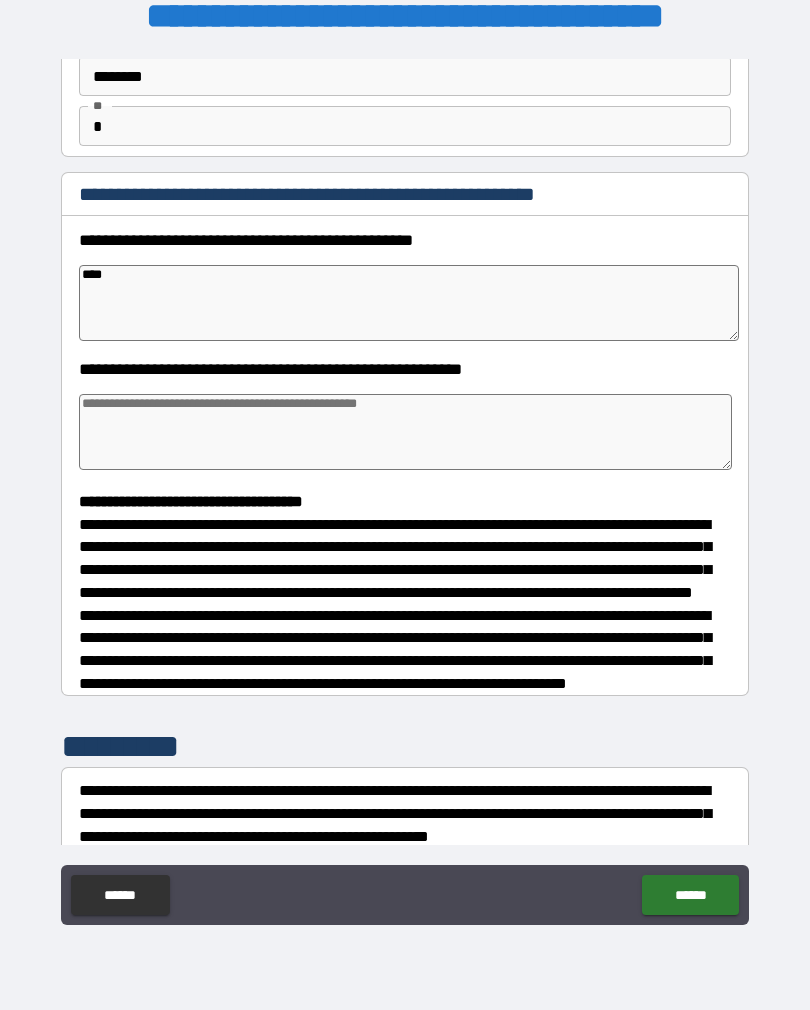 type on "*" 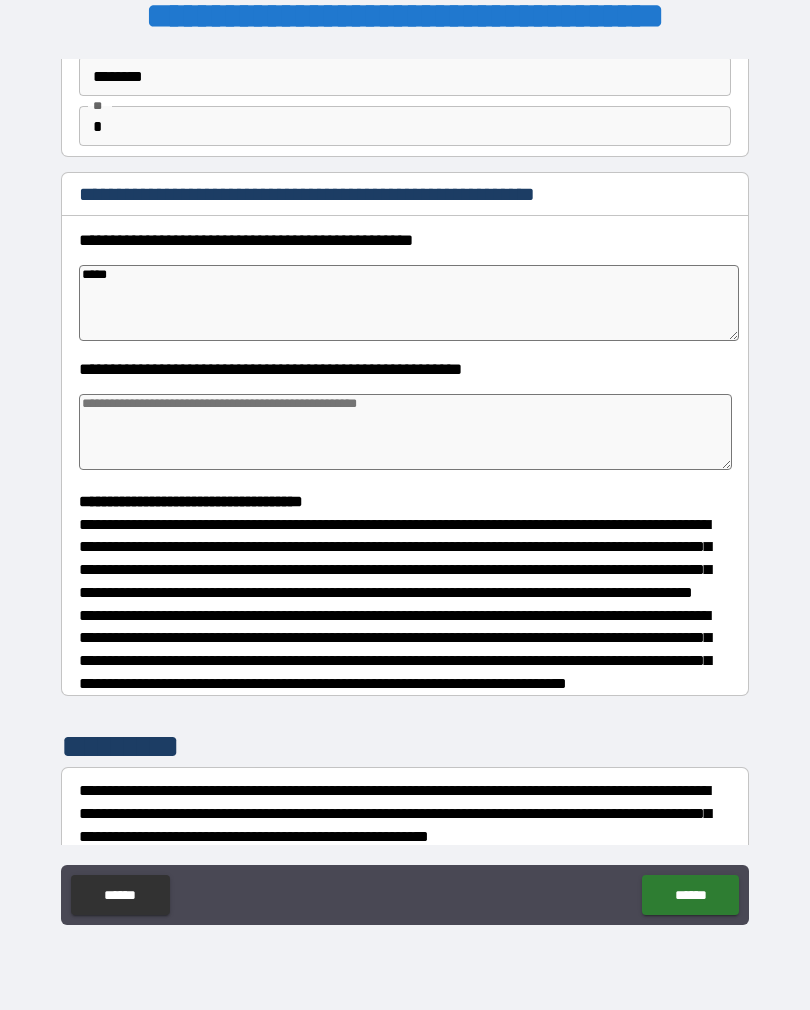 type on "*" 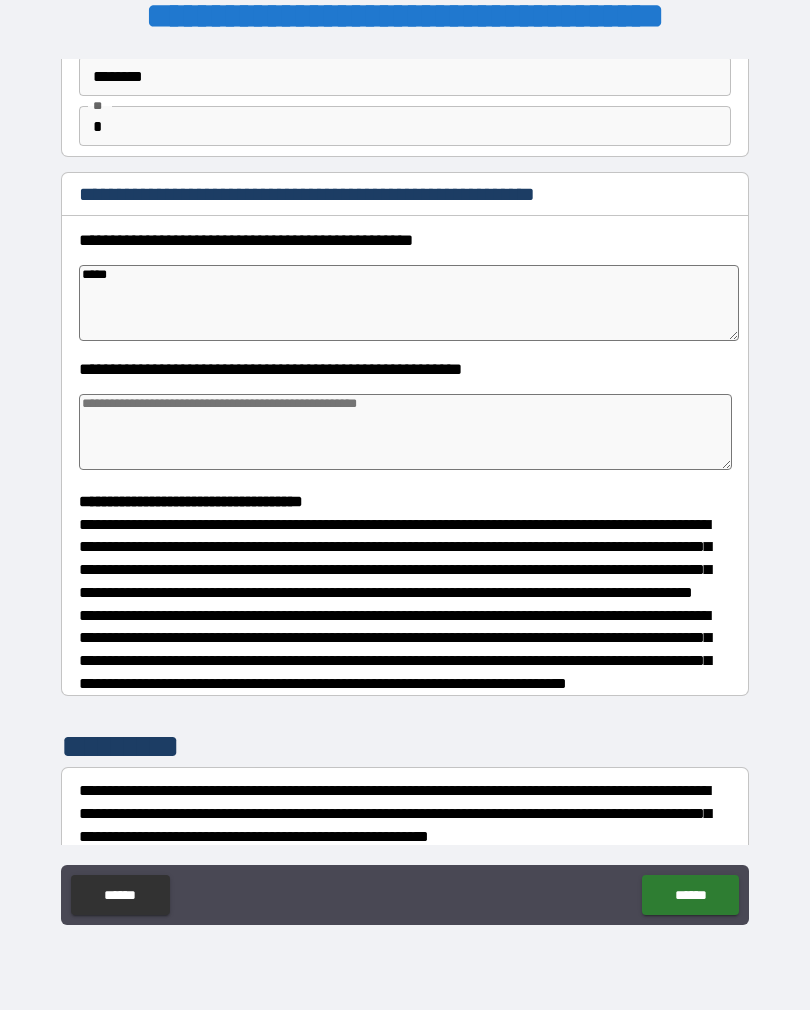 type on "*" 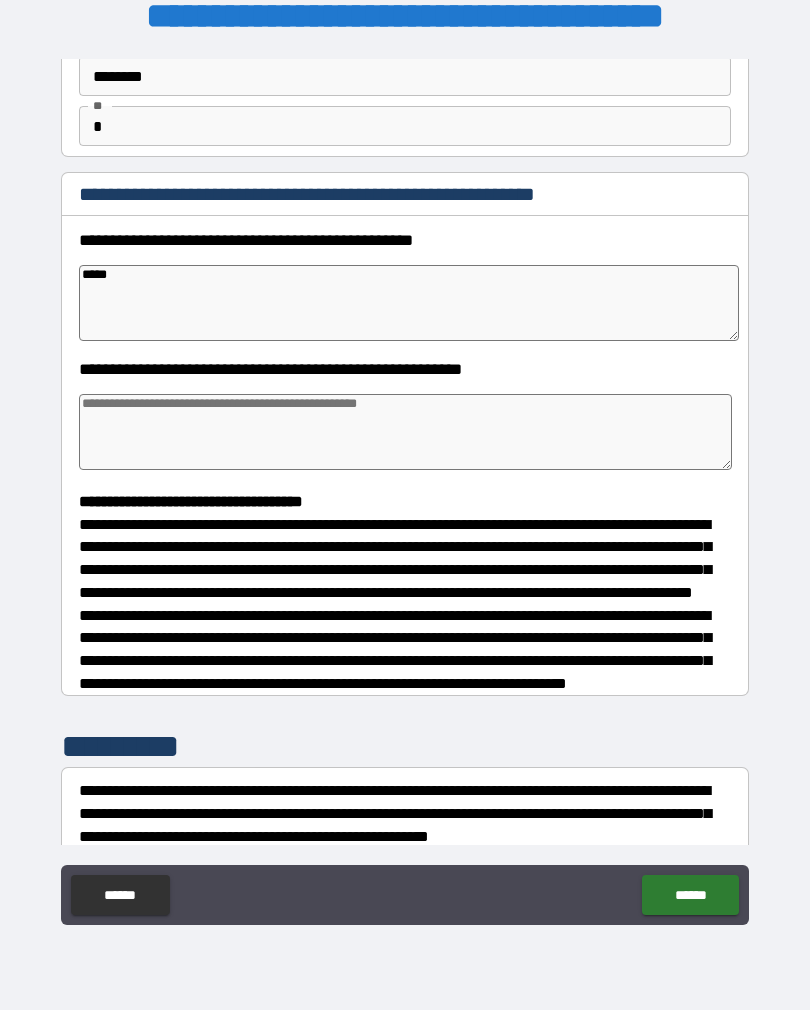 type on "*" 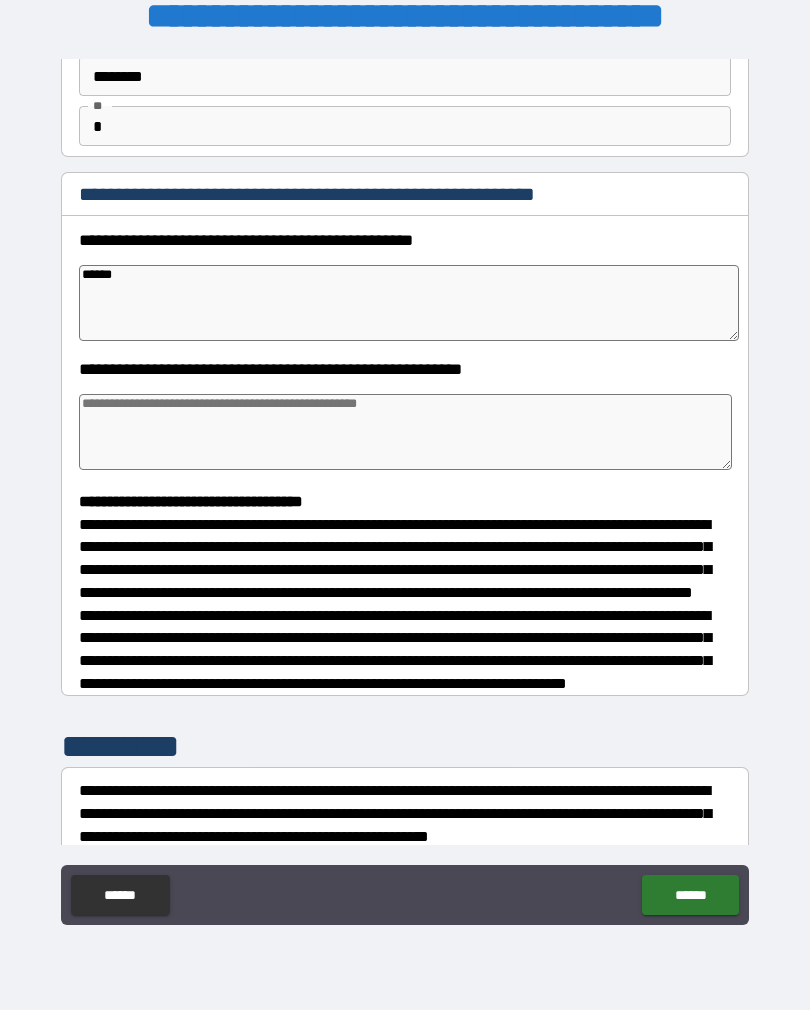 type on "*" 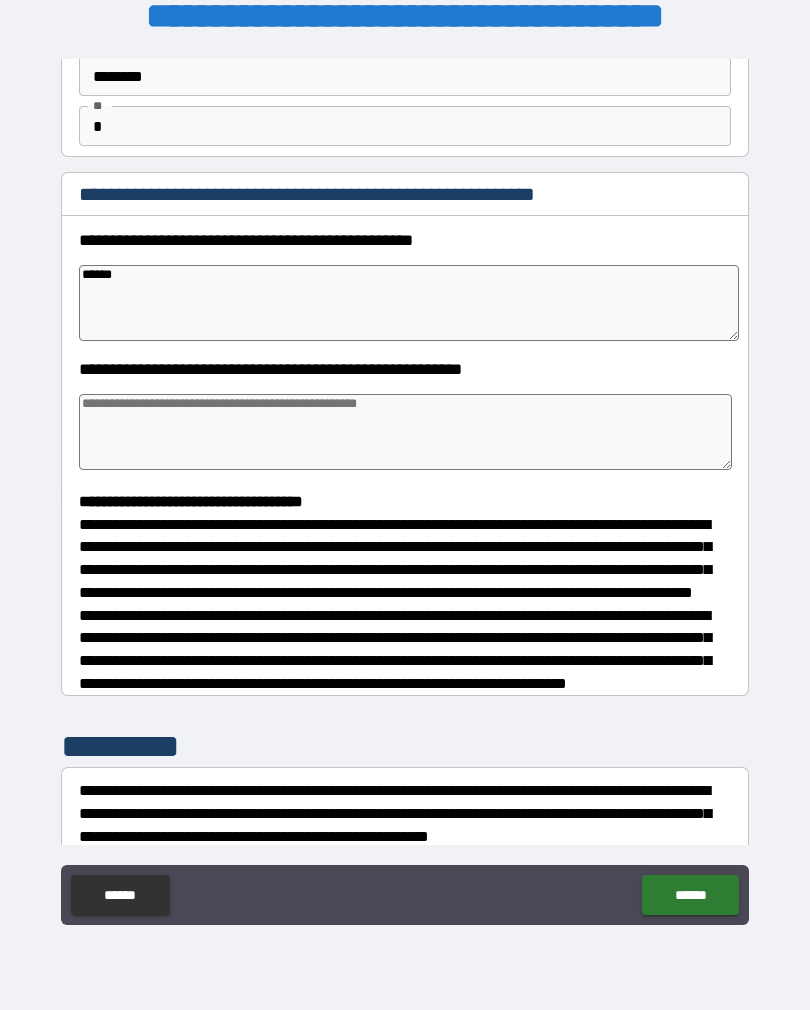 type on "*" 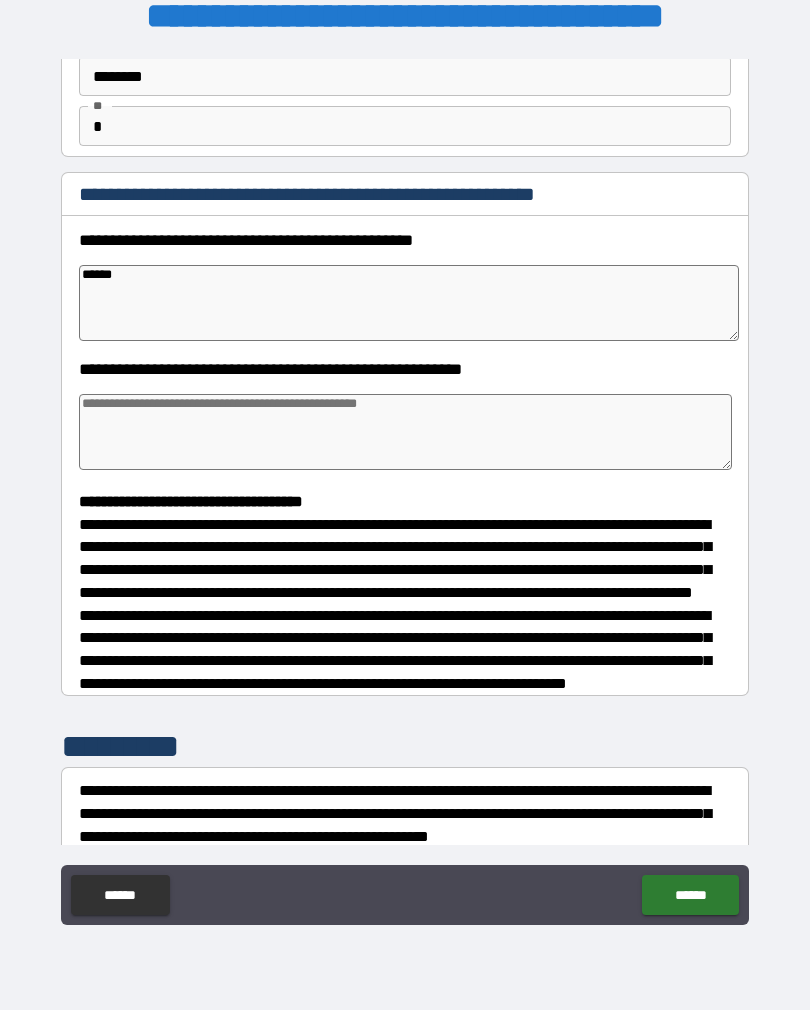 type on "*" 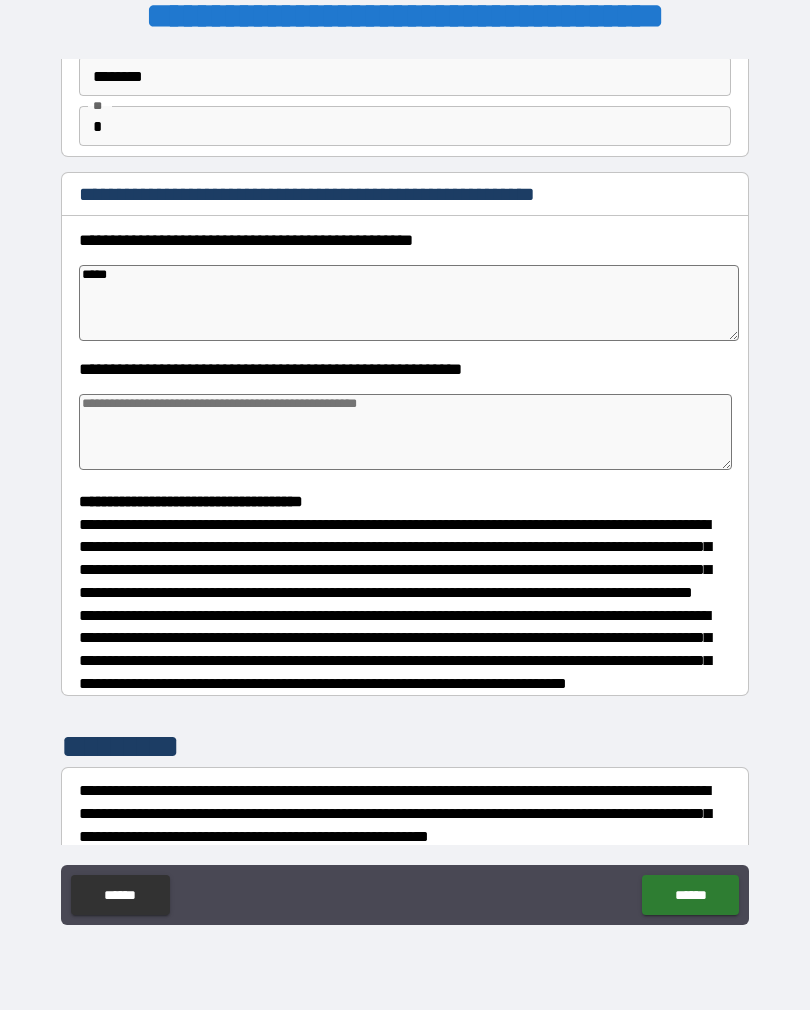 type on "*" 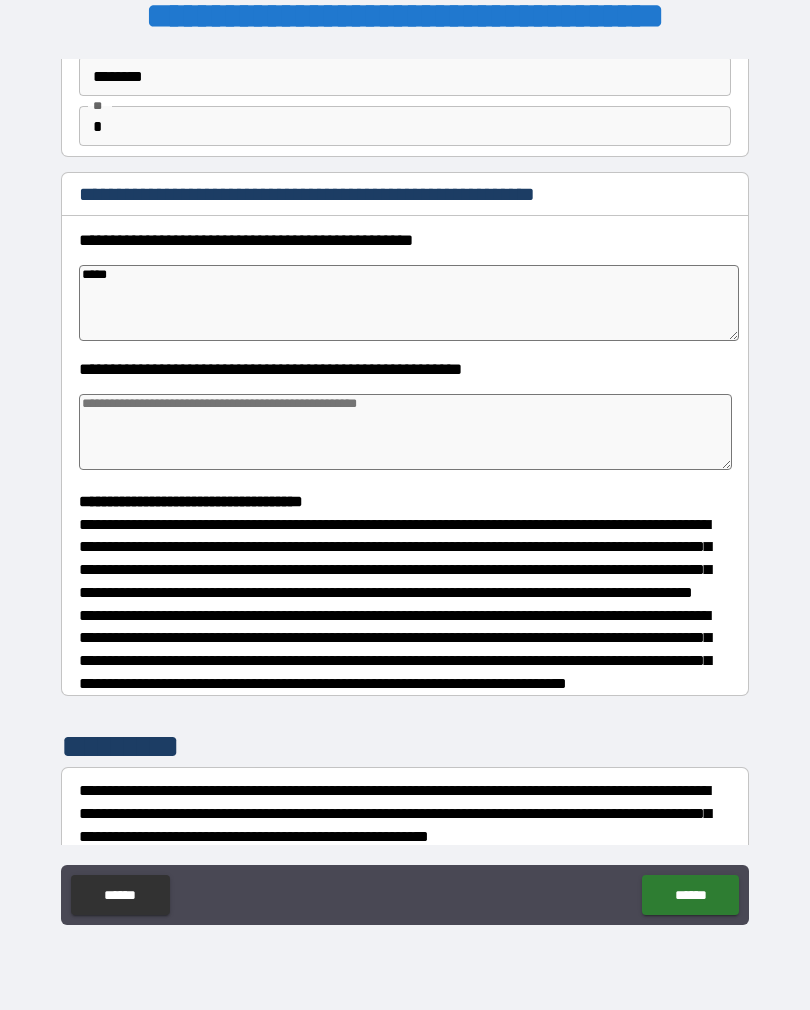 type on "***" 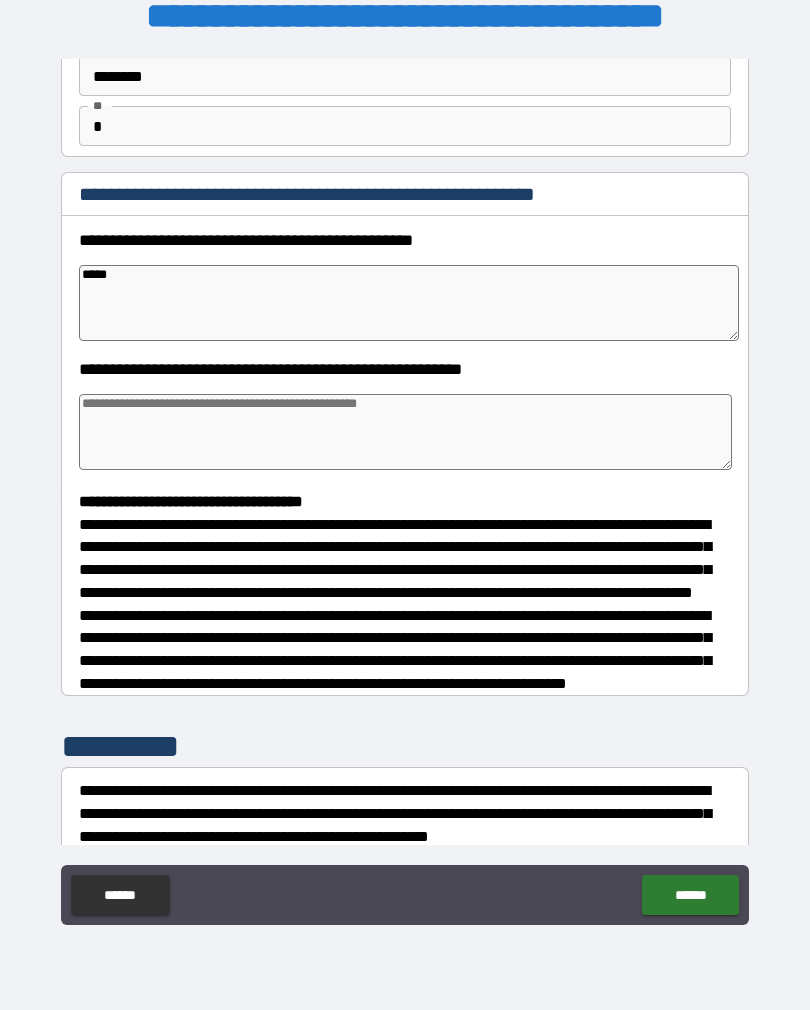 type on "*" 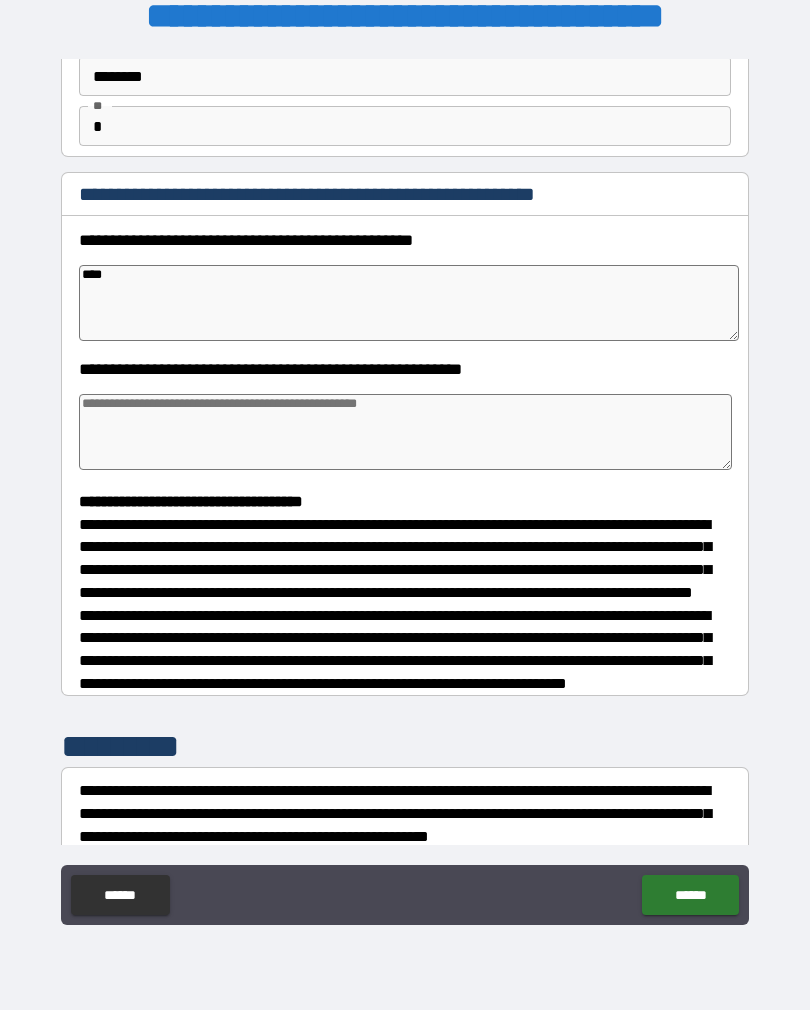 type on "*" 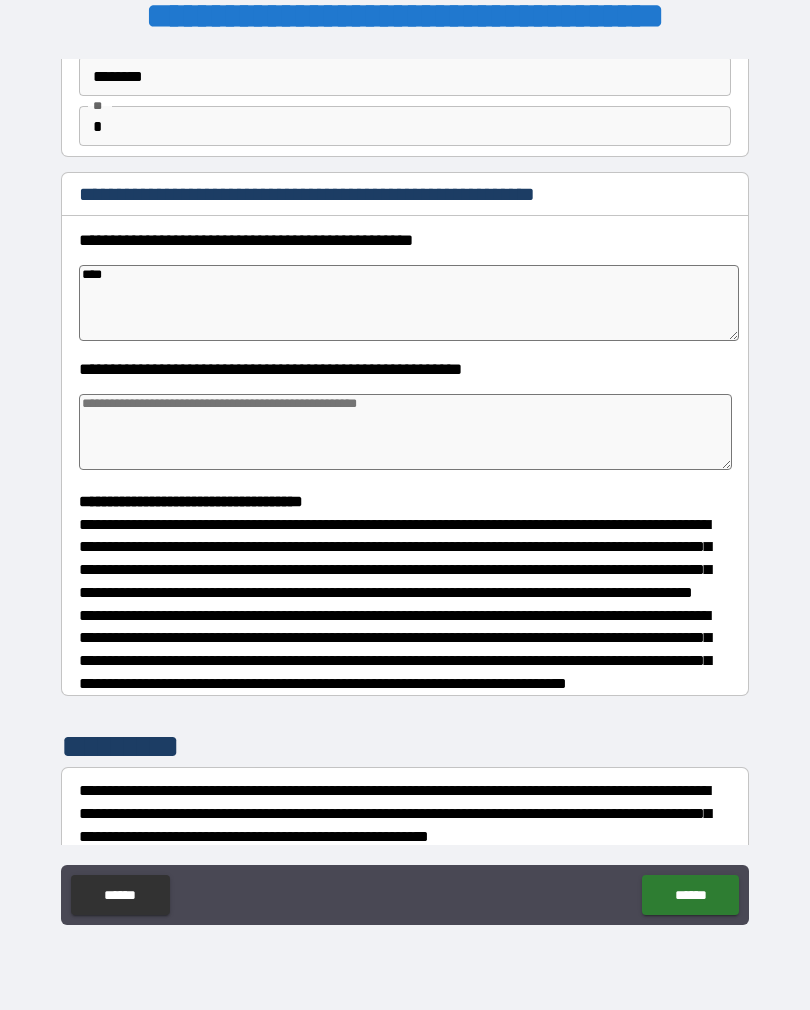 type on "*" 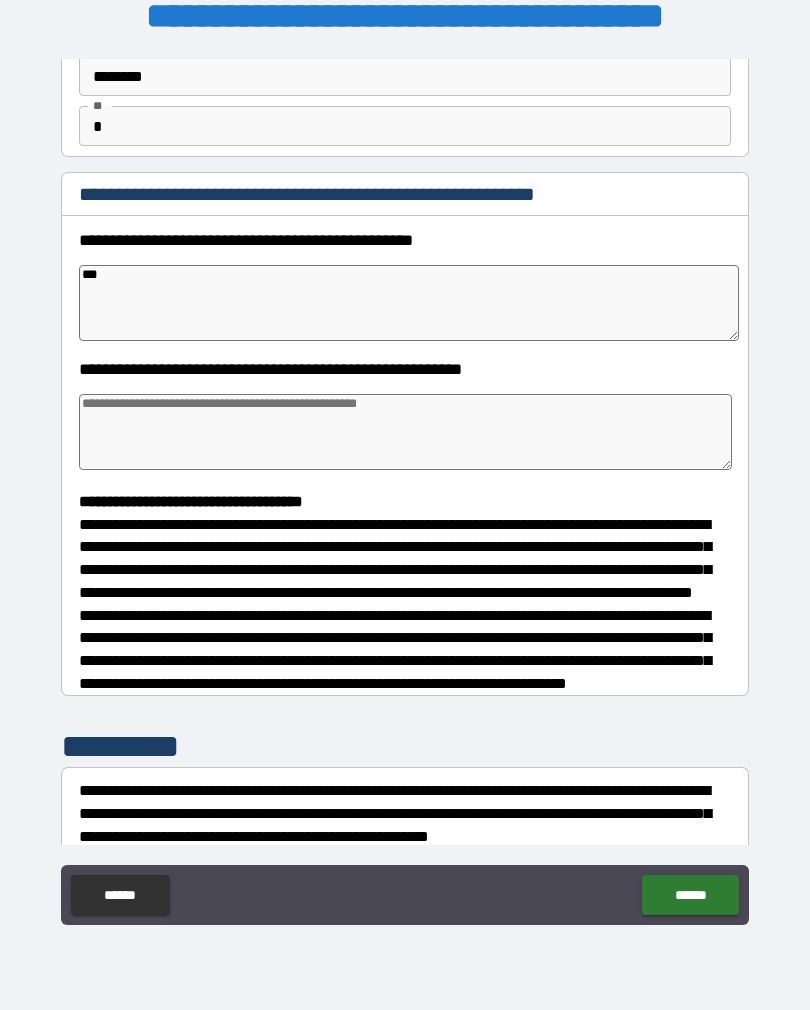 type on "*" 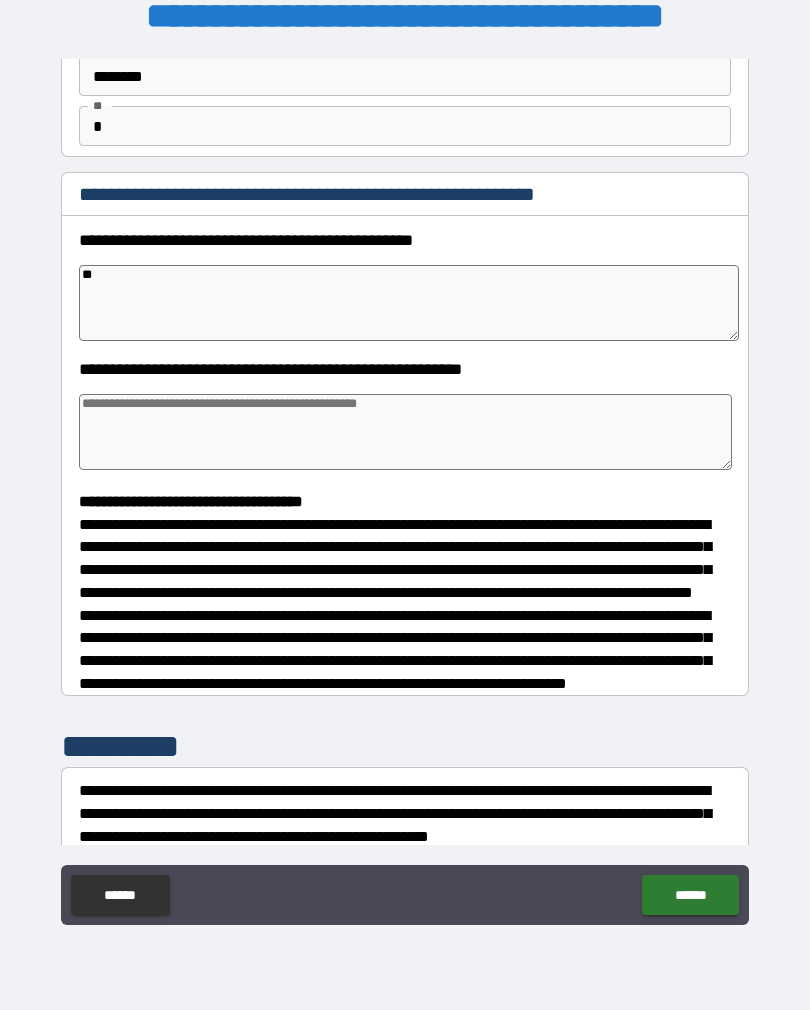 type on "*" 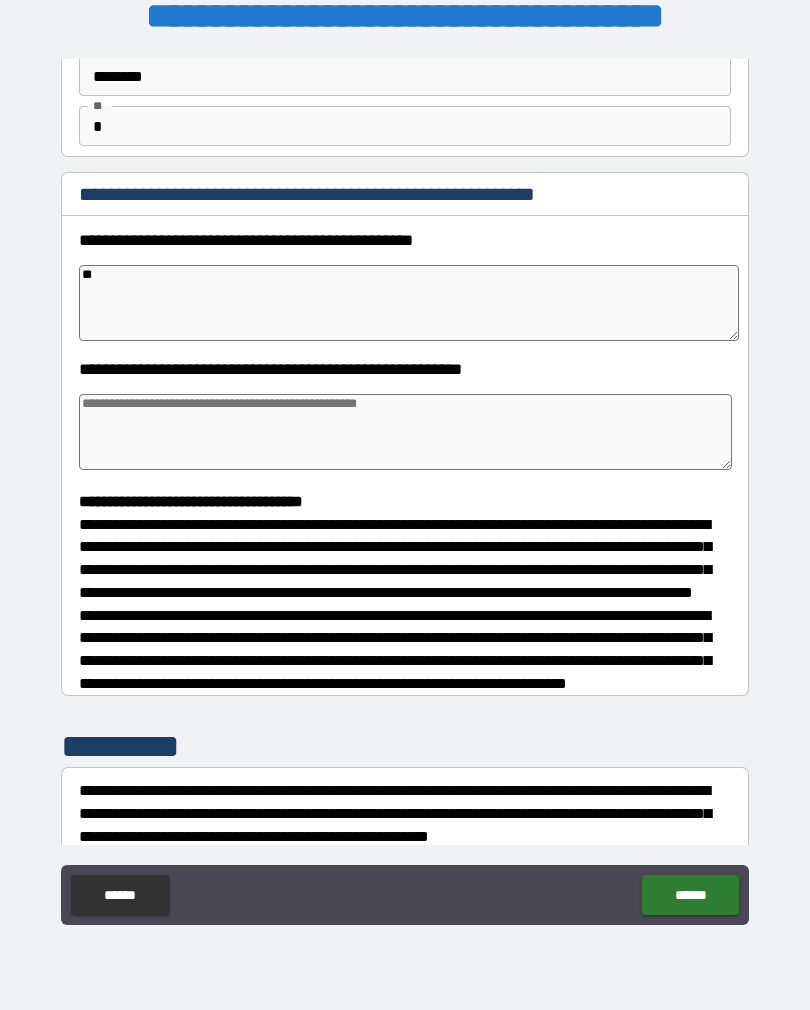type 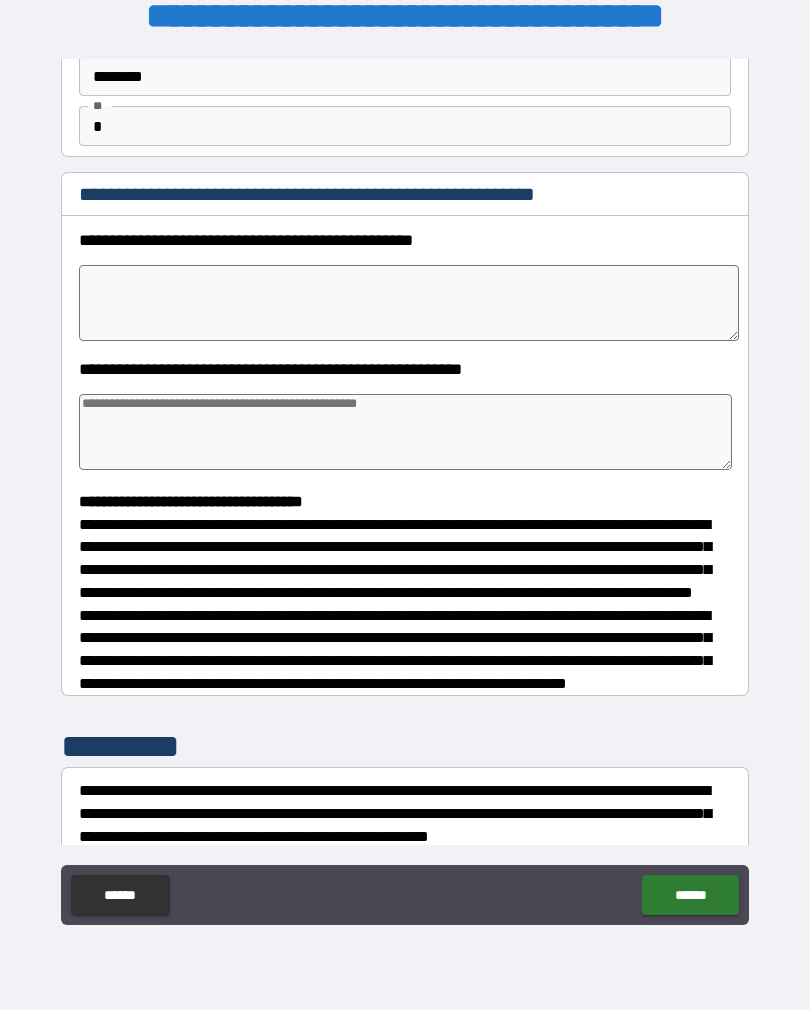 type on "*" 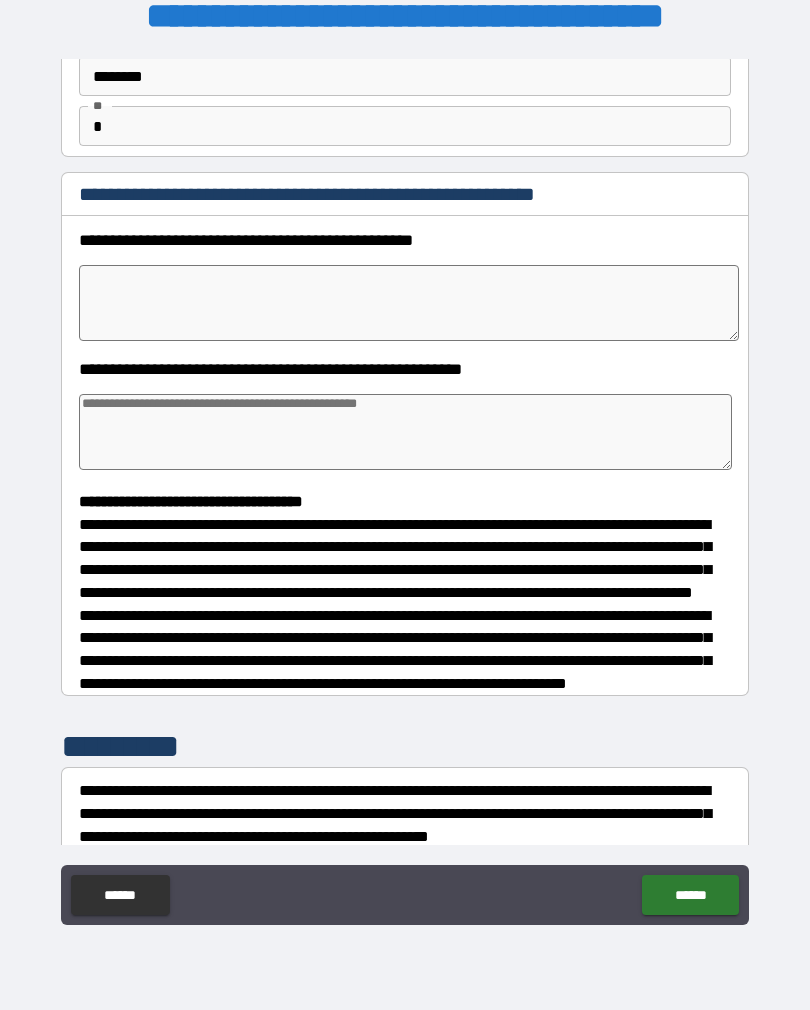 type on "*" 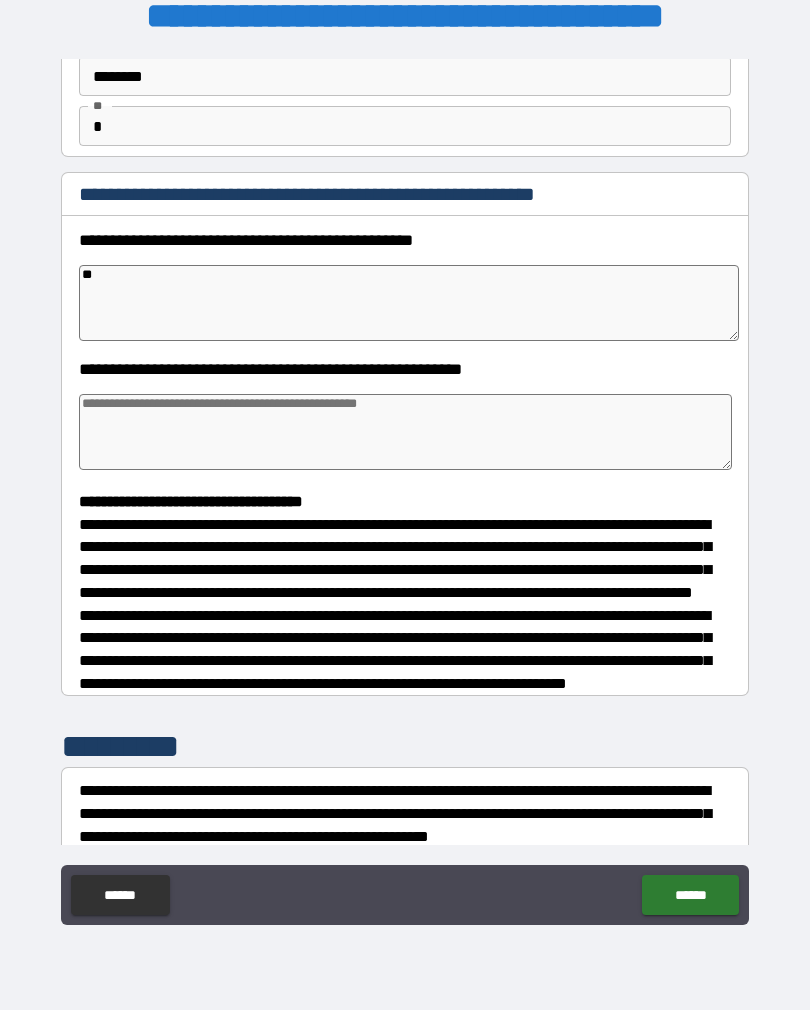 type on "*" 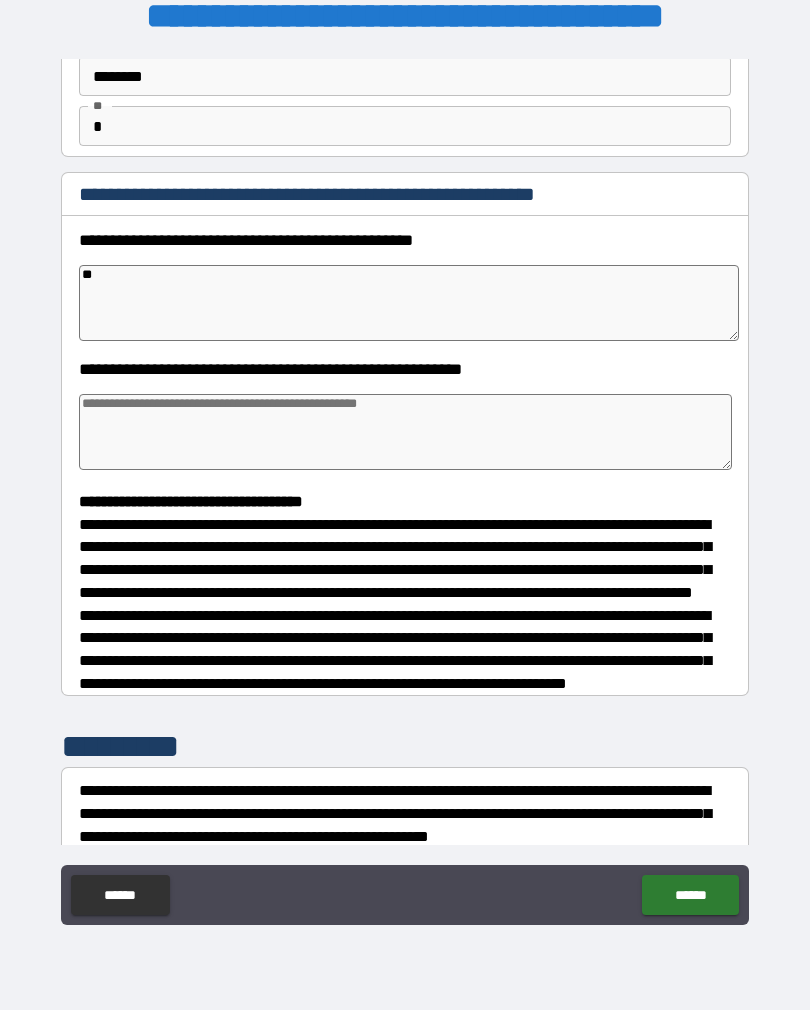 type on "*" 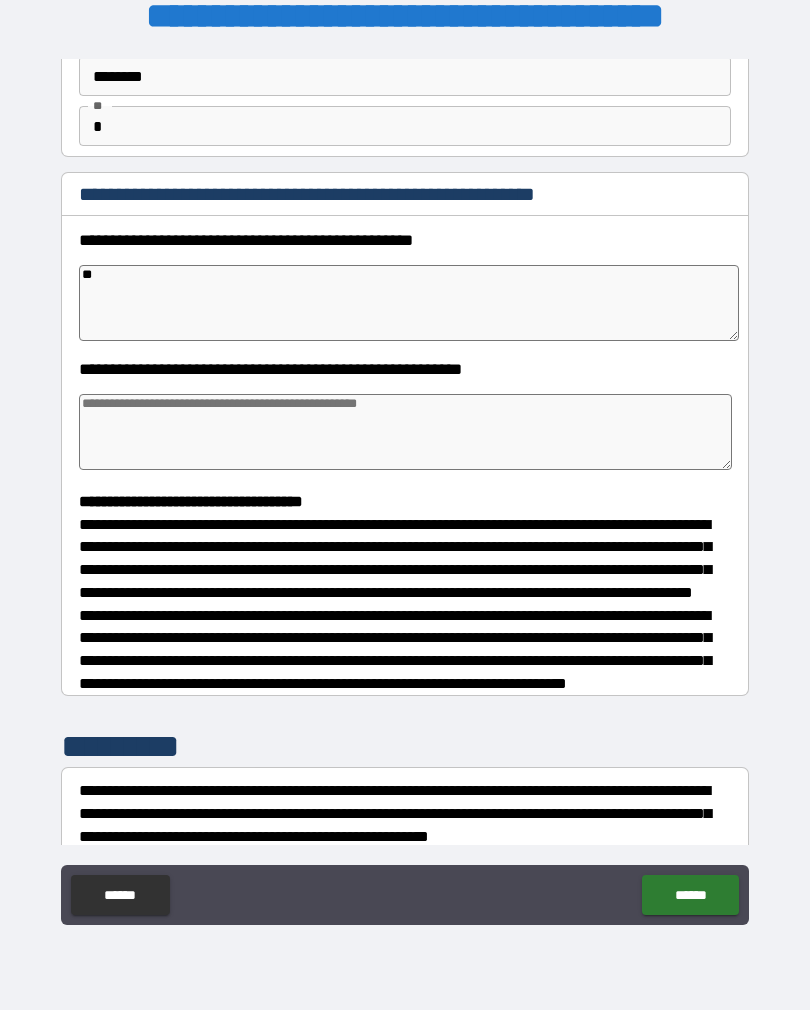 type on "*" 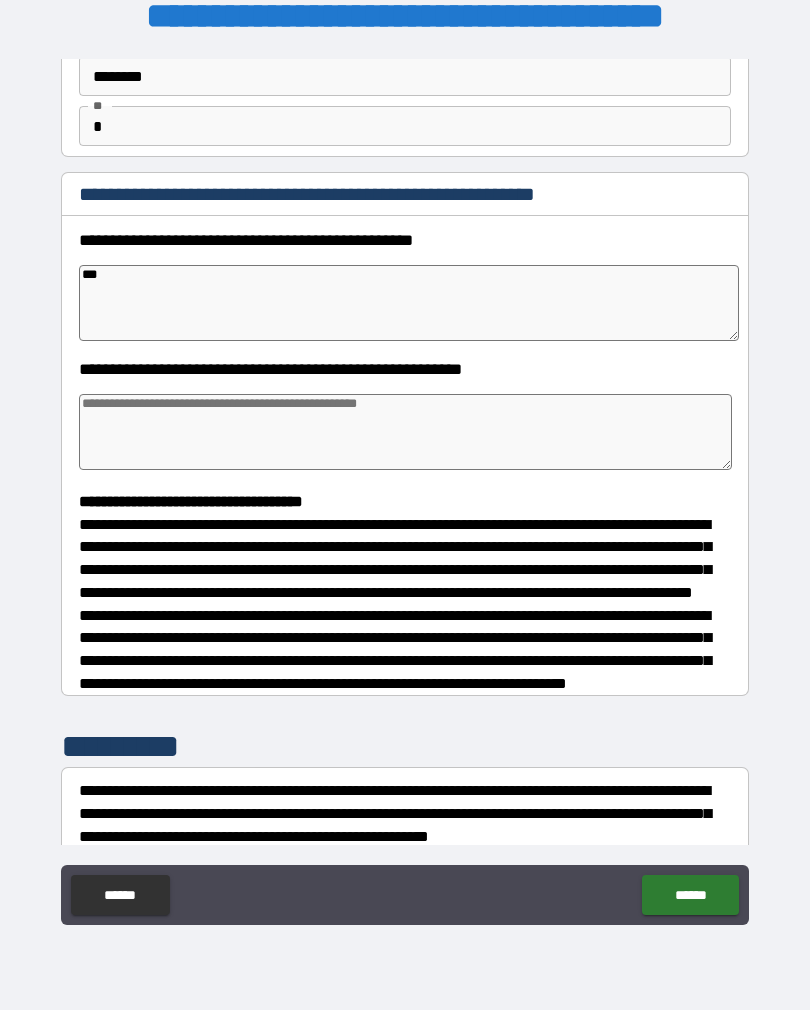 type on "*" 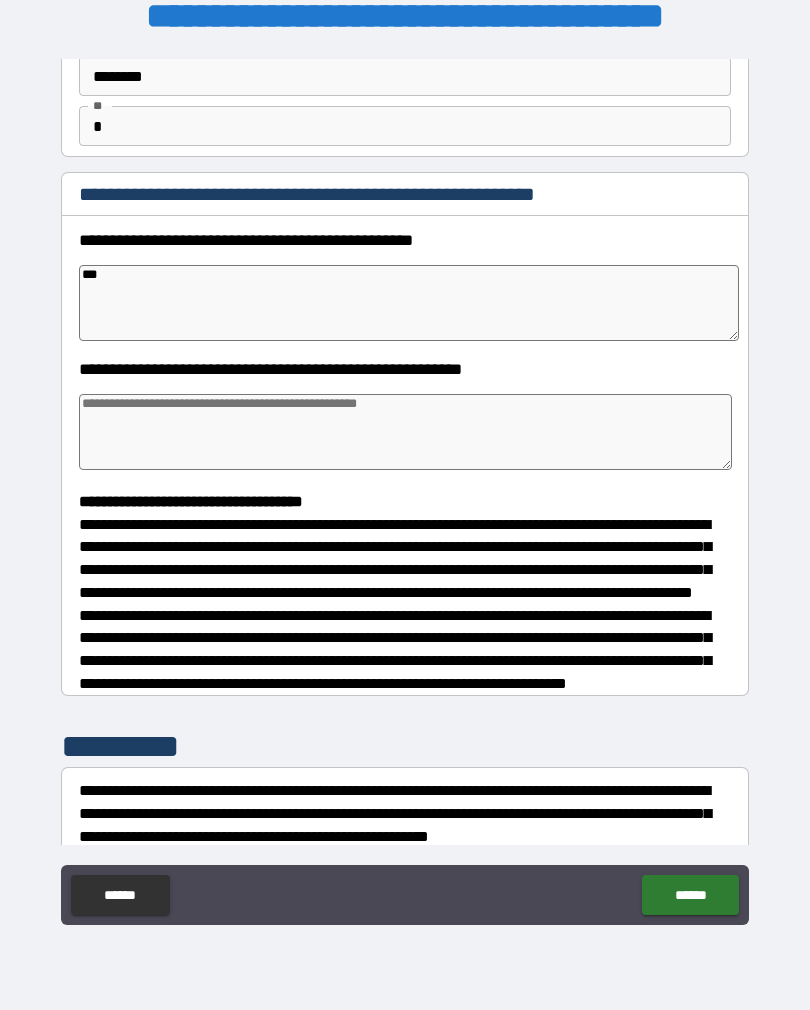 type on "*" 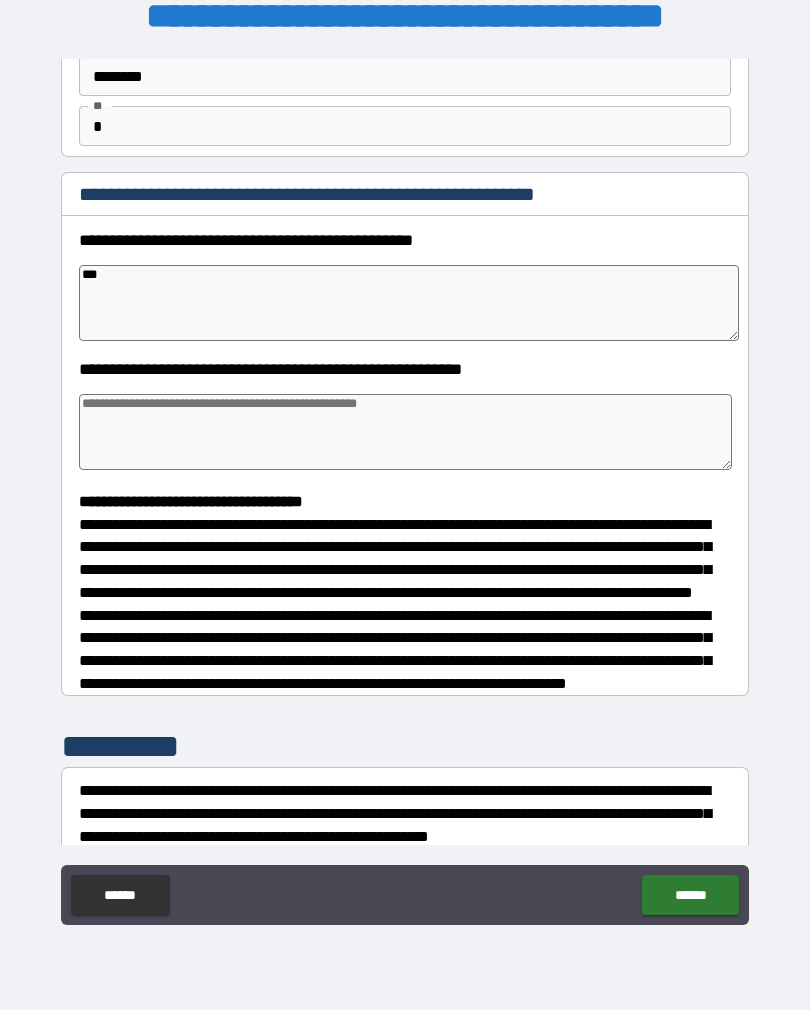 type on "*" 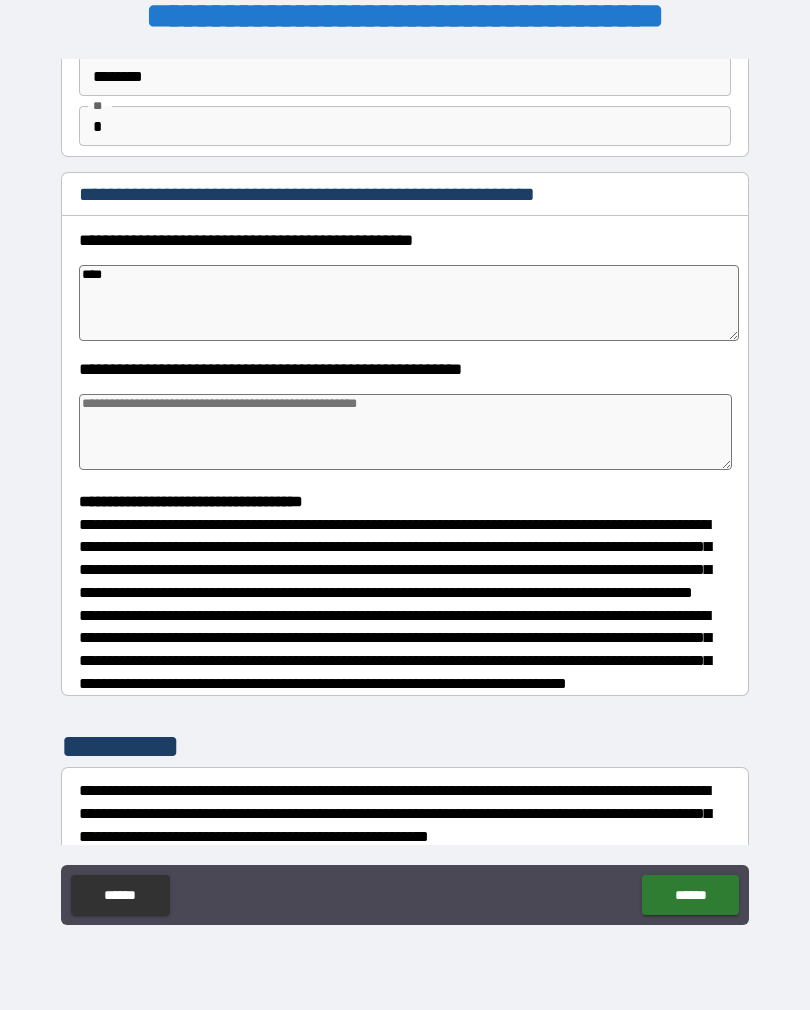 type on "*" 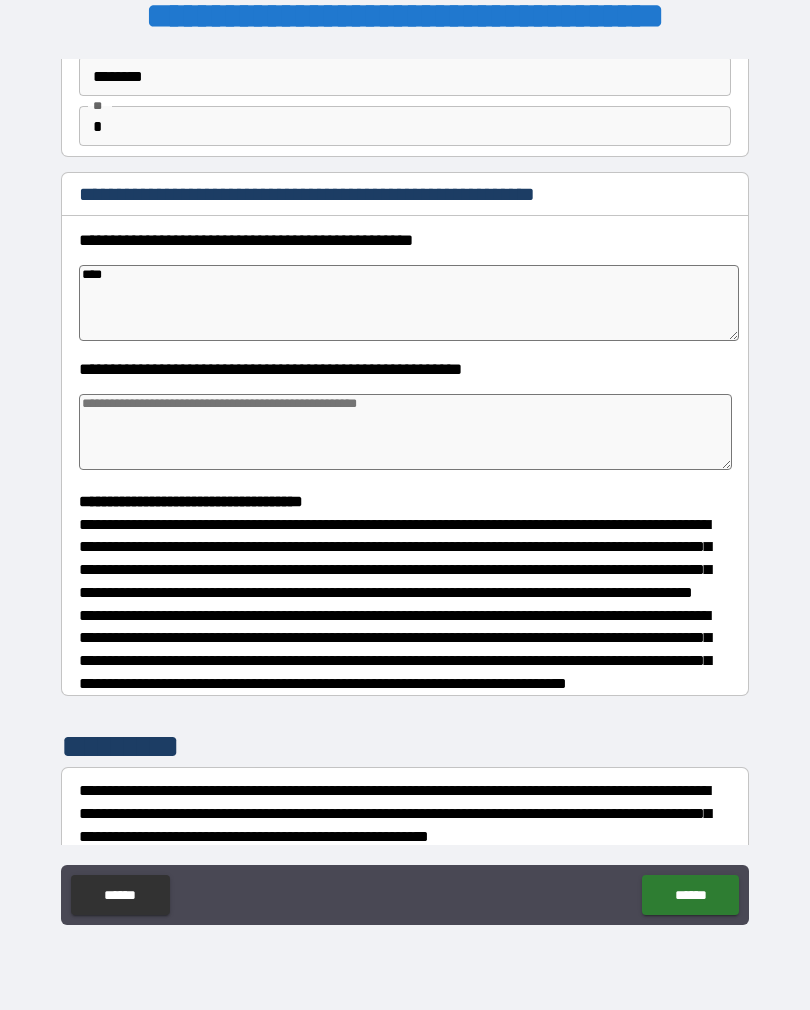 type on "*" 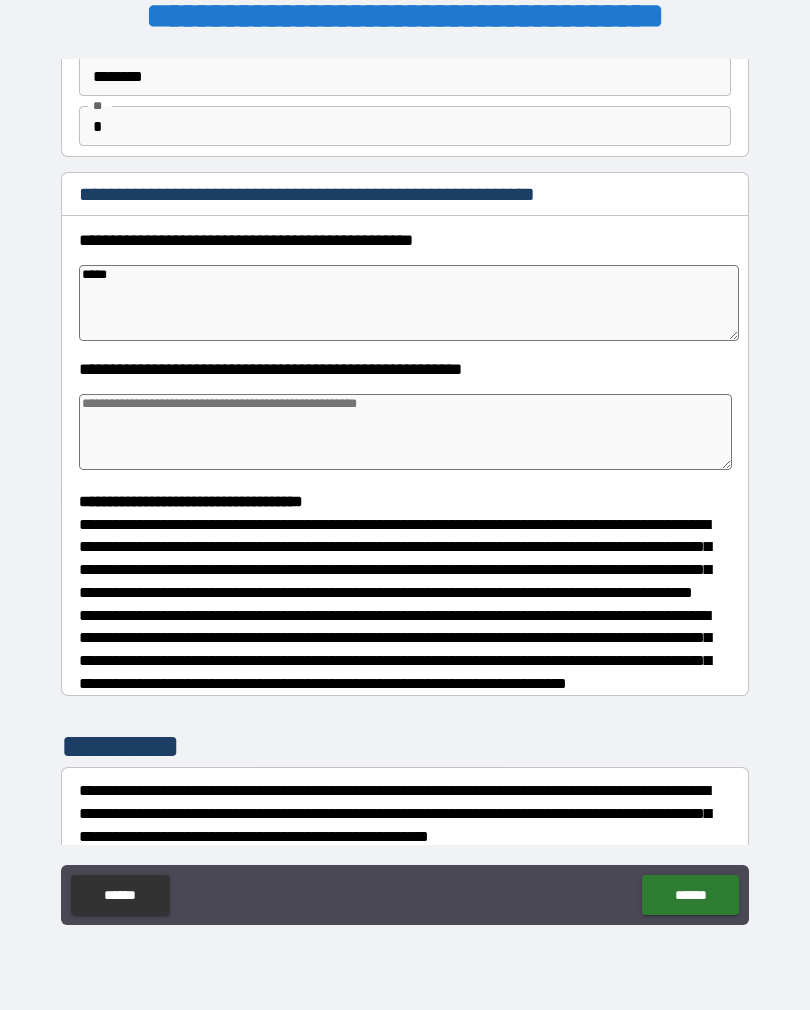 type on "*" 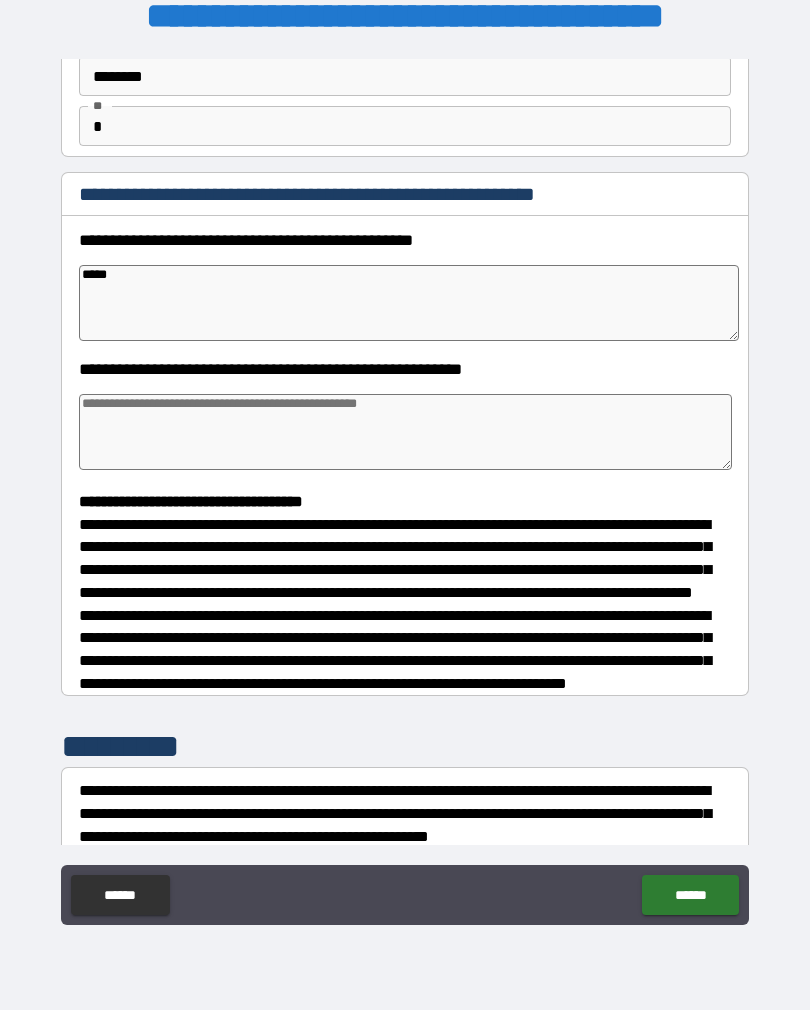 type on "****" 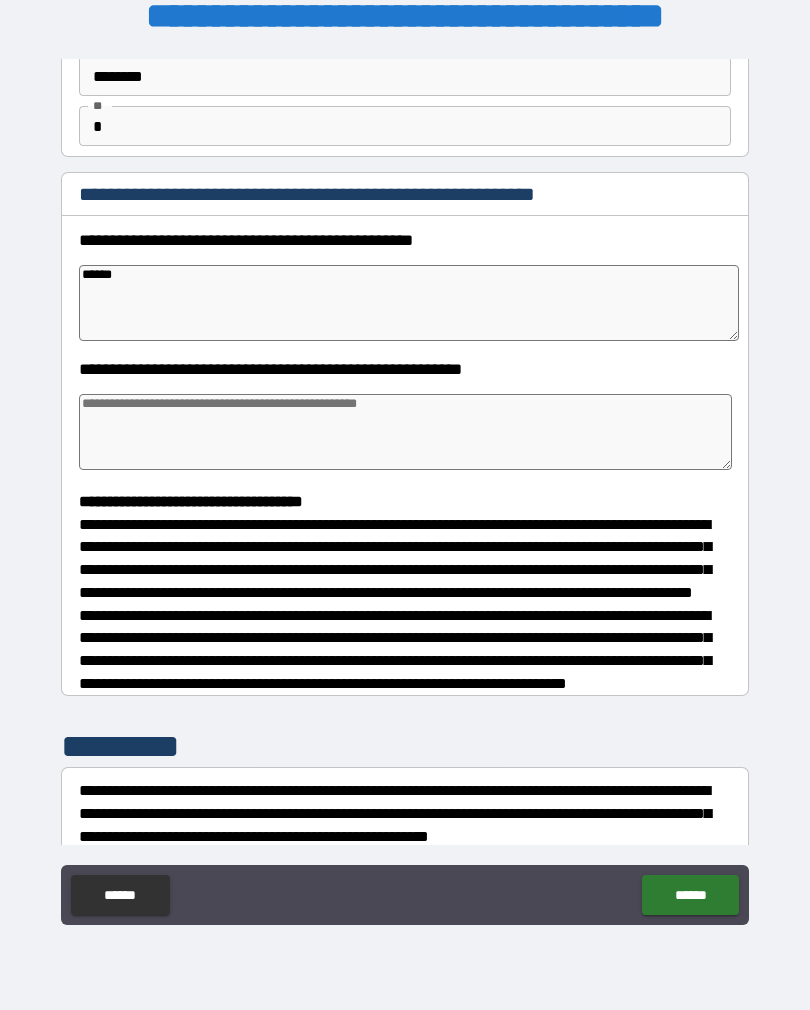 type on "*" 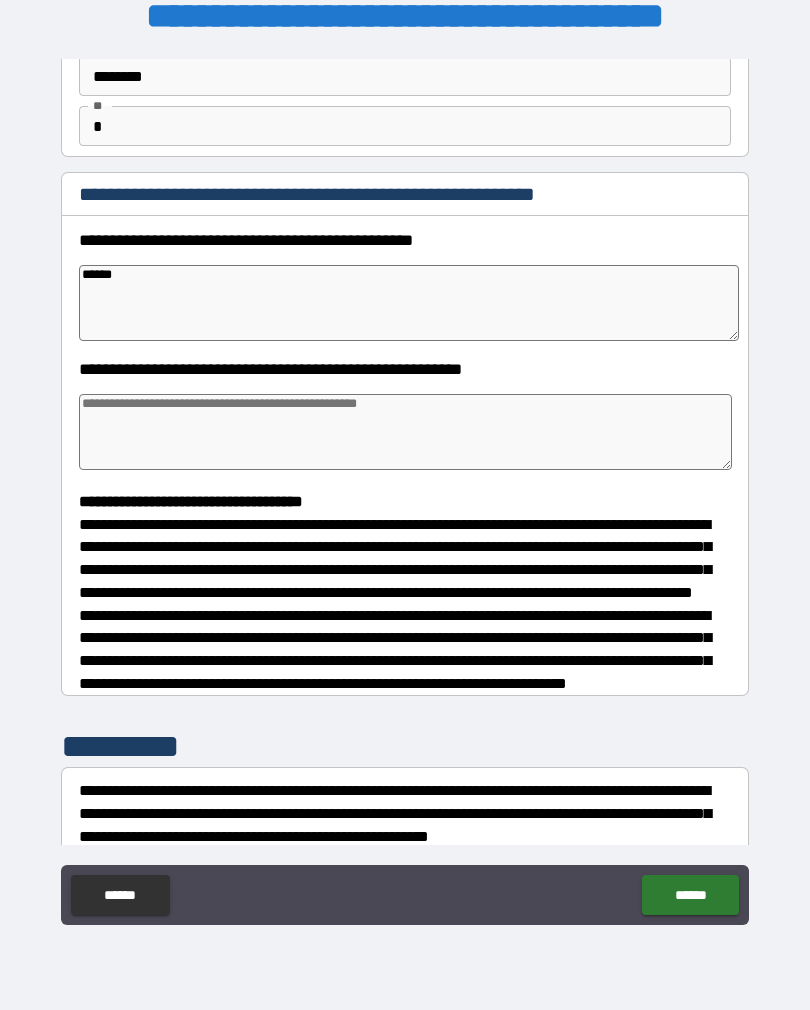 type on "*" 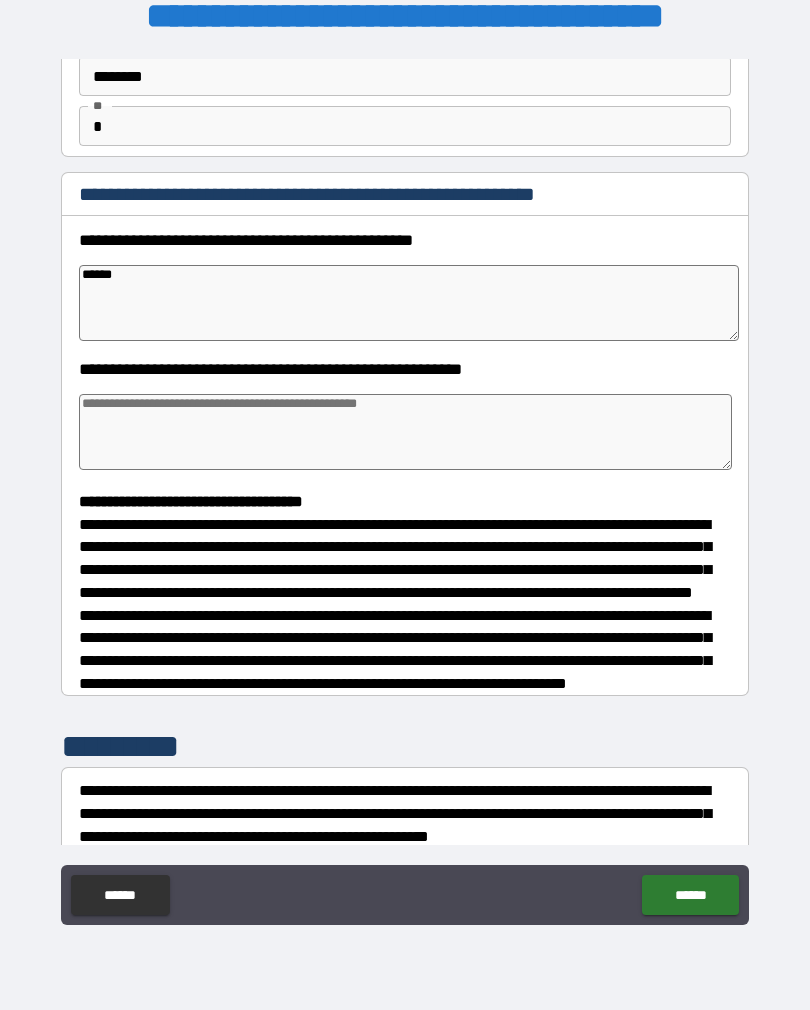 type on "*" 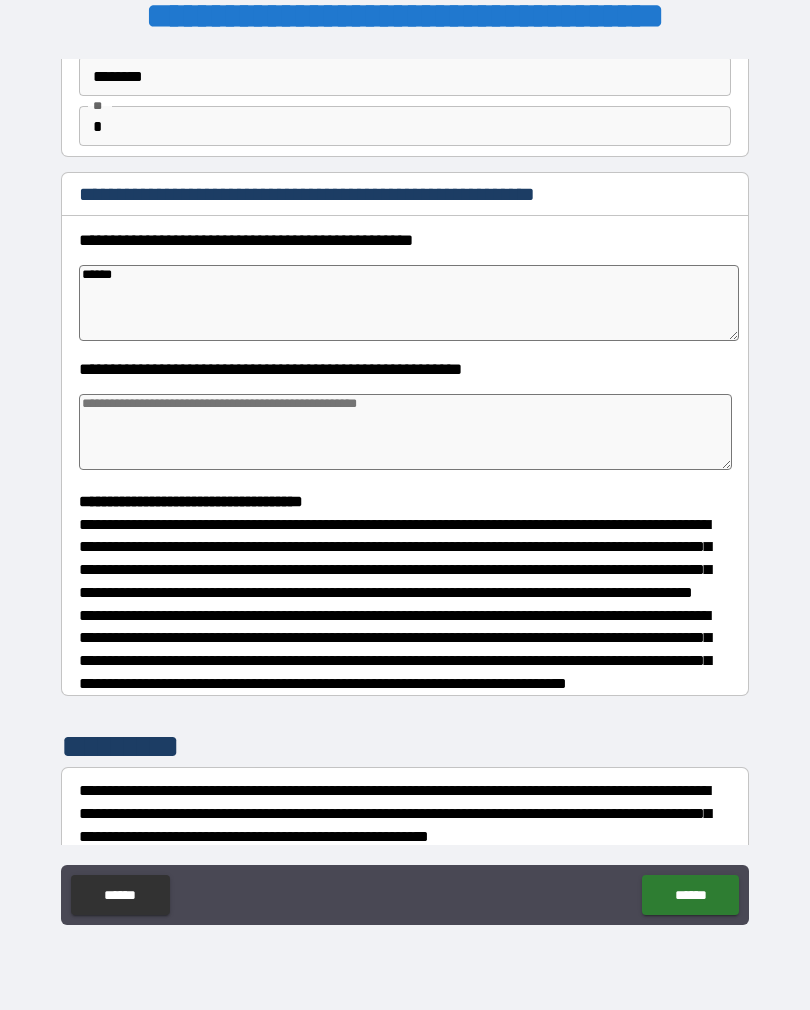 type on "******" 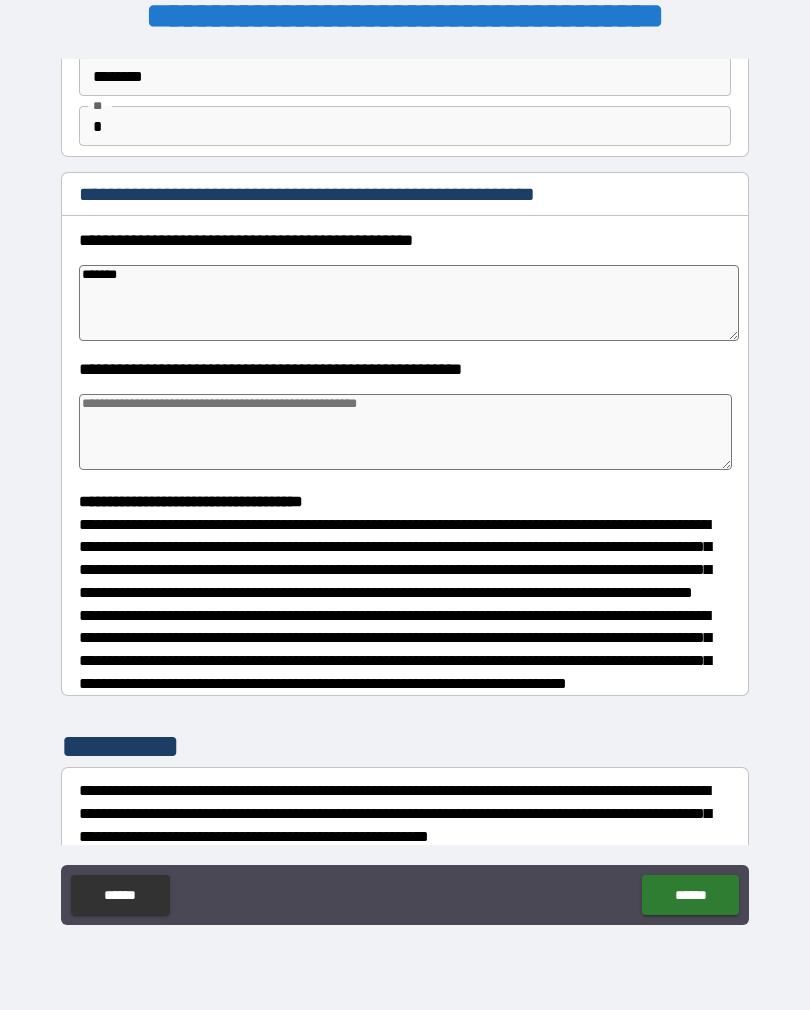 type on "*" 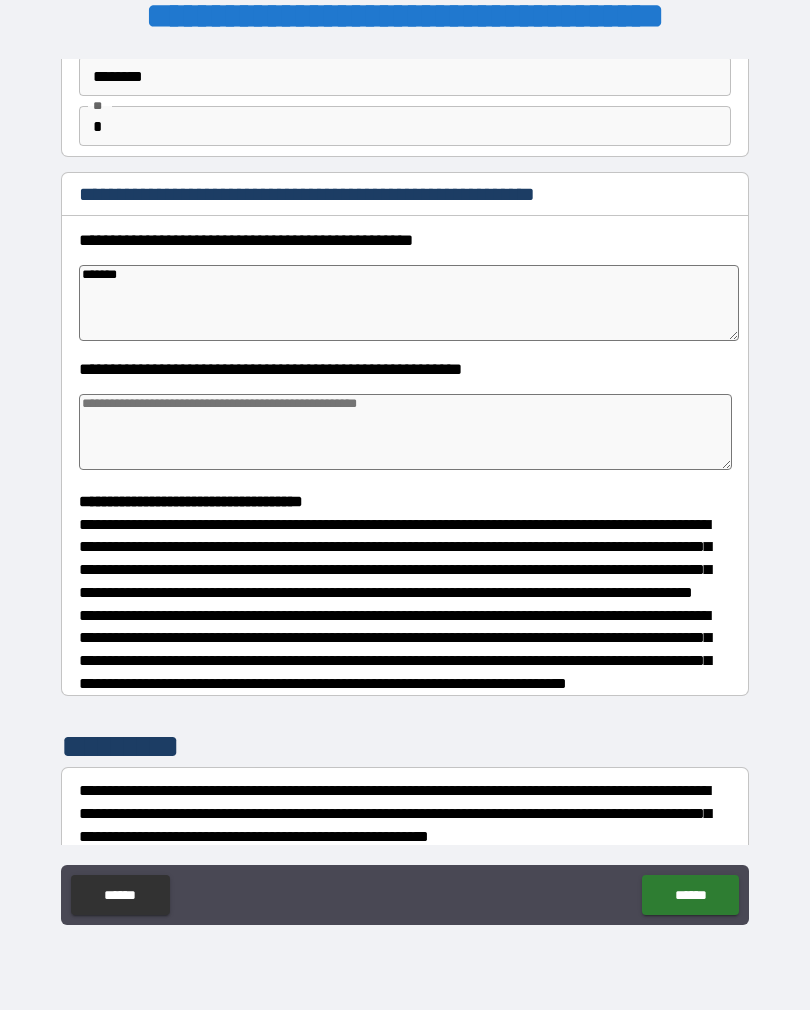 type on "*" 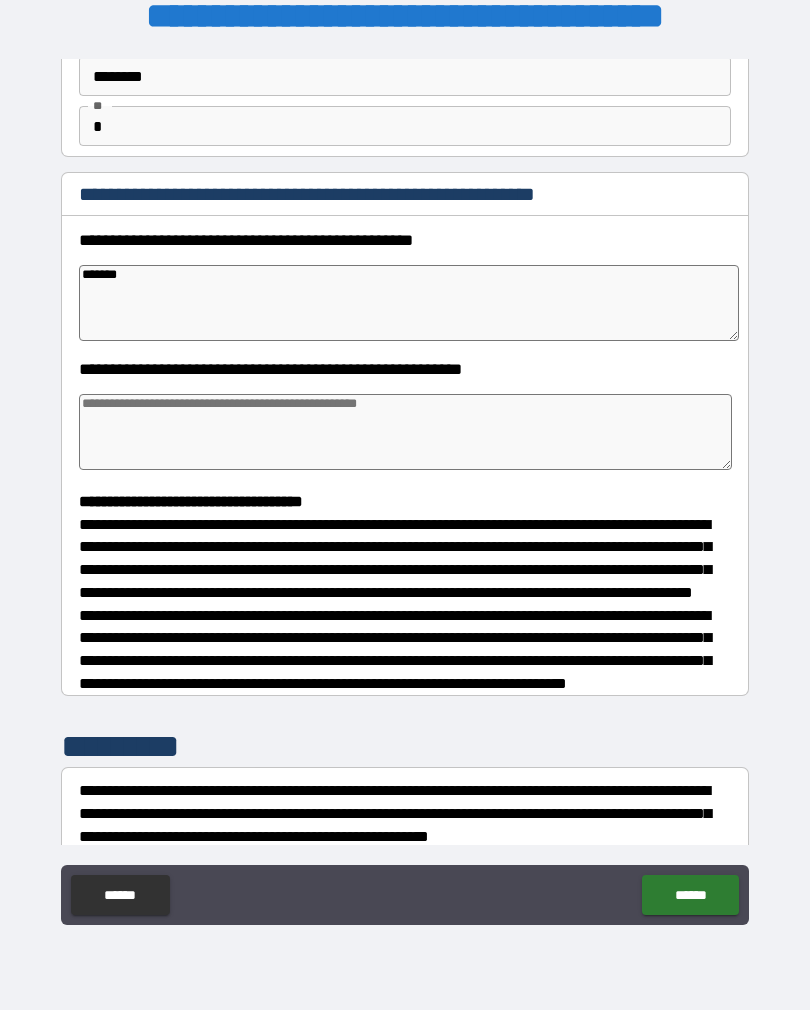 type on "*" 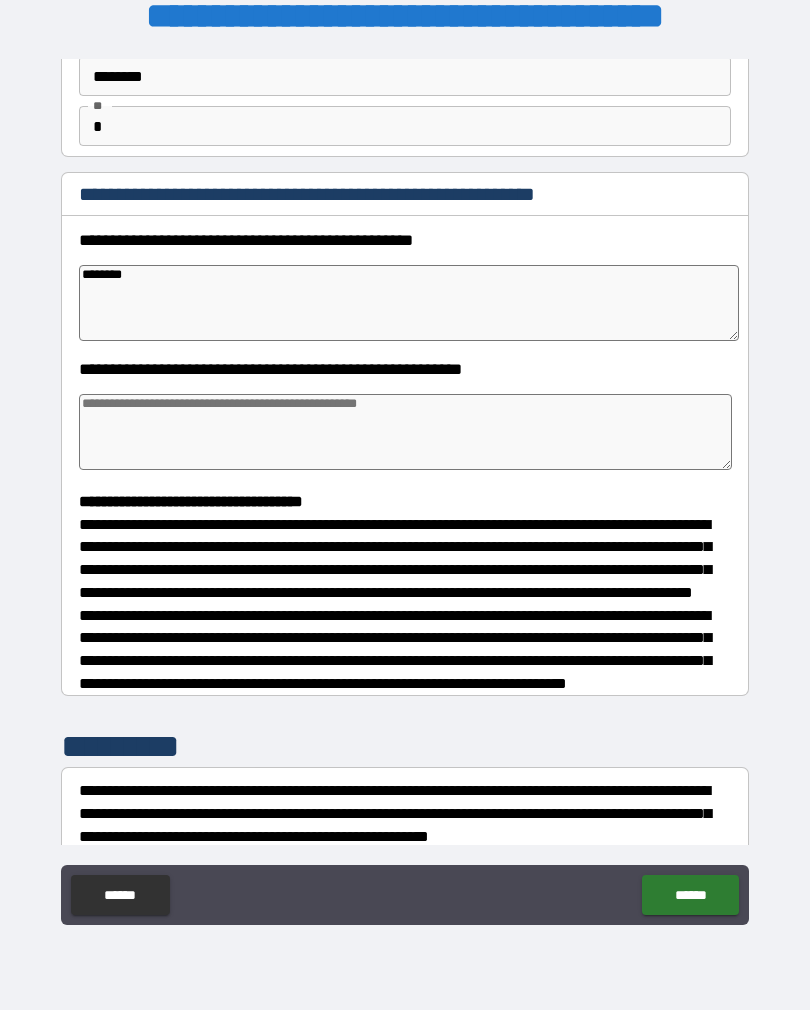 type on "*" 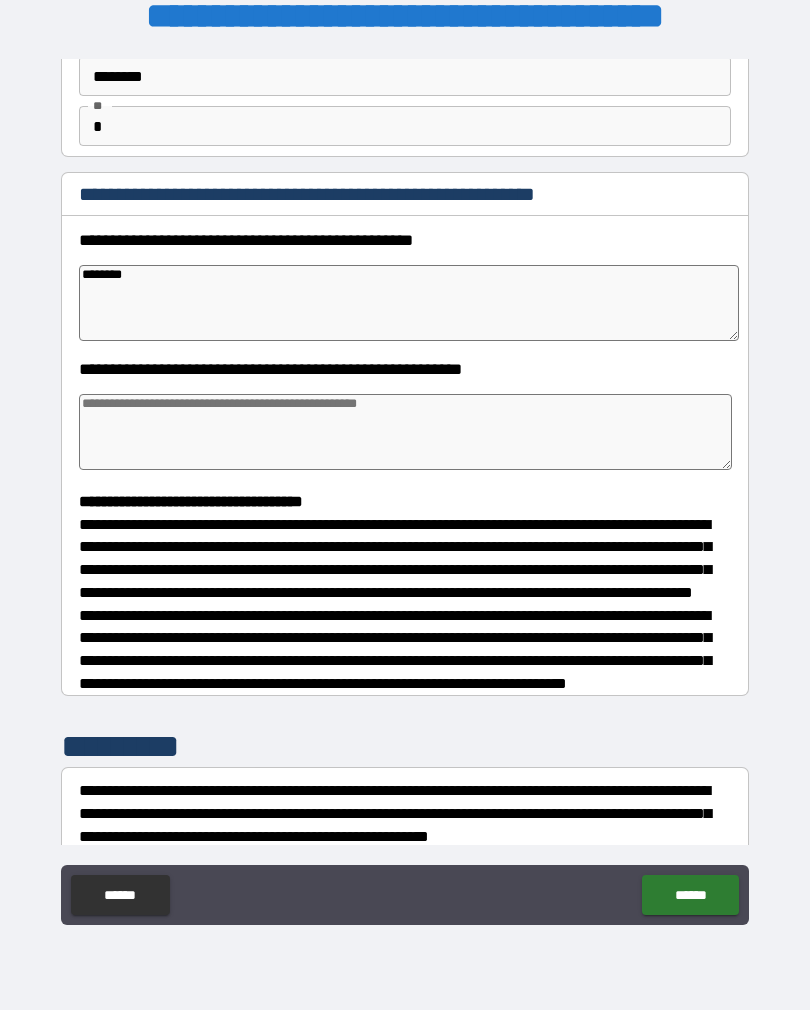 type on "*" 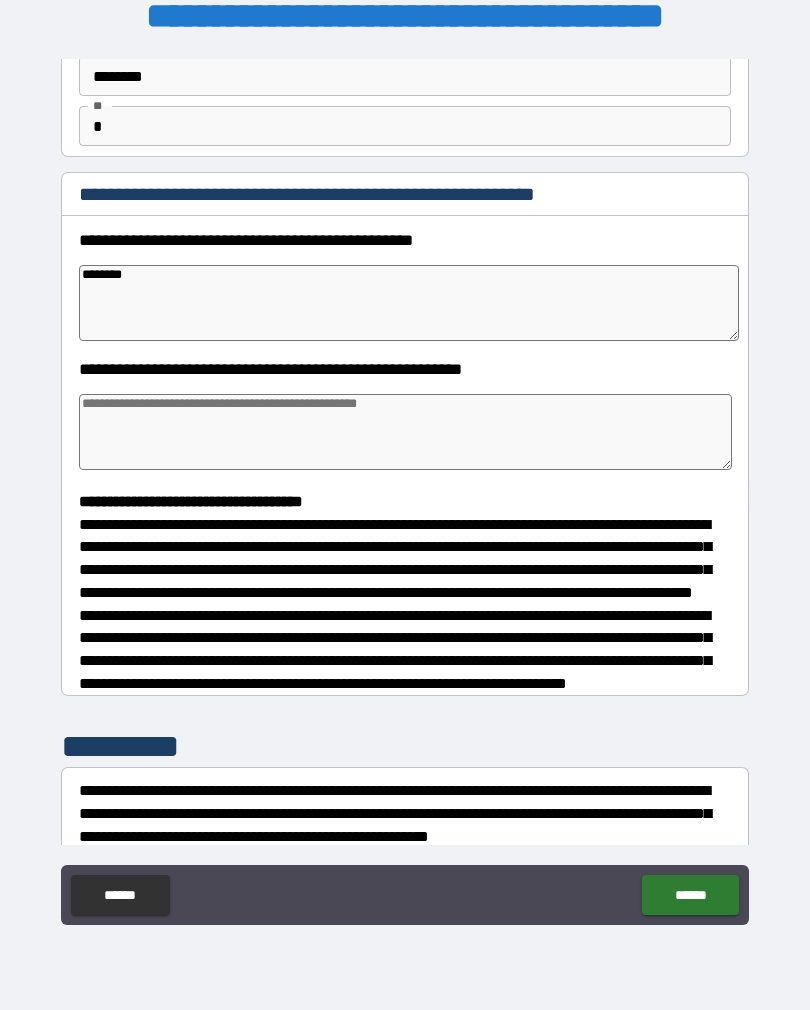 type on "*" 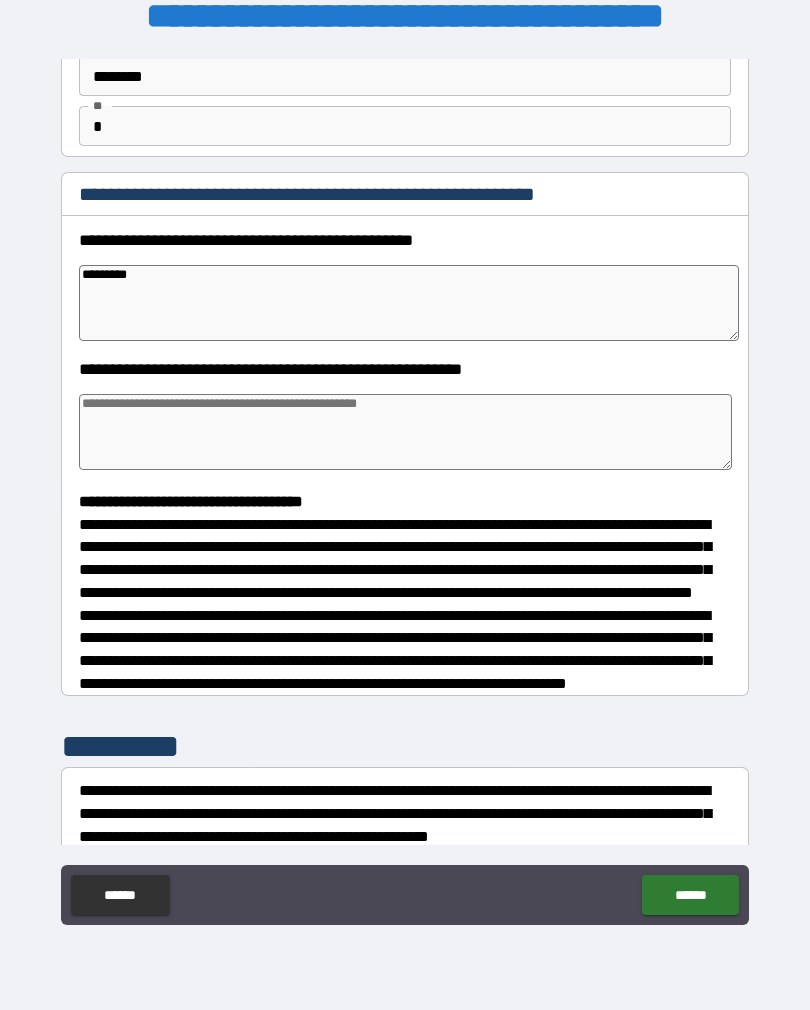 type on "*" 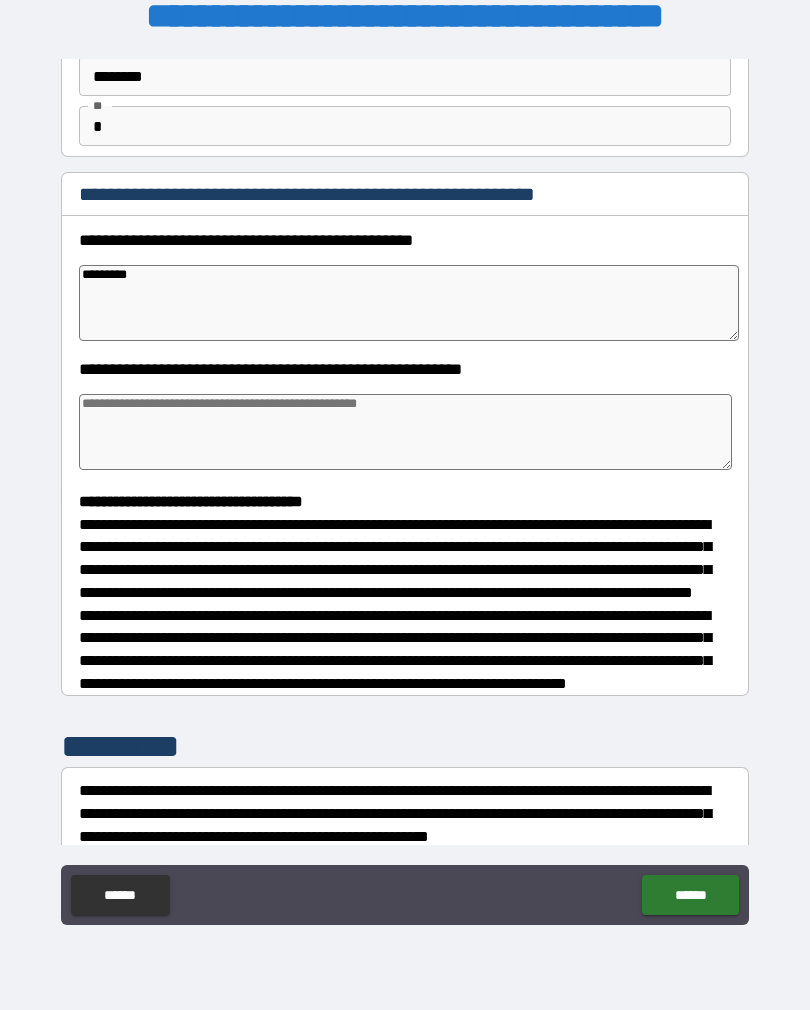 type on "*" 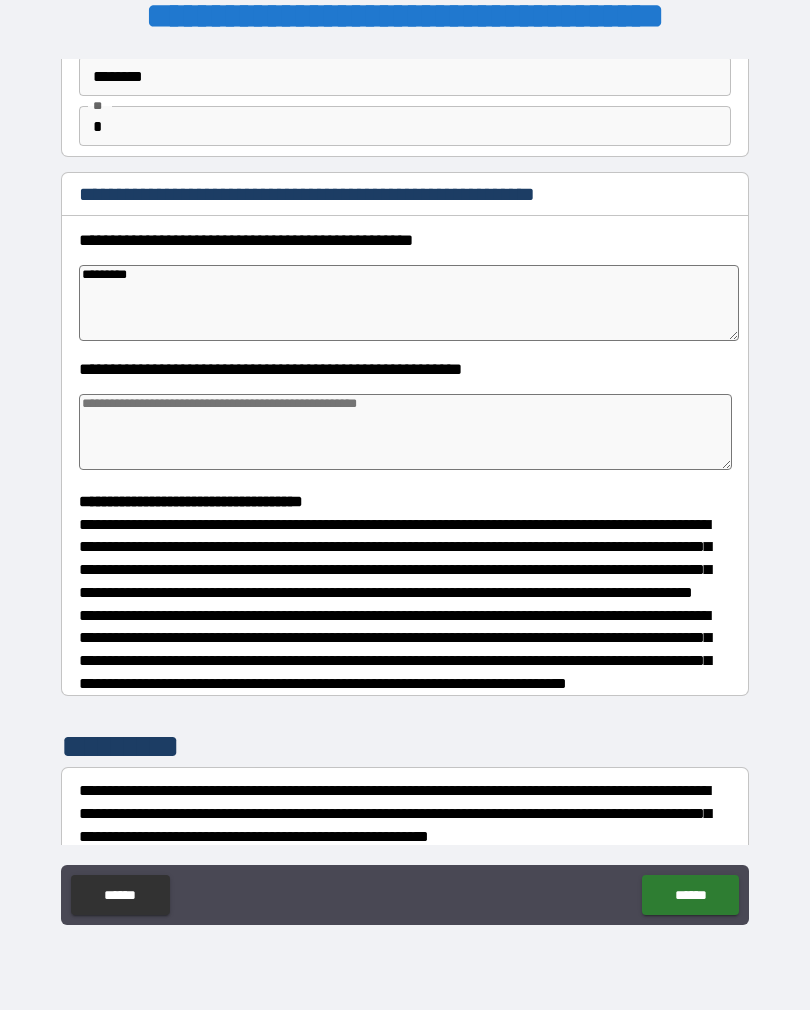 type on "*" 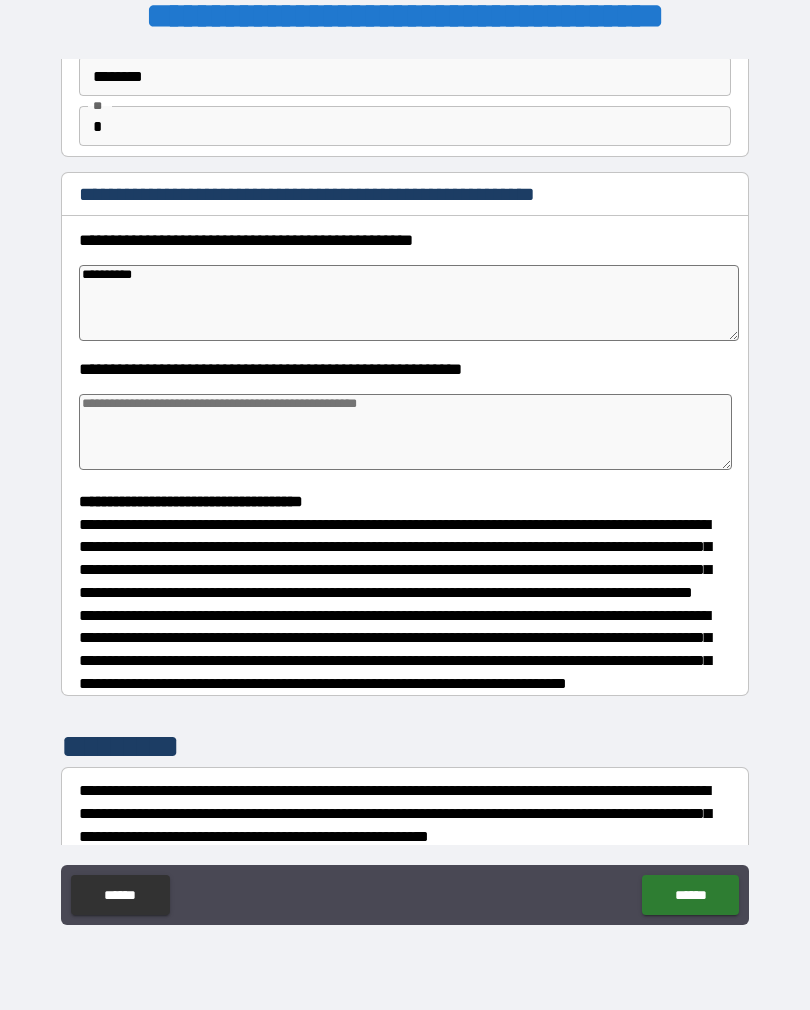 type on "*" 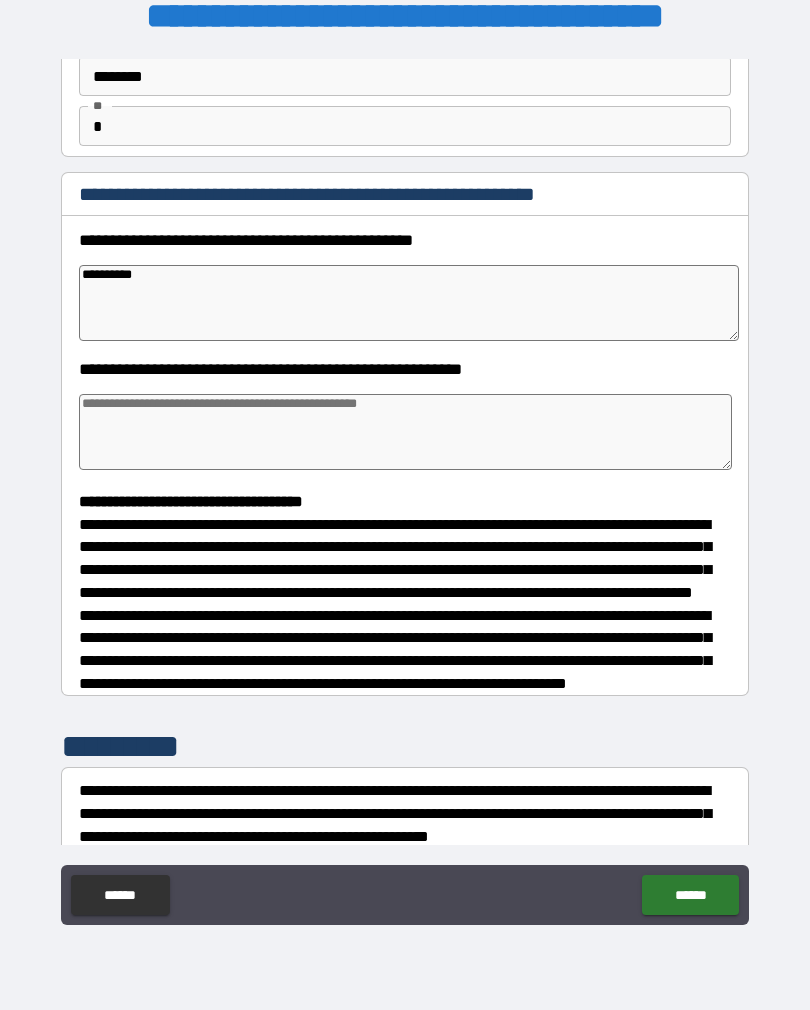type on "*" 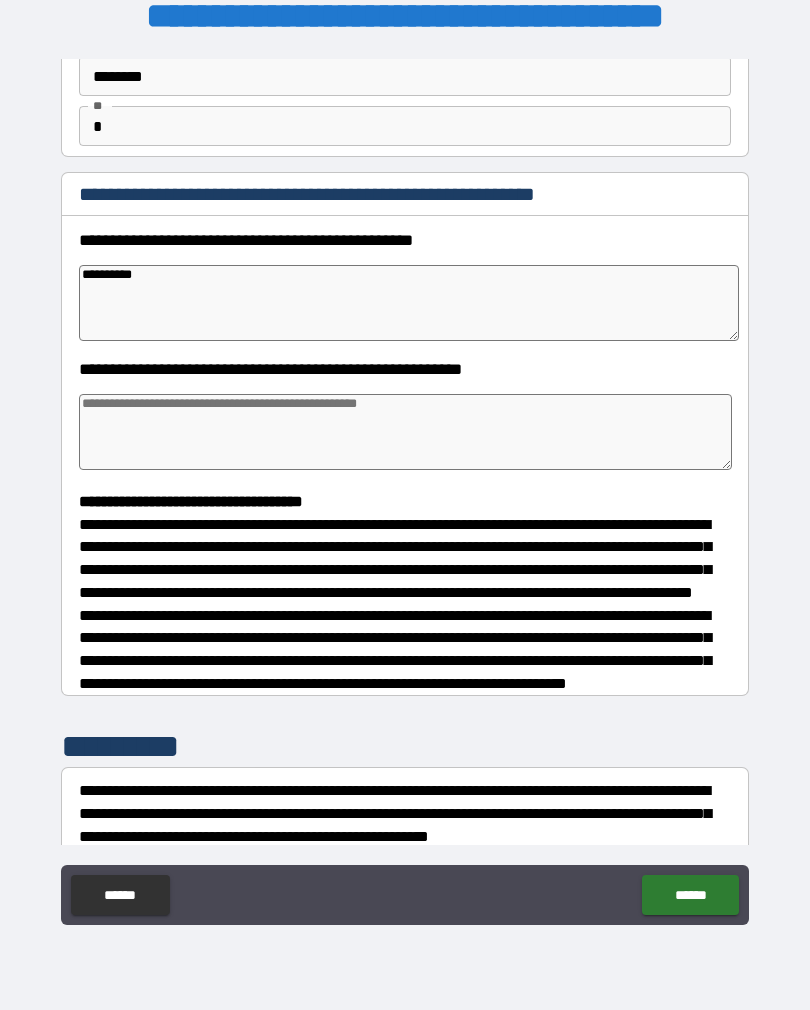 type on "*" 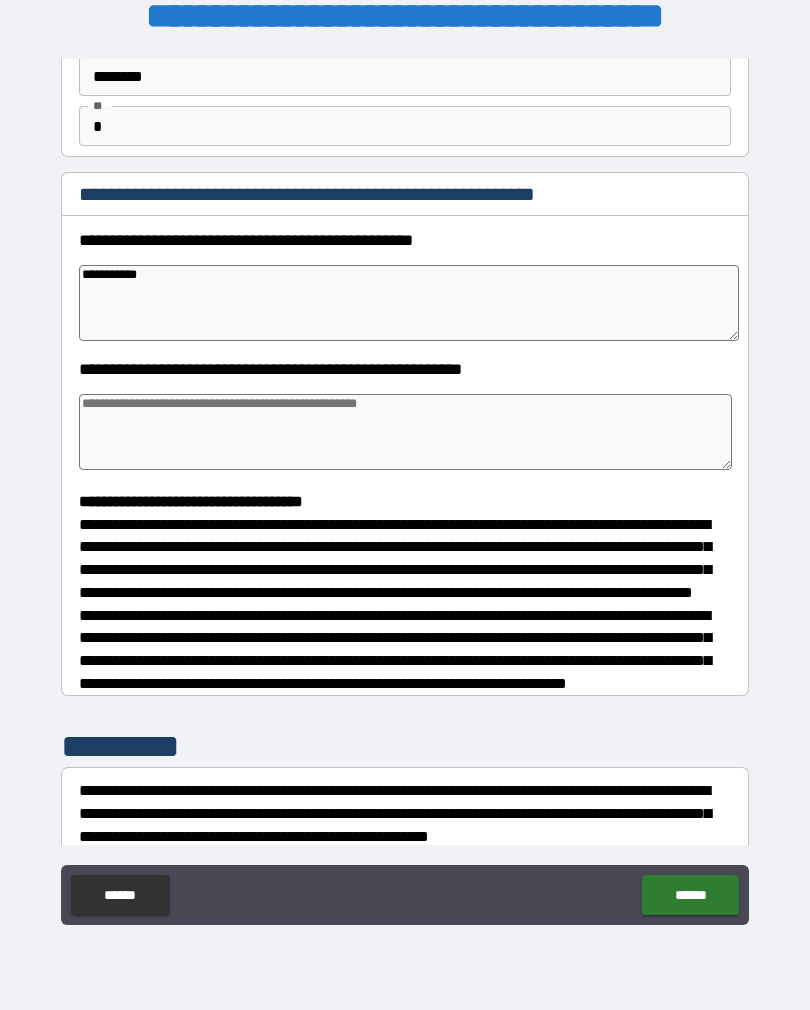 type on "*" 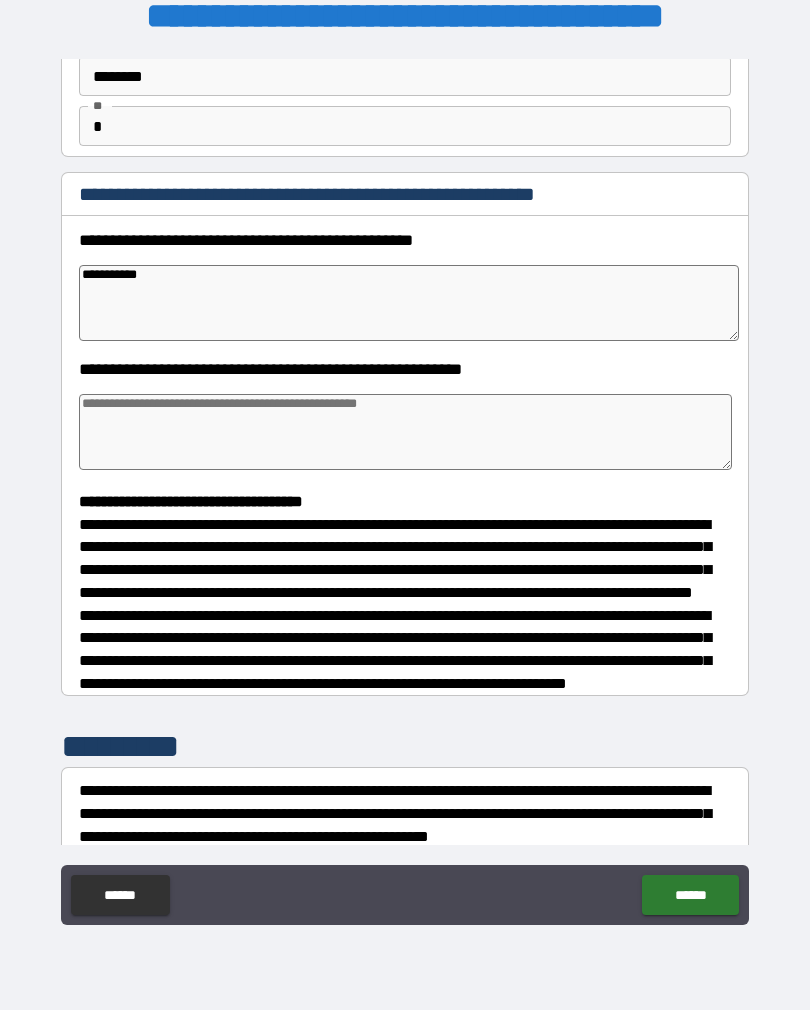 type on "*" 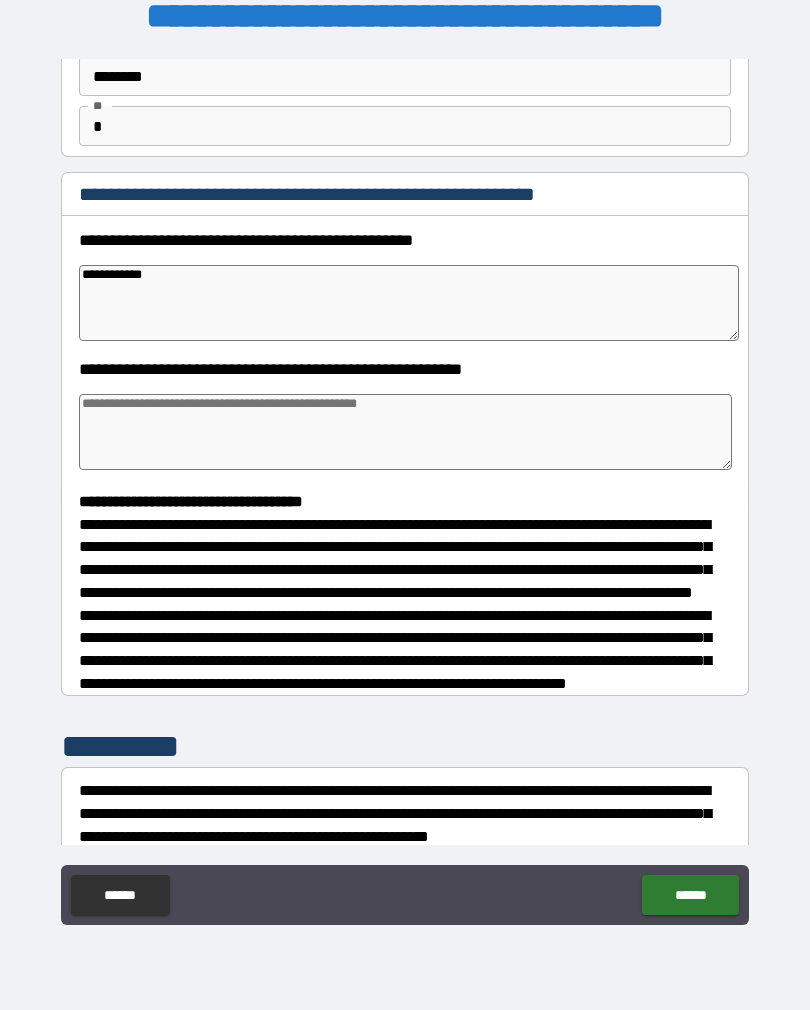 type on "*" 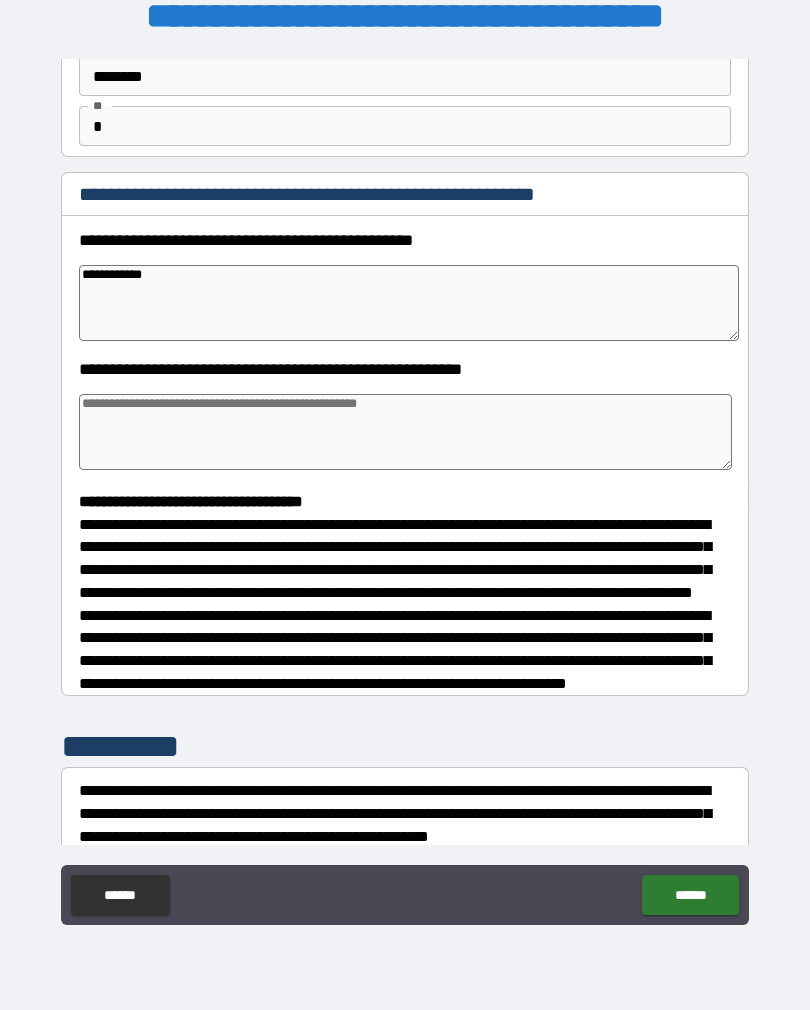 type on "*" 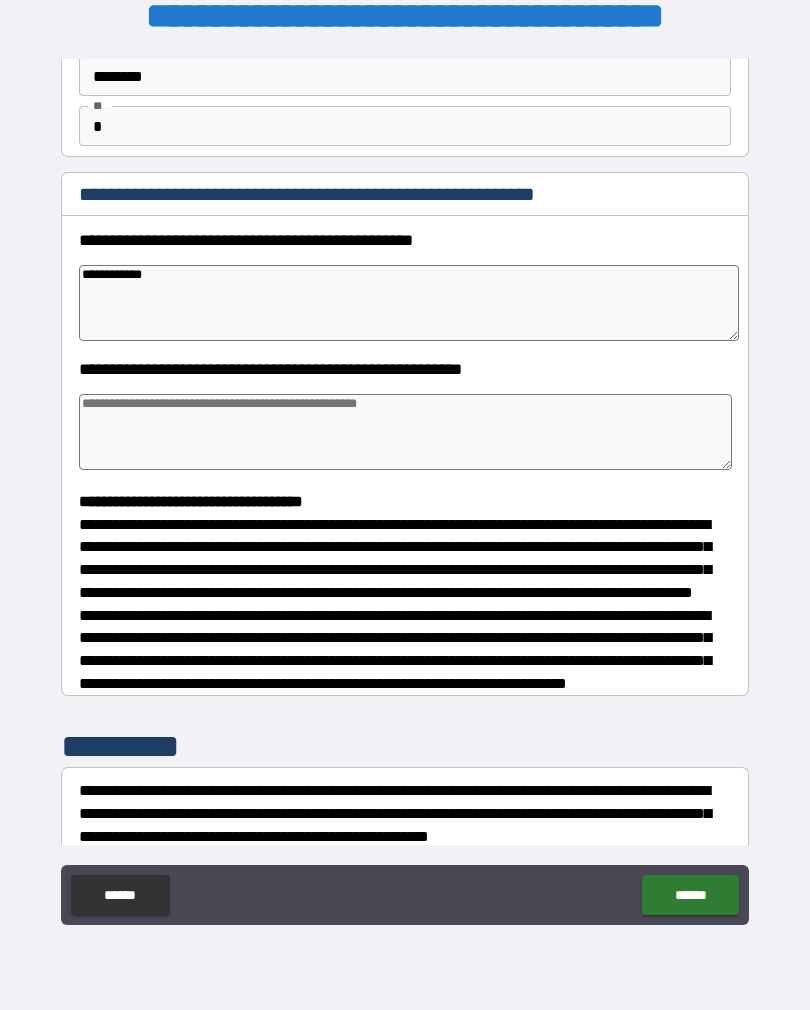 type on "*" 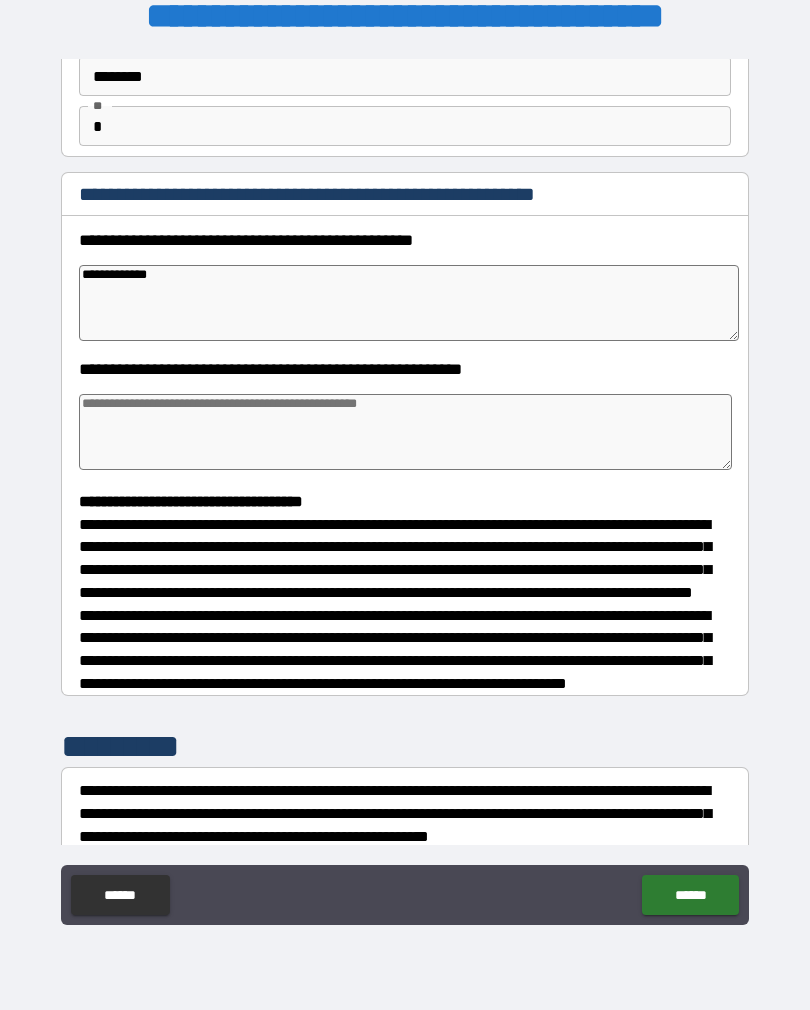 type on "*" 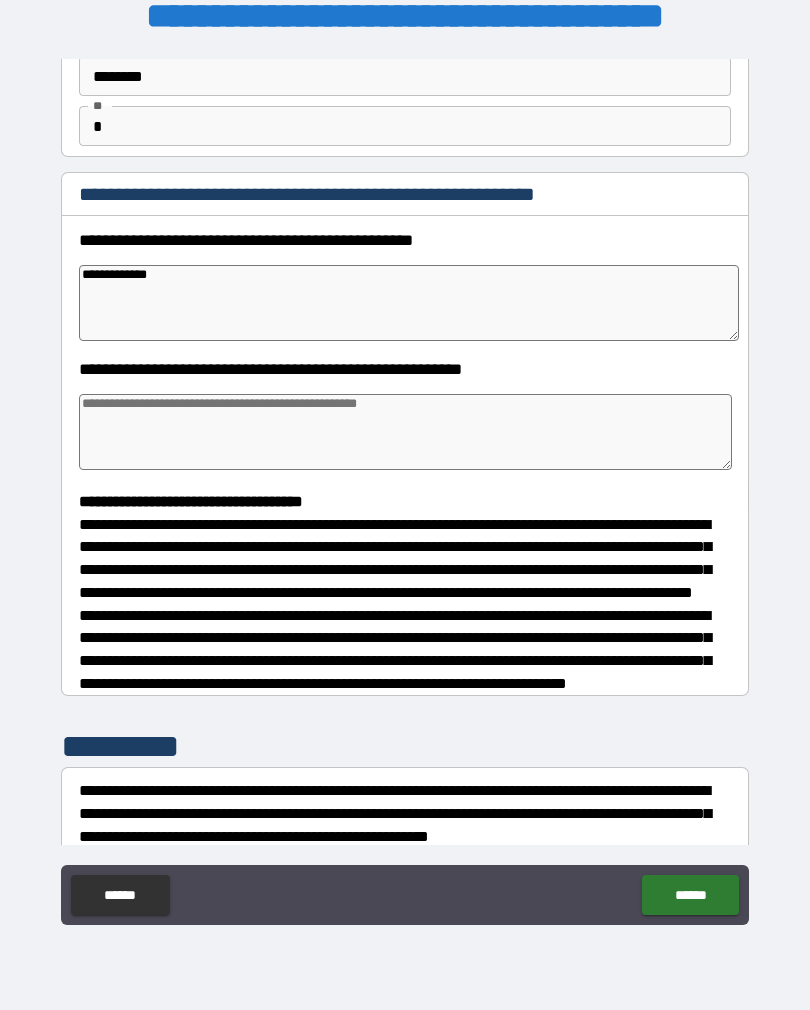type on "*" 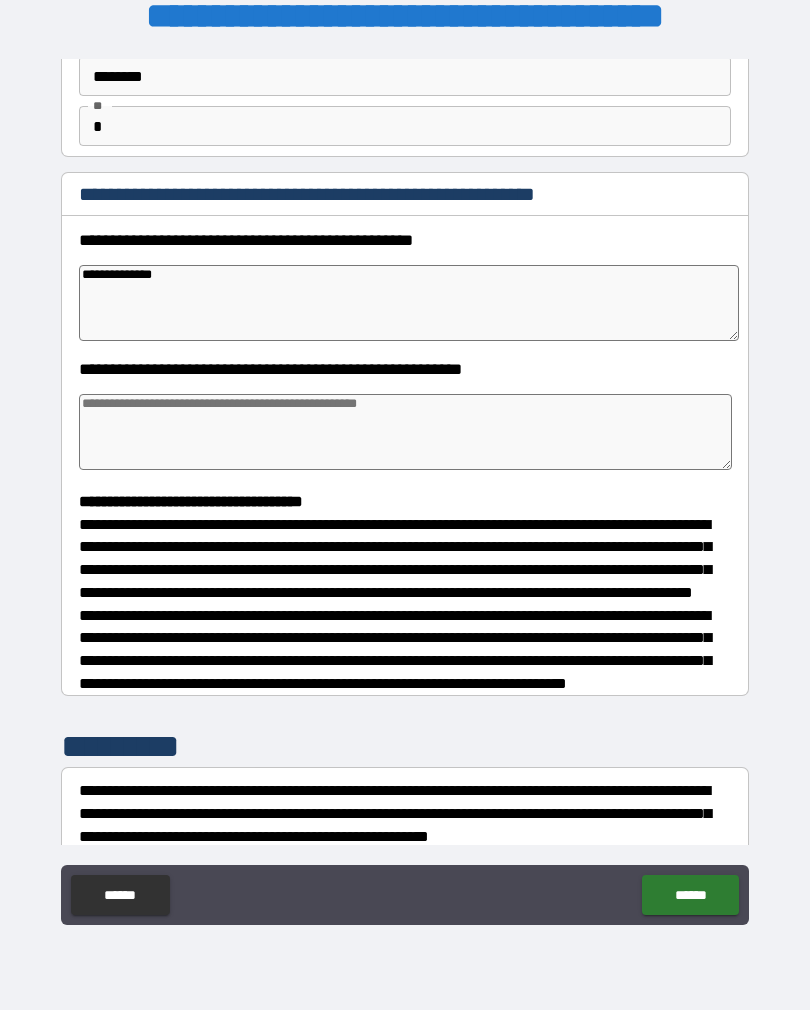 type on "*" 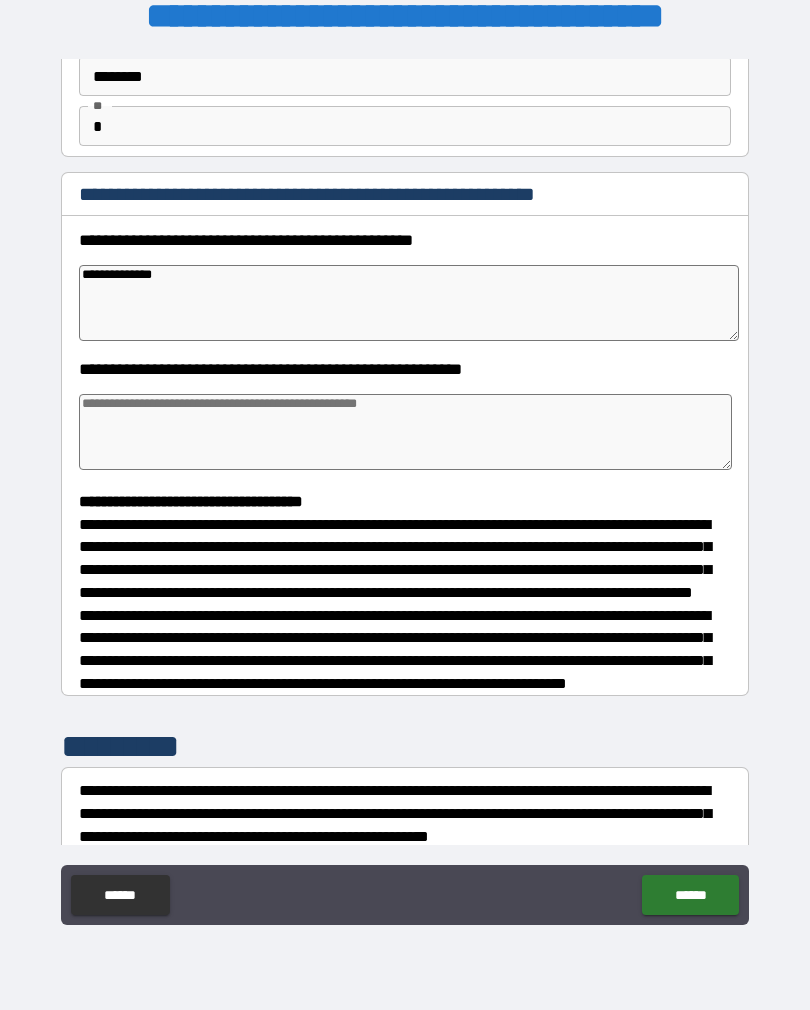 type on "*" 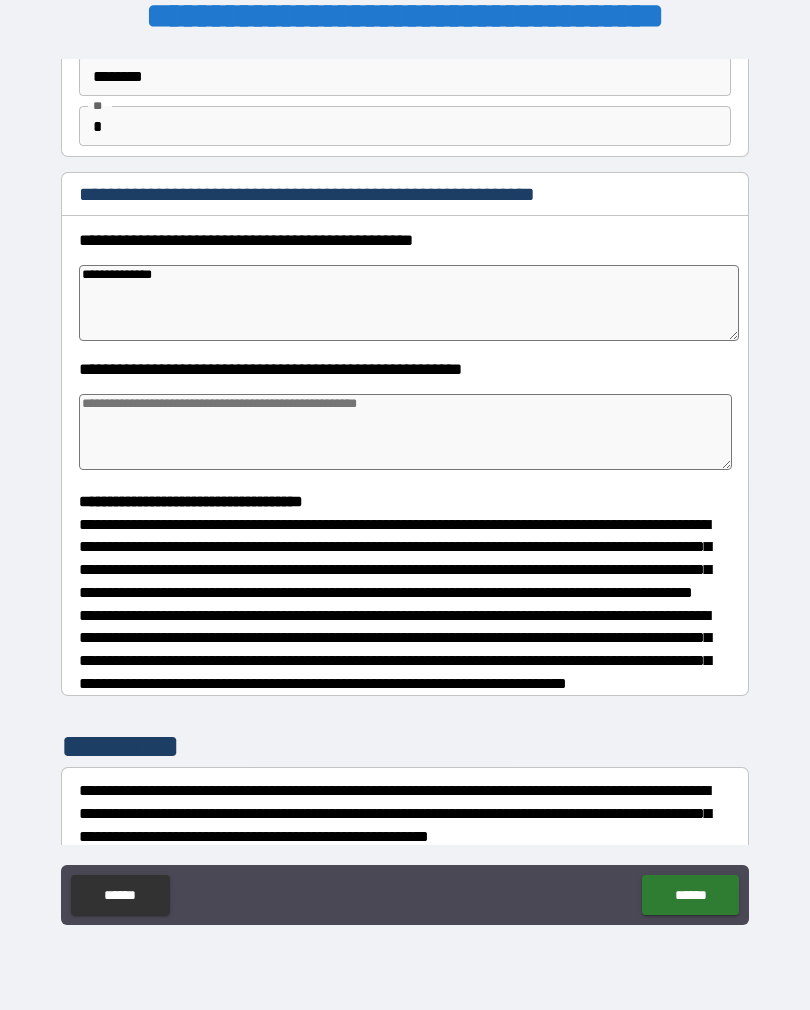 type on "*" 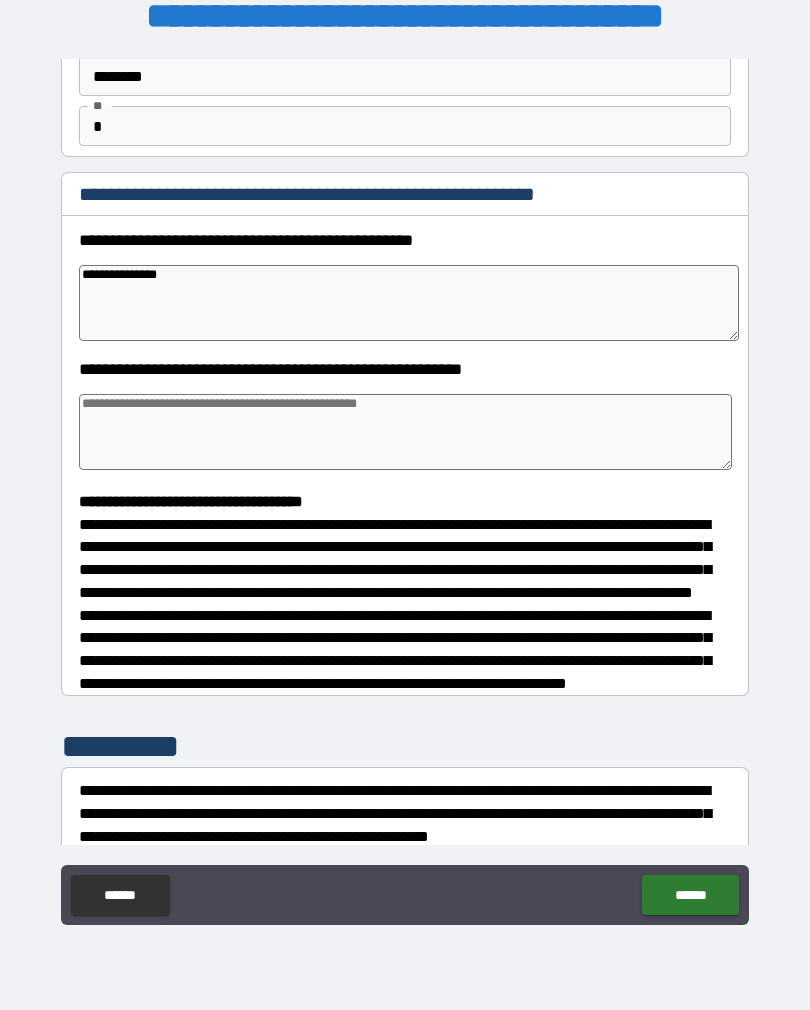 type on "*" 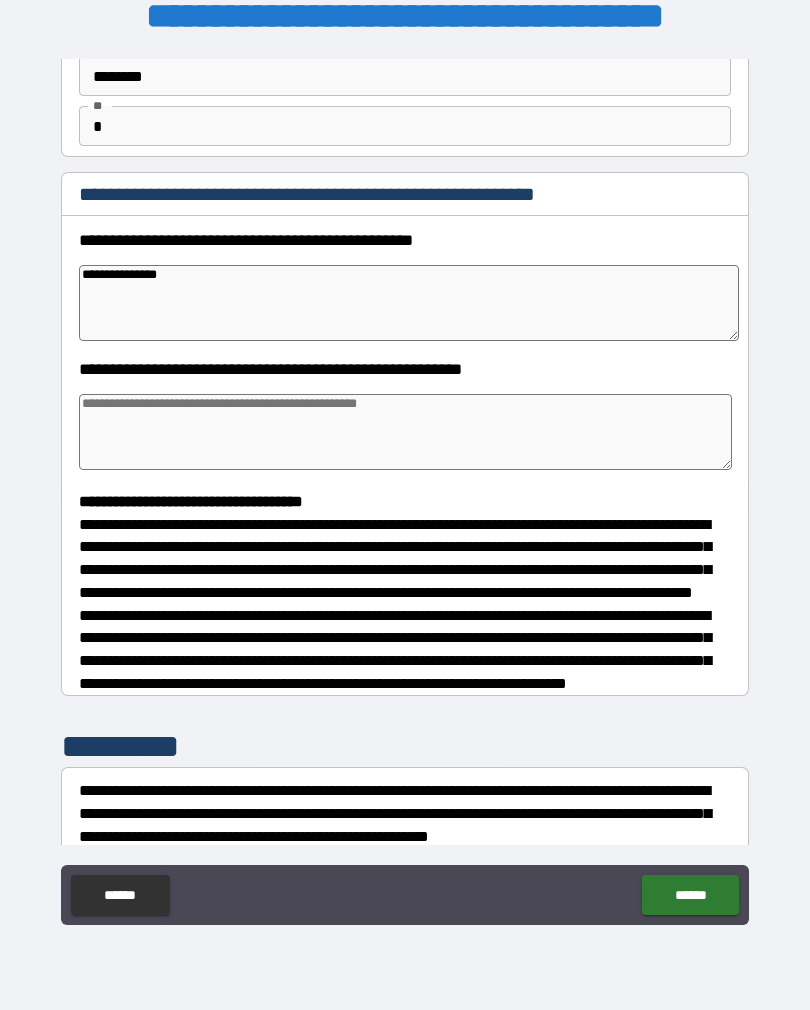 type on "**********" 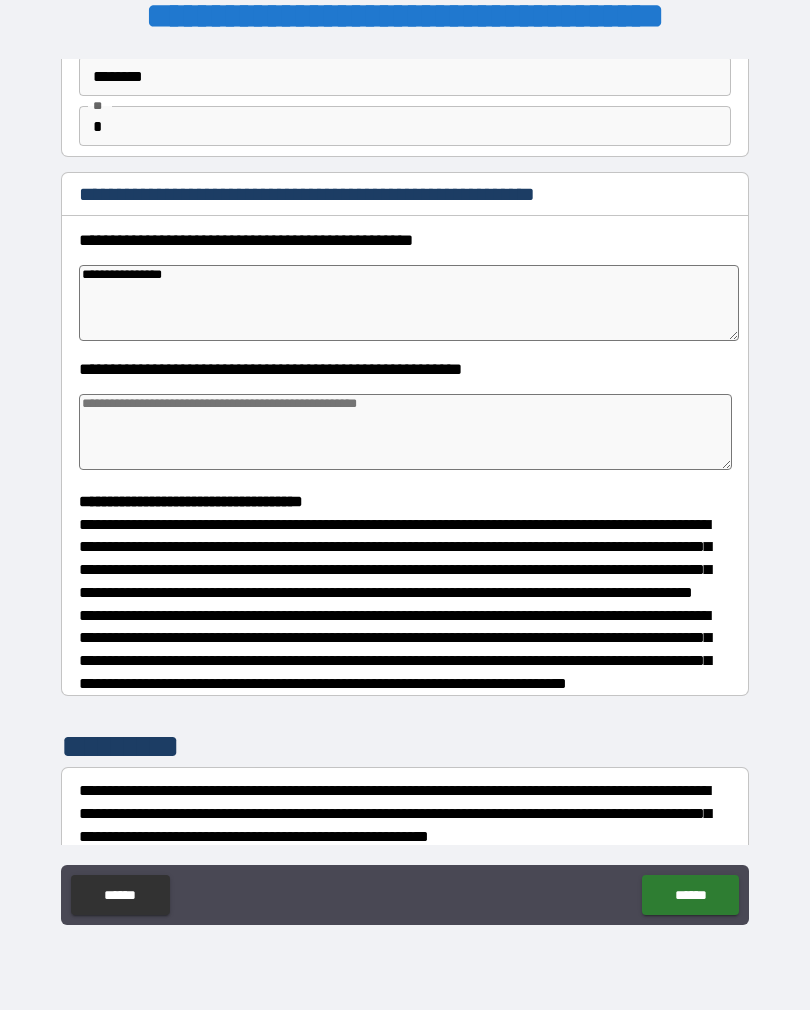 type on "*" 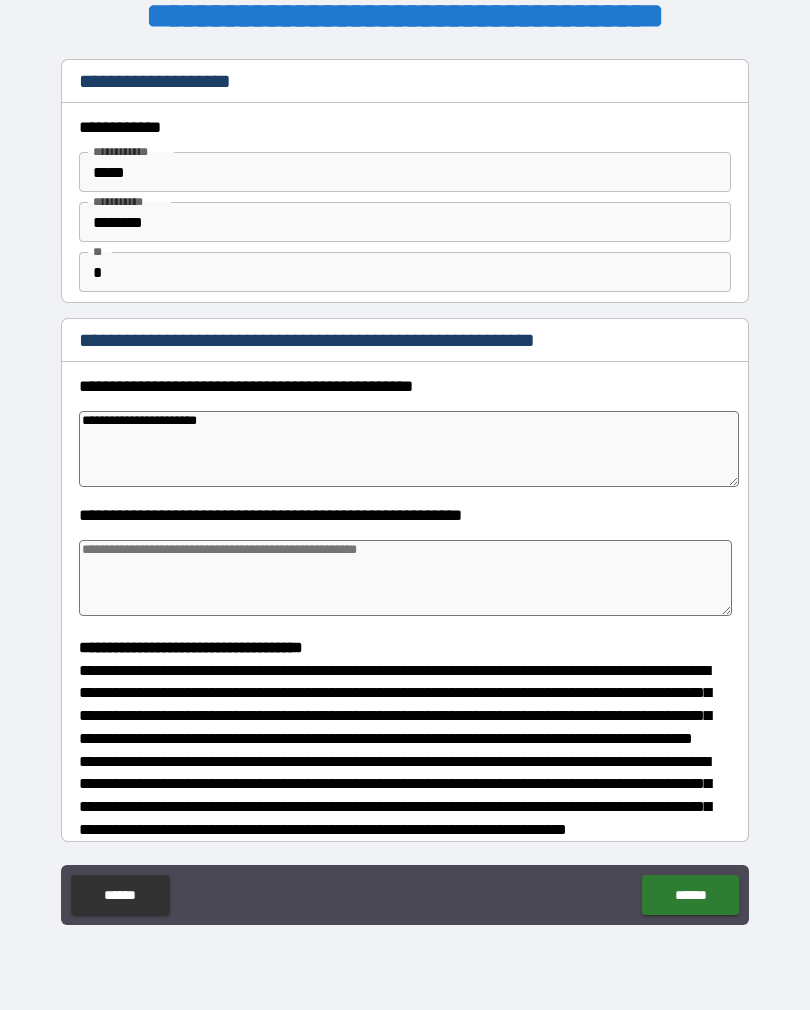 scroll, scrollTop: 0, scrollLeft: 0, axis: both 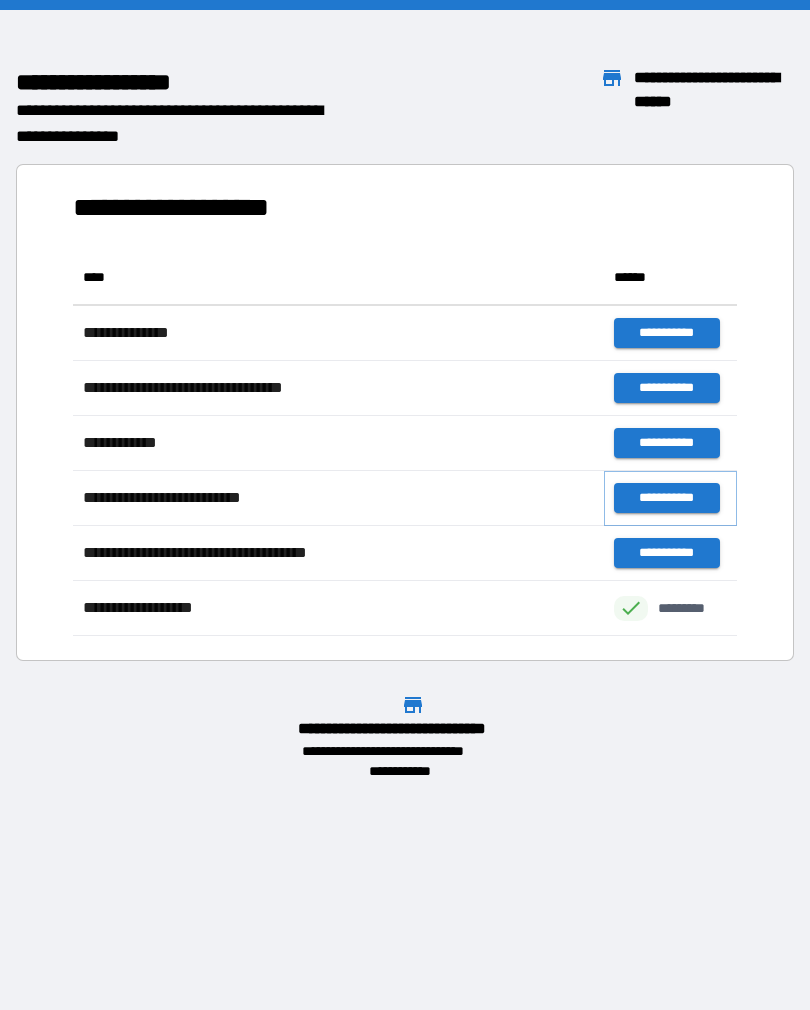 click on "**********" at bounding box center (666, 498) 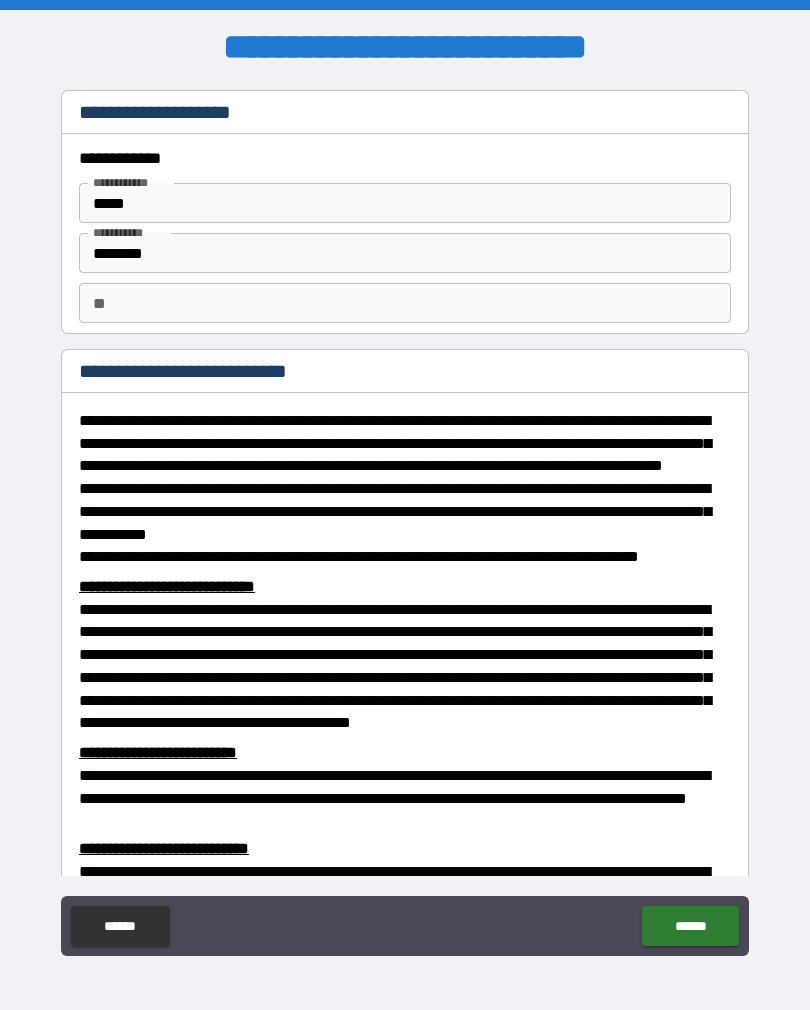 click on "**" at bounding box center (405, 303) 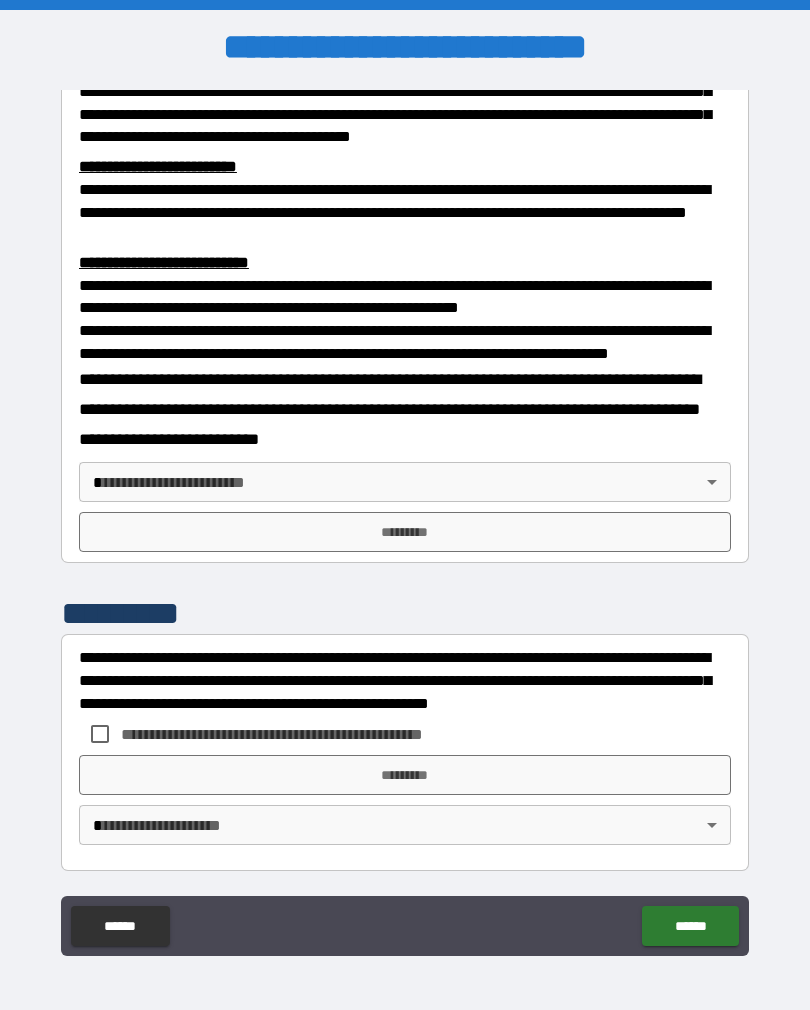 scroll, scrollTop: 660, scrollLeft: 0, axis: vertical 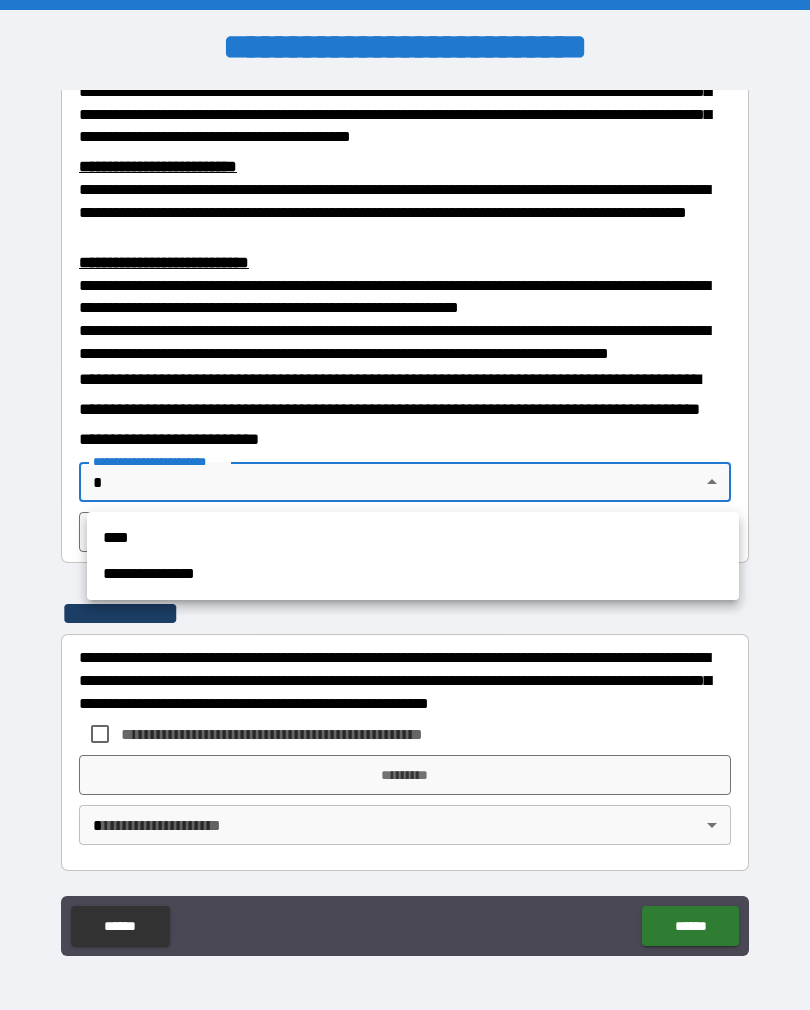 click on "****" at bounding box center [413, 538] 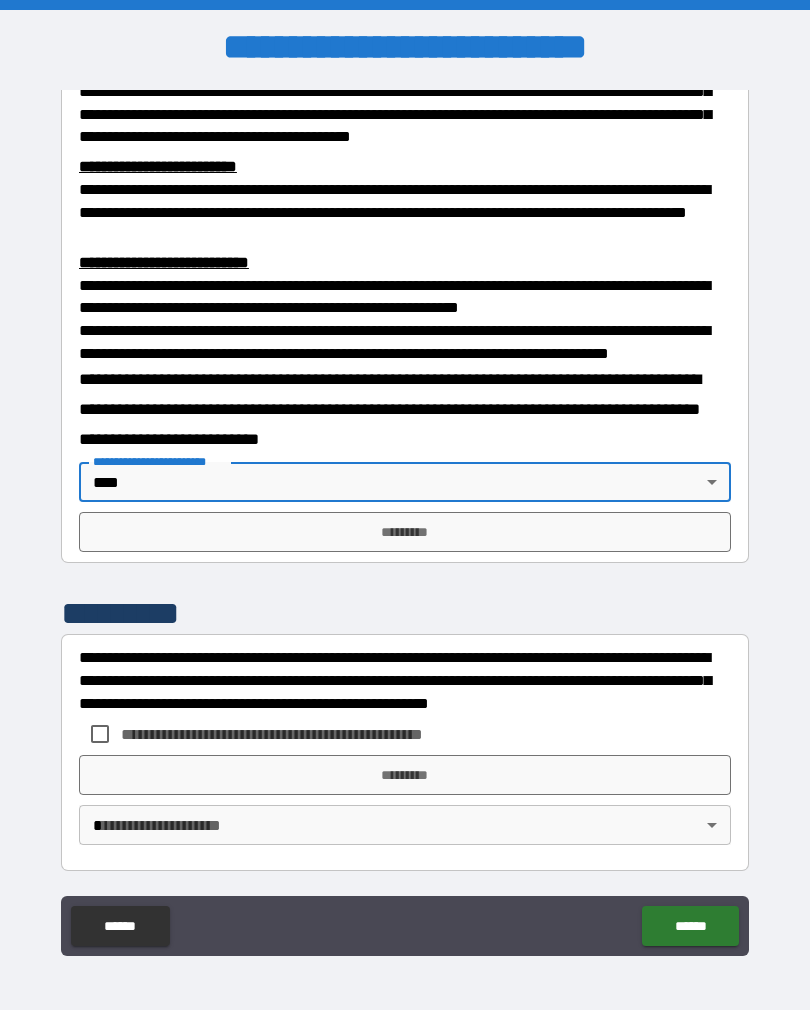 click on "*********" at bounding box center [405, 532] 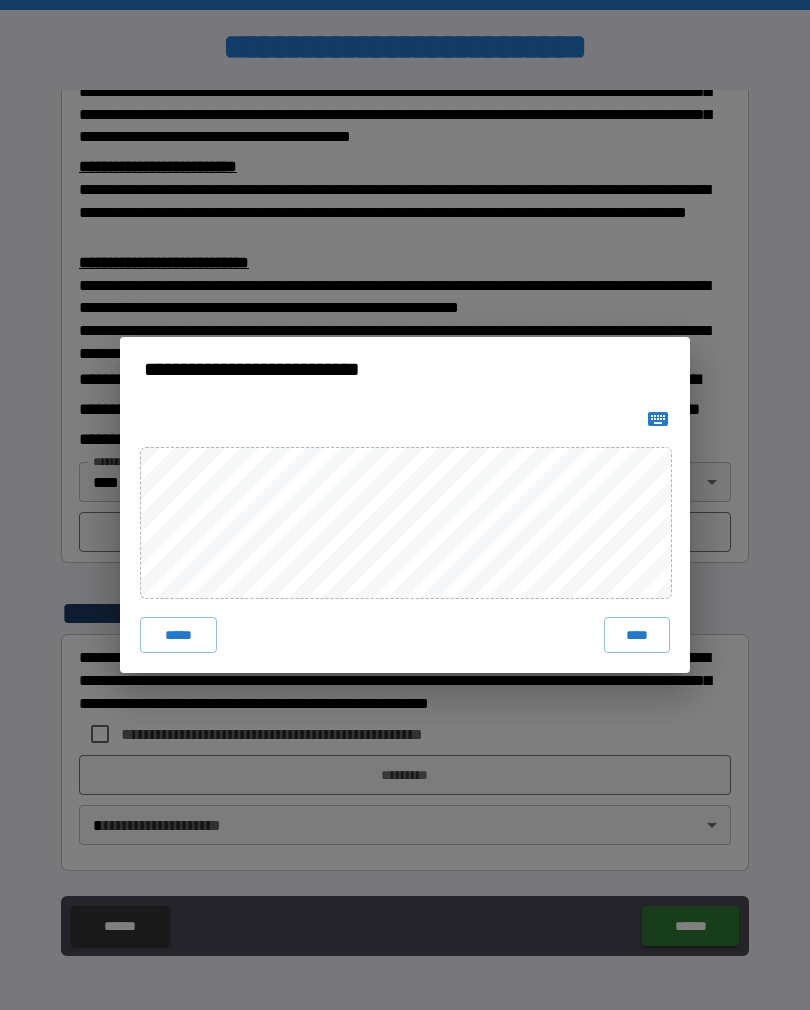 click on "****" at bounding box center (637, 635) 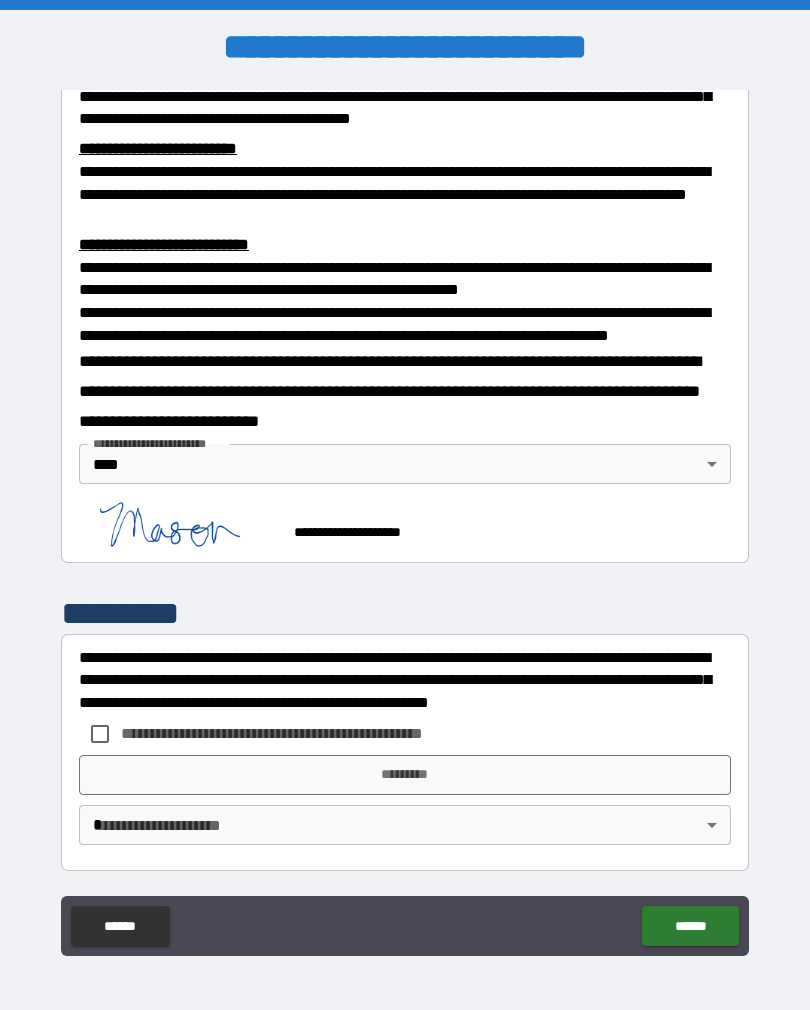 scroll, scrollTop: 650, scrollLeft: 0, axis: vertical 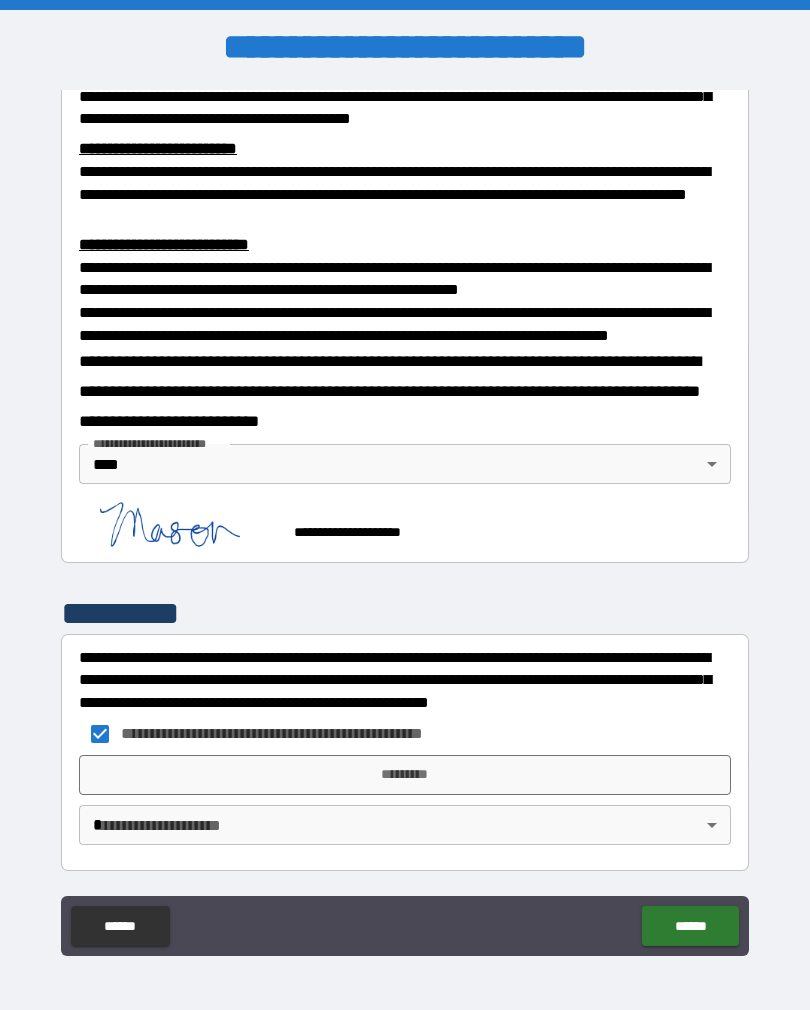 click on "*********" at bounding box center (405, 775) 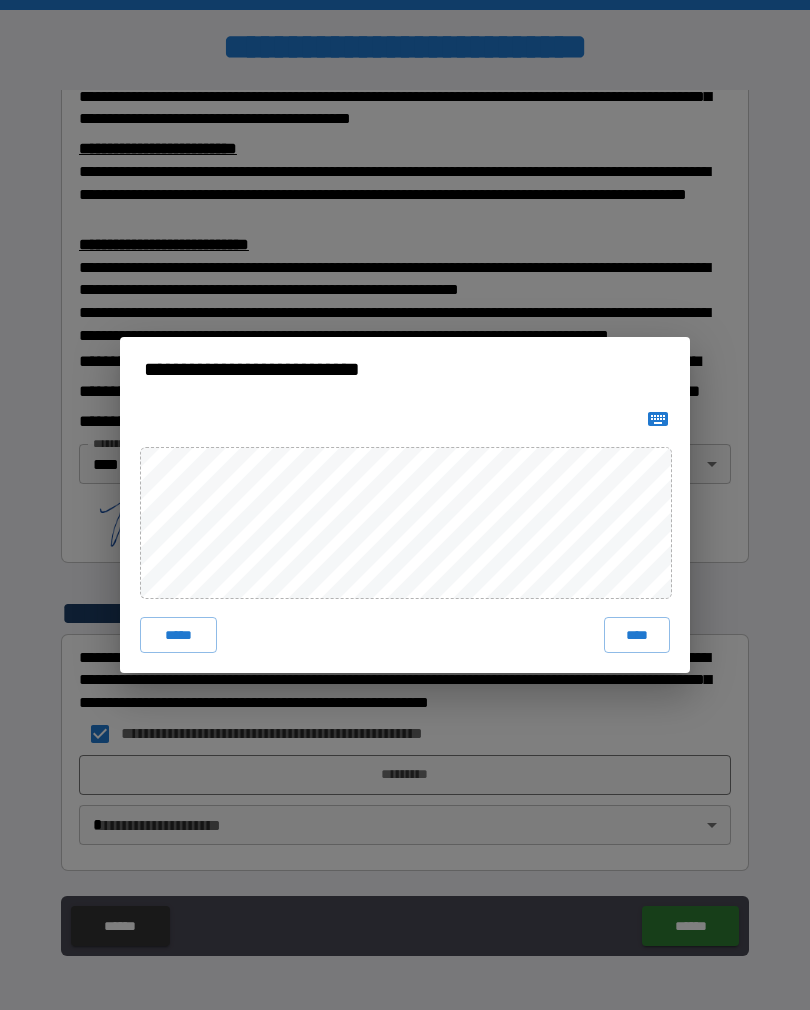 click on "****" at bounding box center [637, 635] 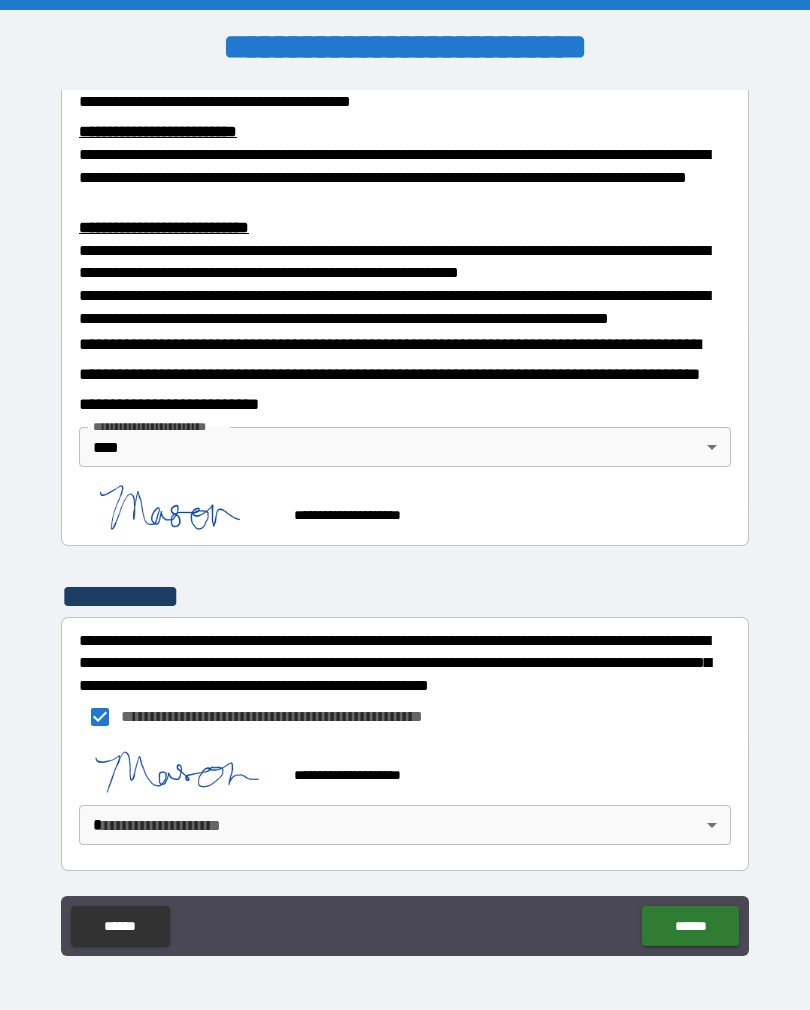 scroll, scrollTop: 694, scrollLeft: 0, axis: vertical 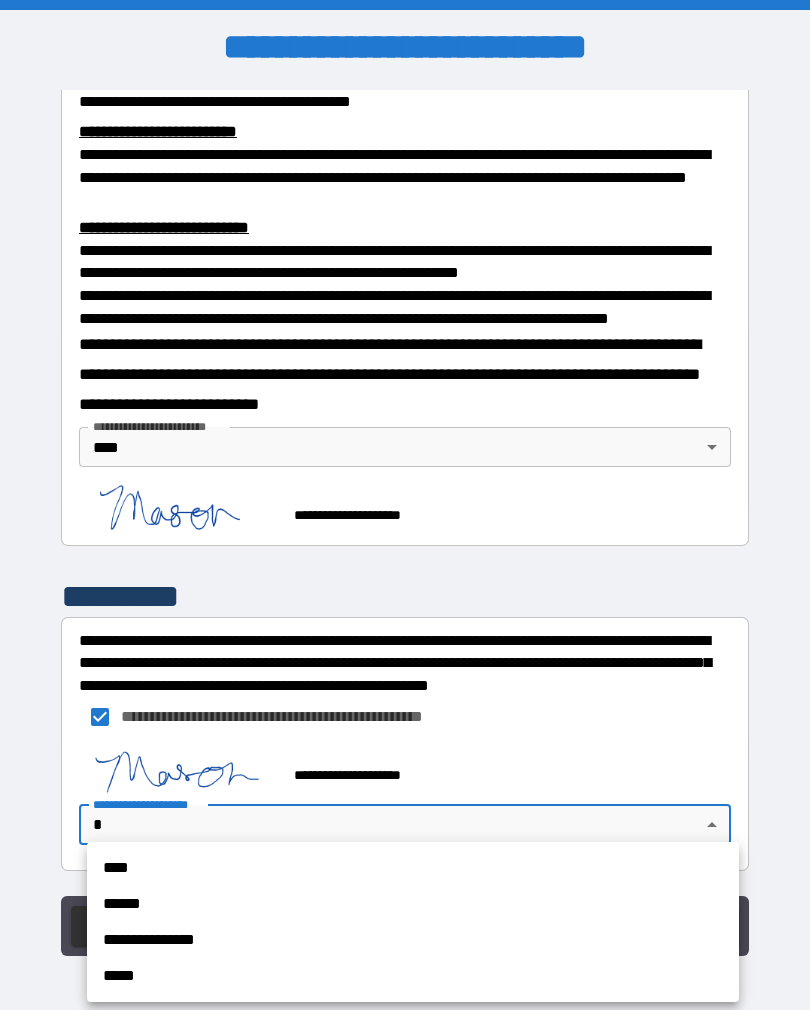 click on "****" at bounding box center [413, 868] 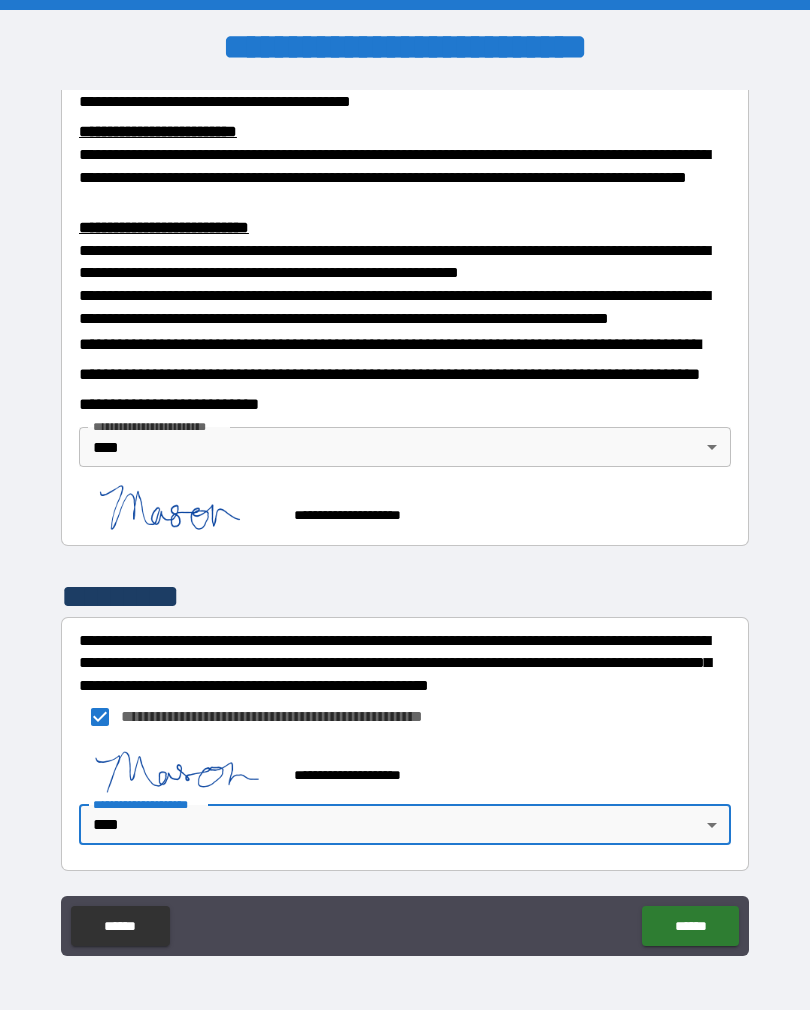click on "******" at bounding box center [690, 926] 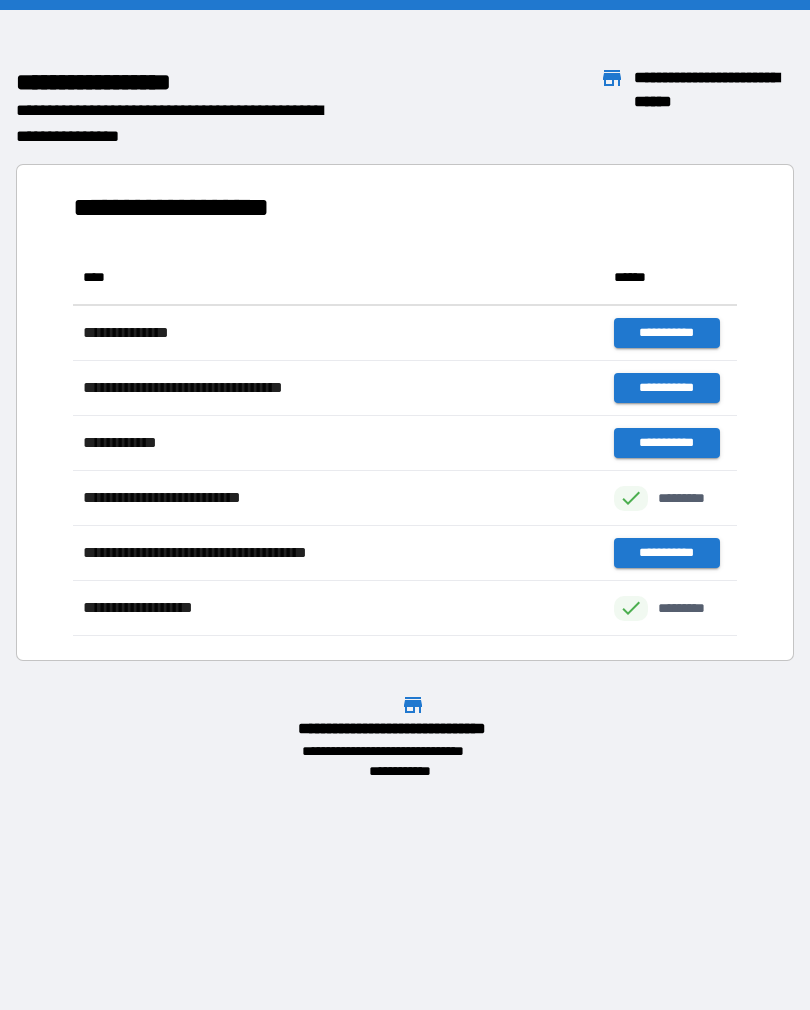 scroll, scrollTop: 1, scrollLeft: 1, axis: both 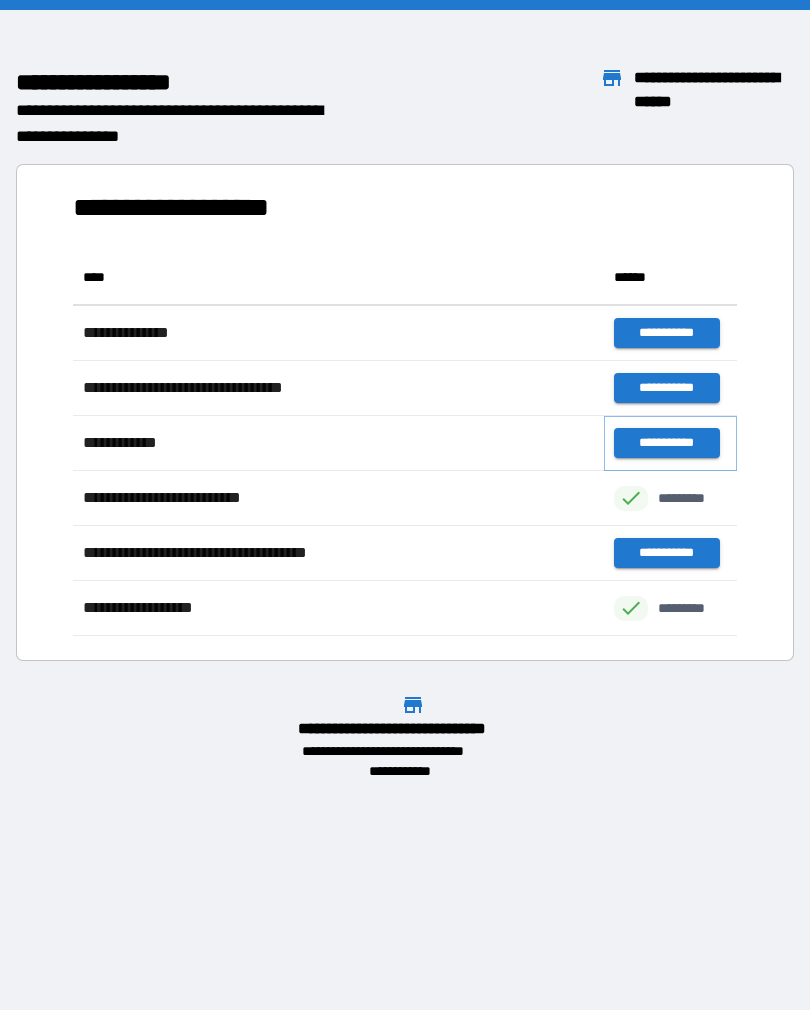 click on "**********" at bounding box center [666, 443] 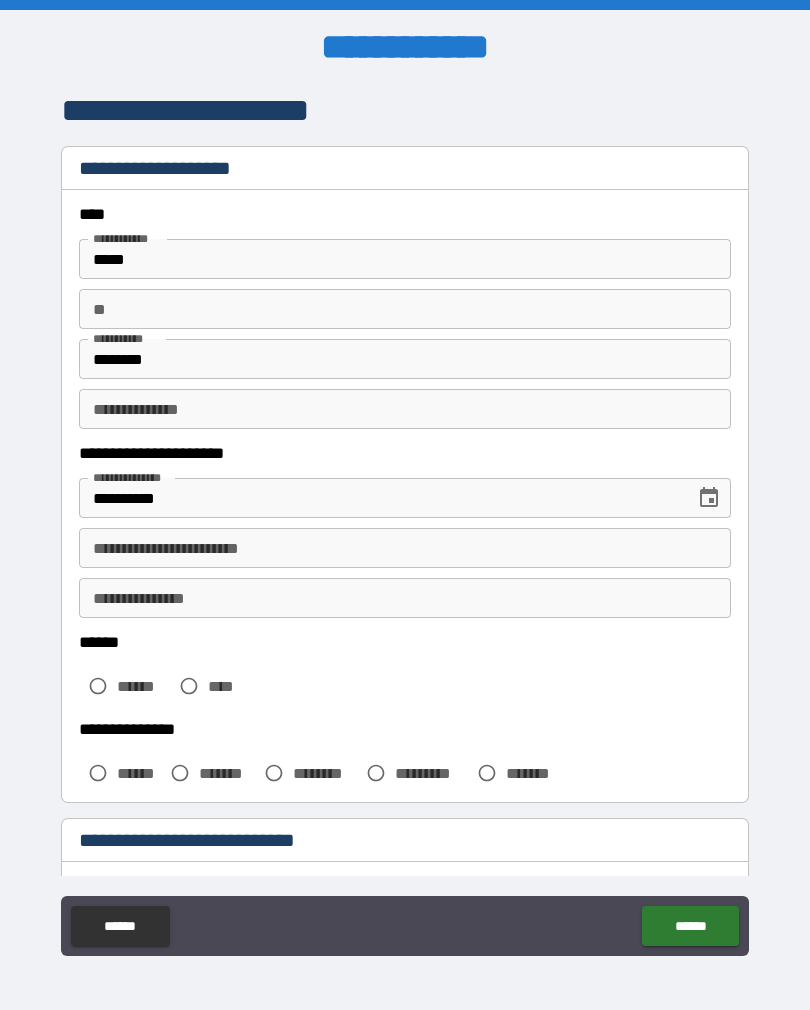 click on "**" at bounding box center (405, 309) 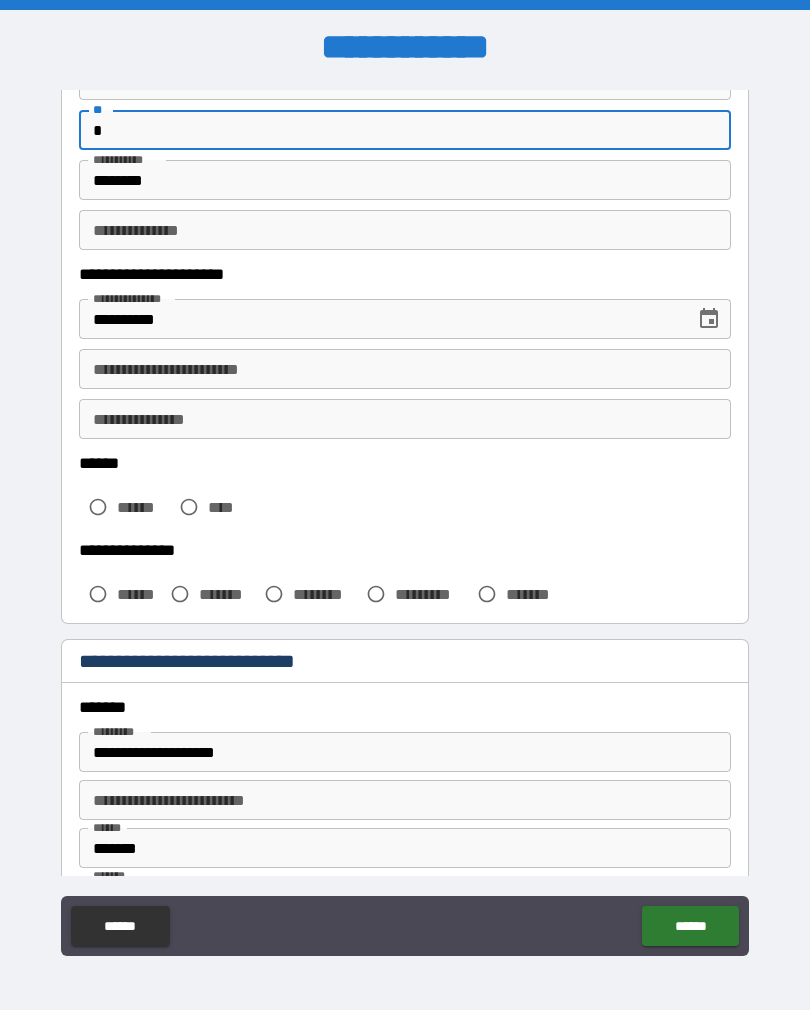 scroll, scrollTop: 180, scrollLeft: 0, axis: vertical 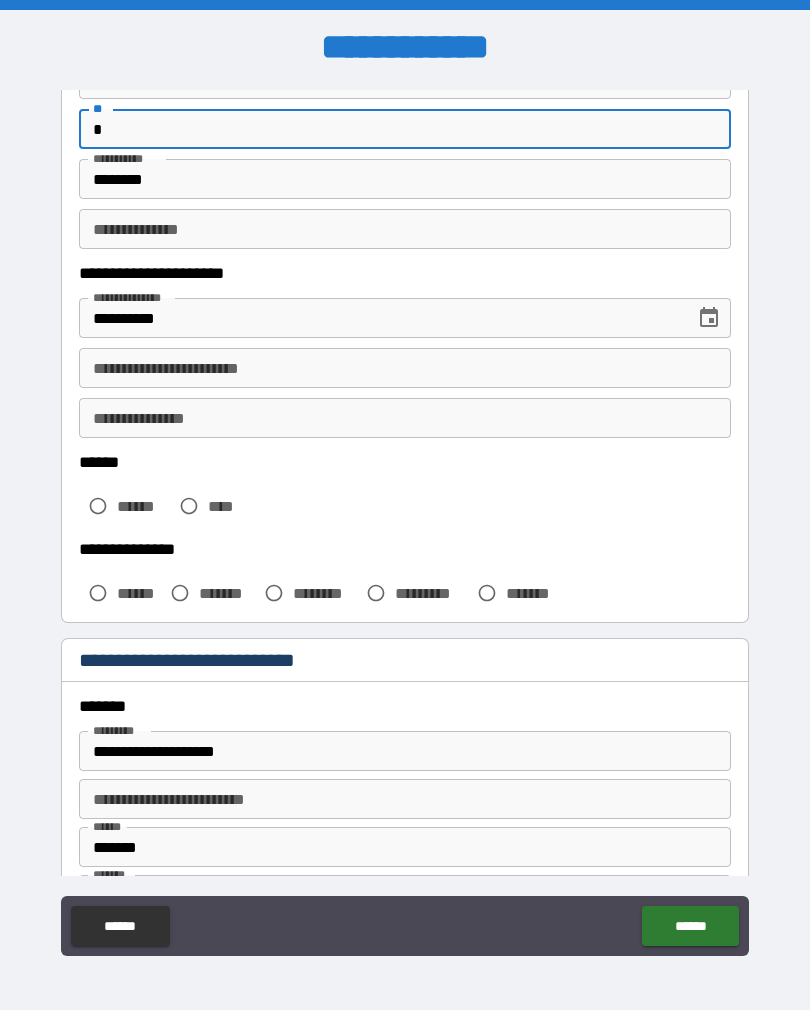 click on "**********" at bounding box center (405, 229) 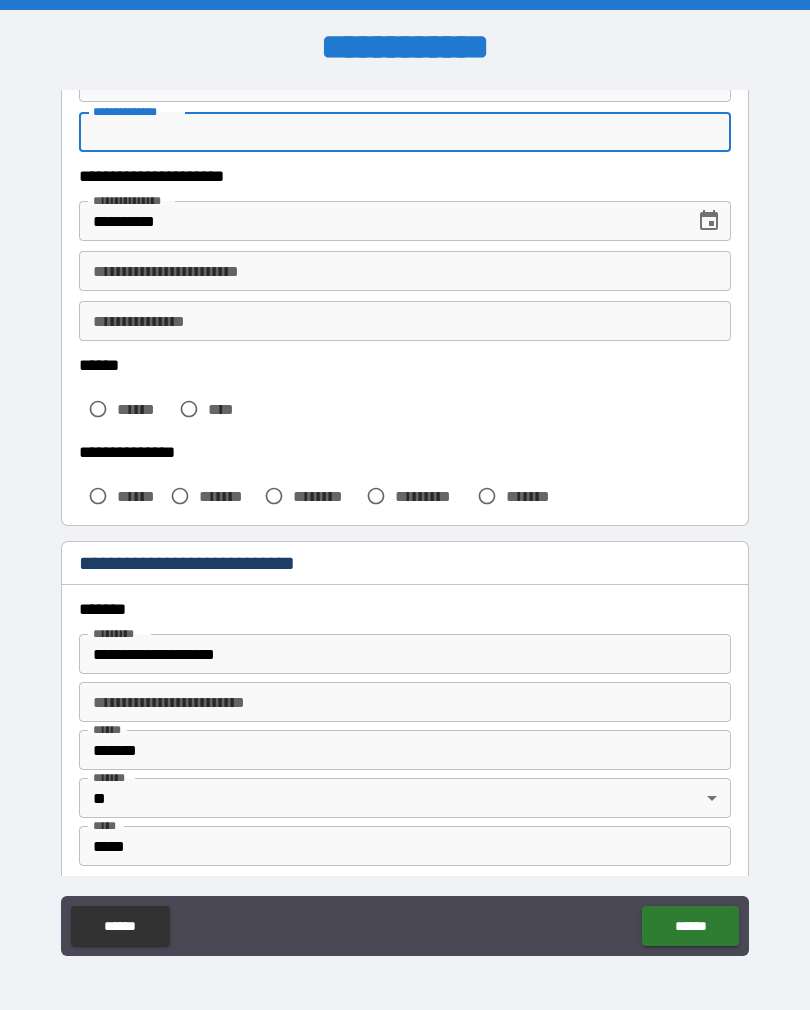 scroll, scrollTop: 281, scrollLeft: 0, axis: vertical 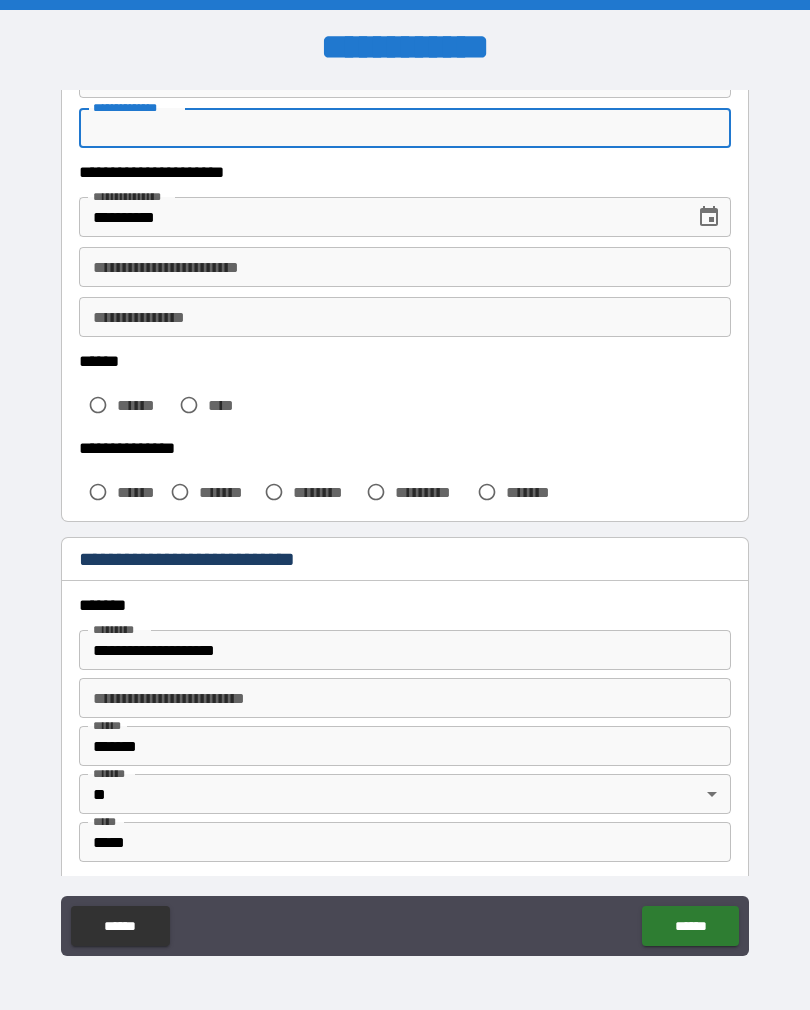 click on "**********" at bounding box center (405, 317) 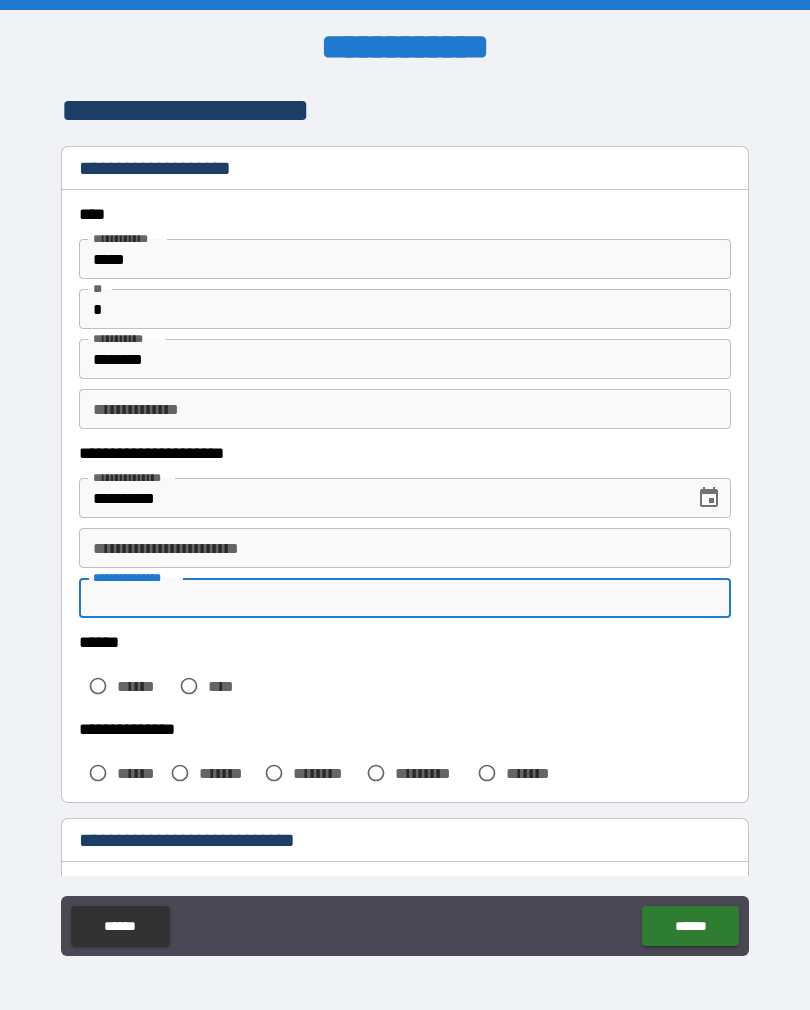 scroll, scrollTop: 0, scrollLeft: 0, axis: both 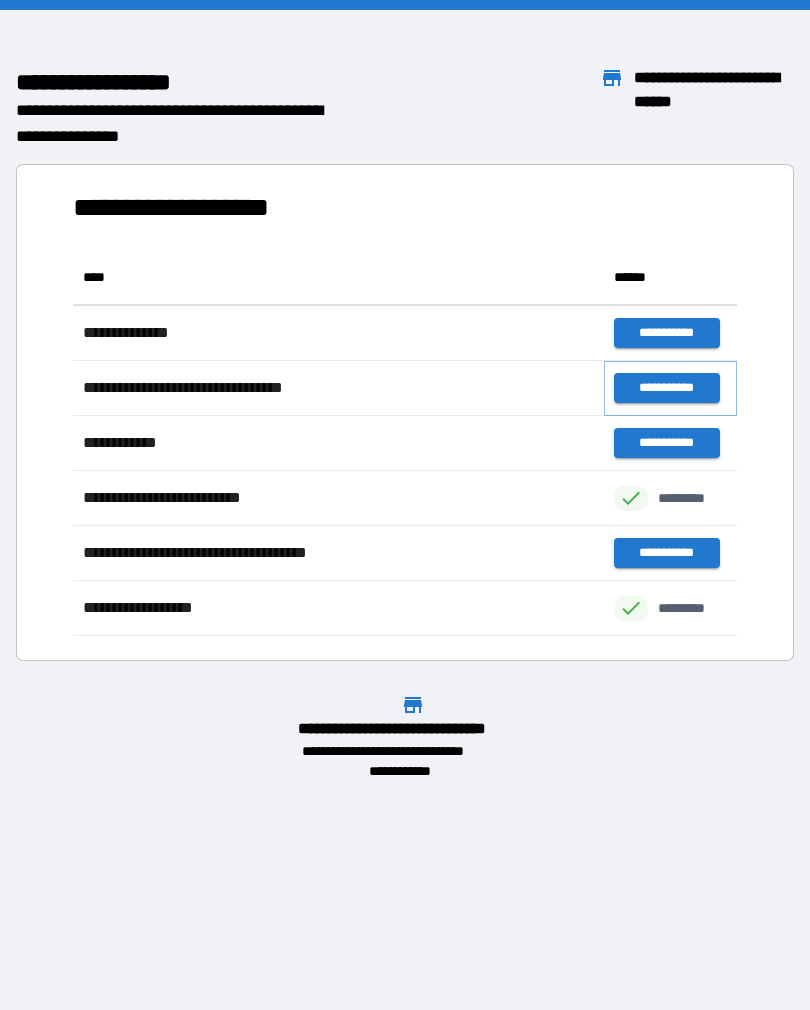 click on "**********" at bounding box center [666, 388] 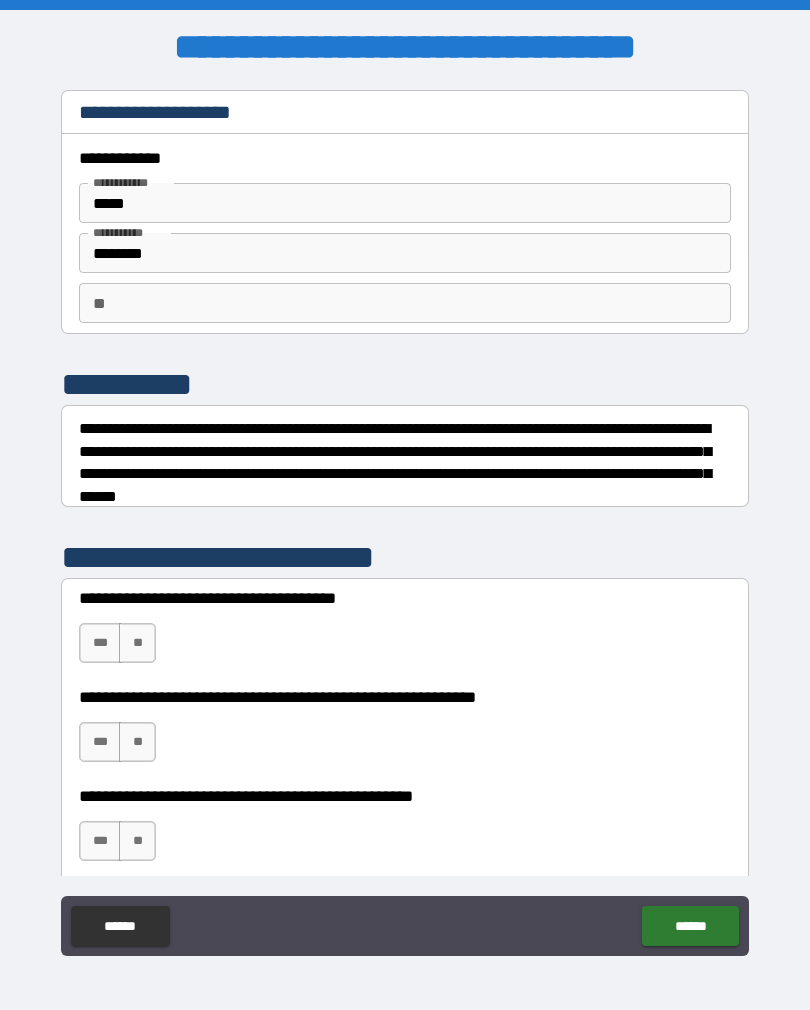 click on "**" at bounding box center (405, 303) 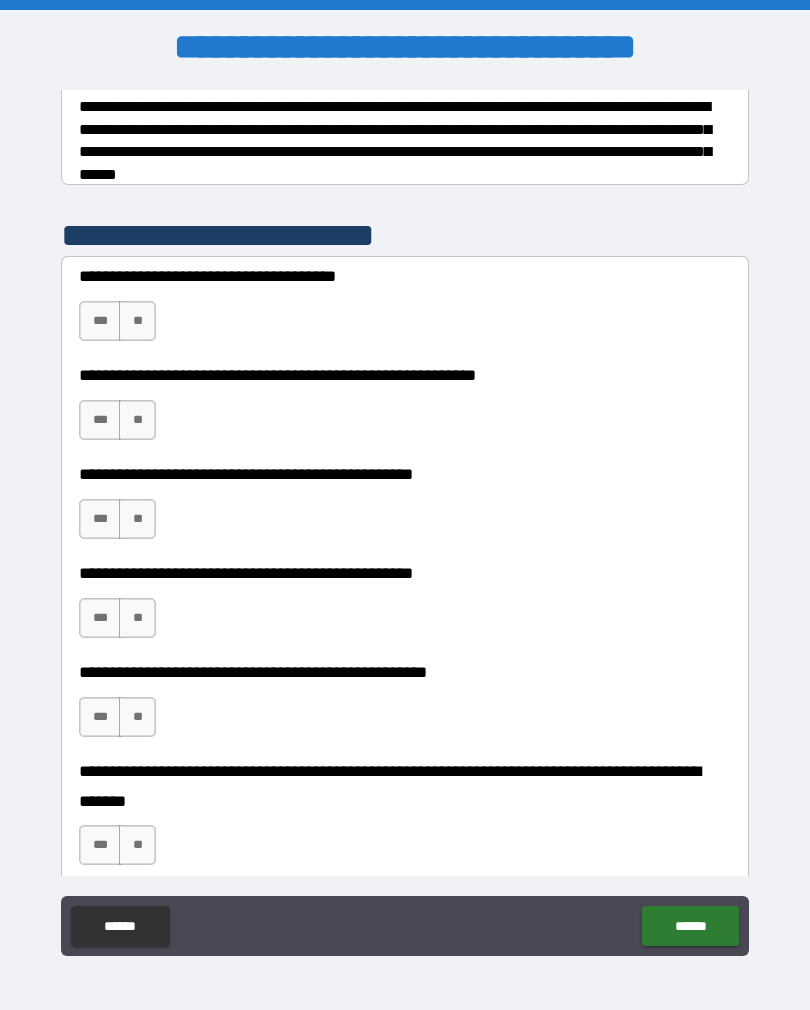 scroll, scrollTop: 324, scrollLeft: 0, axis: vertical 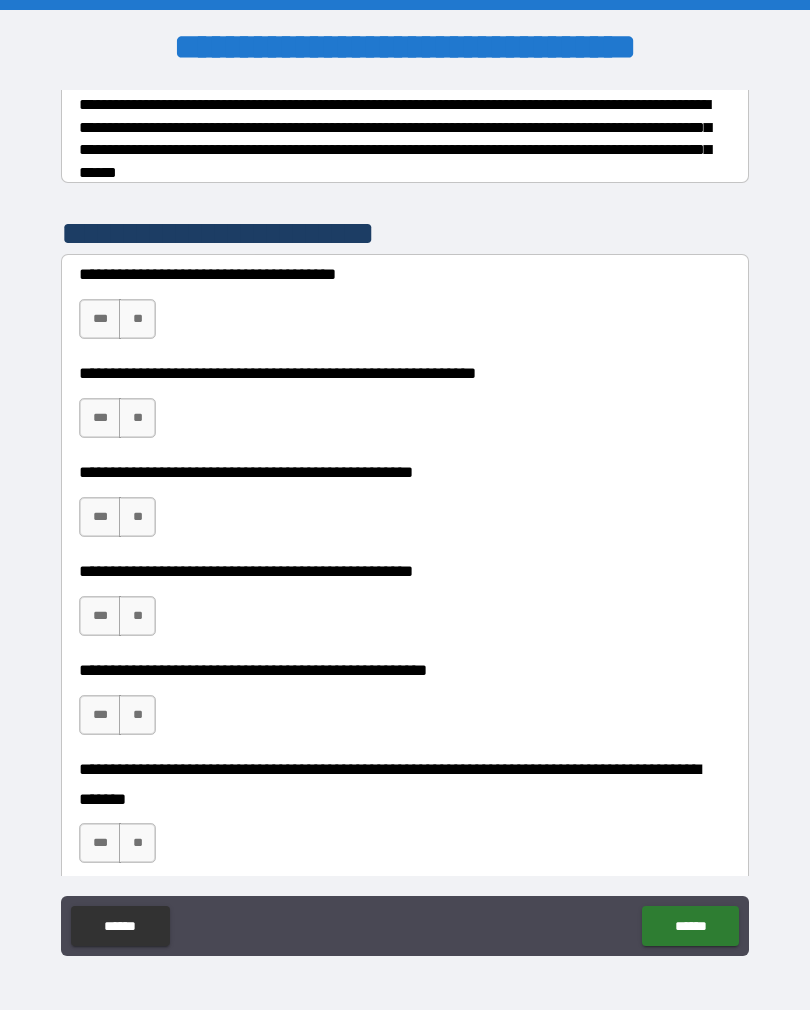 click on "**" at bounding box center [137, 418] 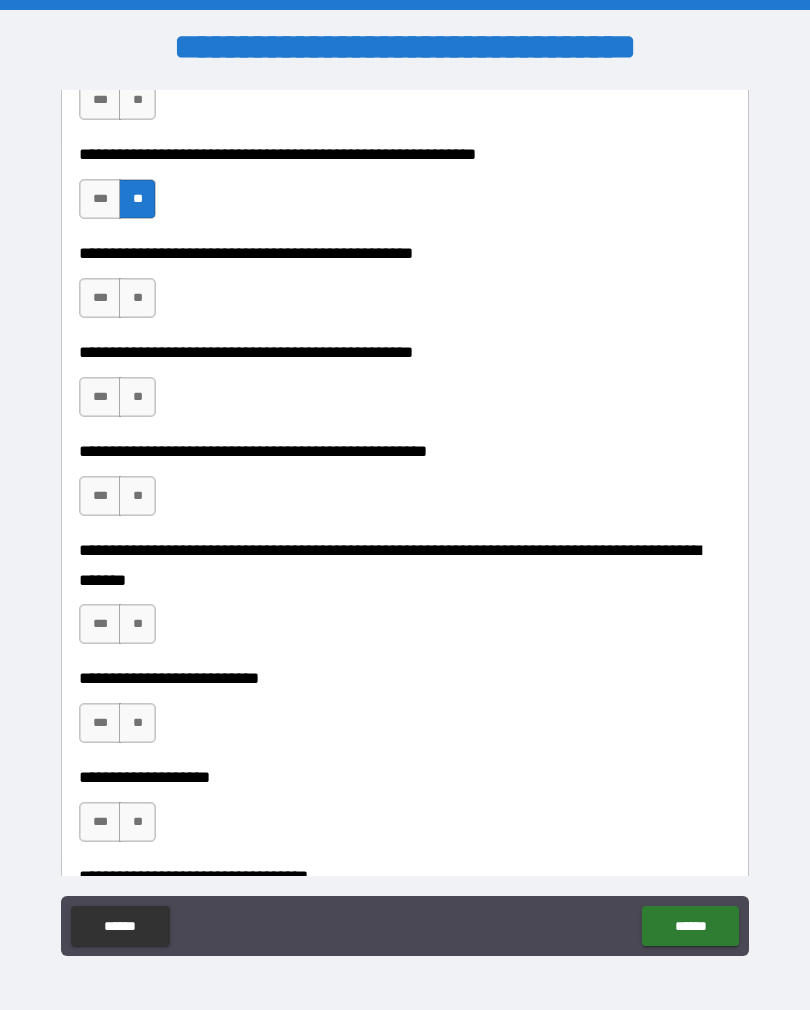 scroll, scrollTop: 549, scrollLeft: 0, axis: vertical 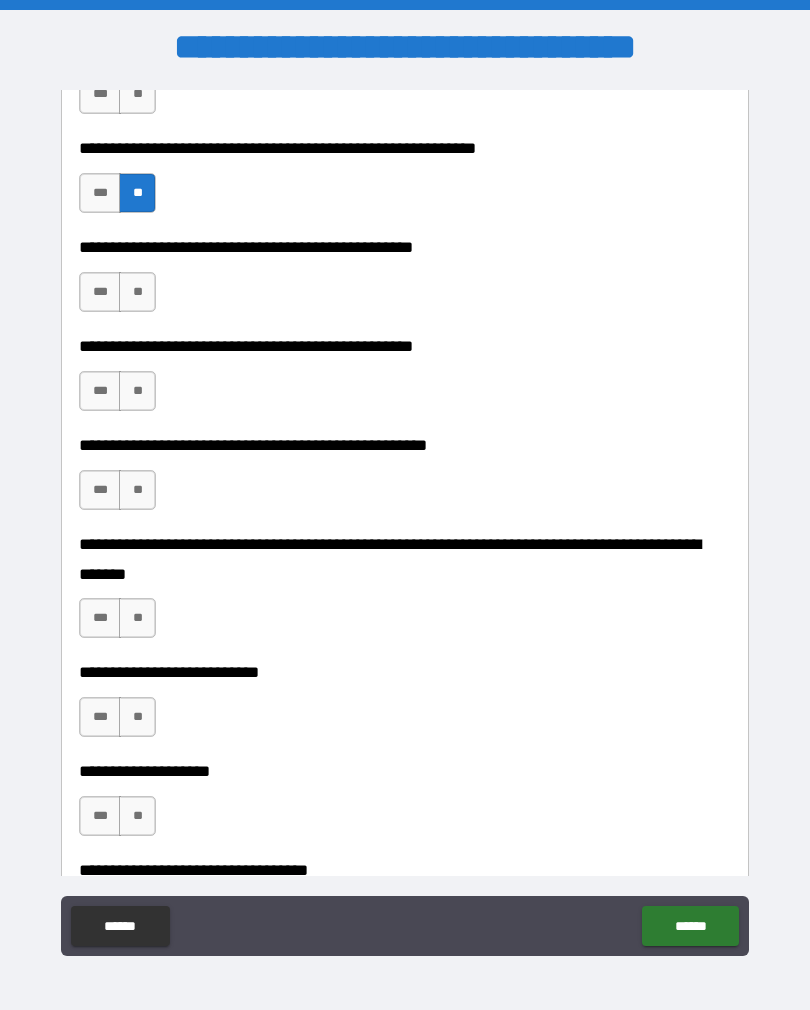 click on "***" at bounding box center [100, 292] 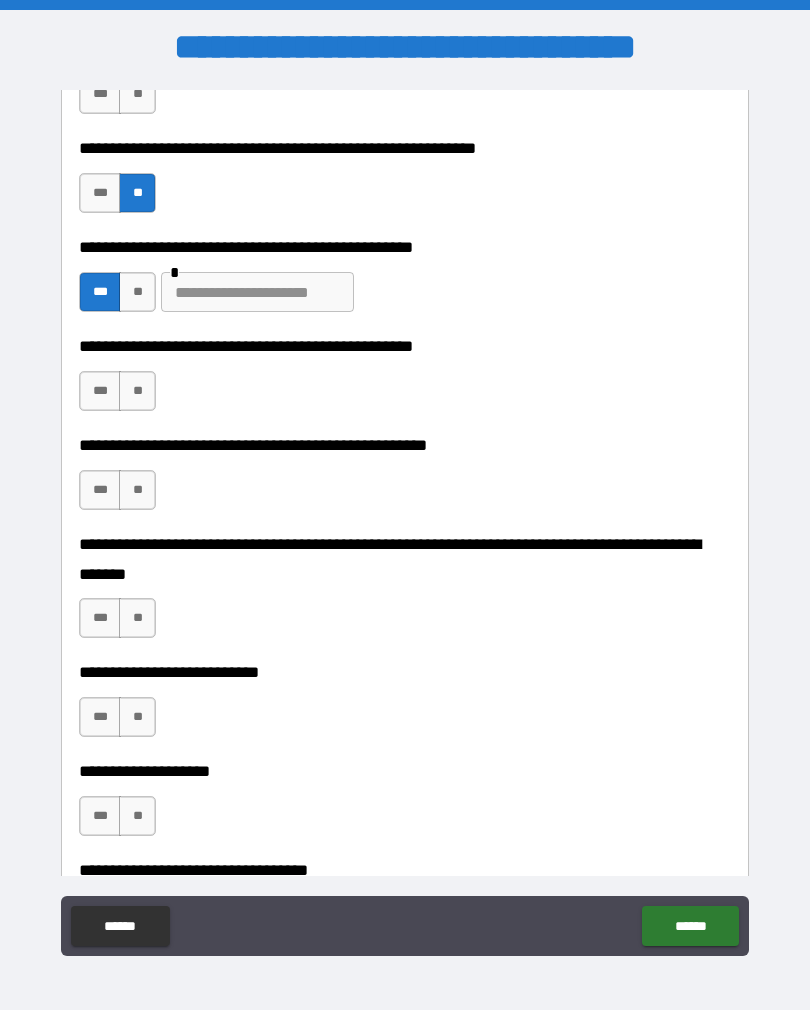 click at bounding box center (257, 292) 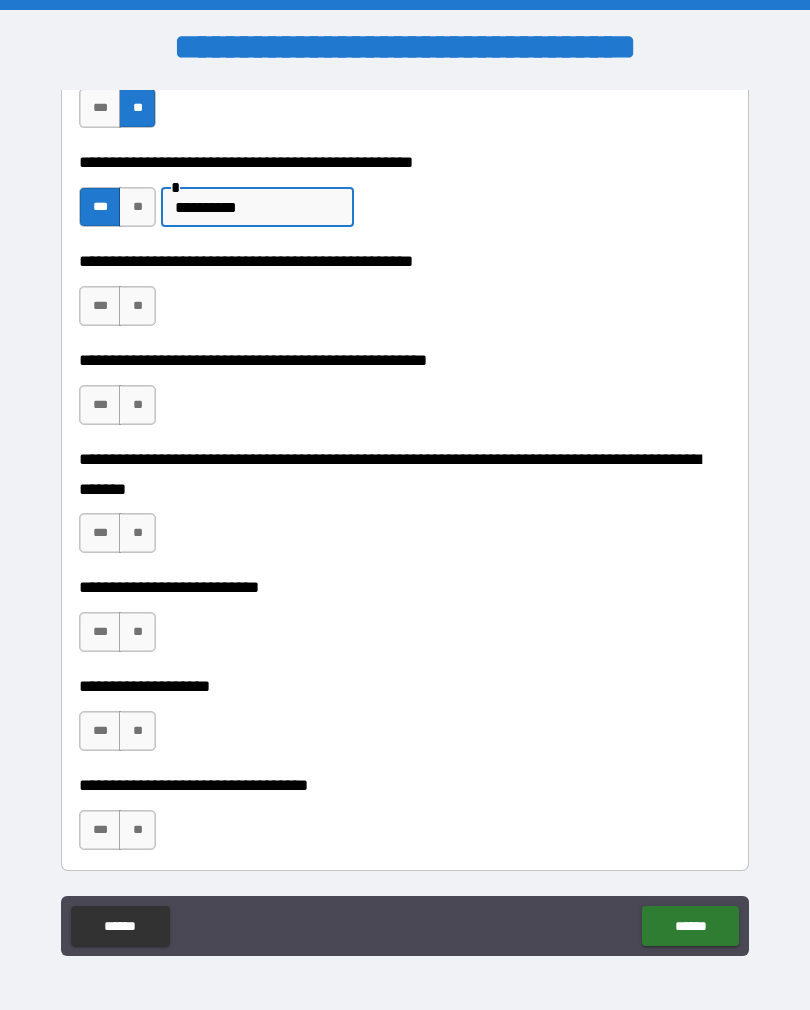 scroll, scrollTop: 643, scrollLeft: 0, axis: vertical 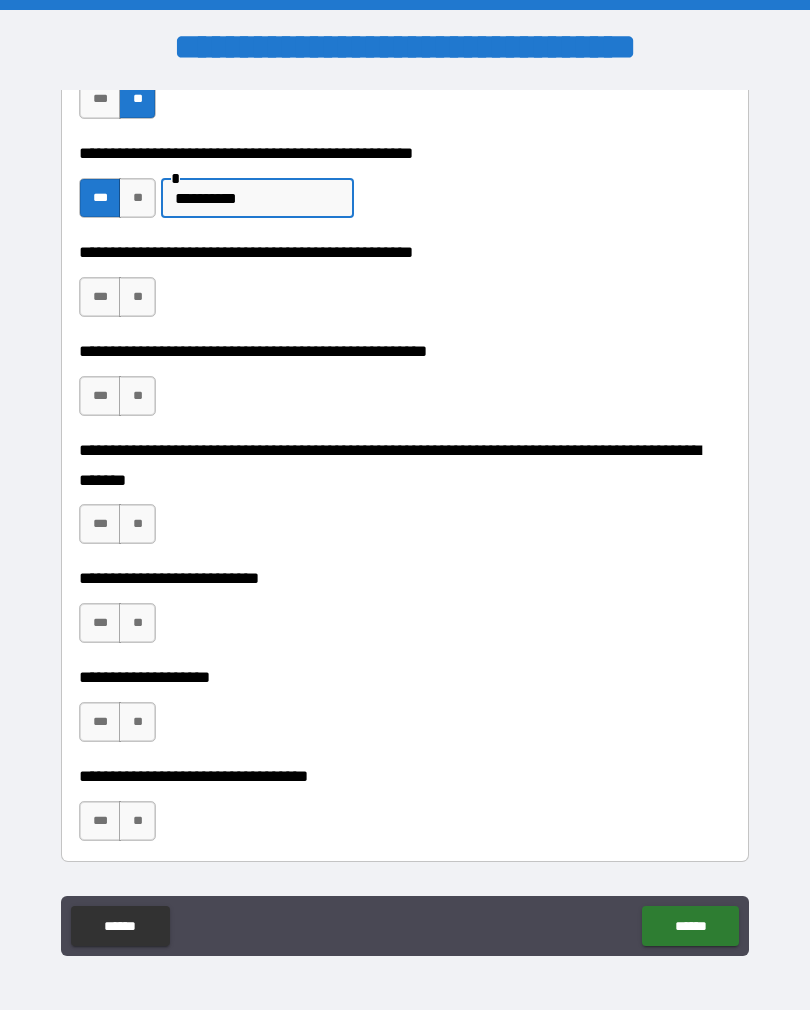 click on "**" at bounding box center [137, 297] 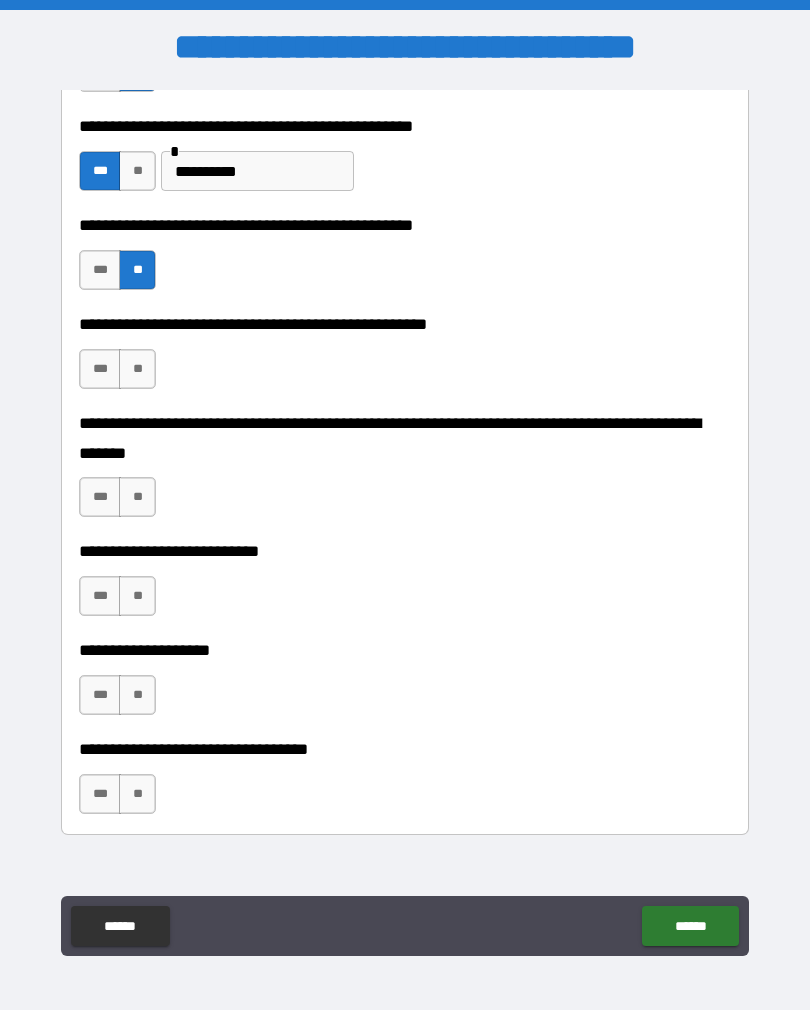 scroll, scrollTop: 671, scrollLeft: 0, axis: vertical 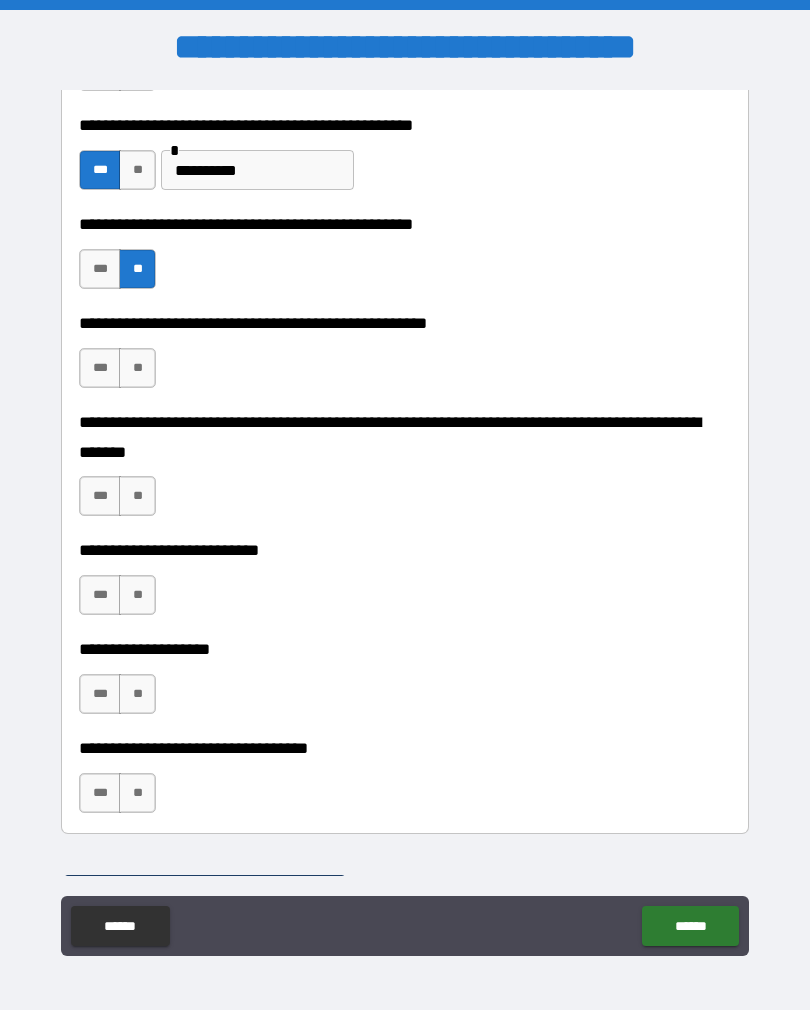 click on "**" at bounding box center (137, 368) 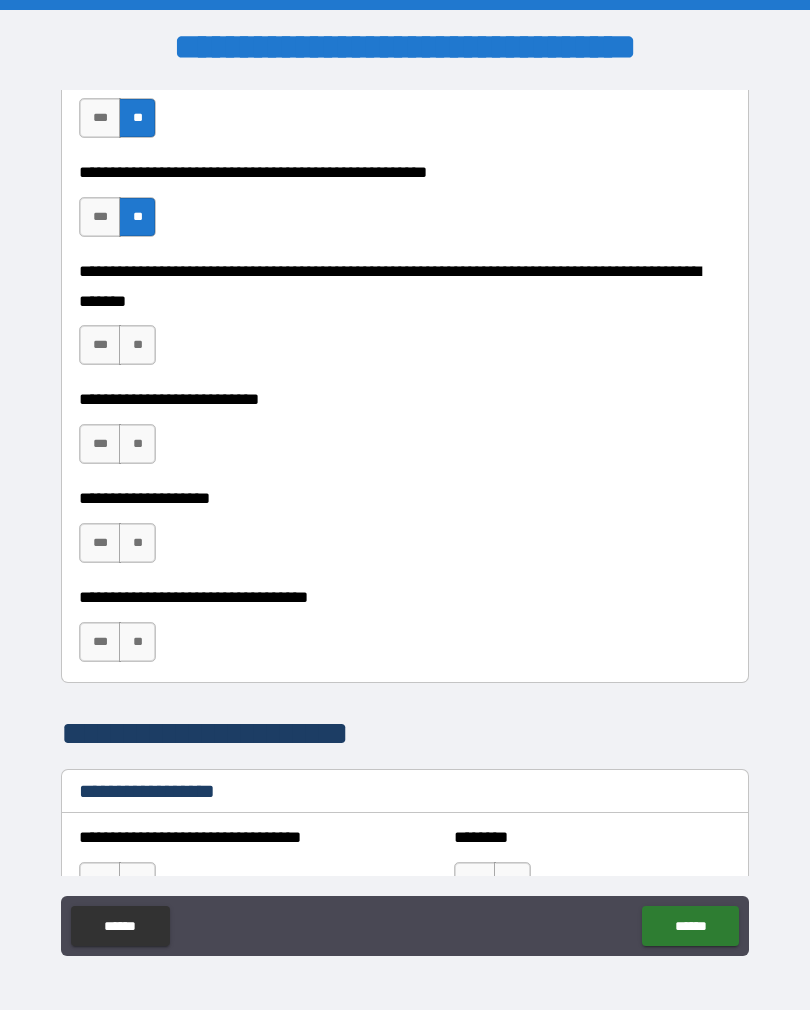 scroll, scrollTop: 821, scrollLeft: 0, axis: vertical 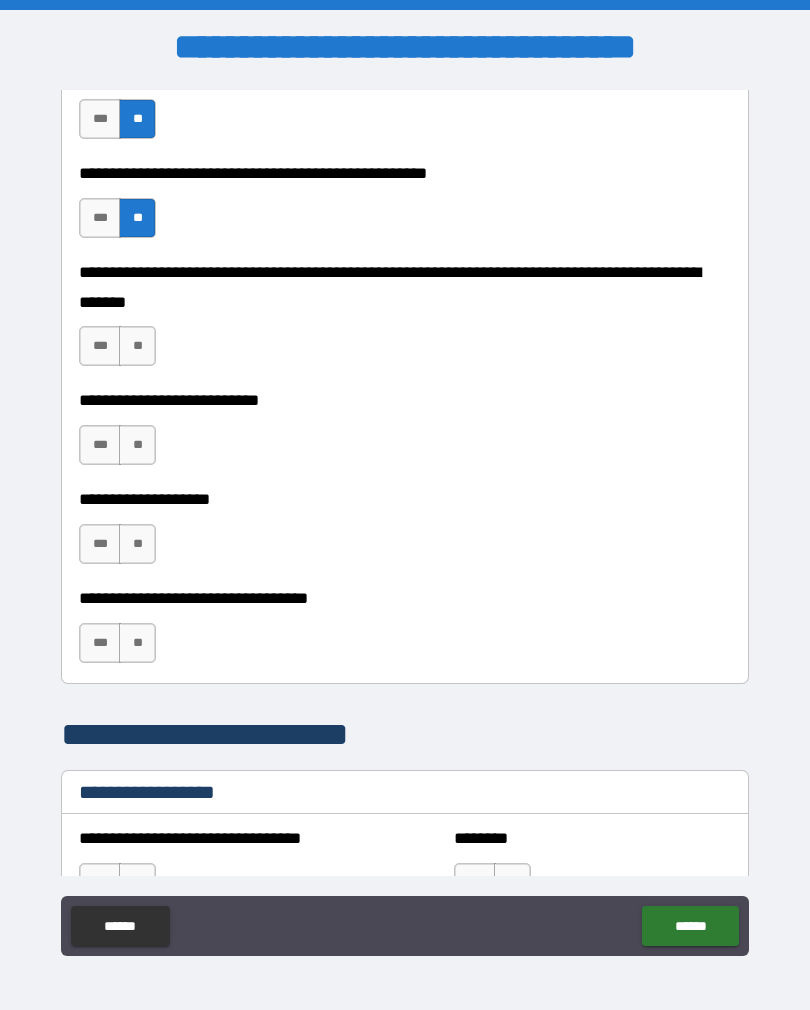 click on "**" at bounding box center (137, 643) 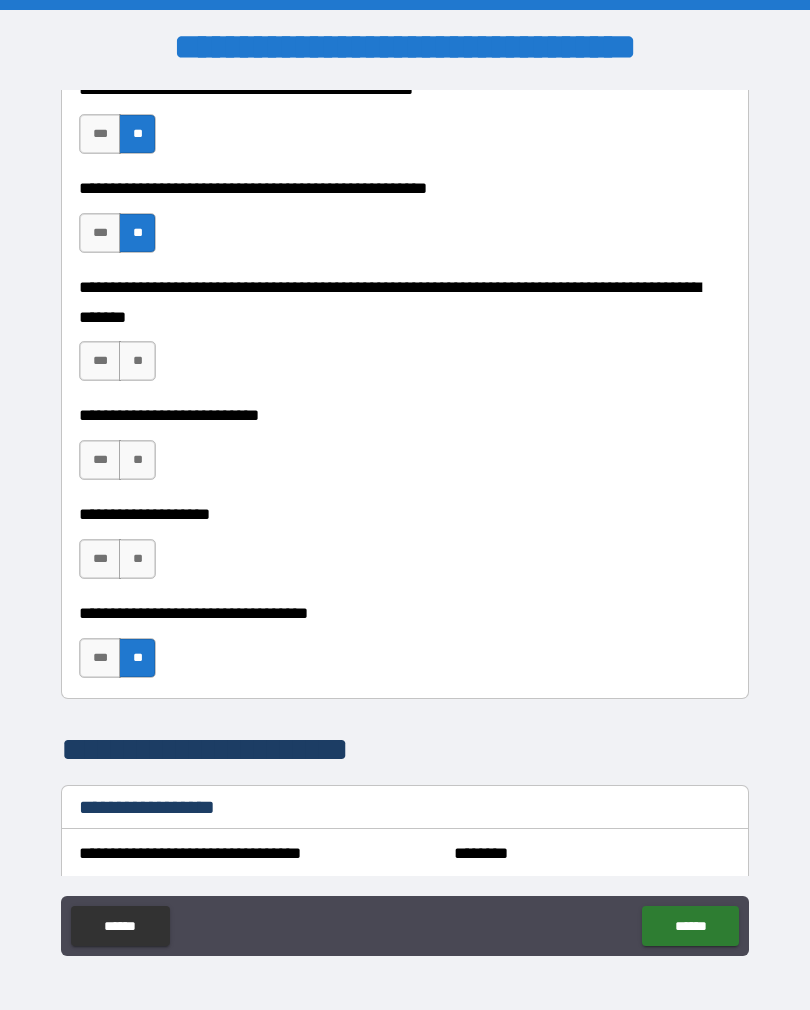 scroll, scrollTop: 807, scrollLeft: 0, axis: vertical 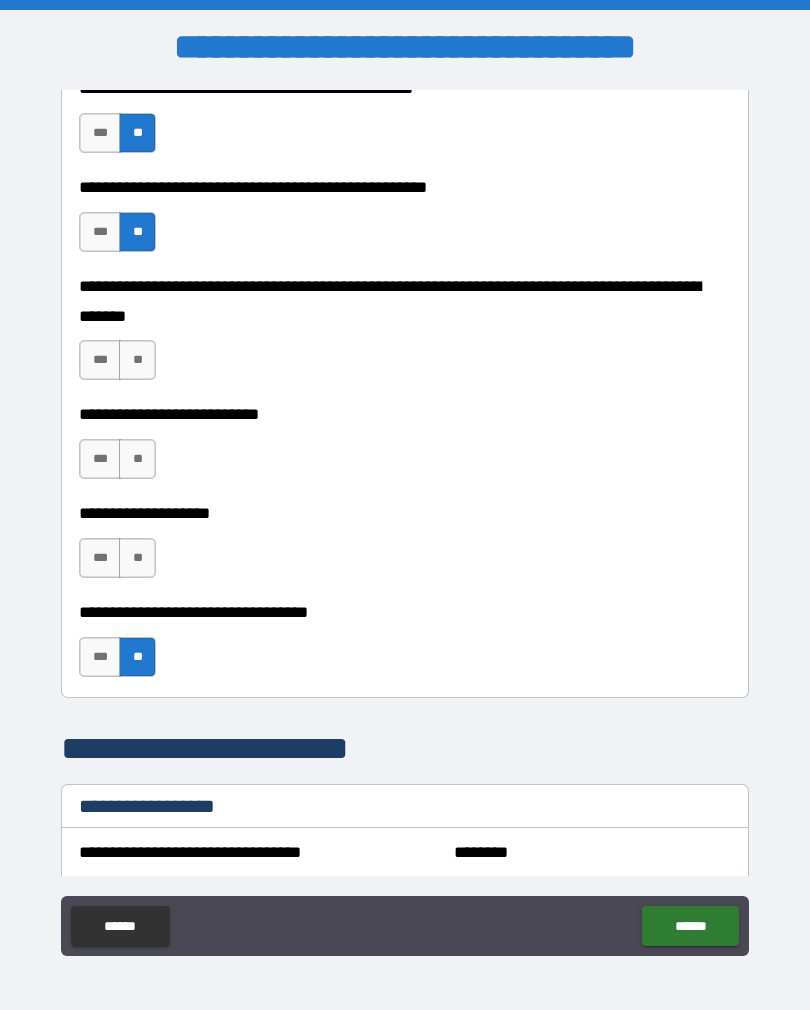 click on "***" at bounding box center (100, 558) 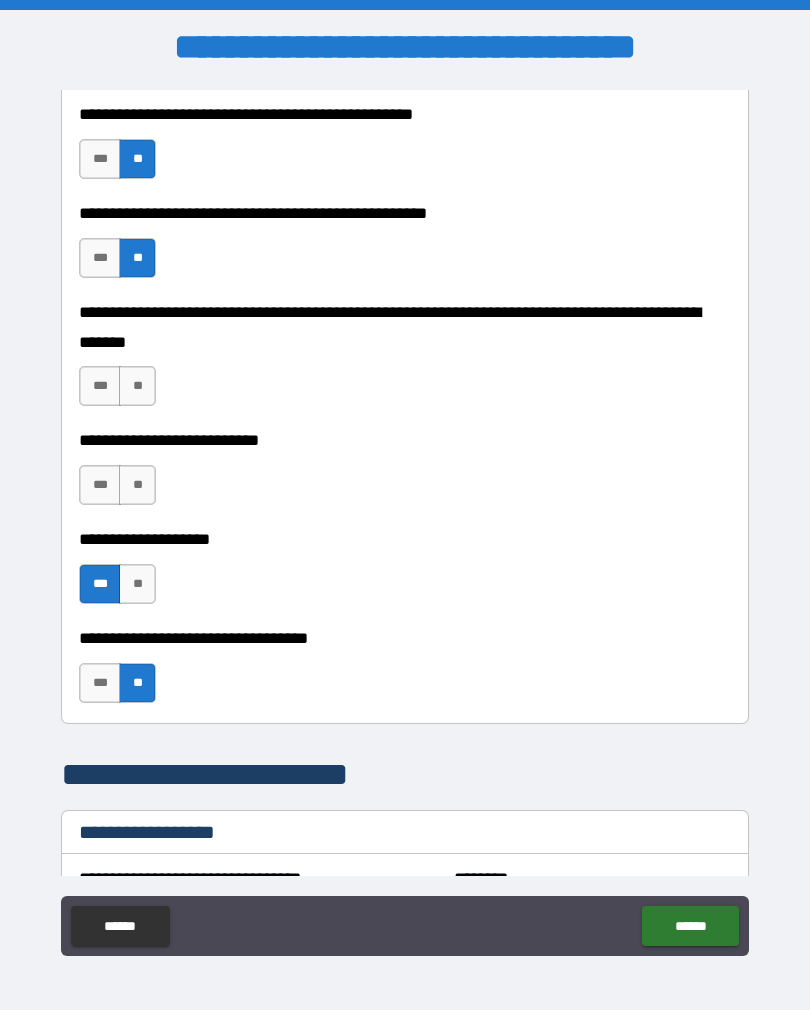 scroll, scrollTop: 773, scrollLeft: 0, axis: vertical 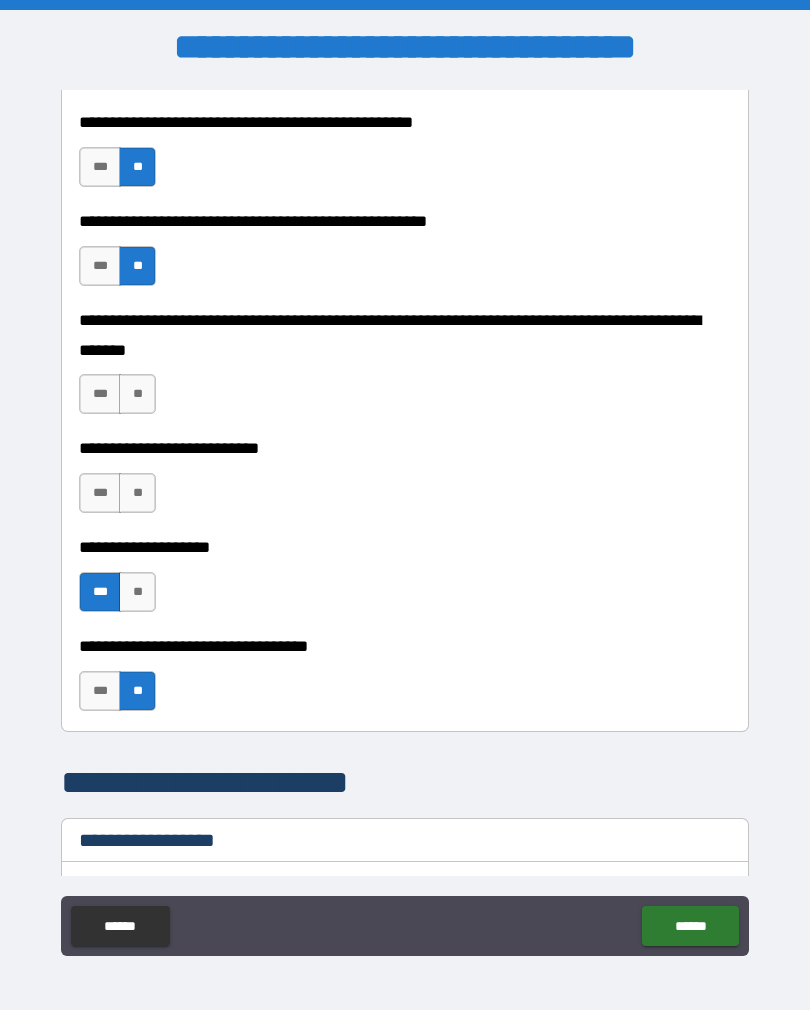 click on "**" at bounding box center (137, 394) 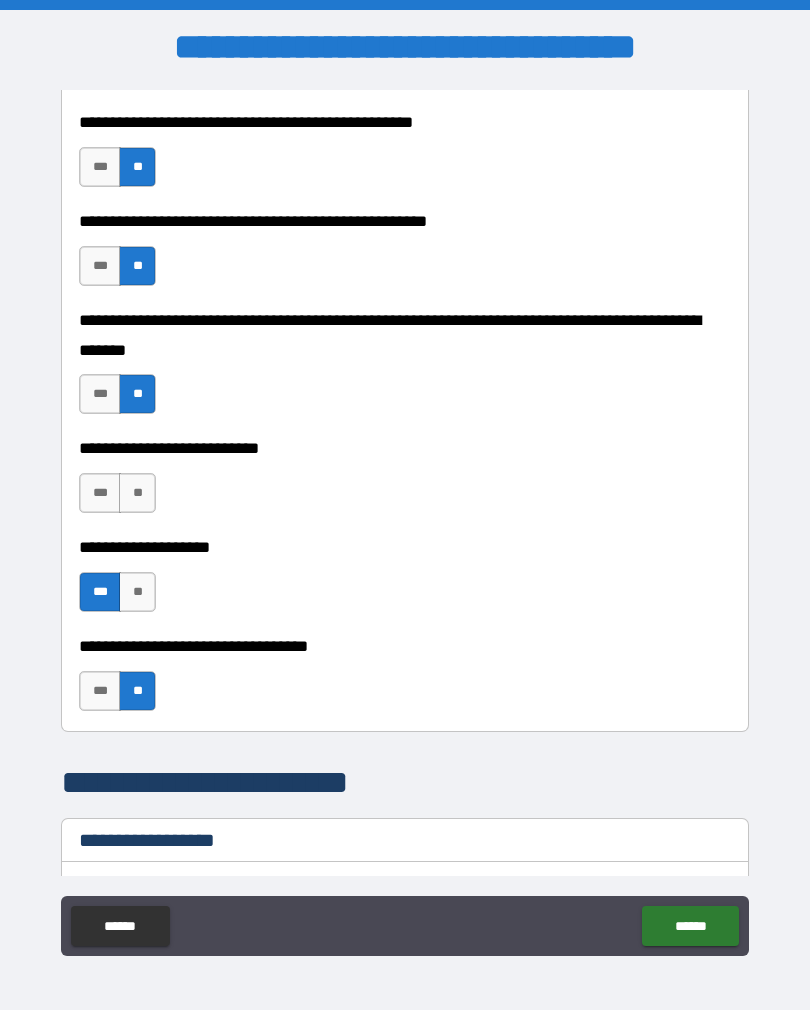 click on "**" at bounding box center [137, 493] 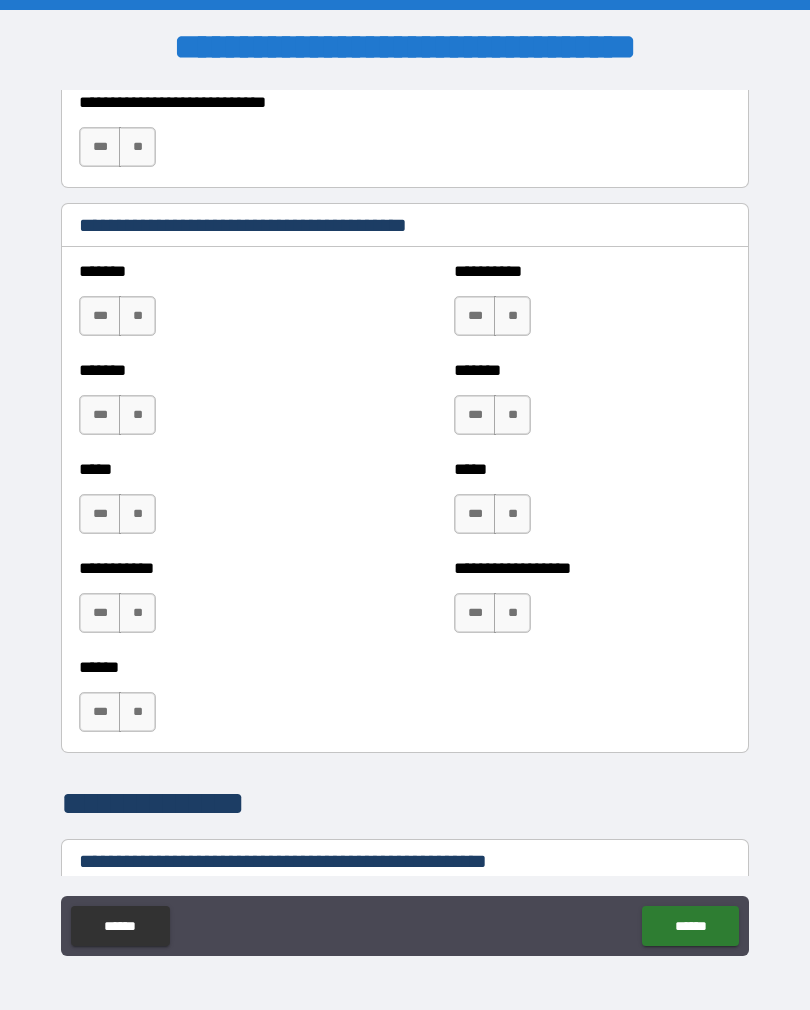 scroll, scrollTop: 1657, scrollLeft: 0, axis: vertical 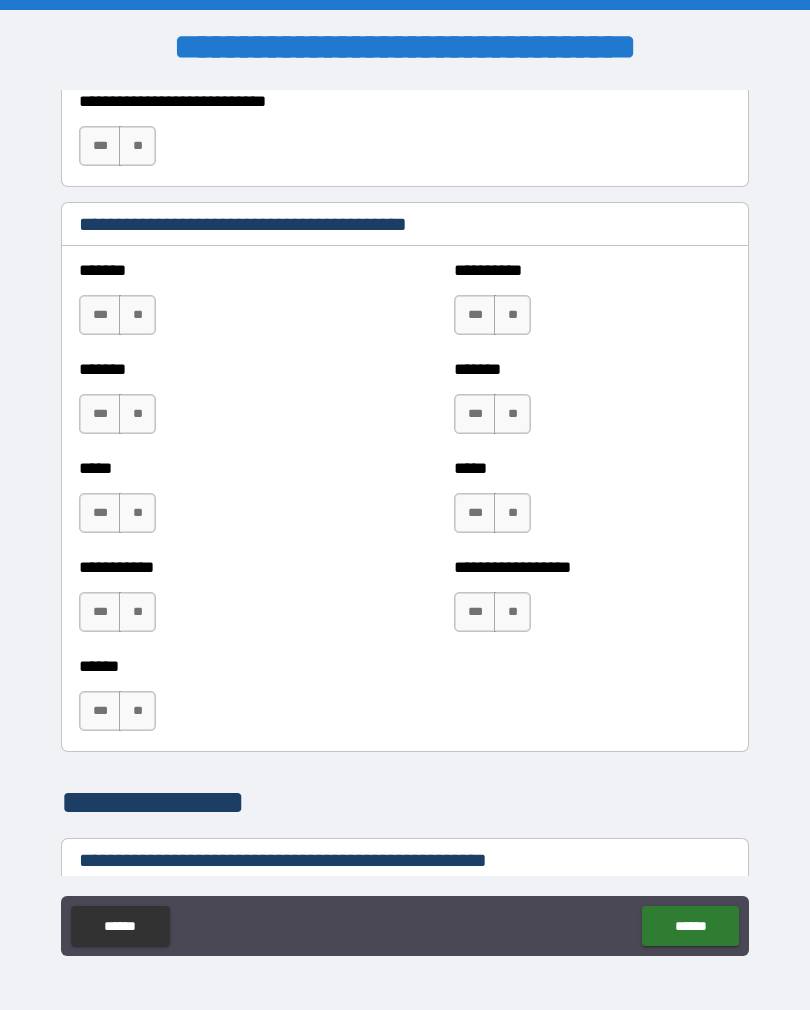 click on "***" at bounding box center (475, 315) 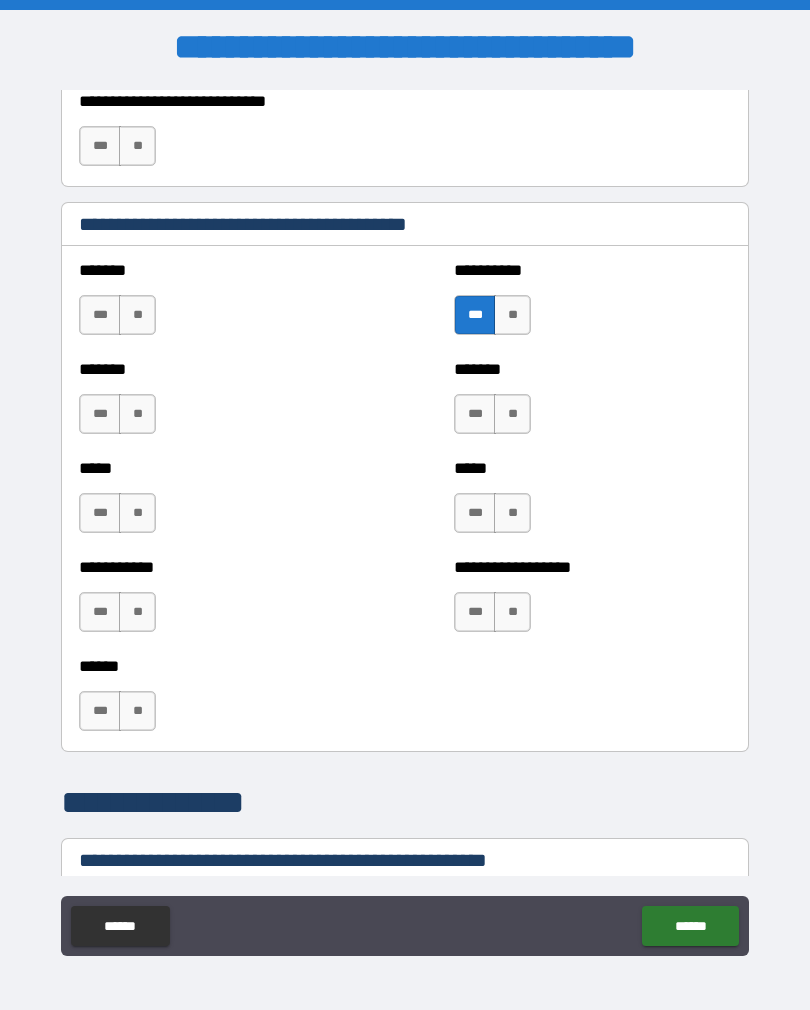 click on "**" at bounding box center [512, 414] 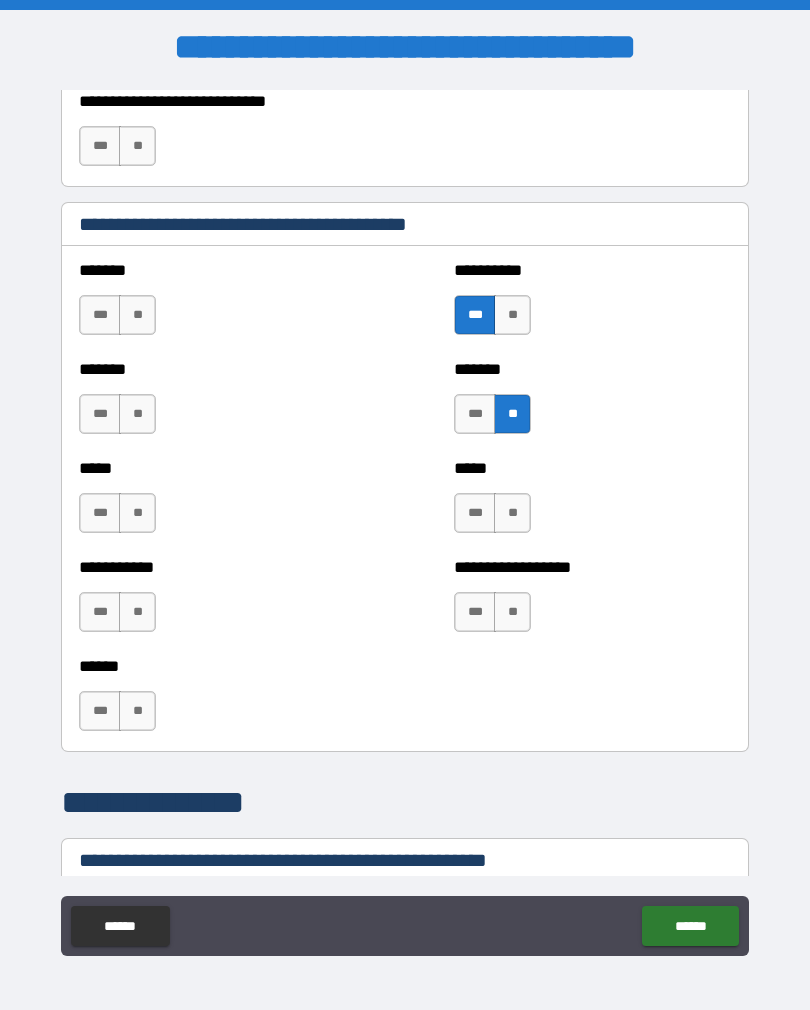 click on "**" at bounding box center [512, 513] 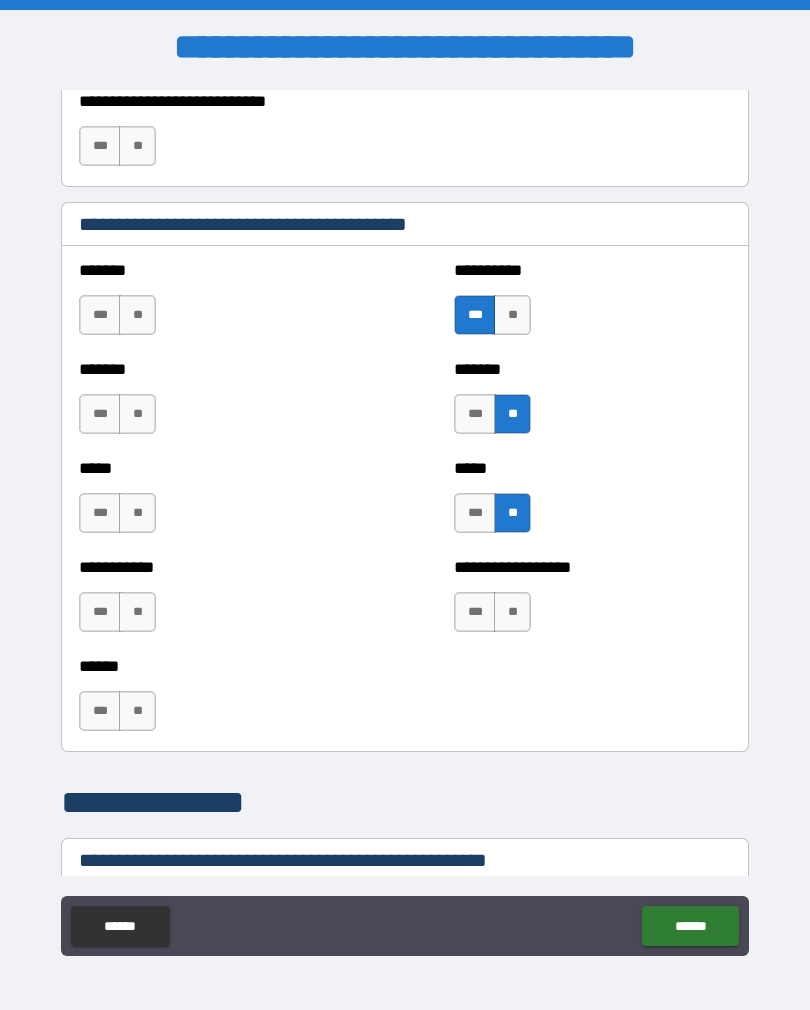 click on "**" at bounding box center (512, 612) 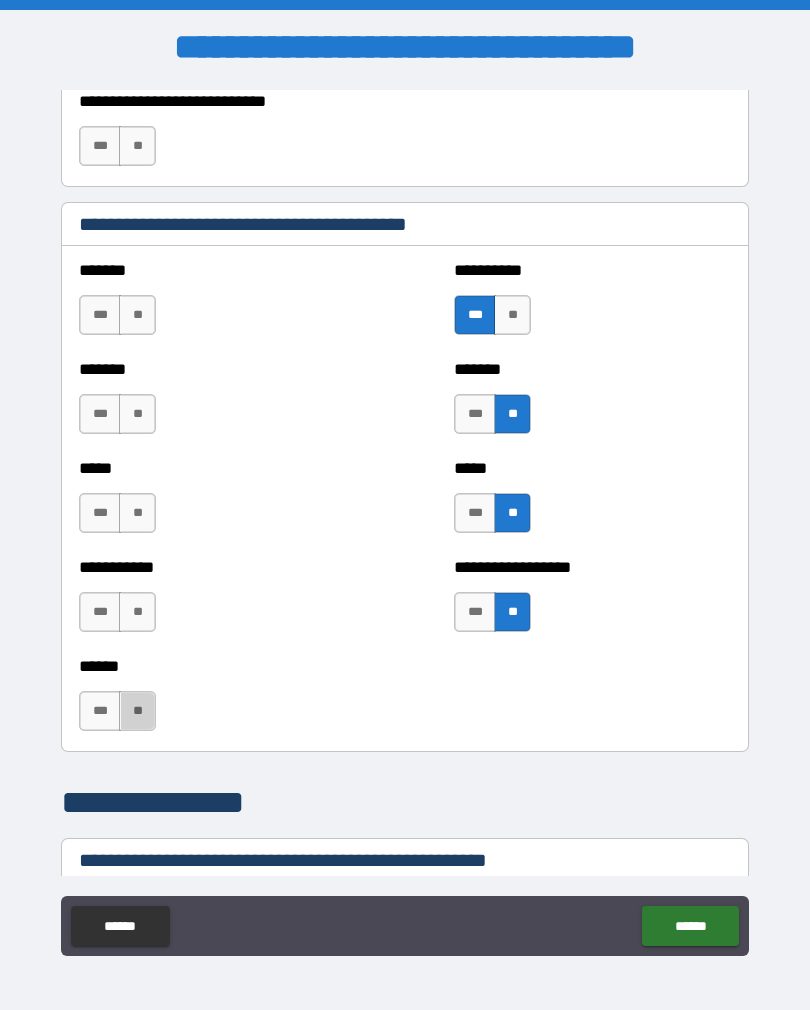 click on "**" at bounding box center [137, 612] 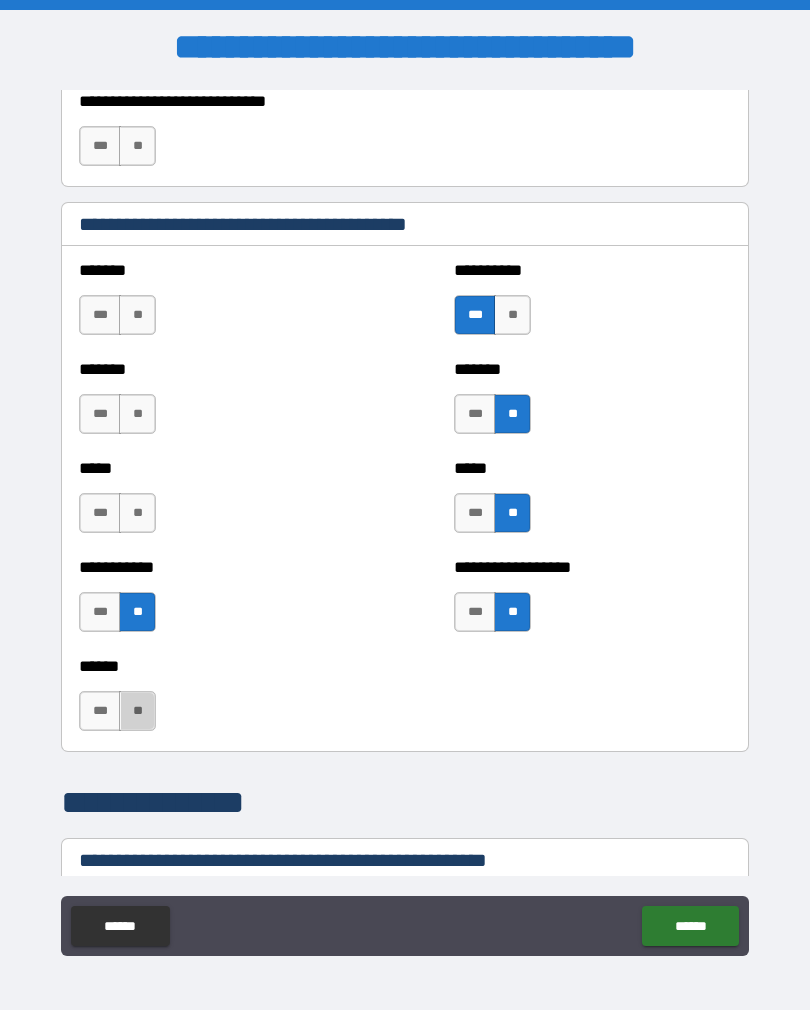 click on "**" at bounding box center [137, 513] 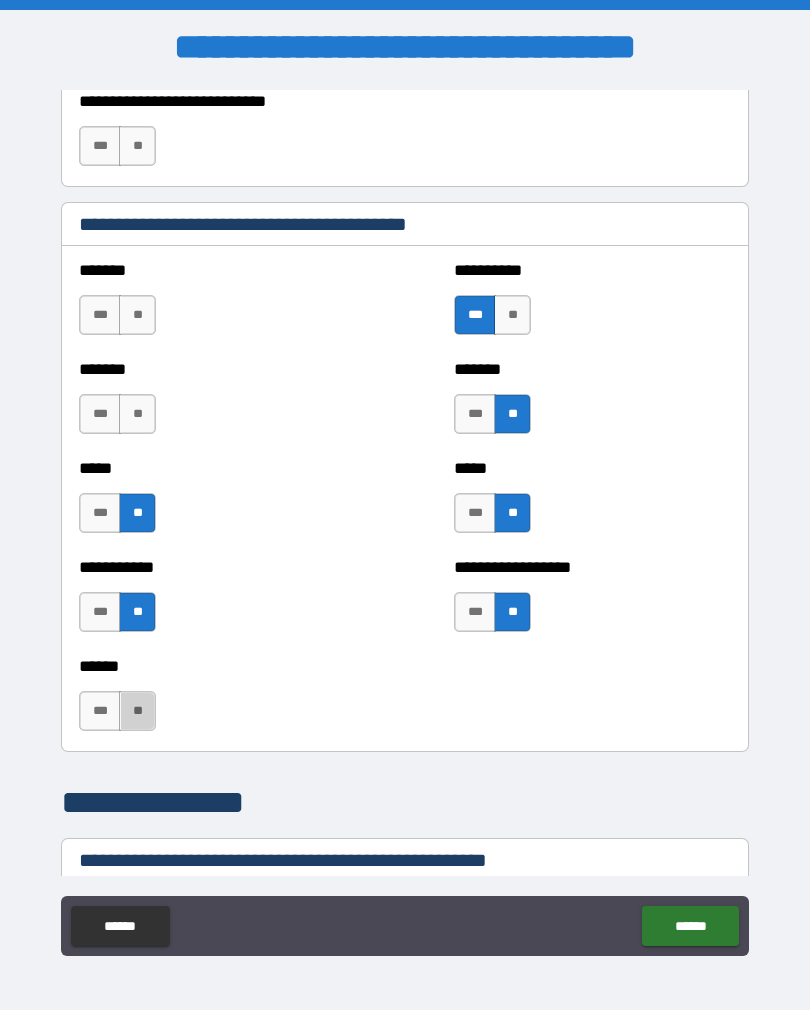 click on "**" at bounding box center [137, 711] 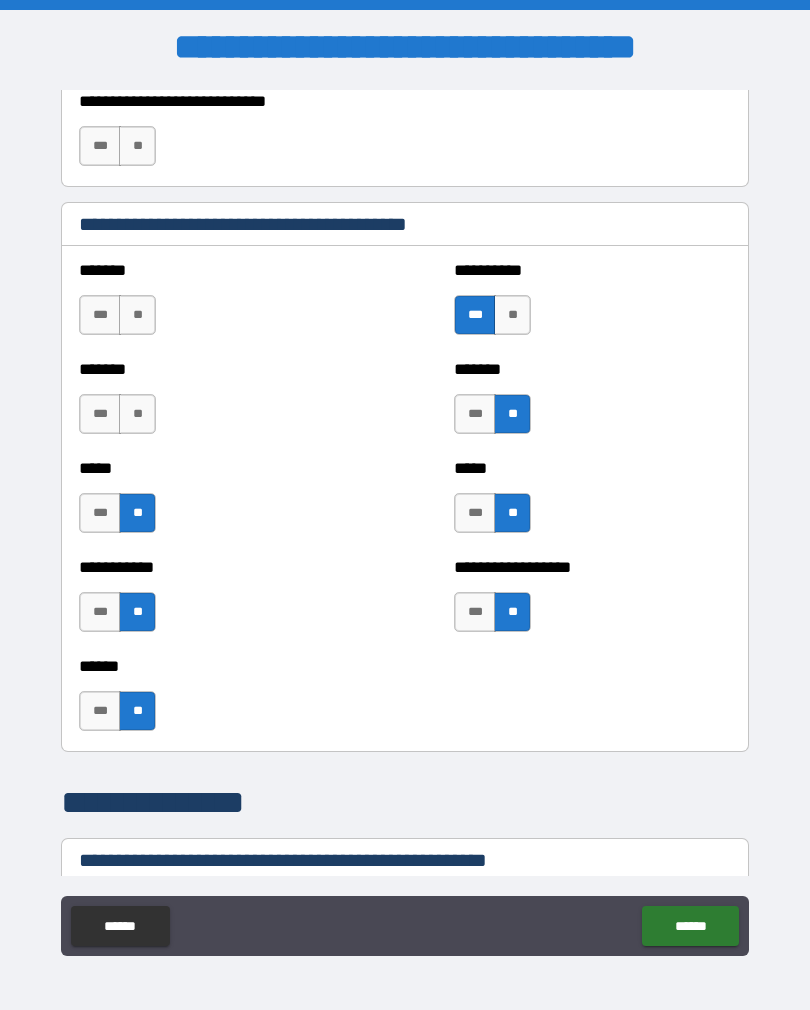 click on "**" at bounding box center [137, 414] 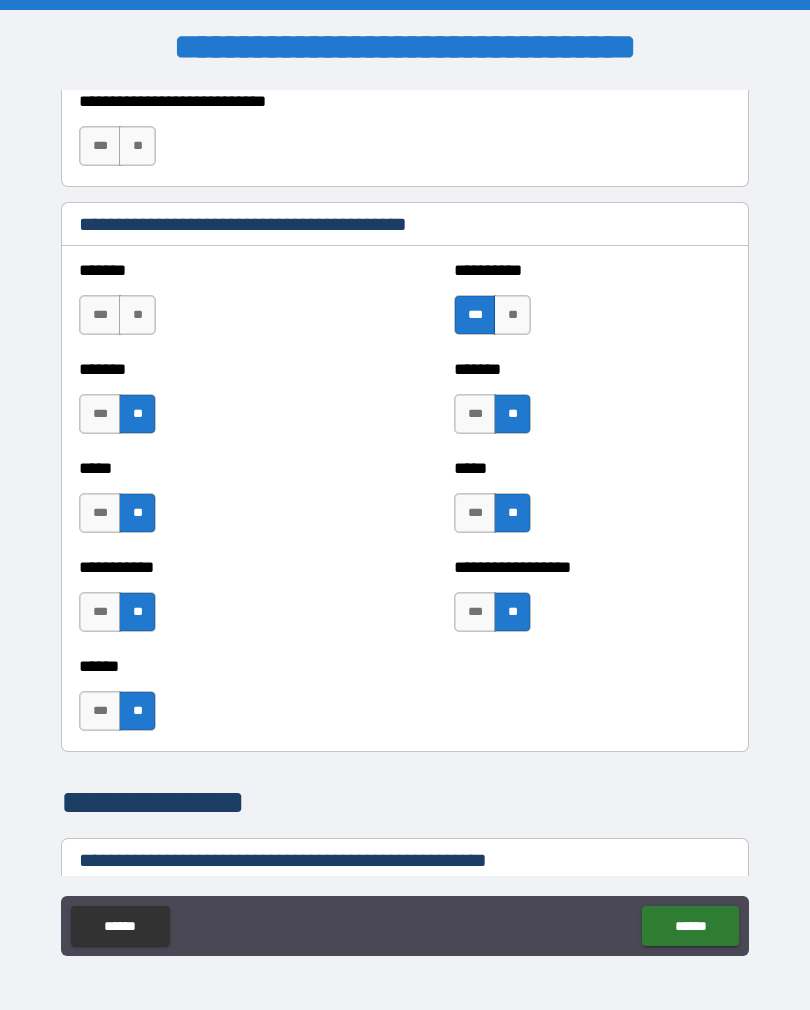 click on "**" at bounding box center [137, 315] 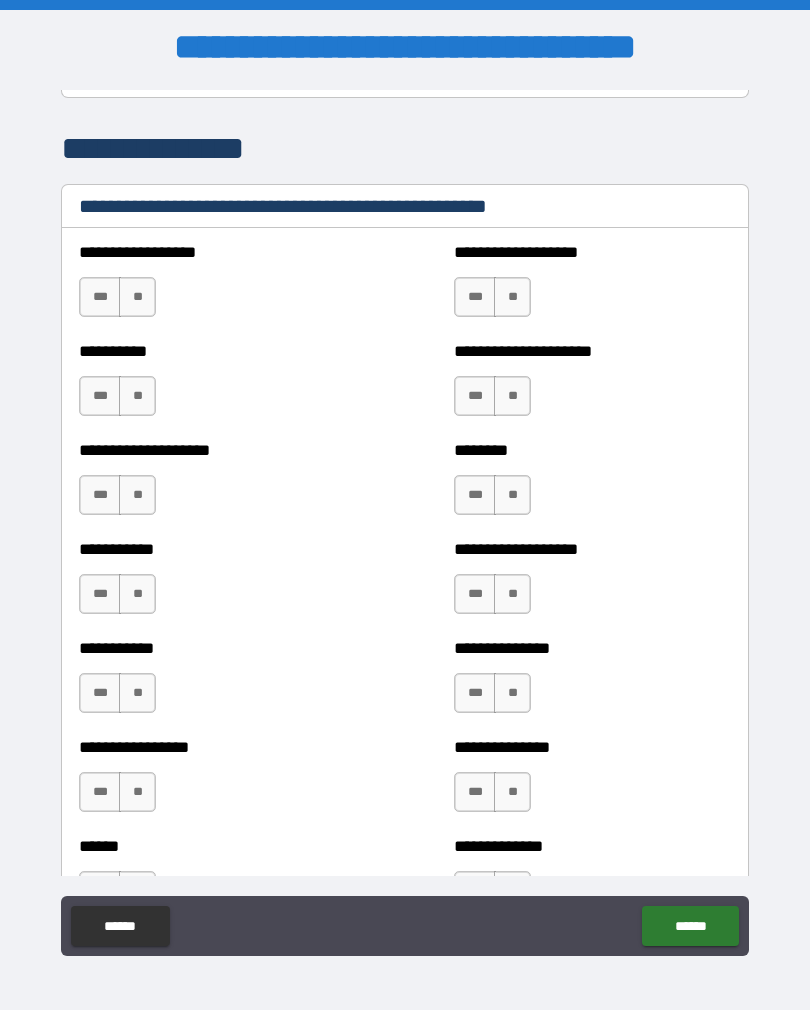 scroll, scrollTop: 2312, scrollLeft: 0, axis: vertical 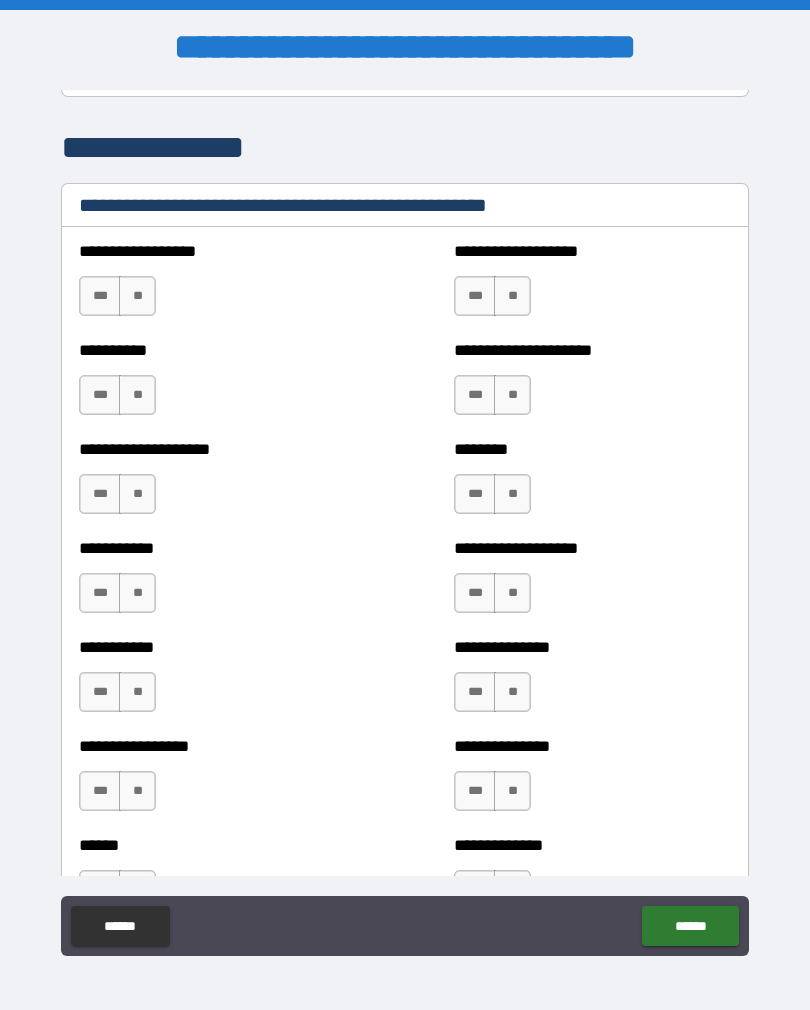 click on "**" at bounding box center [137, 296] 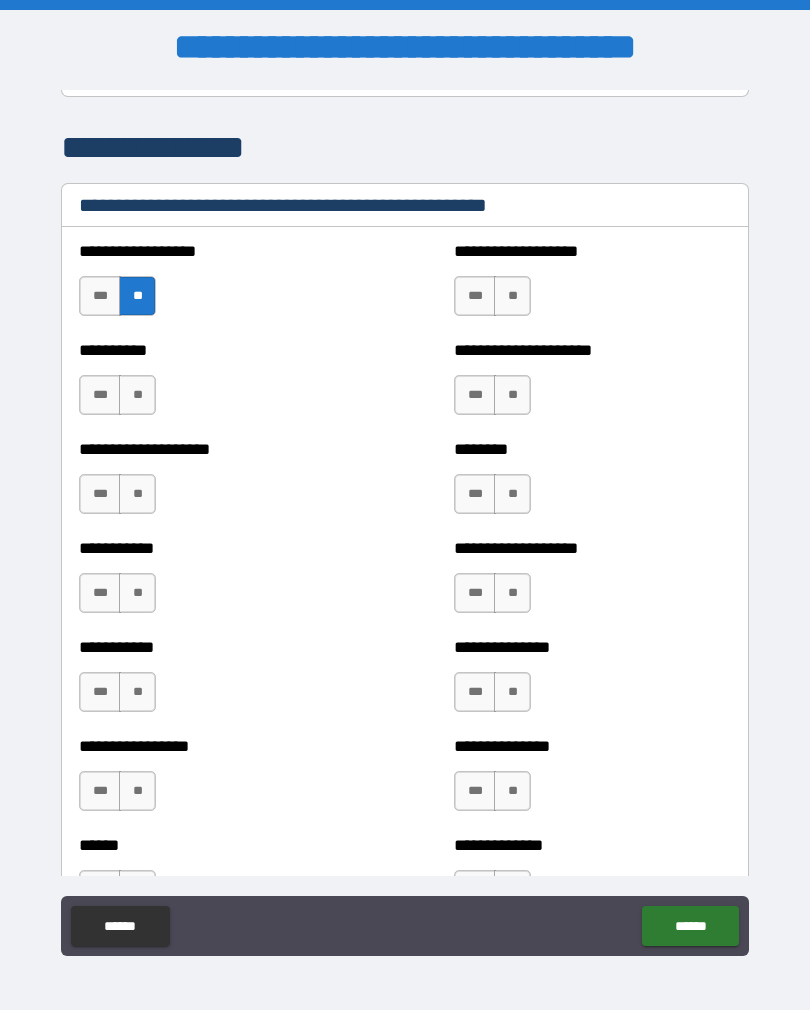 click on "**" at bounding box center (137, 395) 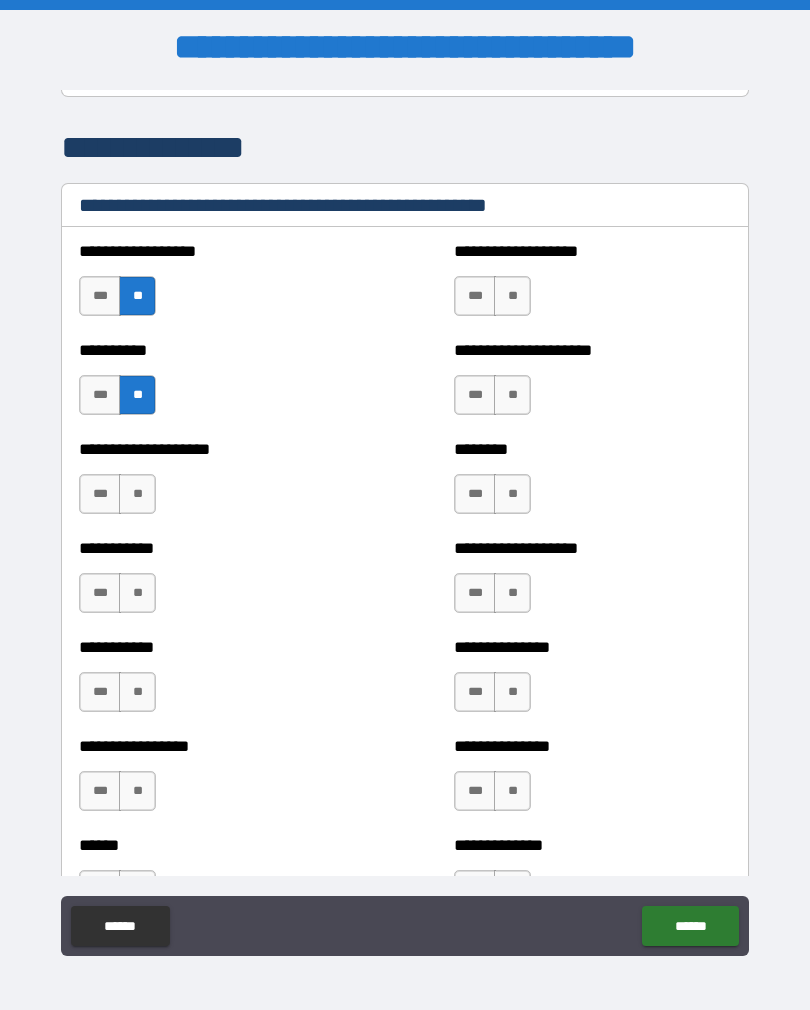 click on "**" at bounding box center [137, 494] 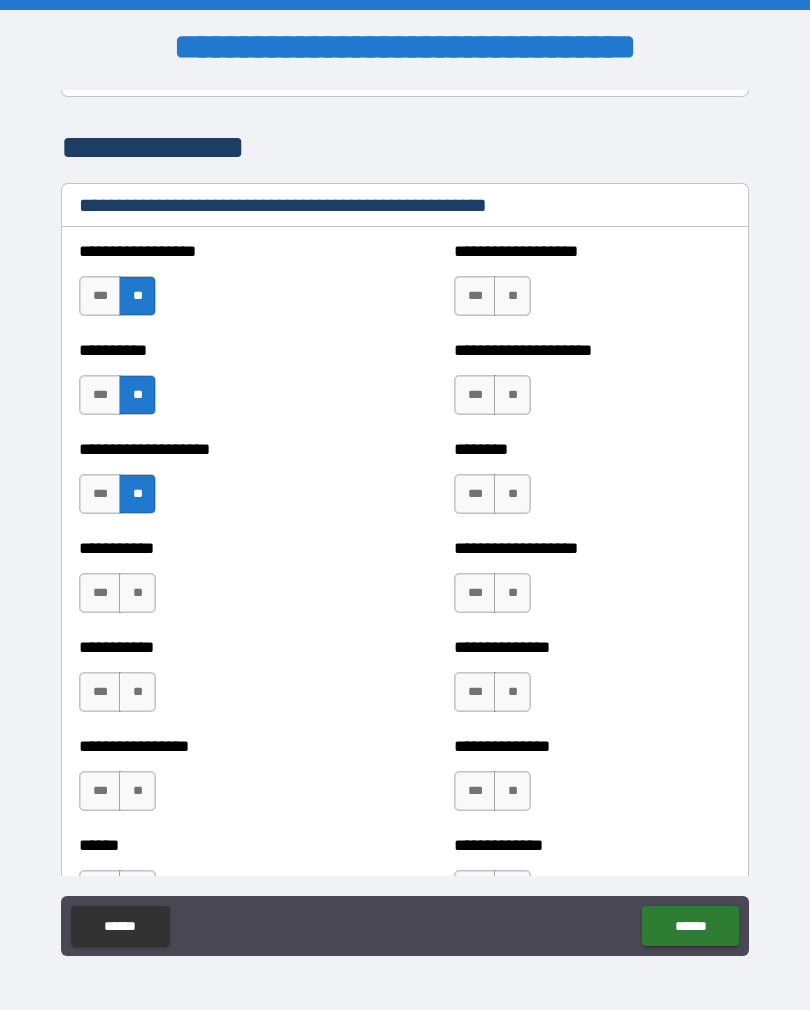 click on "**" at bounding box center [137, 593] 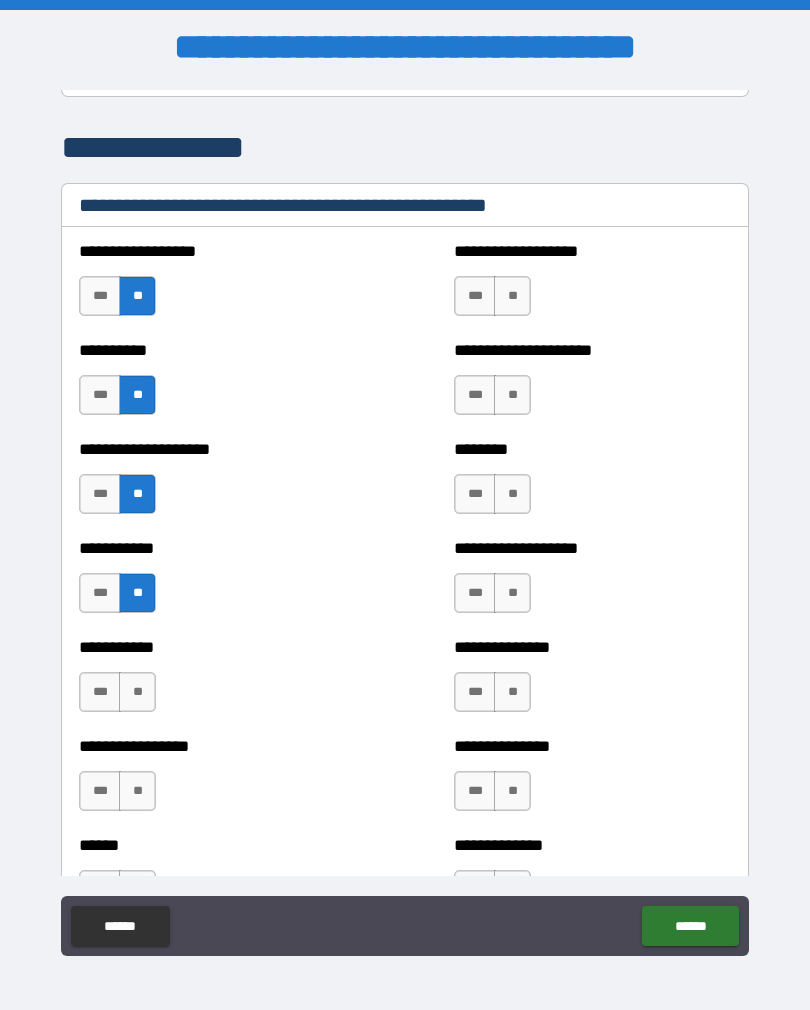 click on "**" at bounding box center (137, 692) 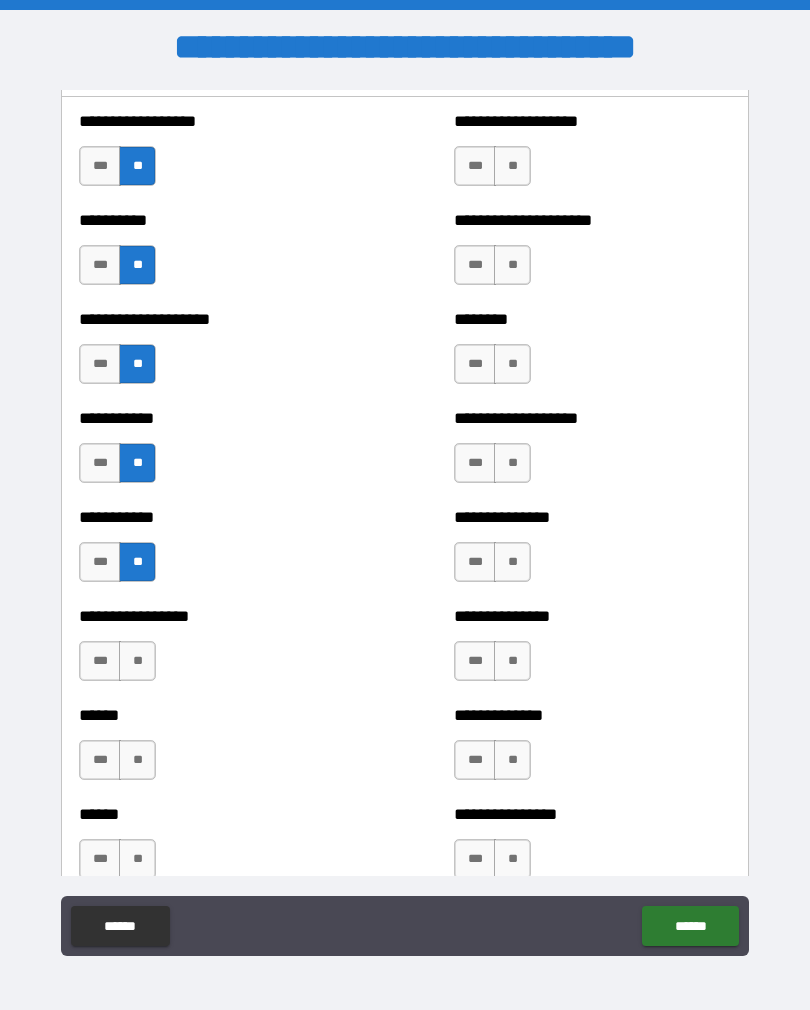 scroll, scrollTop: 2443, scrollLeft: 0, axis: vertical 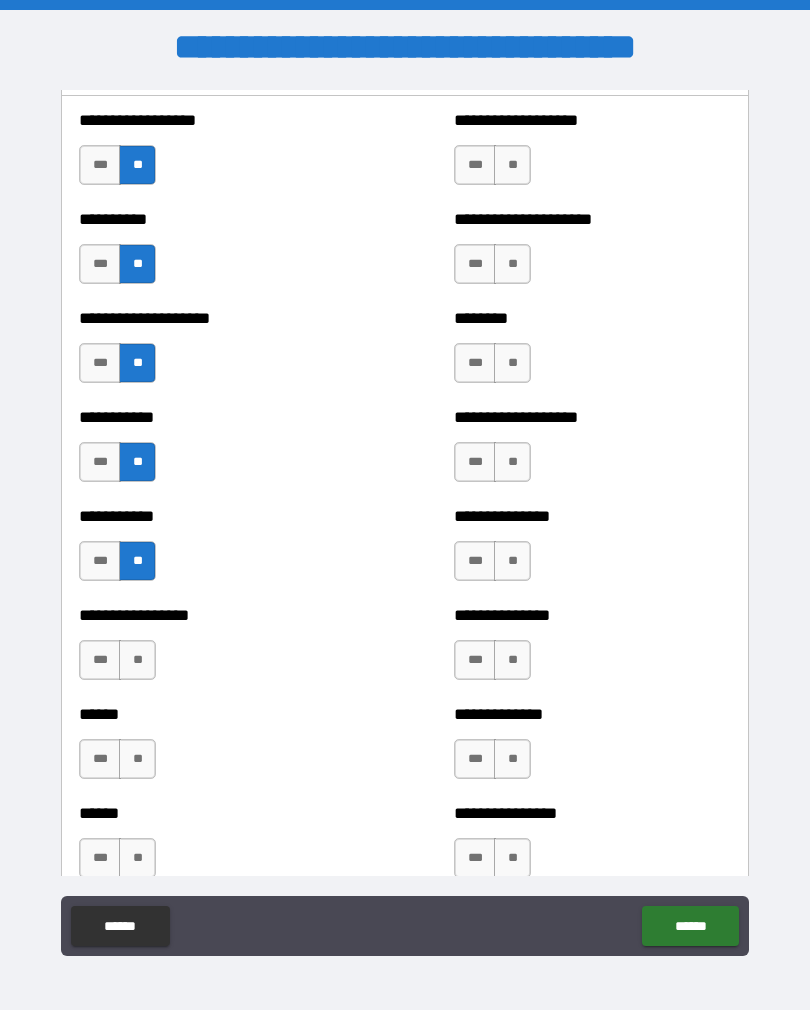 click on "**" at bounding box center (137, 660) 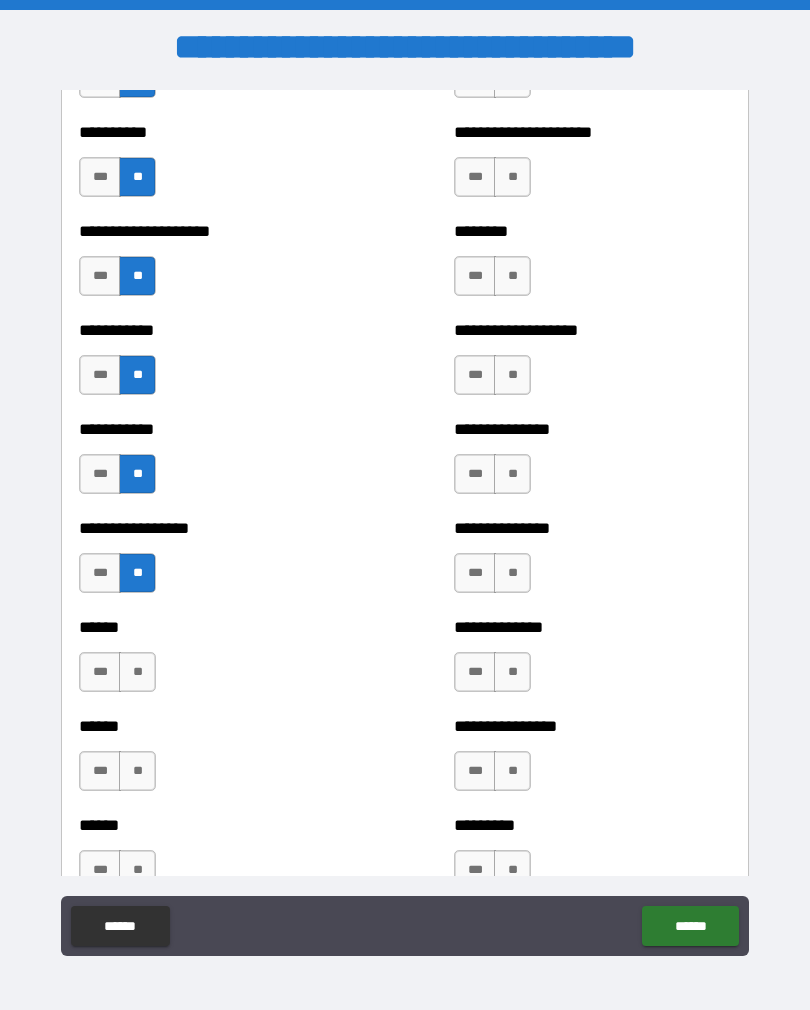 scroll, scrollTop: 2535, scrollLeft: 0, axis: vertical 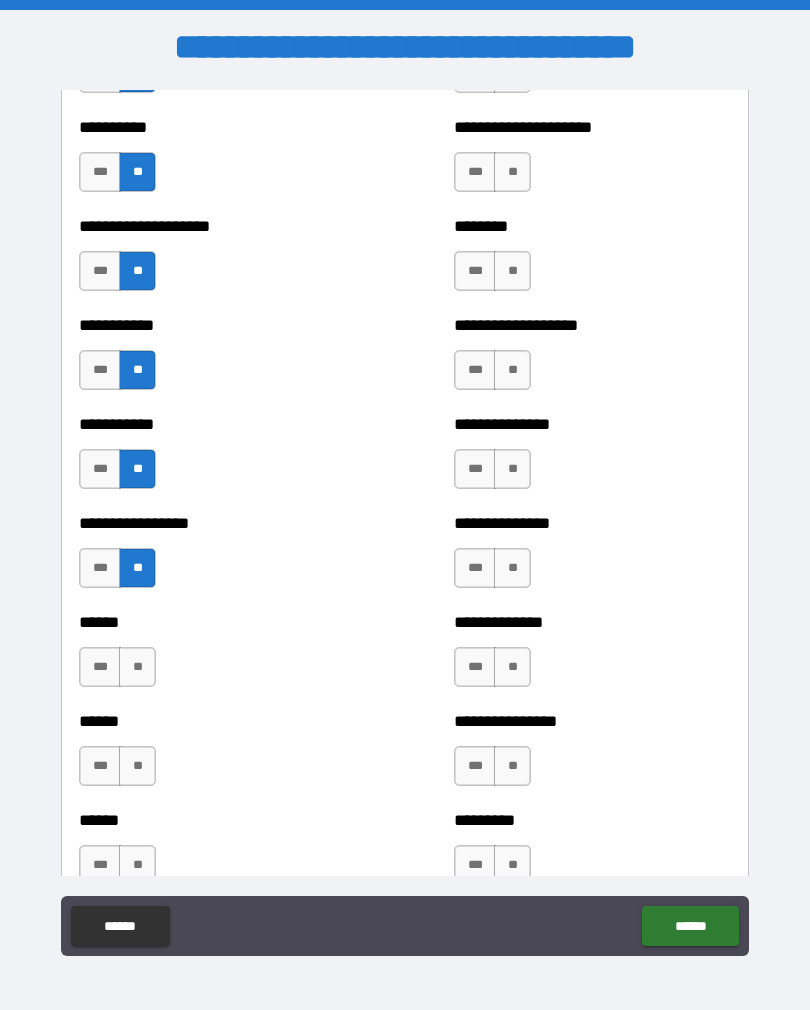 click on "**" at bounding box center [137, 667] 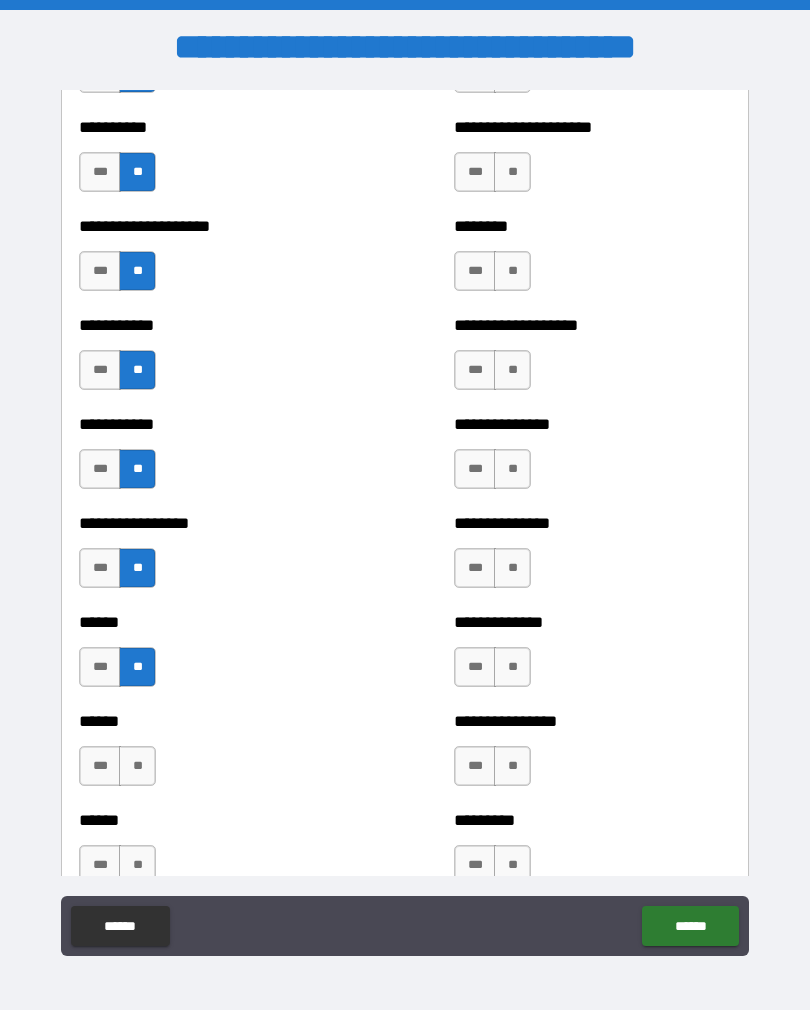 click on "**" at bounding box center [137, 766] 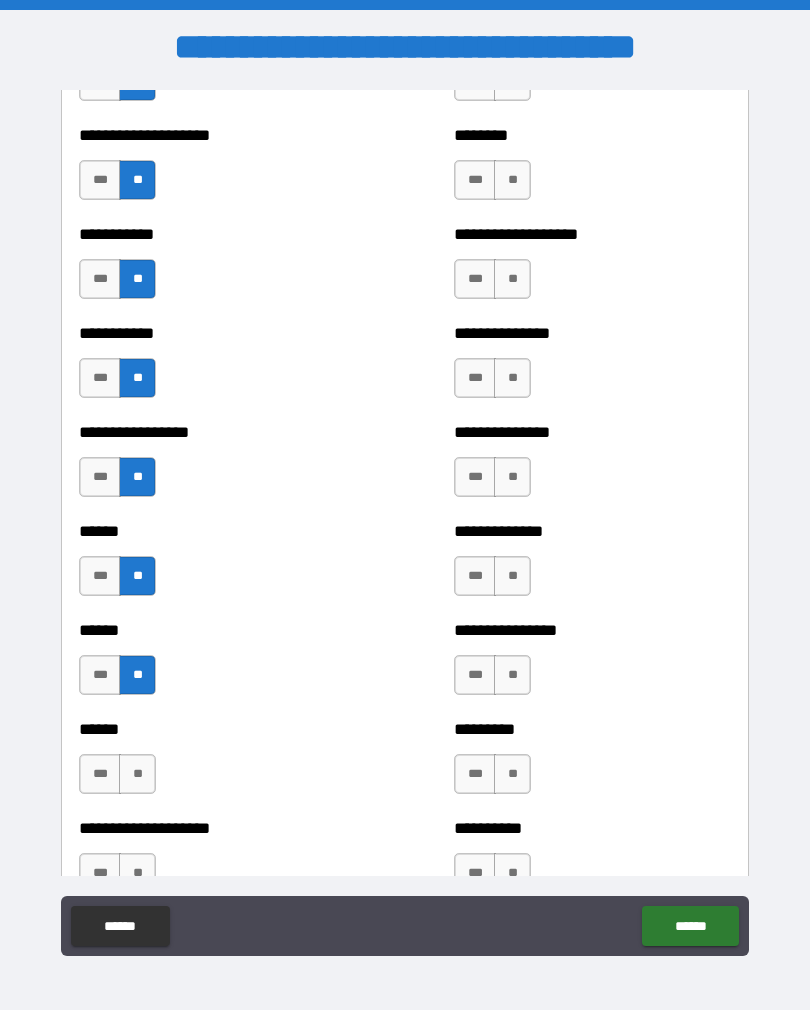 scroll, scrollTop: 2689, scrollLeft: 0, axis: vertical 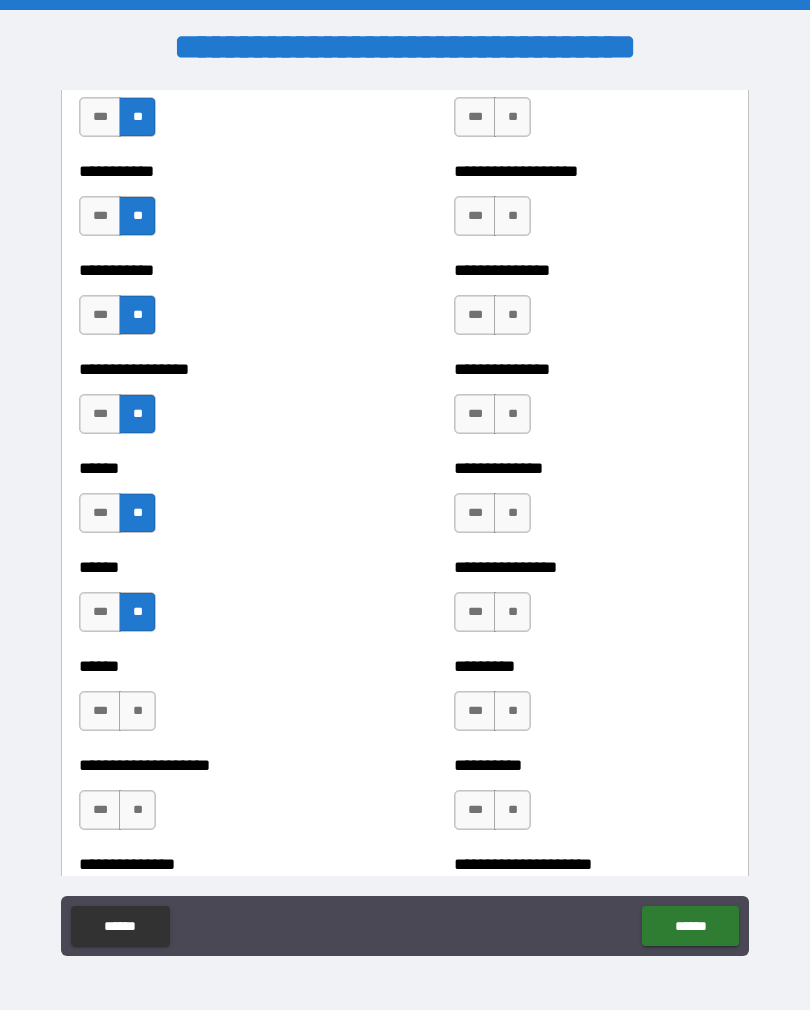 click on "**" at bounding box center [137, 711] 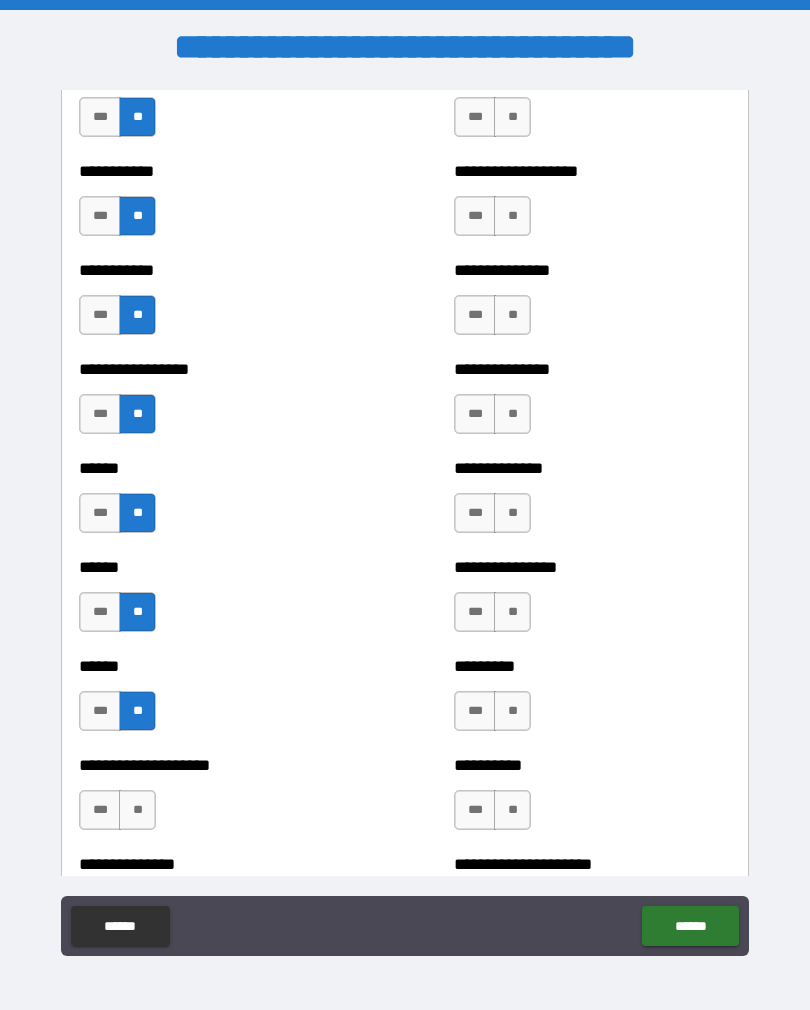 click on "**" at bounding box center (137, 810) 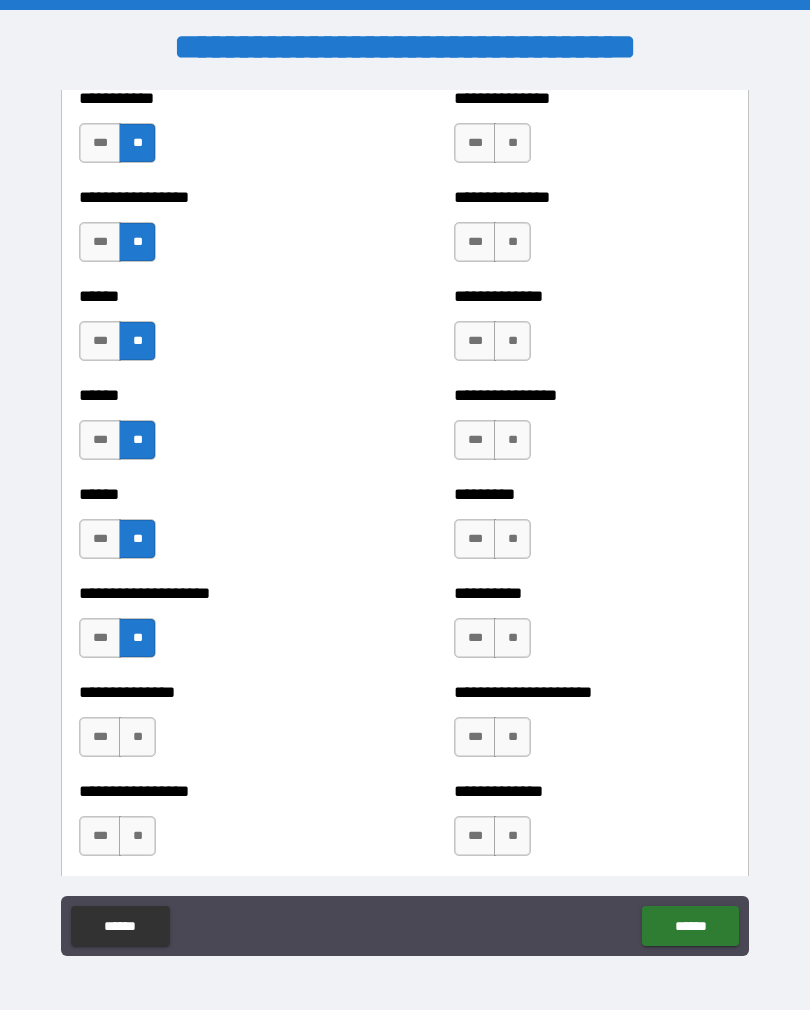 scroll, scrollTop: 2865, scrollLeft: 0, axis: vertical 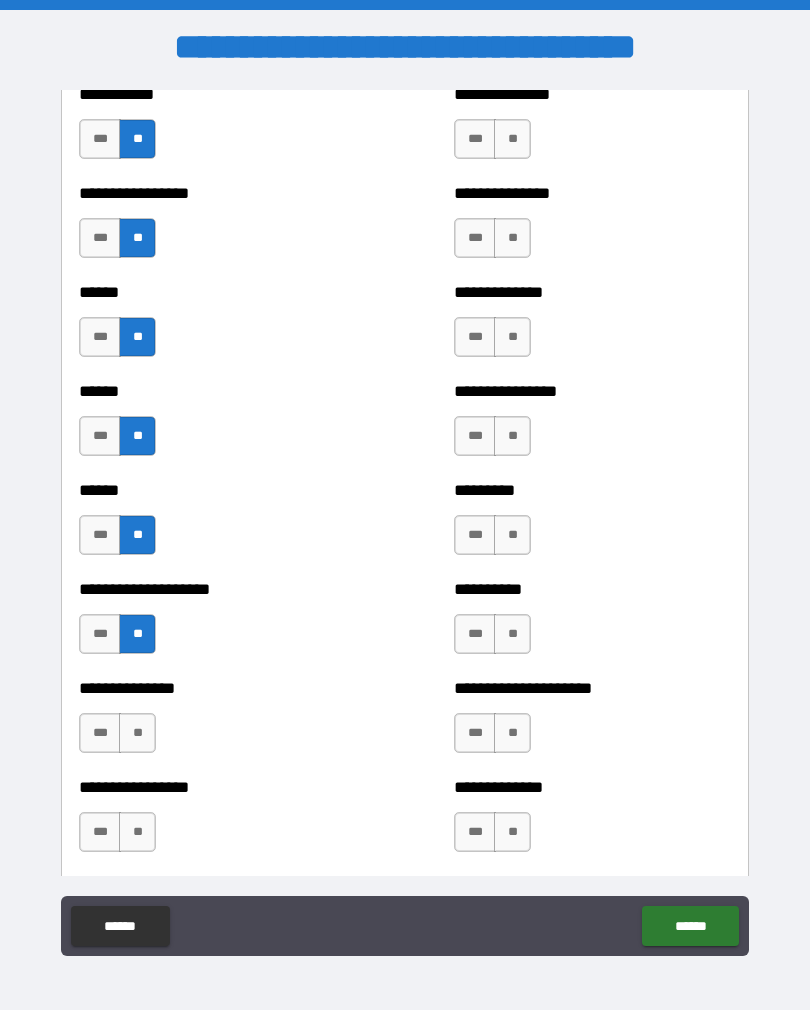 click on "**" at bounding box center [137, 733] 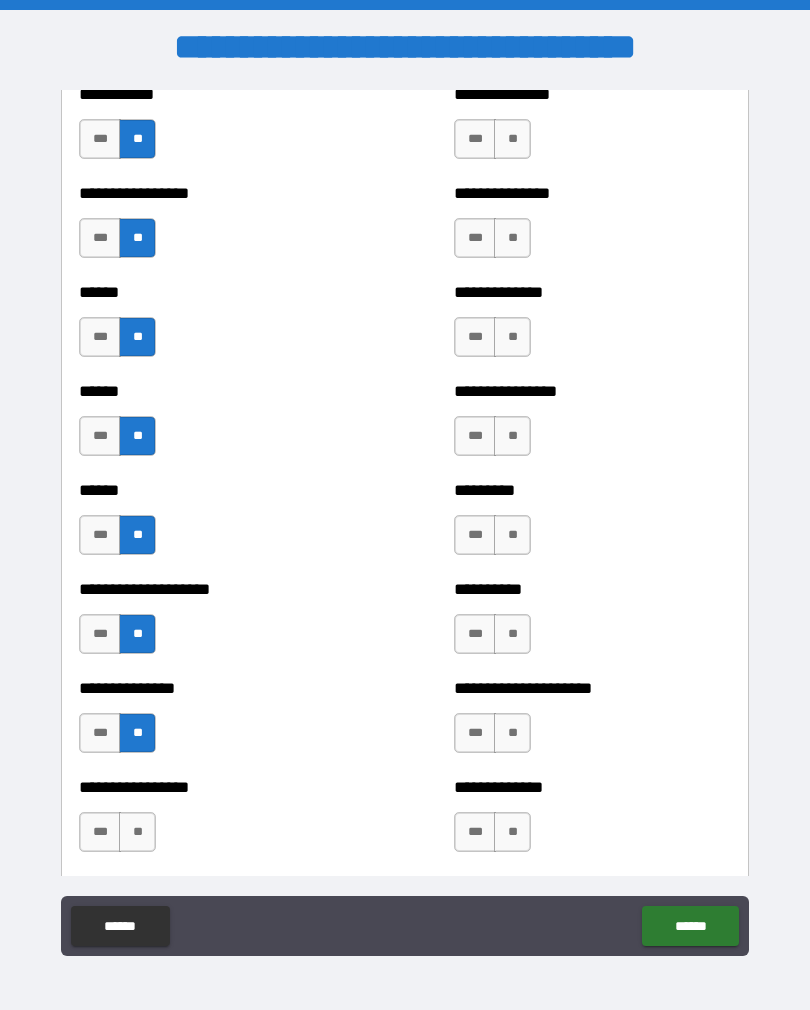 click on "**" at bounding box center [137, 832] 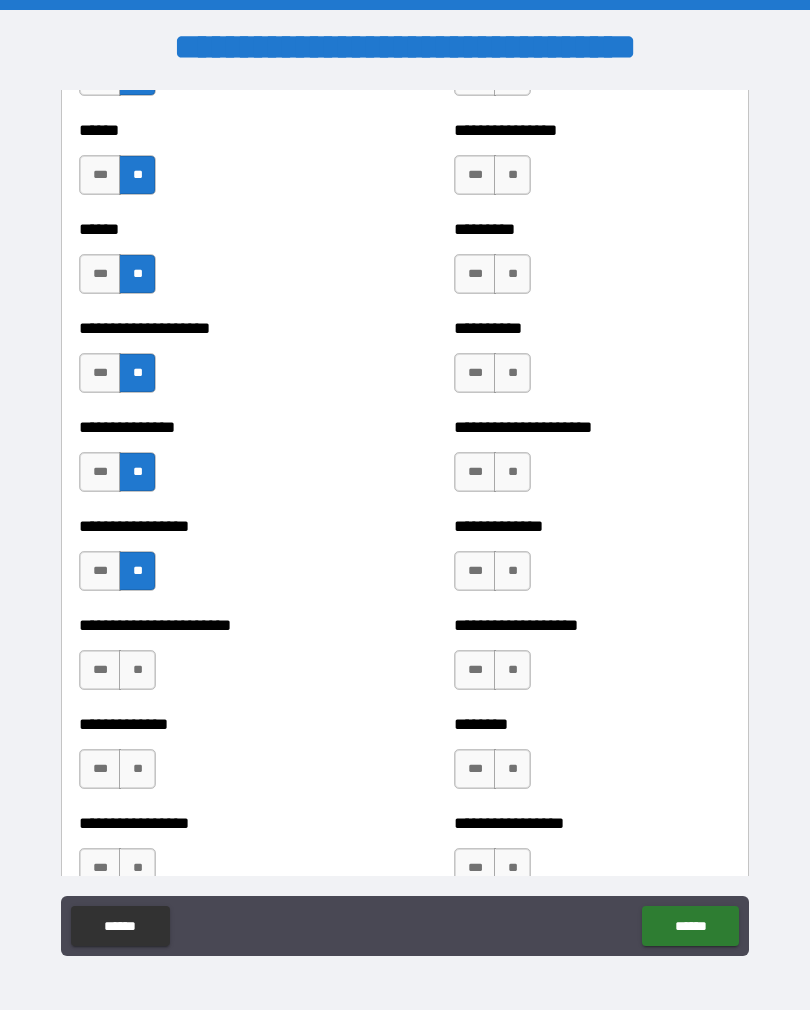 scroll, scrollTop: 3173, scrollLeft: 0, axis: vertical 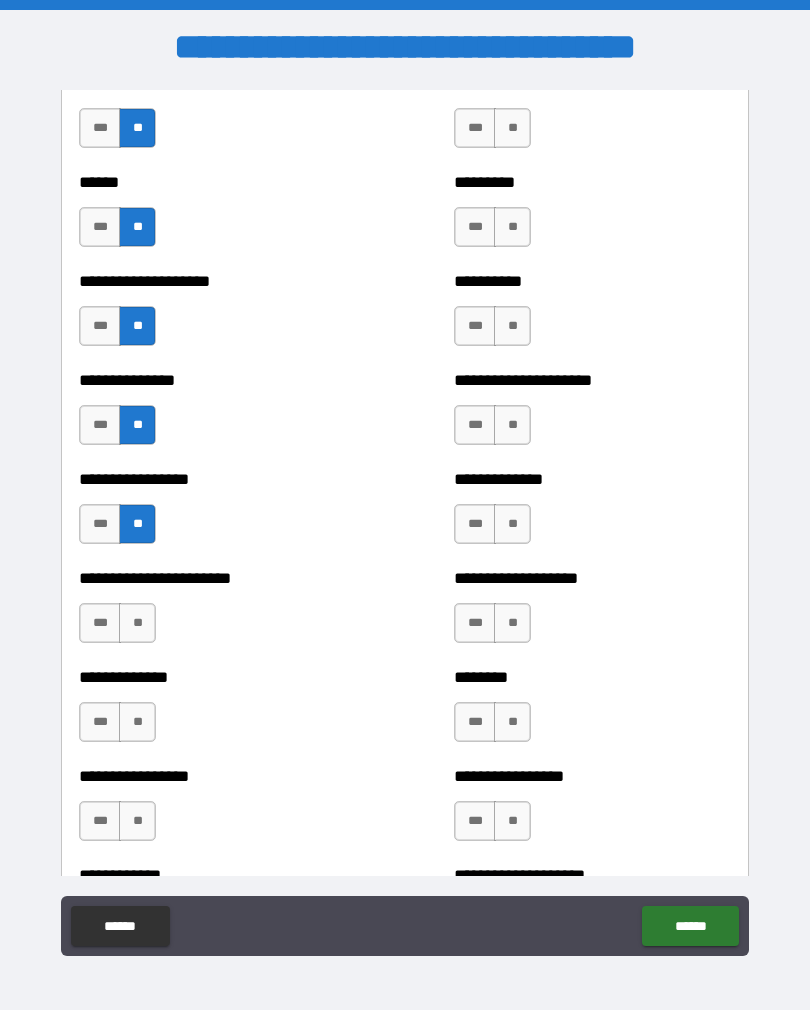 click on "**" at bounding box center (137, 623) 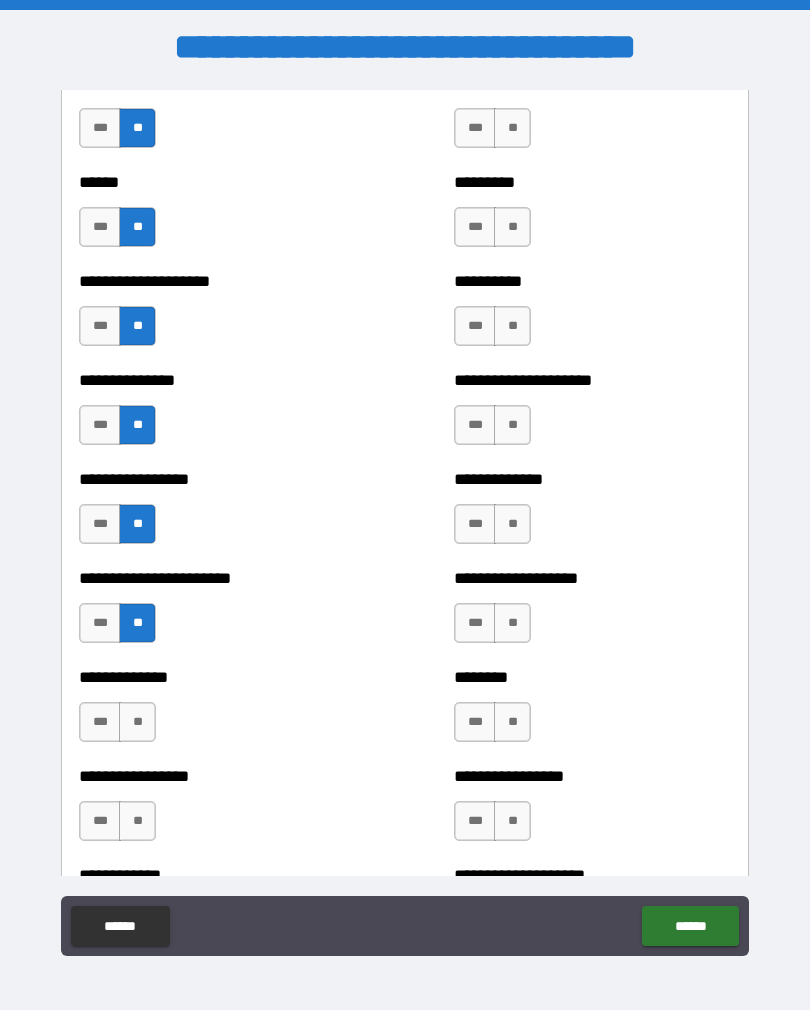 click on "**" at bounding box center (137, 722) 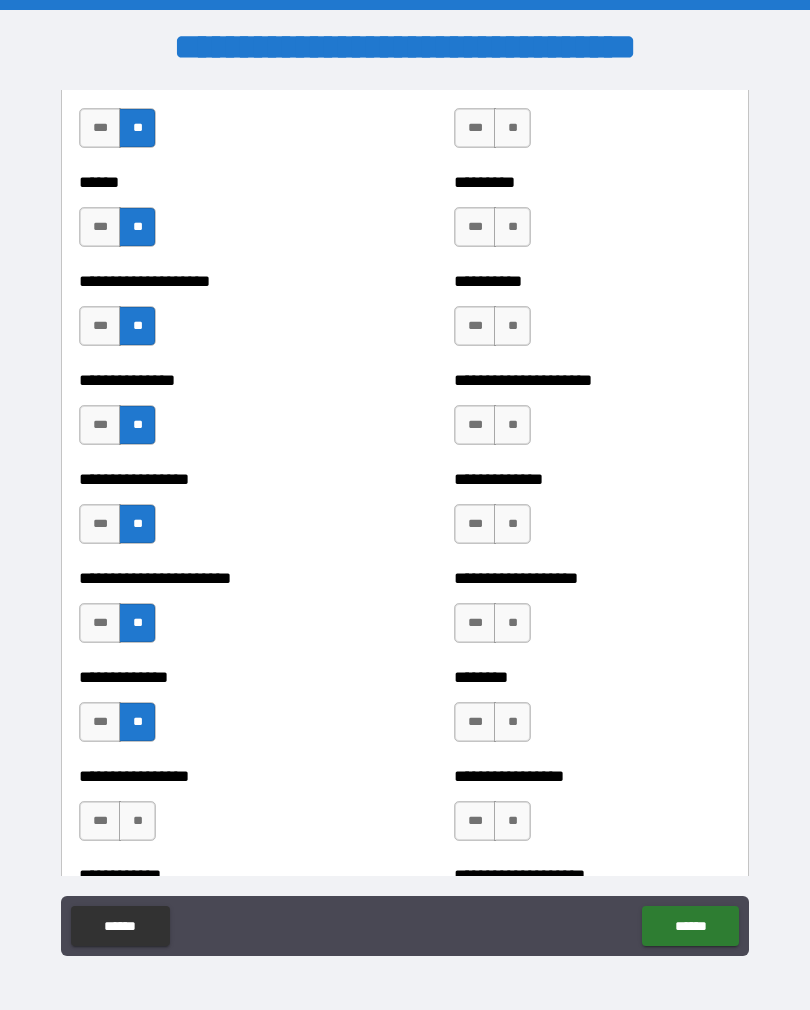 click on "**" at bounding box center [137, 821] 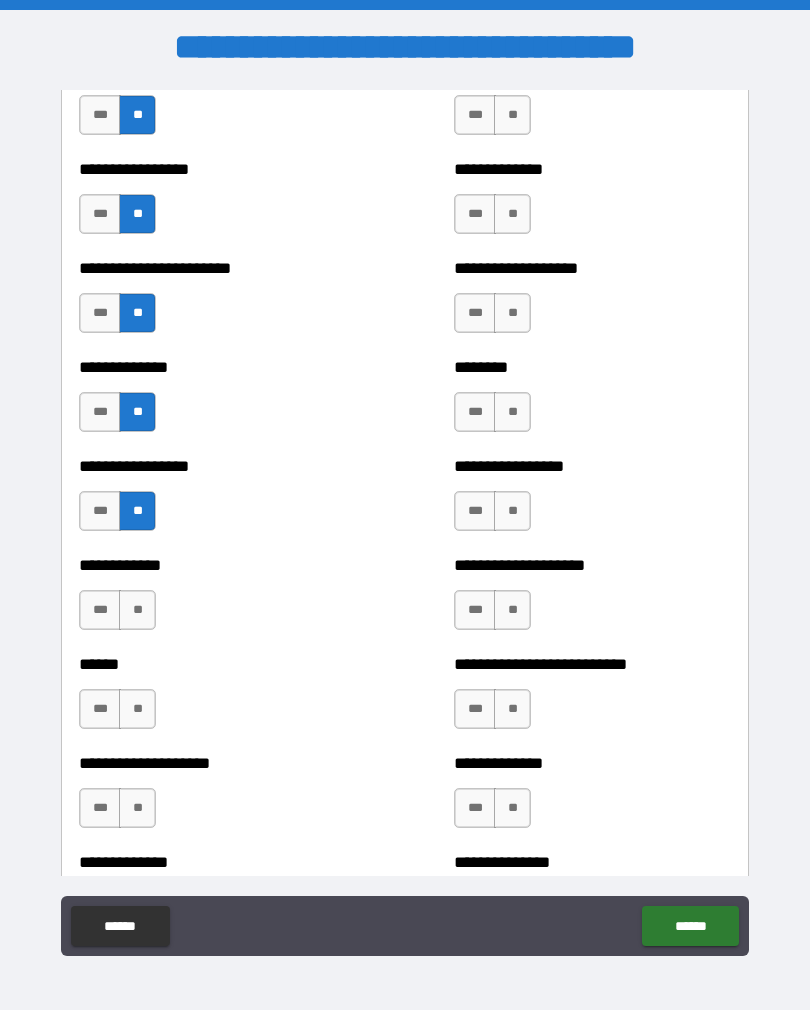 scroll, scrollTop: 3485, scrollLeft: 0, axis: vertical 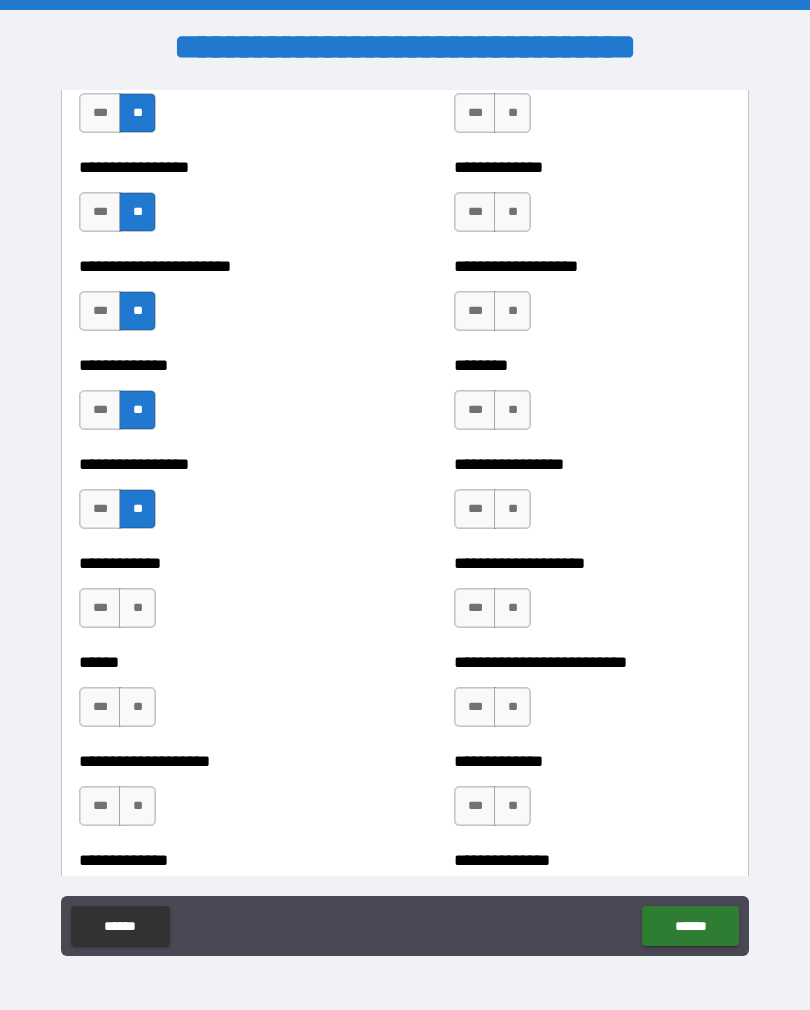 click on "**" at bounding box center [137, 608] 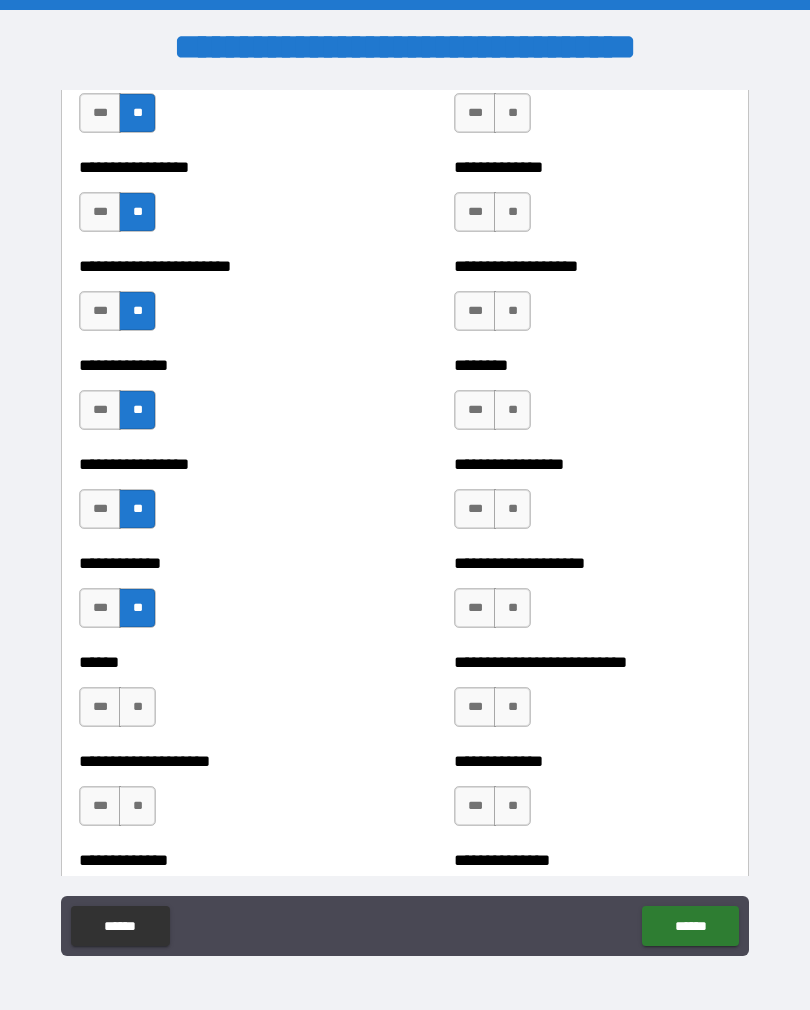 click on "**" at bounding box center [137, 707] 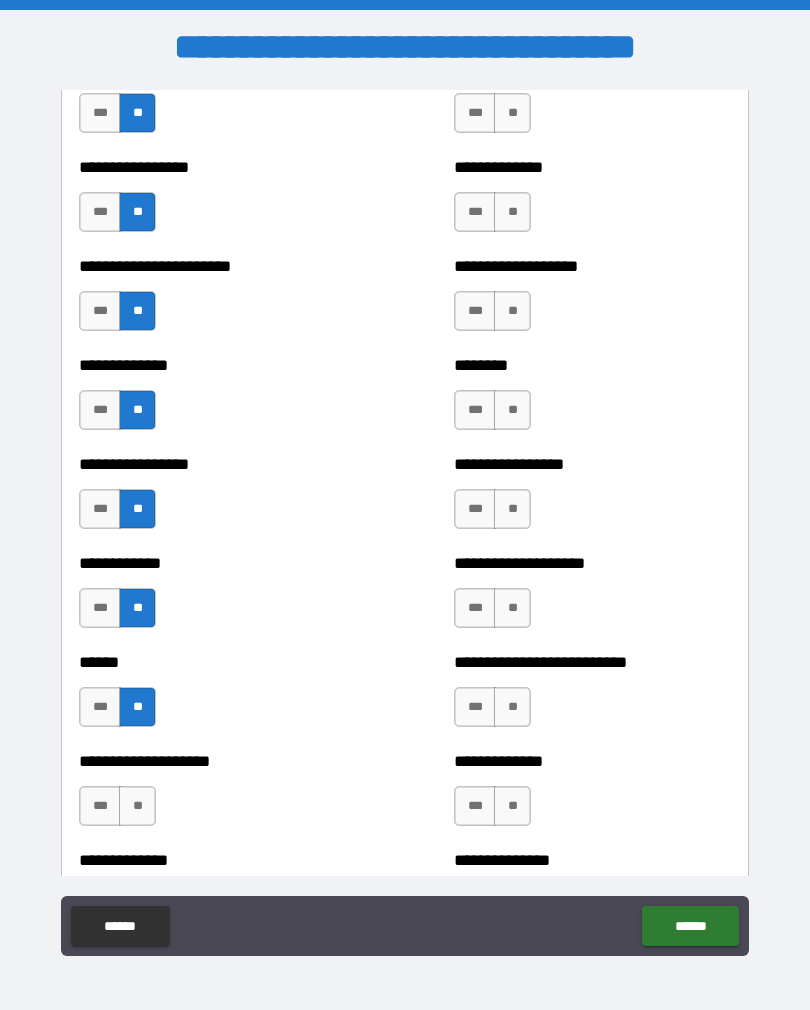 click on "**" at bounding box center (137, 806) 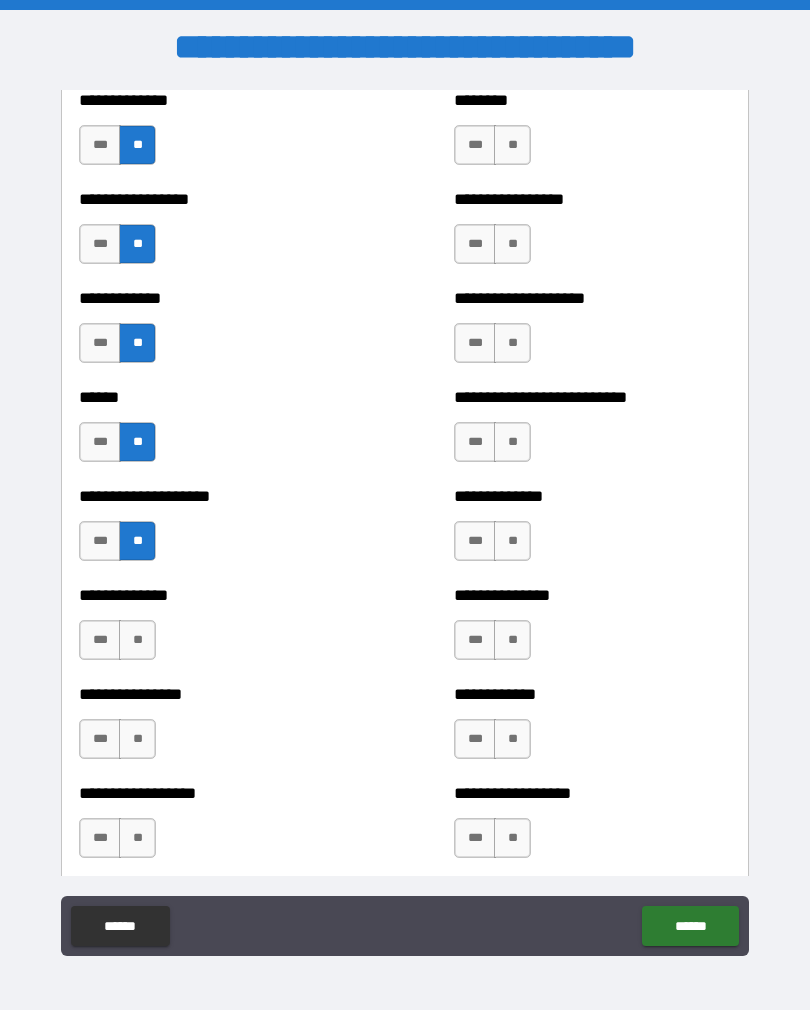 scroll, scrollTop: 3765, scrollLeft: 0, axis: vertical 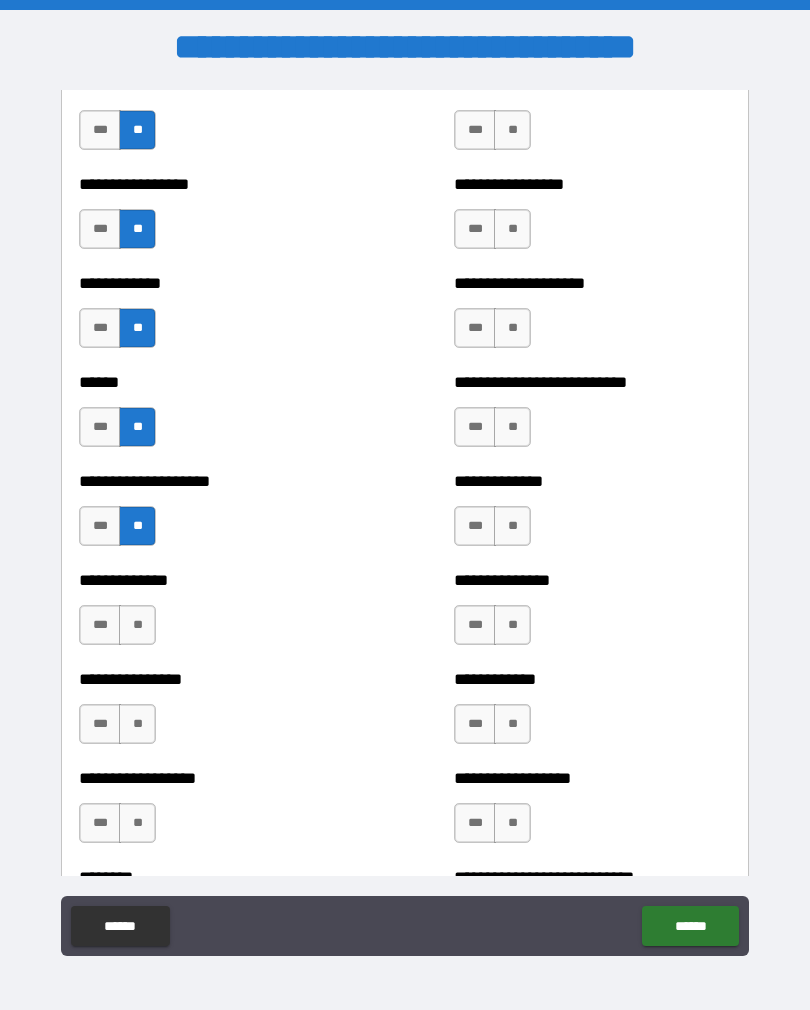 click on "**" at bounding box center [137, 625] 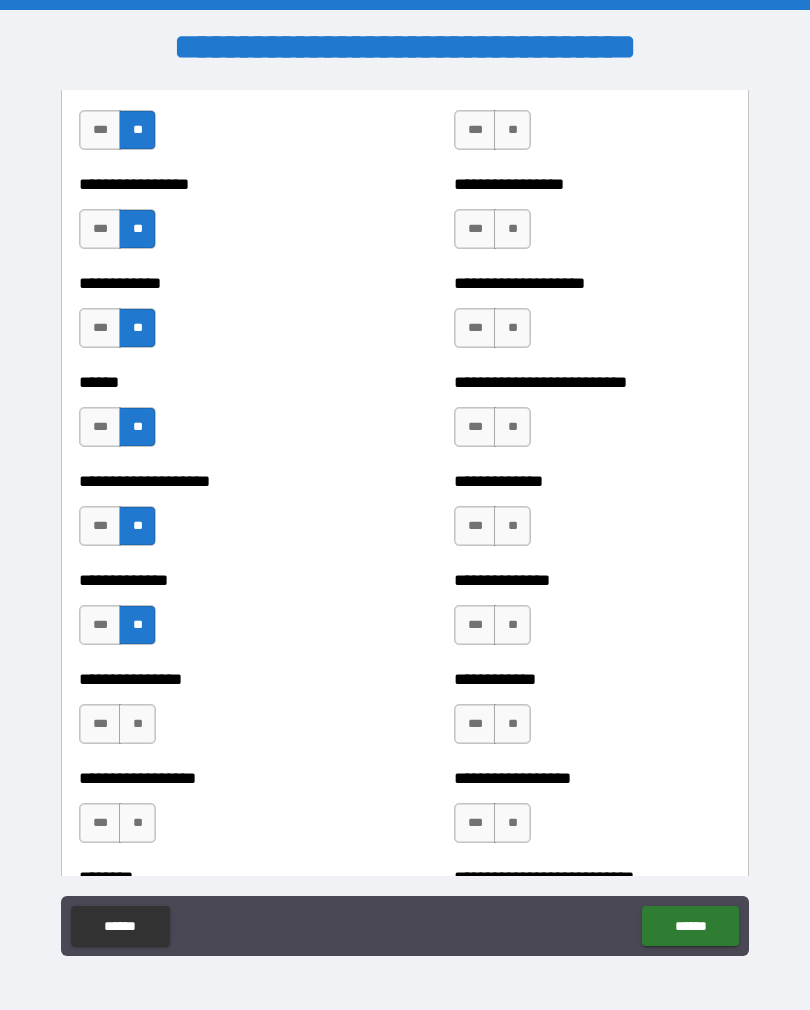 click on "**" at bounding box center (137, 724) 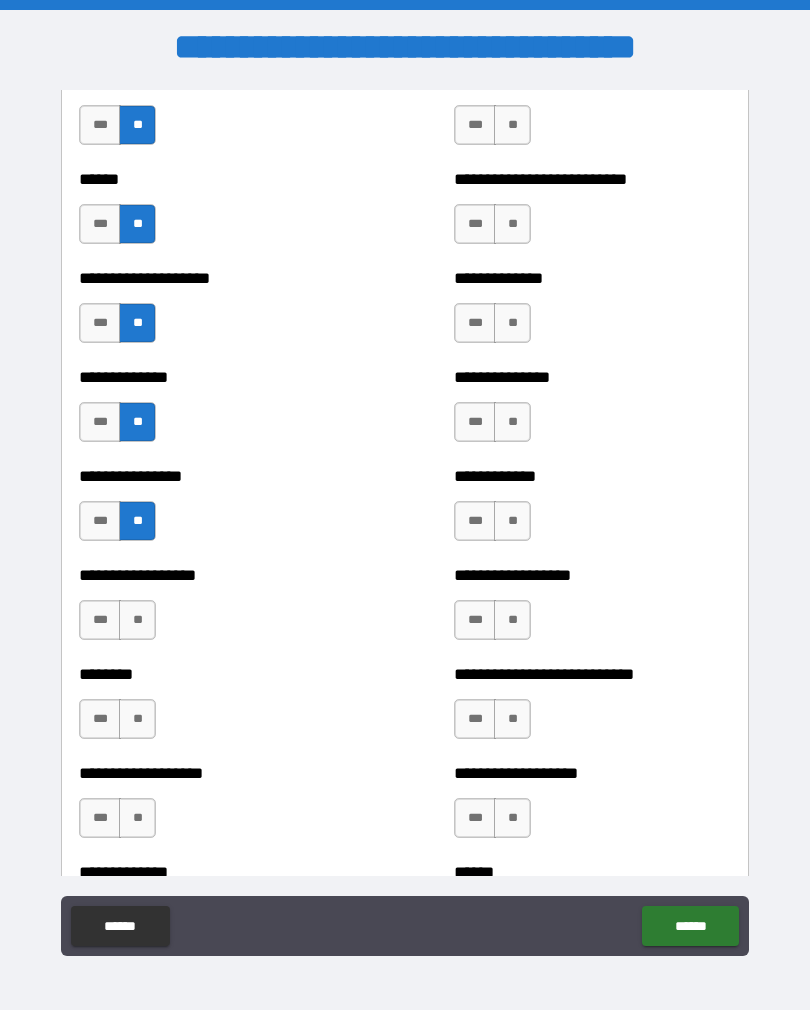 scroll, scrollTop: 3983, scrollLeft: 0, axis: vertical 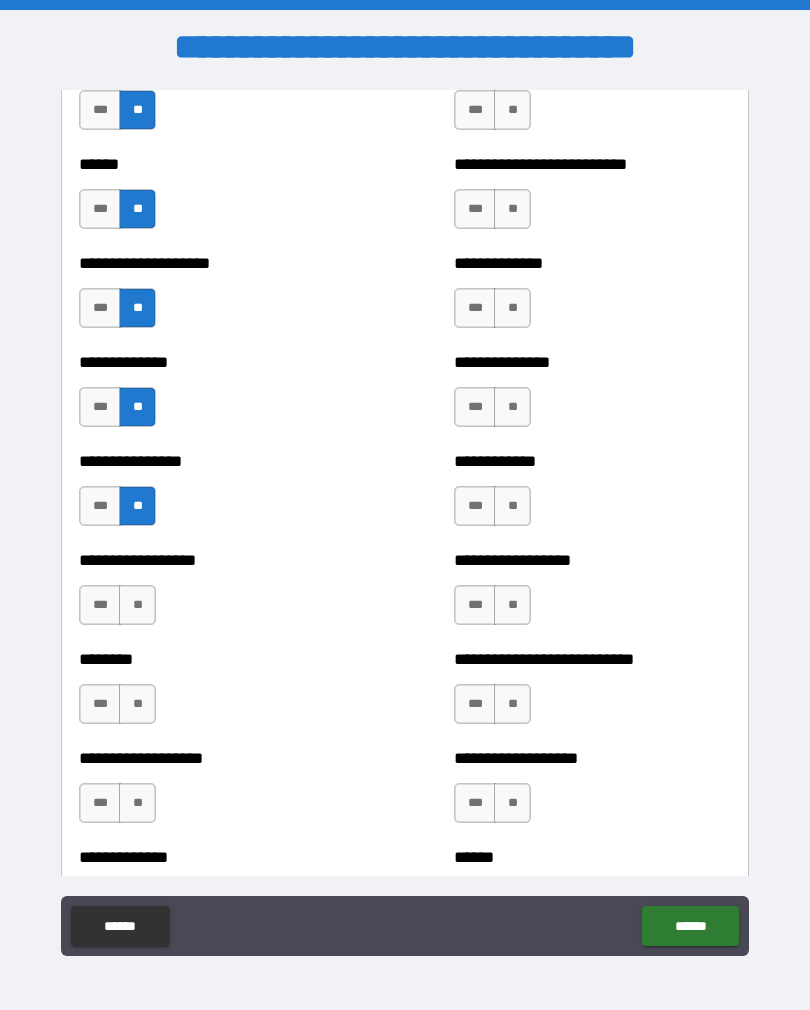 click on "**" at bounding box center (137, 605) 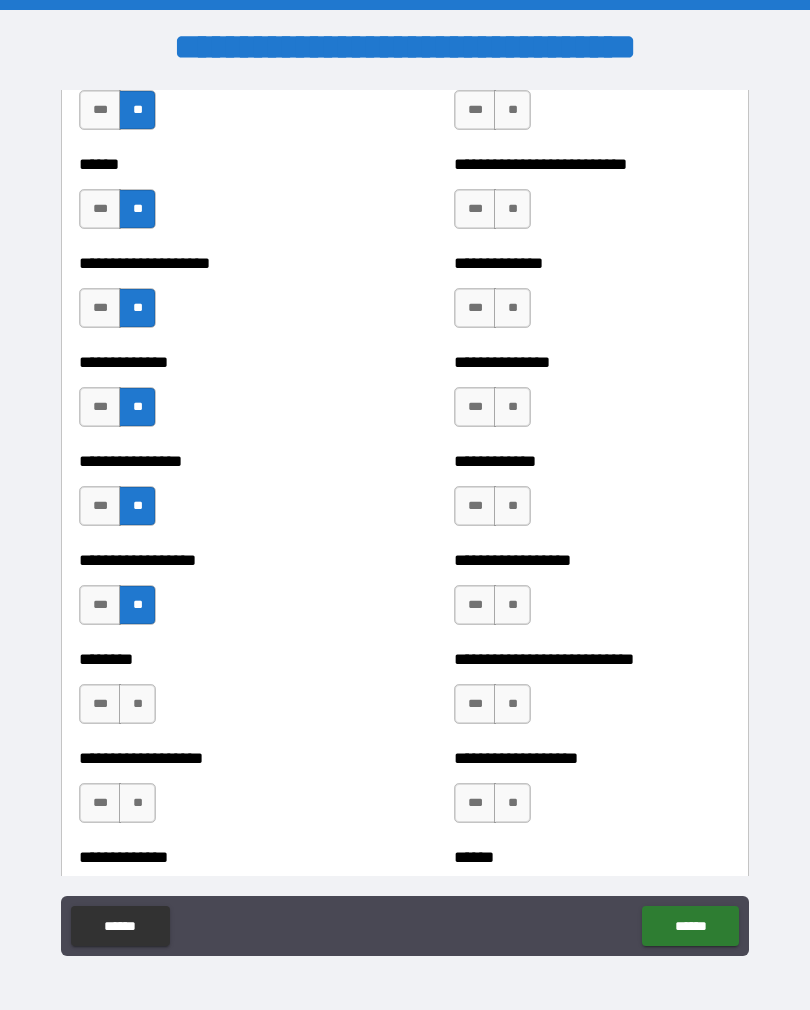 click on "**" at bounding box center [137, 704] 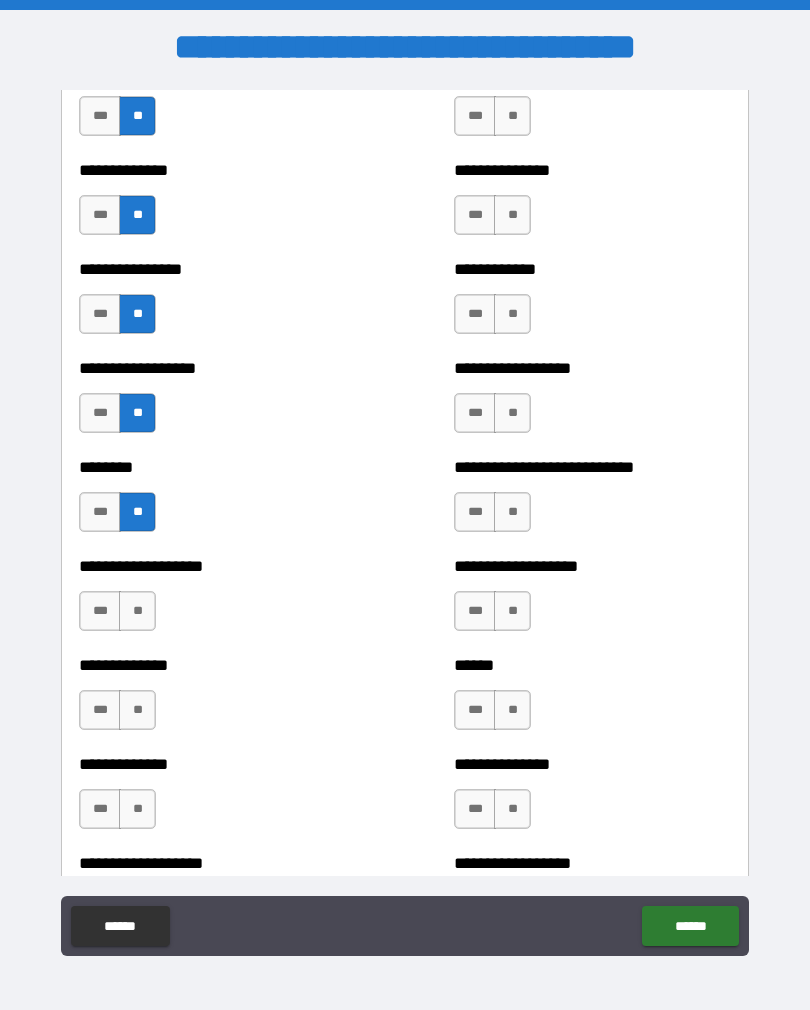 scroll, scrollTop: 4180, scrollLeft: 0, axis: vertical 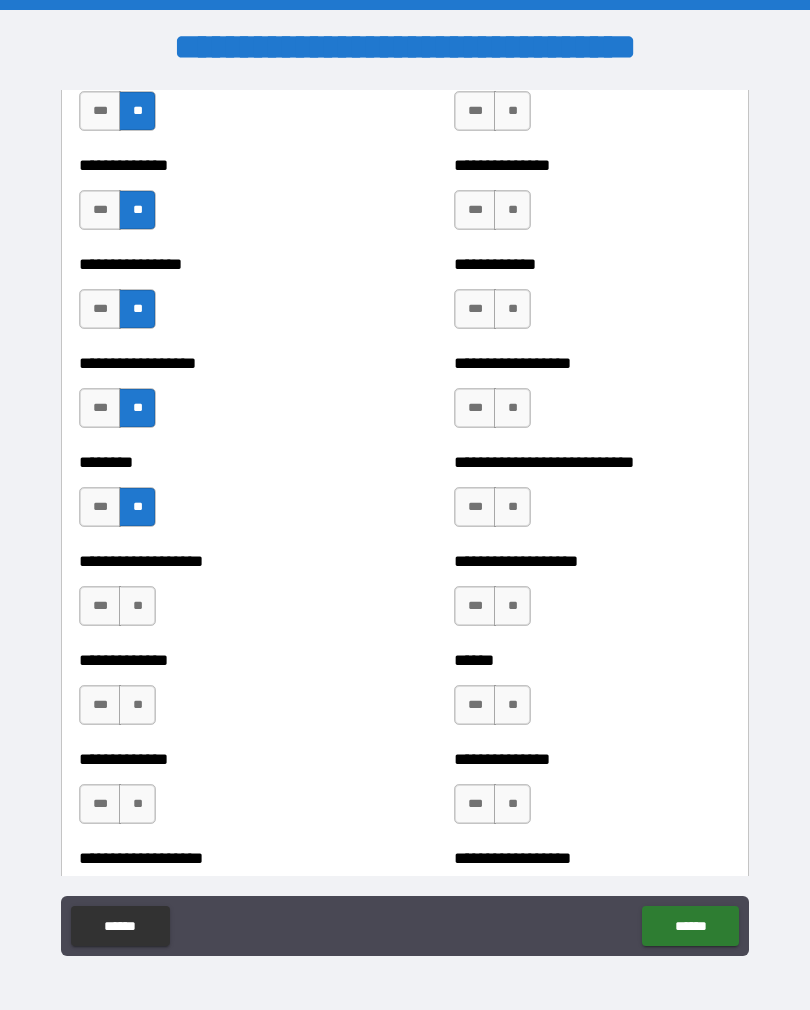 click on "**" at bounding box center (137, 606) 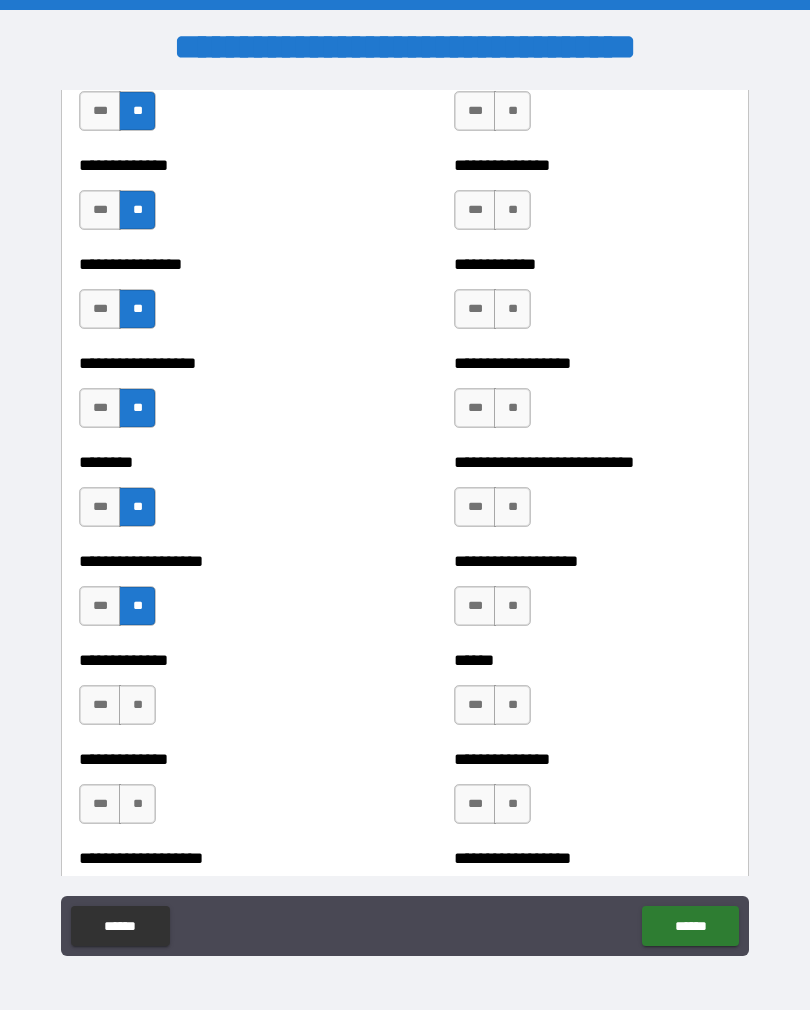 click on "**" at bounding box center (137, 705) 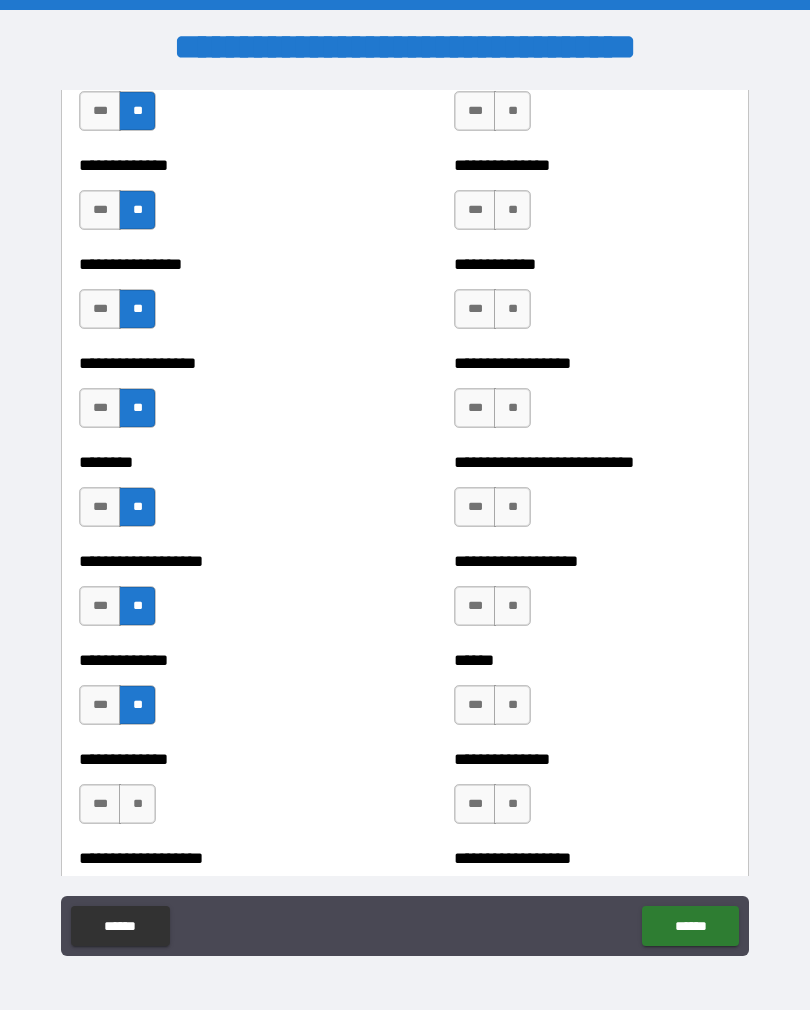 click on "**" at bounding box center [137, 804] 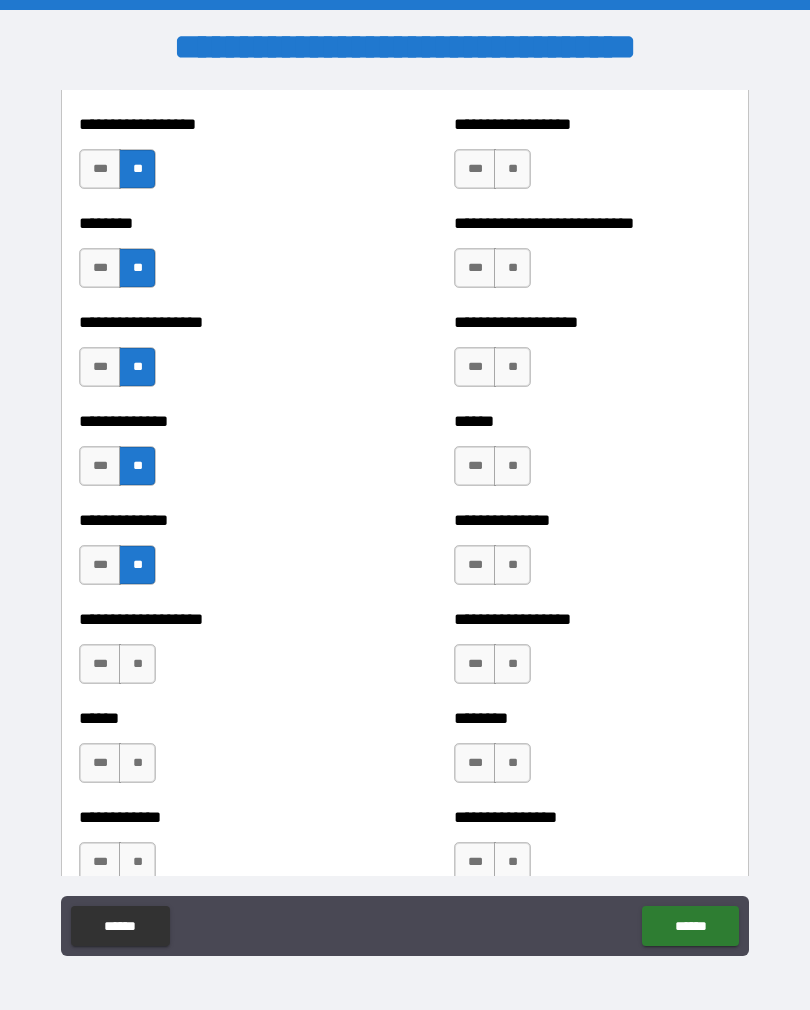 scroll, scrollTop: 4437, scrollLeft: 0, axis: vertical 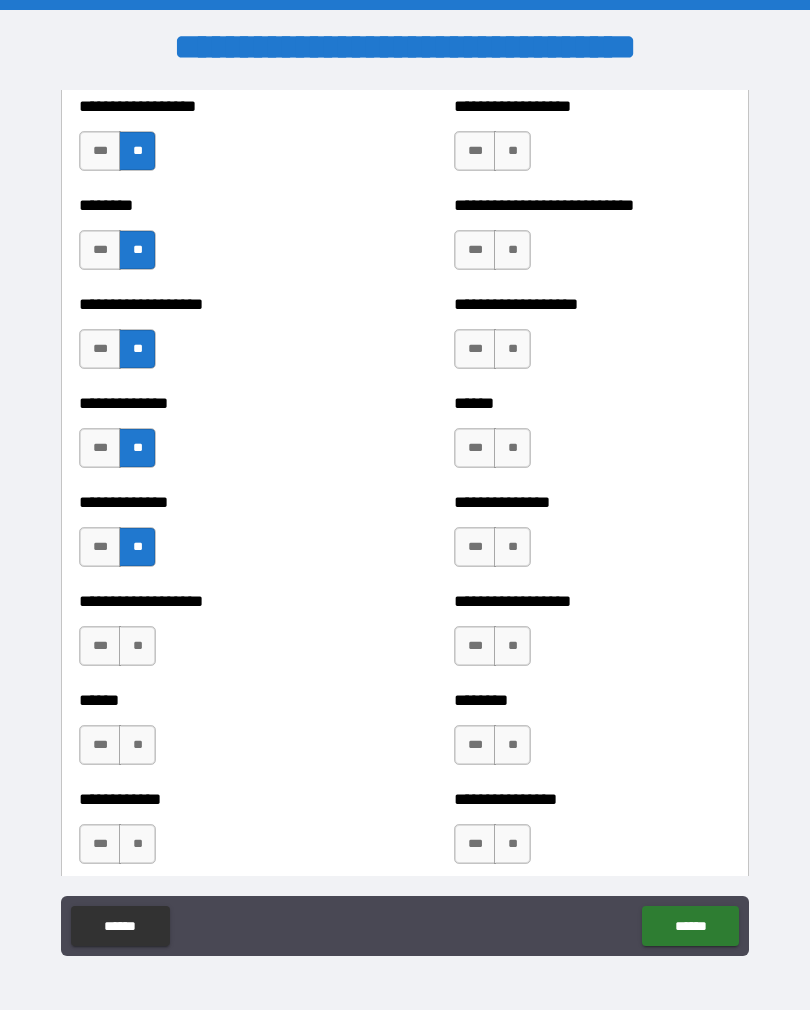click on "**" at bounding box center [137, 646] 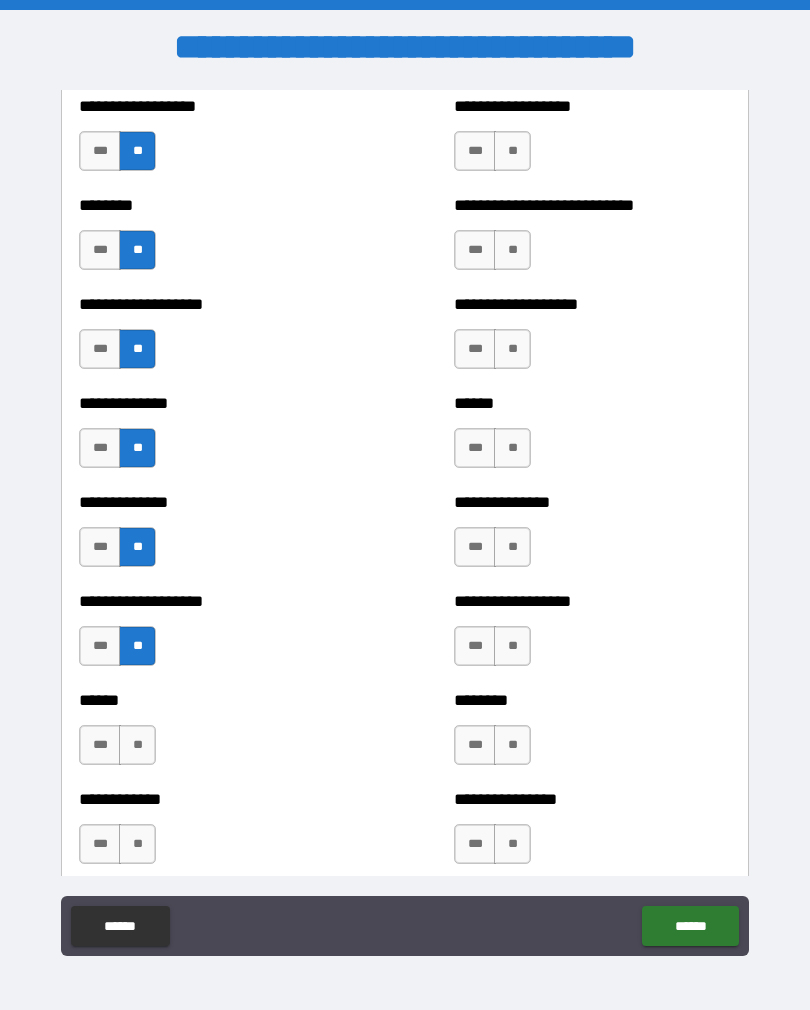 click on "**" at bounding box center (137, 745) 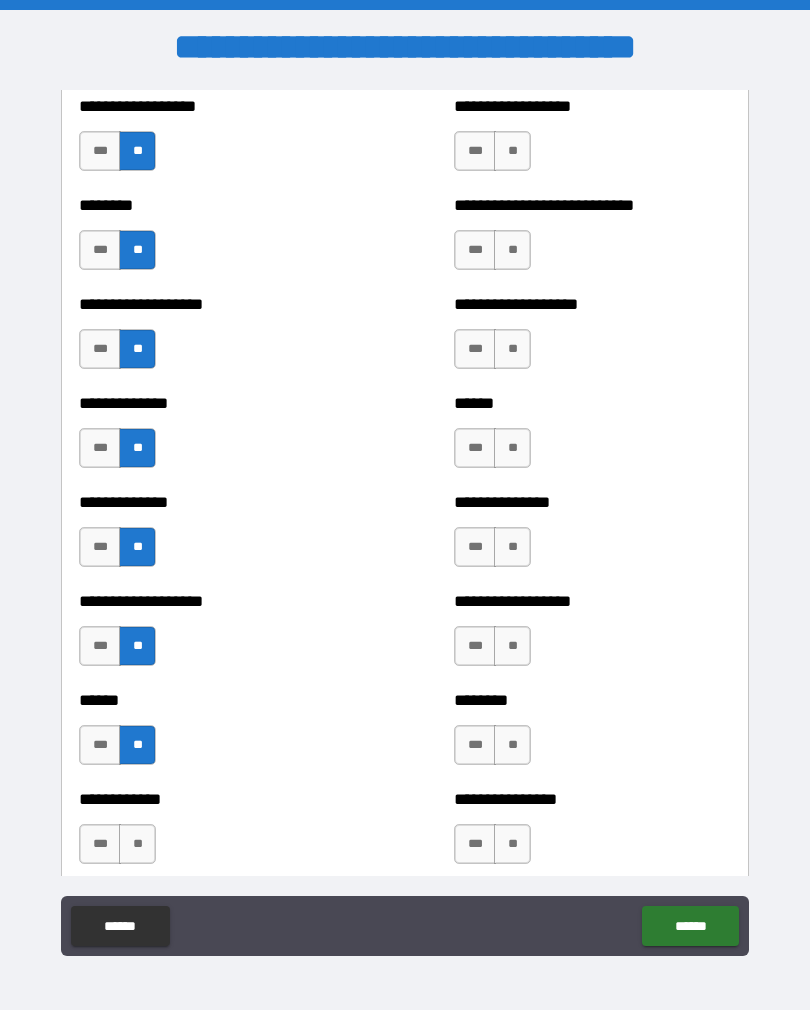 click on "****** *** **" at bounding box center (217, 735) 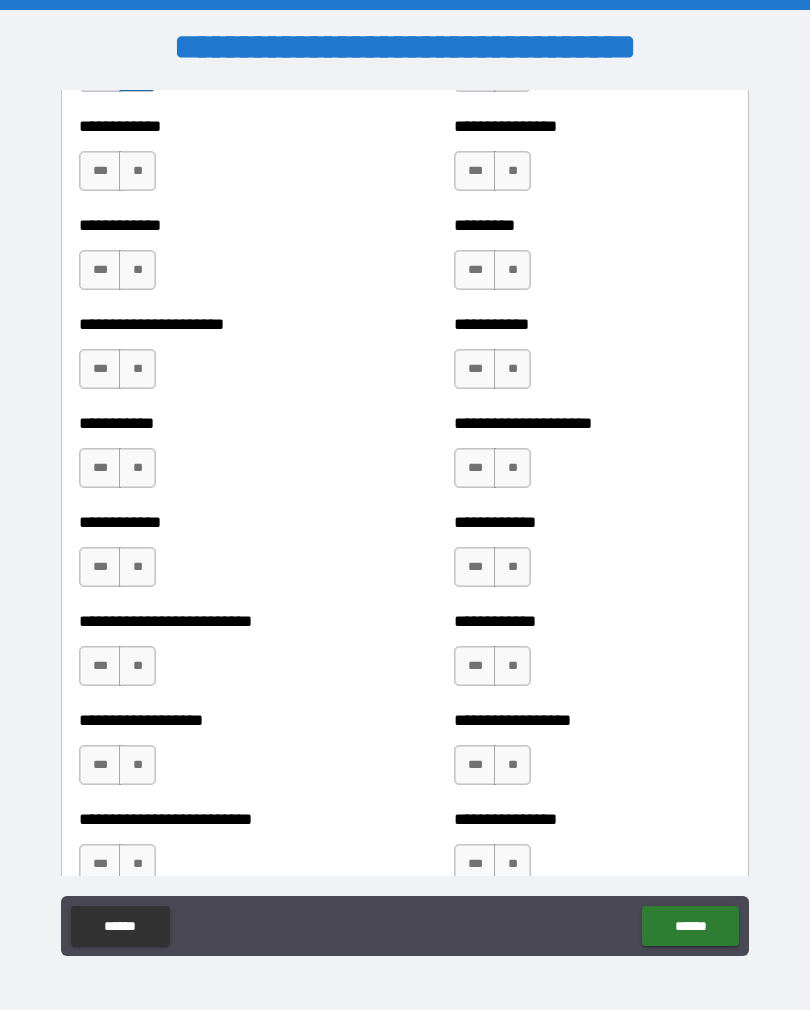 scroll, scrollTop: 5112, scrollLeft: 0, axis: vertical 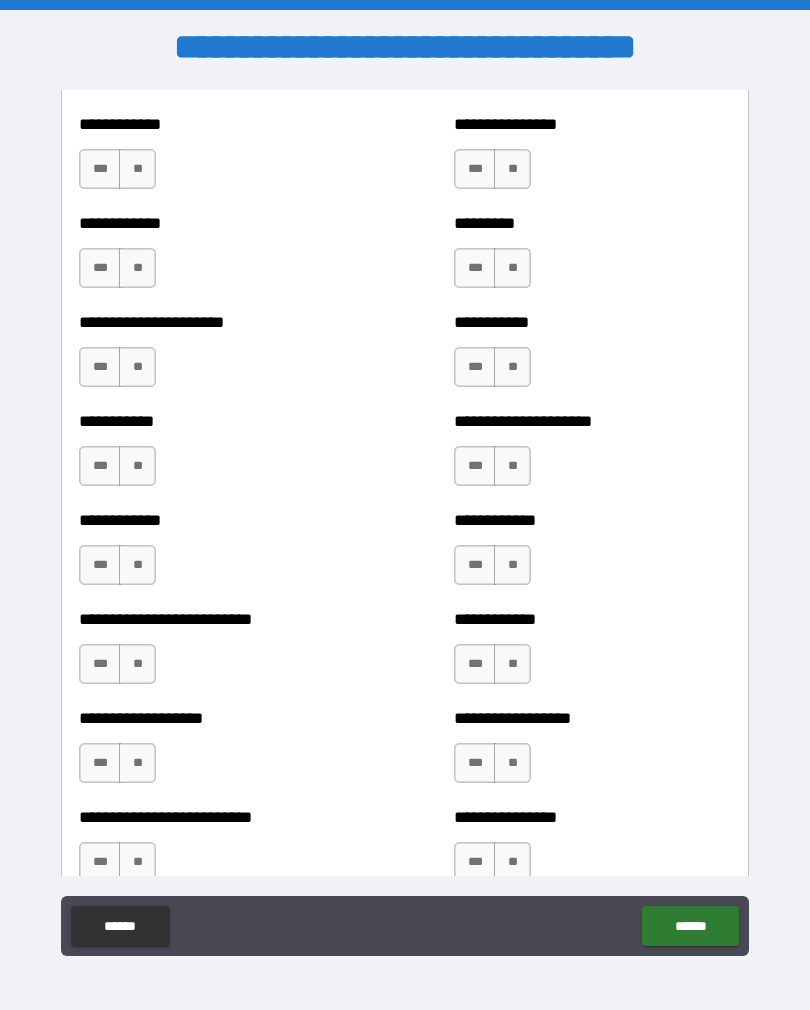 click on "**" at bounding box center (137, 169) 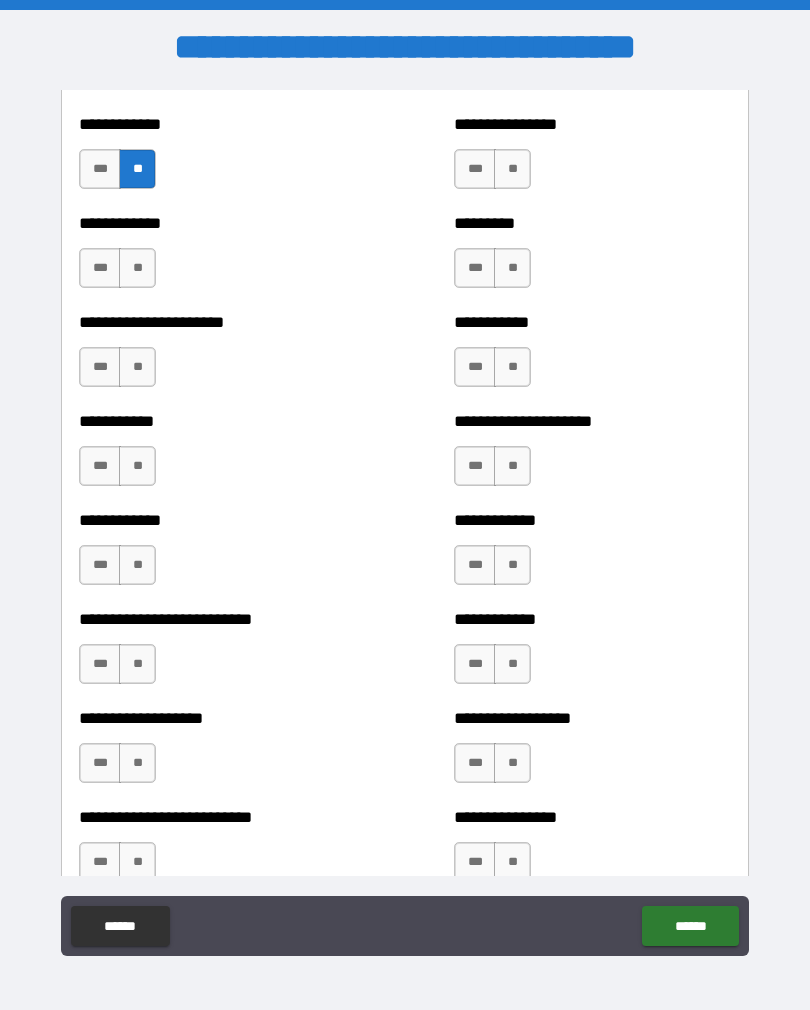 click on "**" at bounding box center [137, 268] 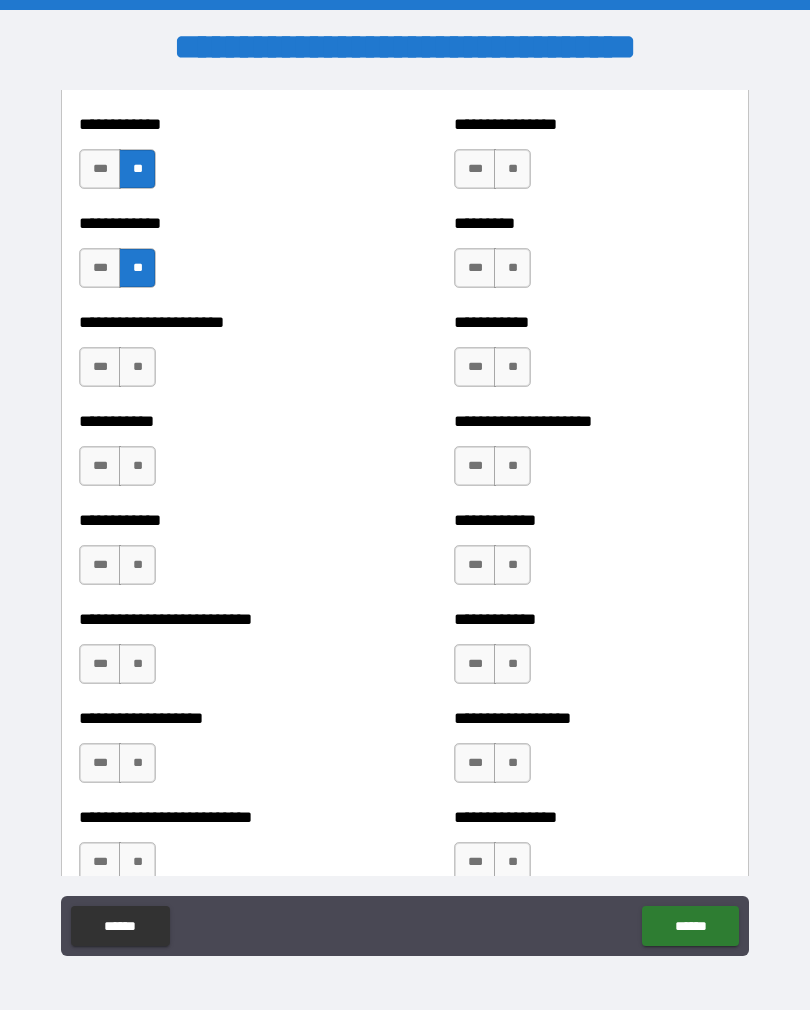 click on "**" at bounding box center [137, 367] 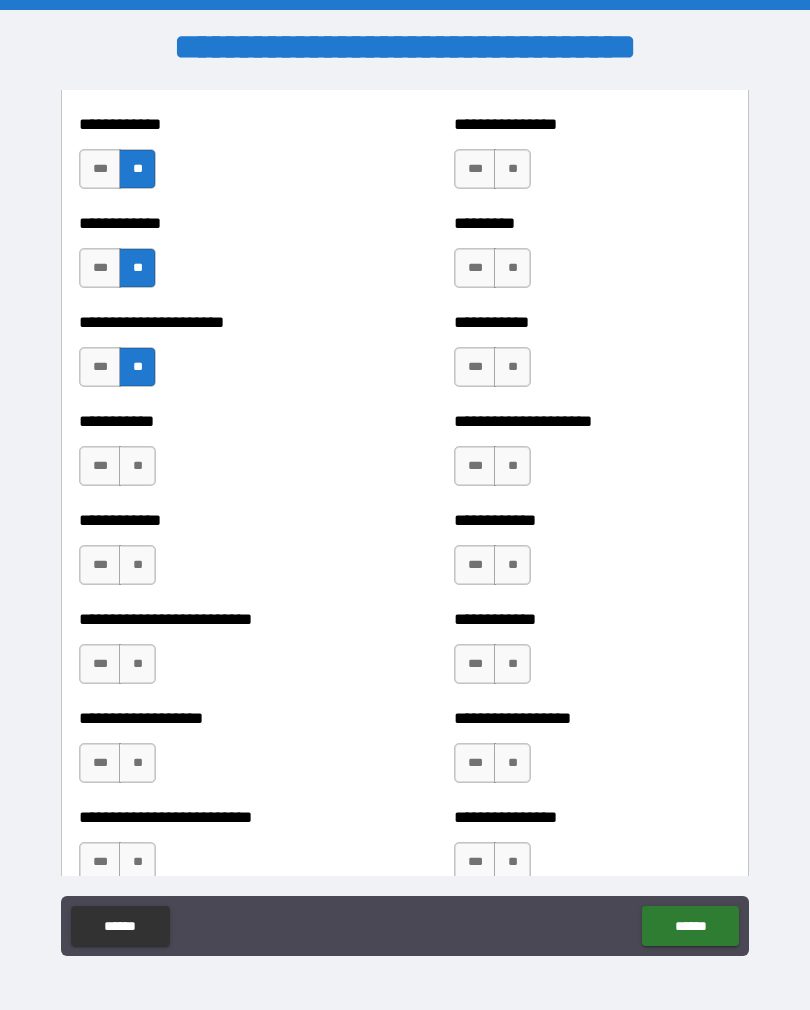click on "**" at bounding box center (137, 466) 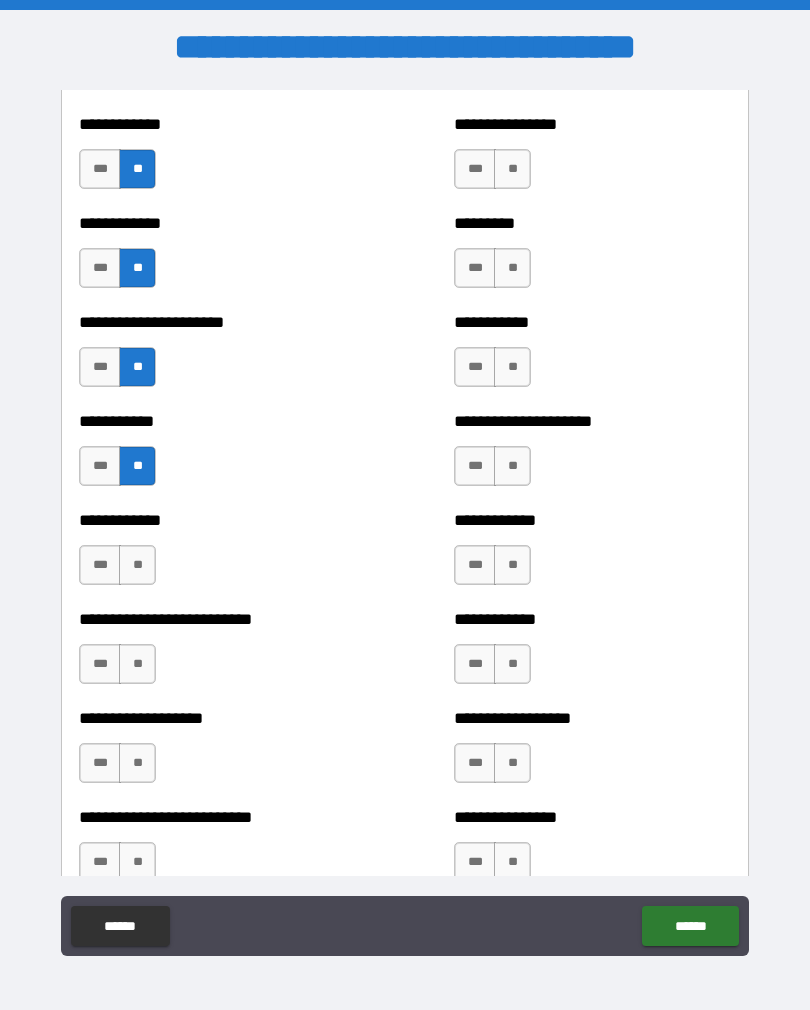 click on "**" at bounding box center (137, 565) 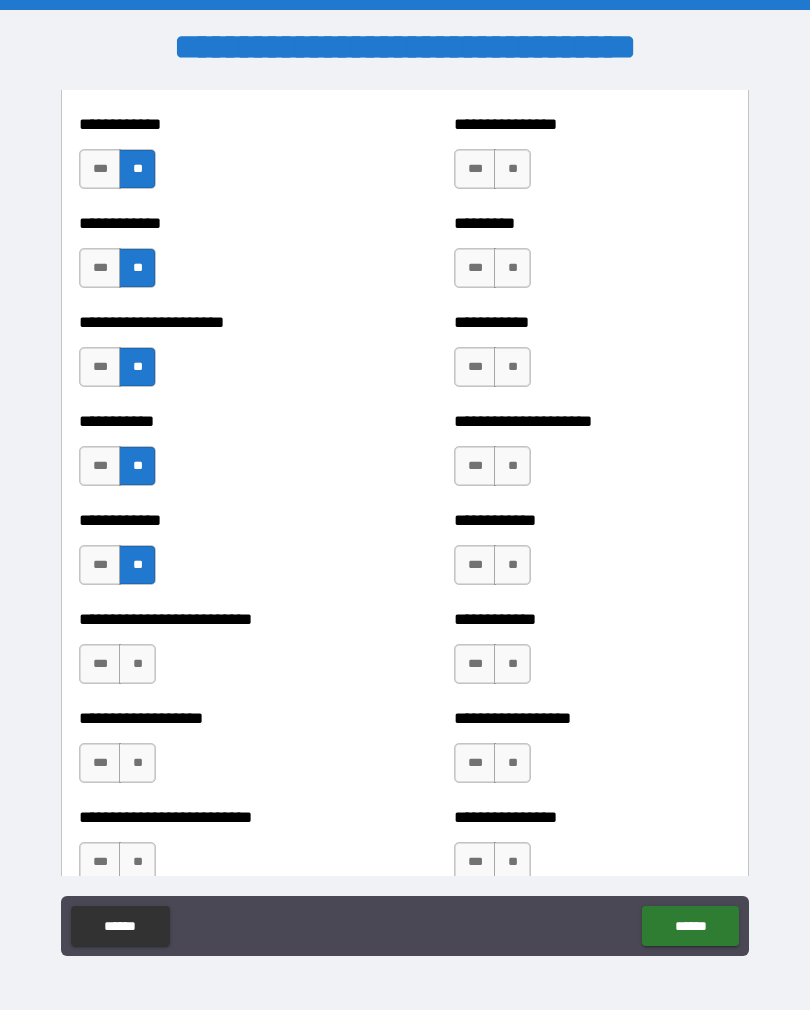 click on "**" at bounding box center [137, 664] 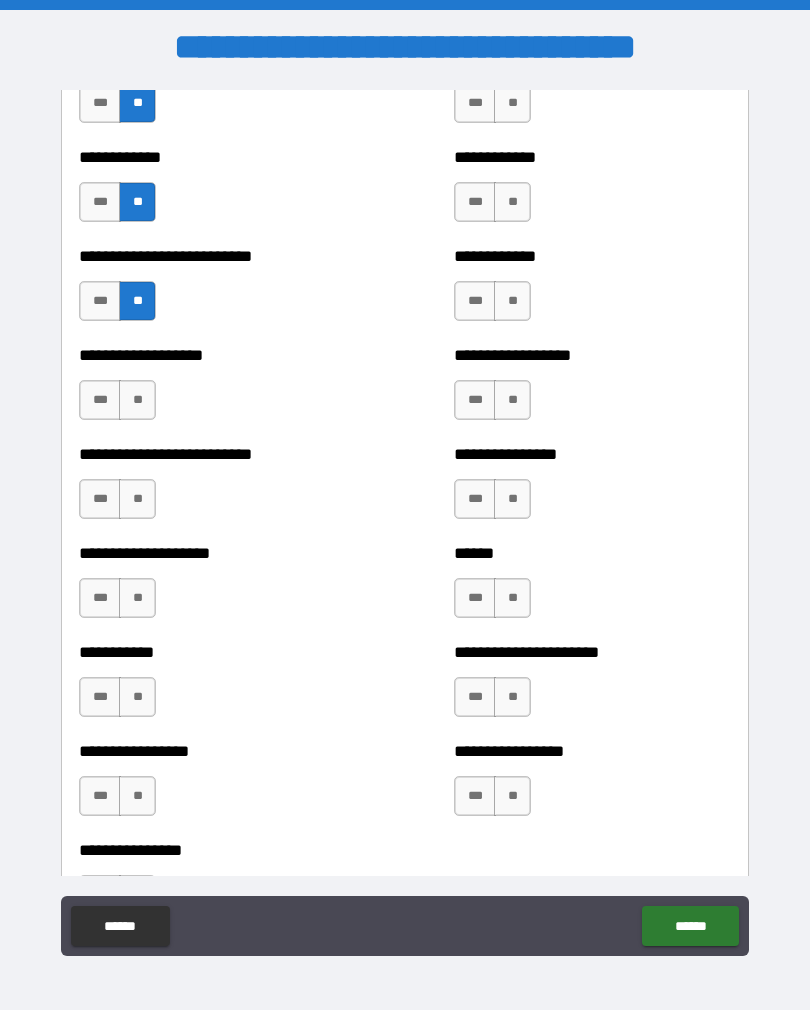 scroll, scrollTop: 5497, scrollLeft: 0, axis: vertical 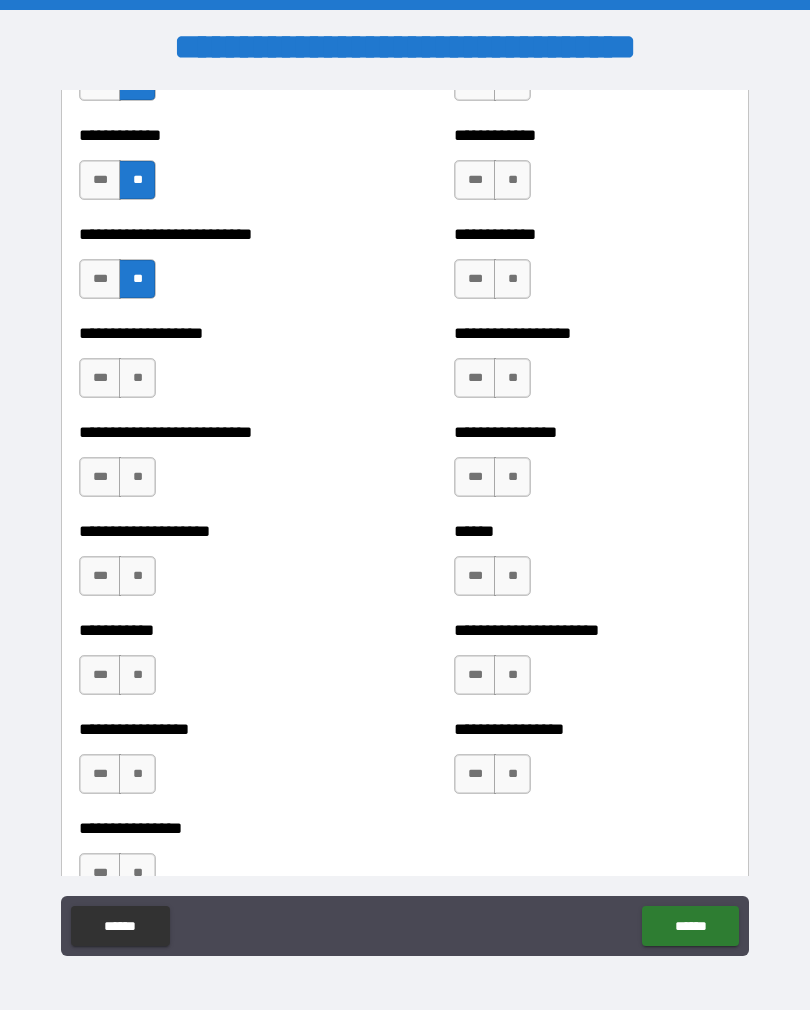 click on "**" at bounding box center (137, 378) 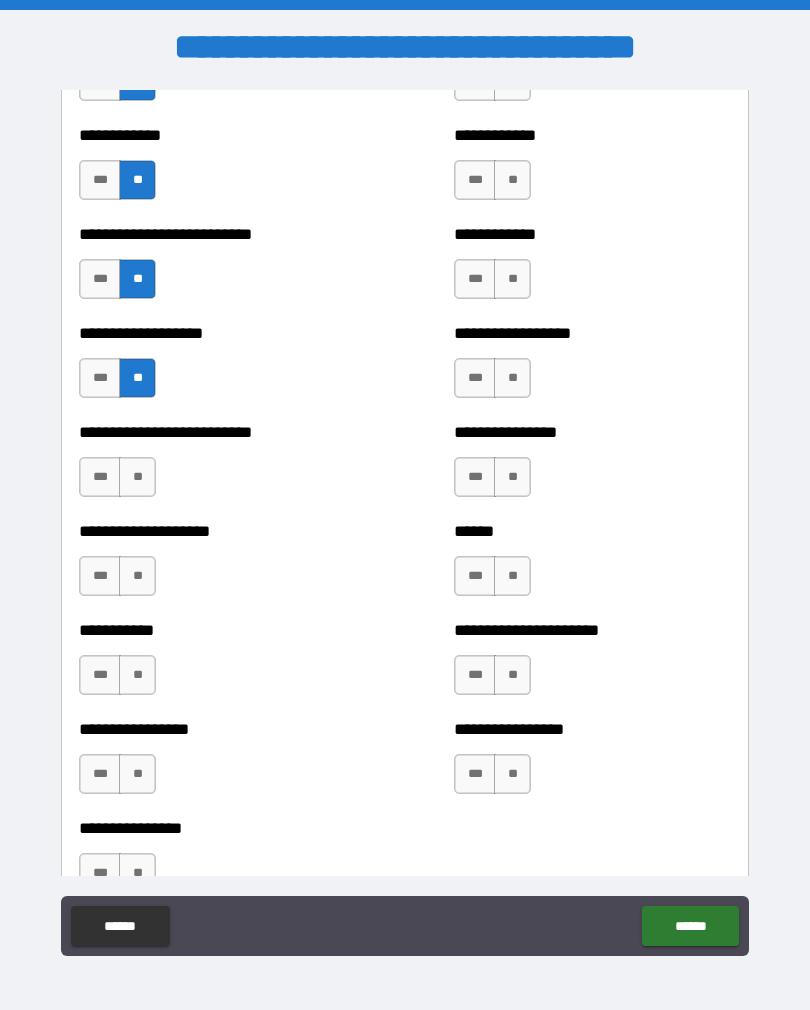 click on "**" at bounding box center (137, 477) 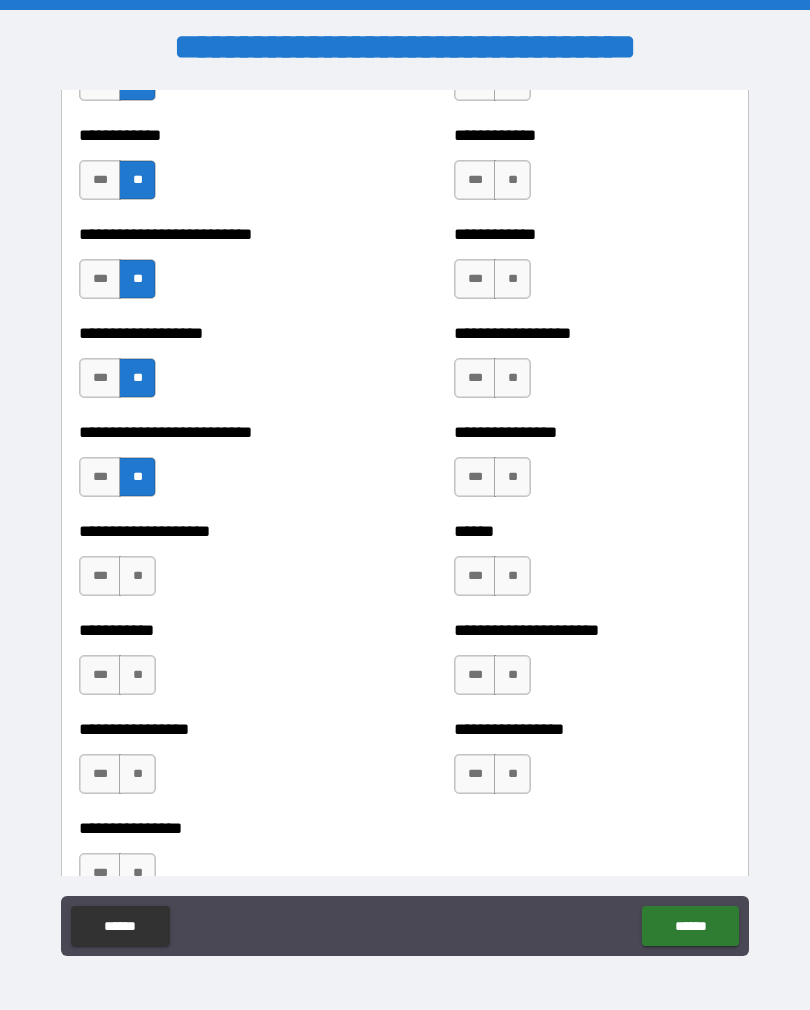 click on "**" at bounding box center (137, 576) 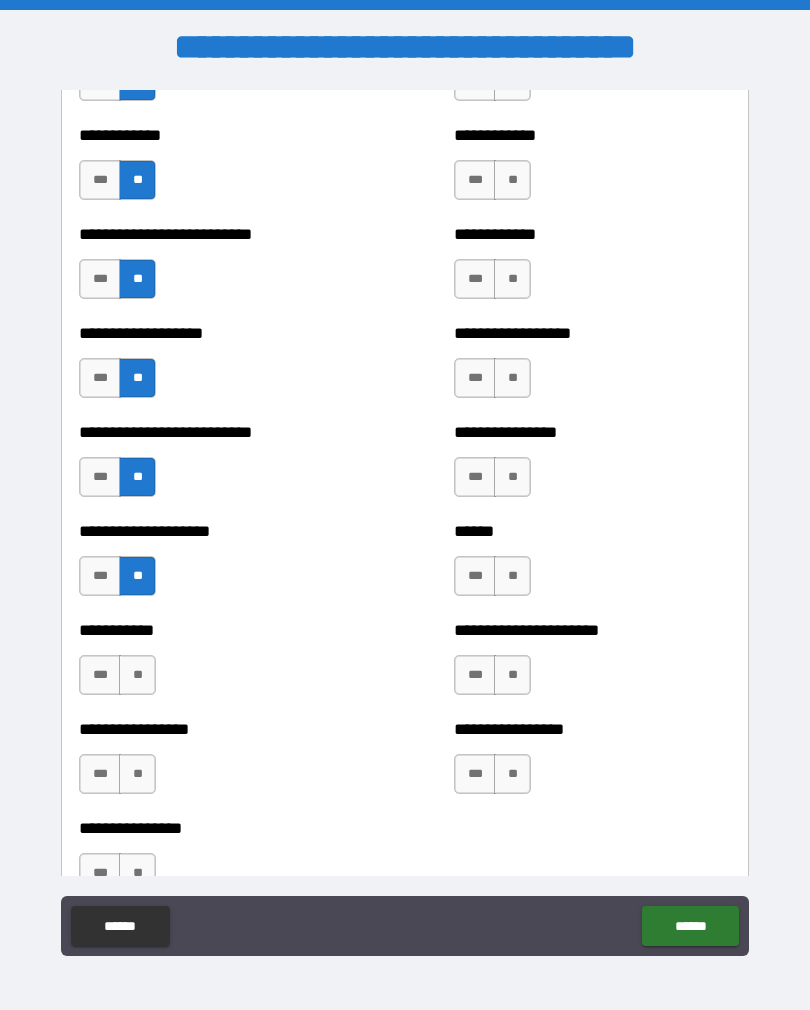 scroll, scrollTop: 5775, scrollLeft: 0, axis: vertical 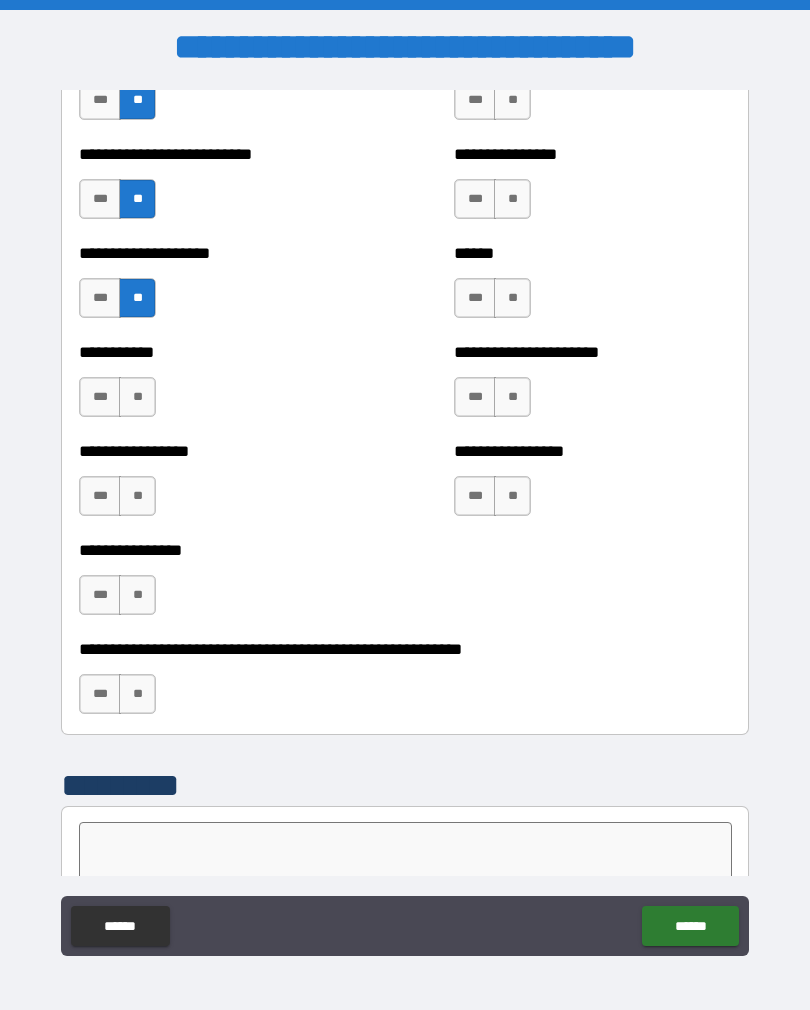 click on "**" at bounding box center (137, 397) 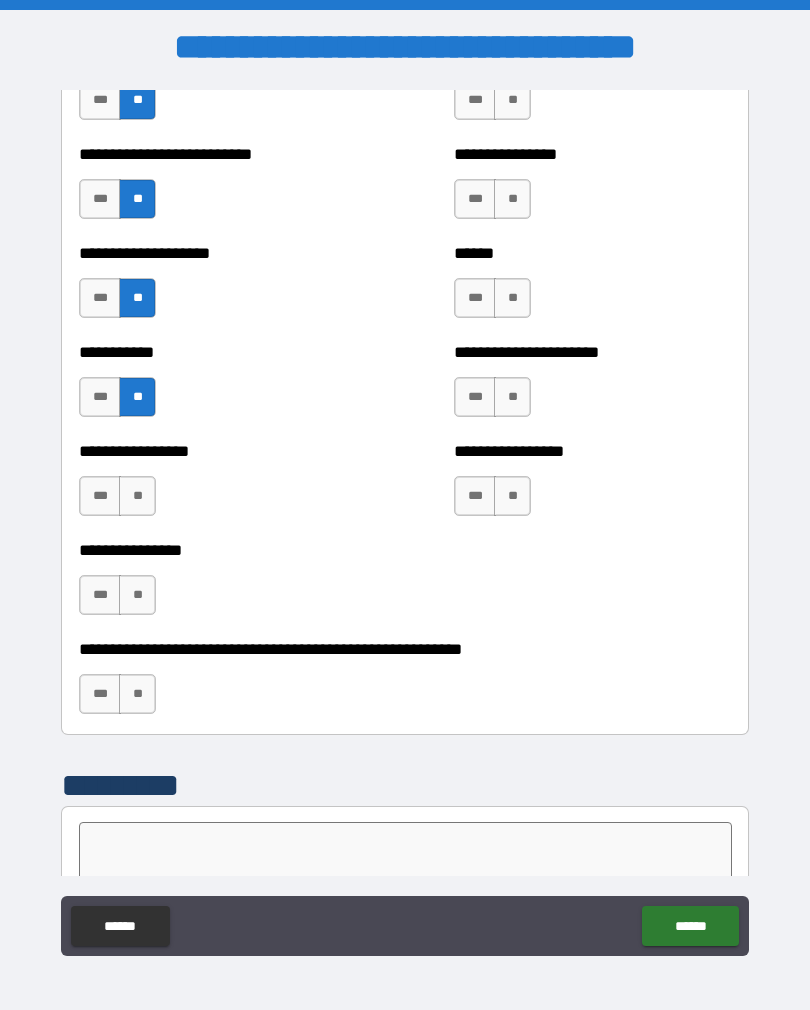 click on "**" at bounding box center [137, 496] 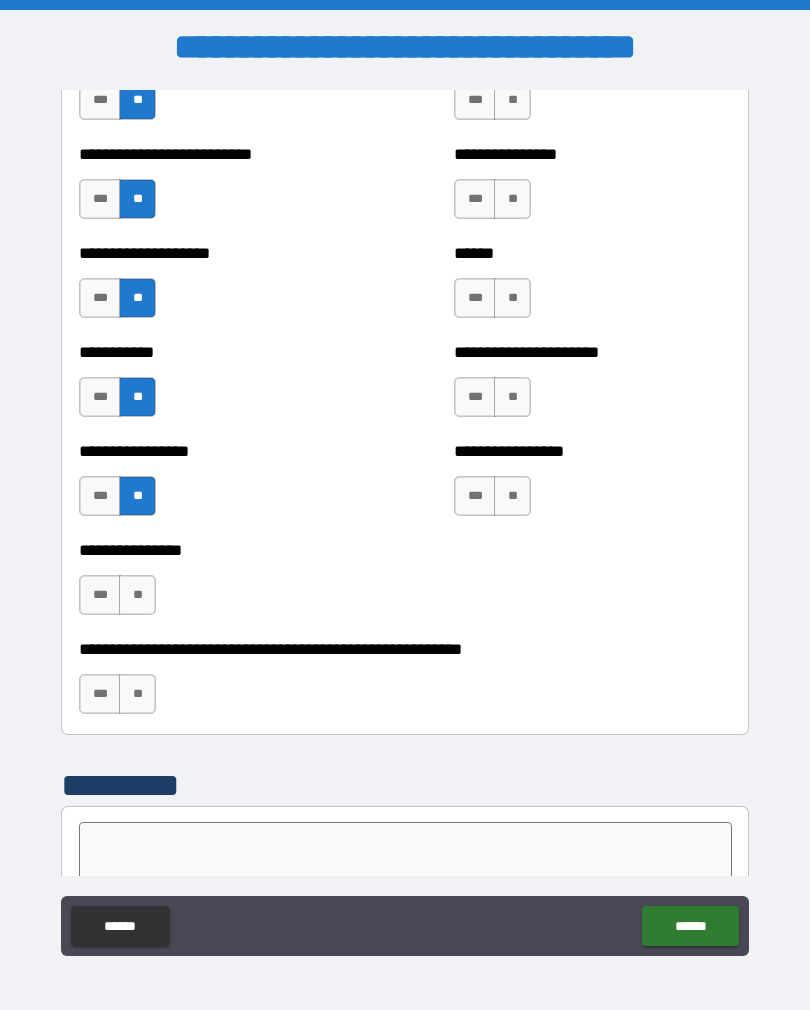 click on "**" at bounding box center (137, 595) 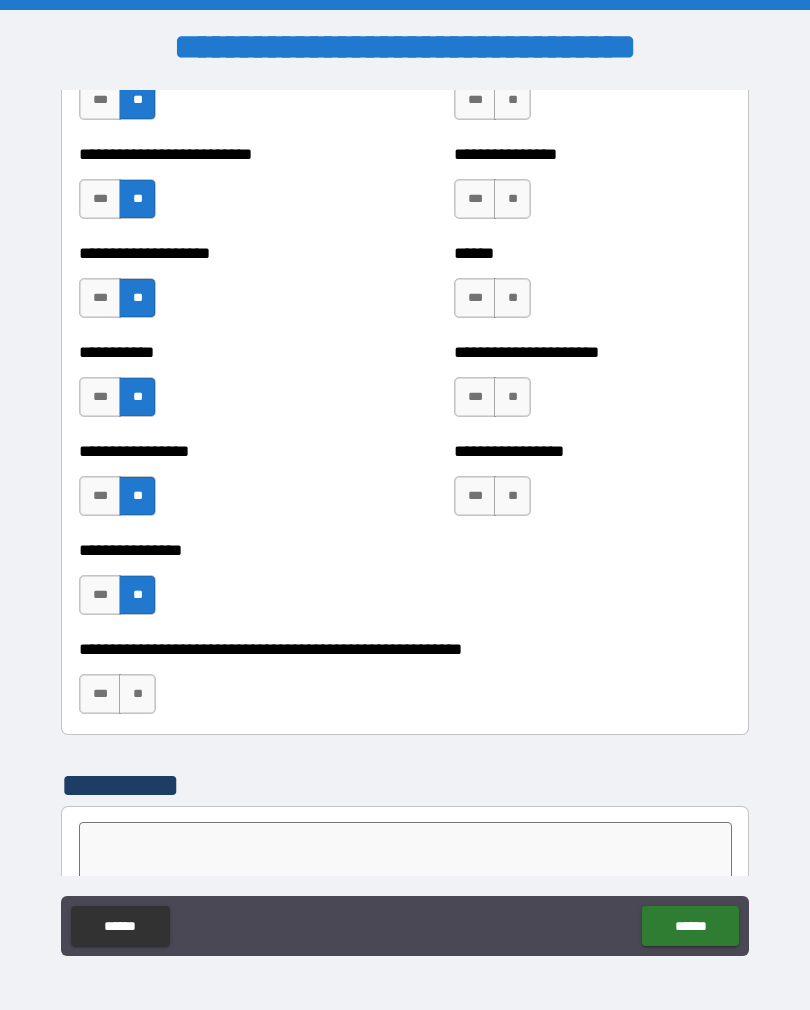 click on "**" at bounding box center [137, 694] 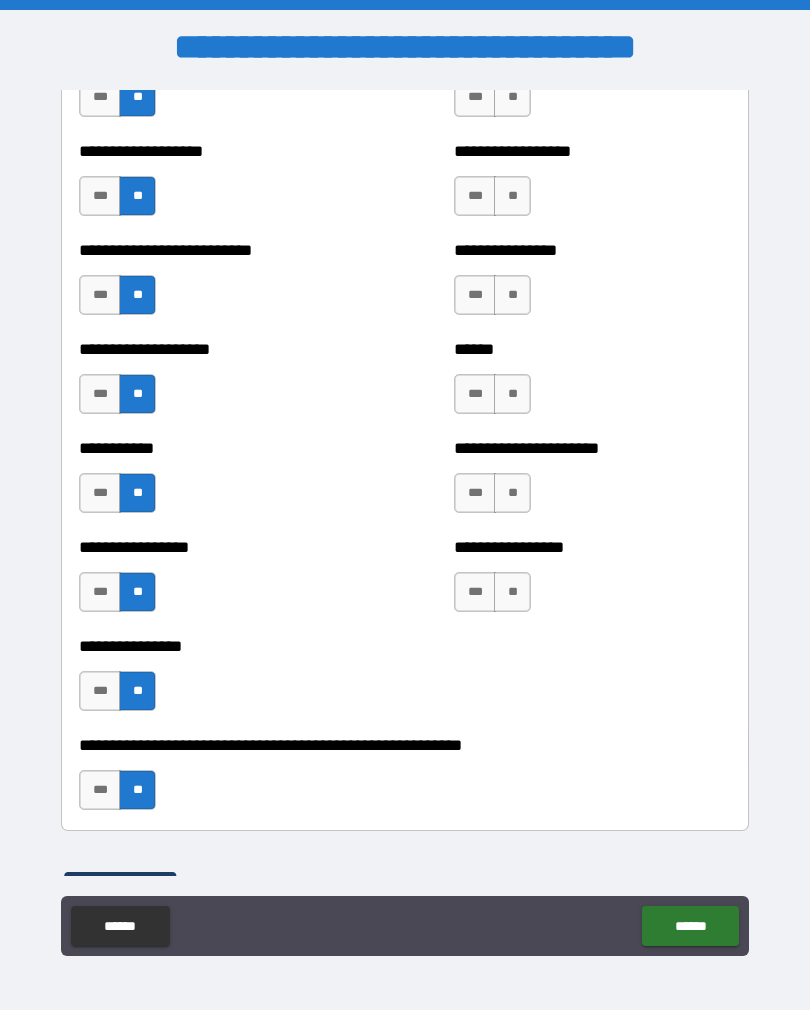 scroll, scrollTop: 5656, scrollLeft: 0, axis: vertical 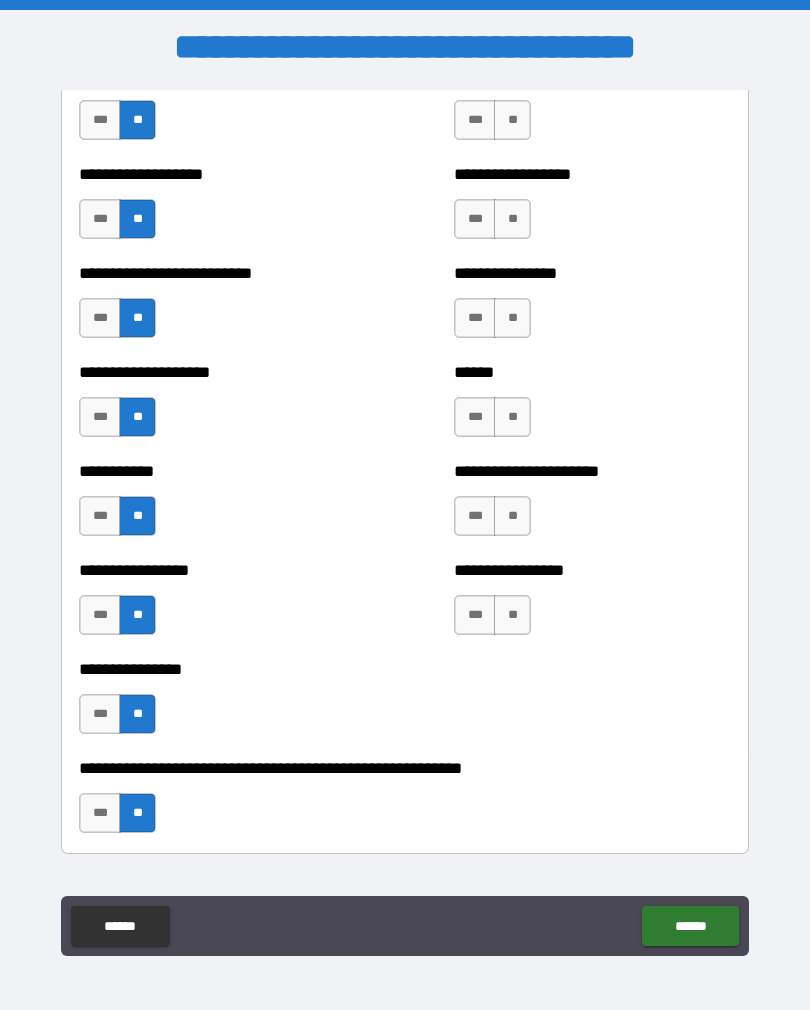 click on "**" at bounding box center [512, 615] 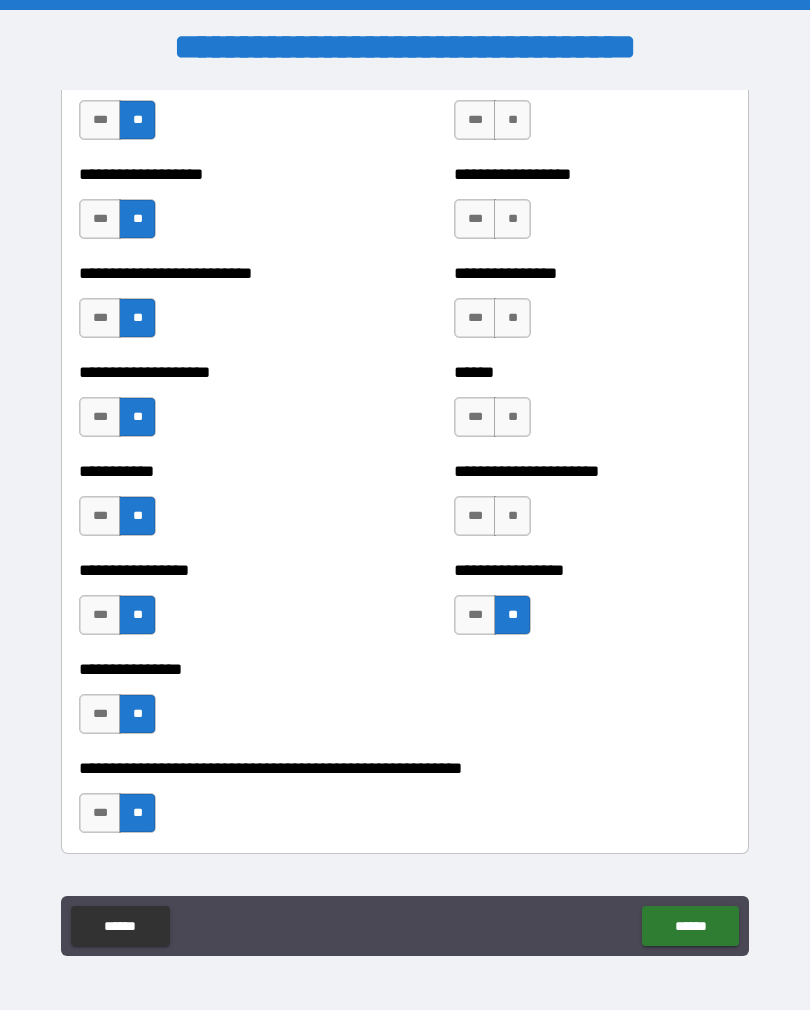 click on "**" at bounding box center (512, 516) 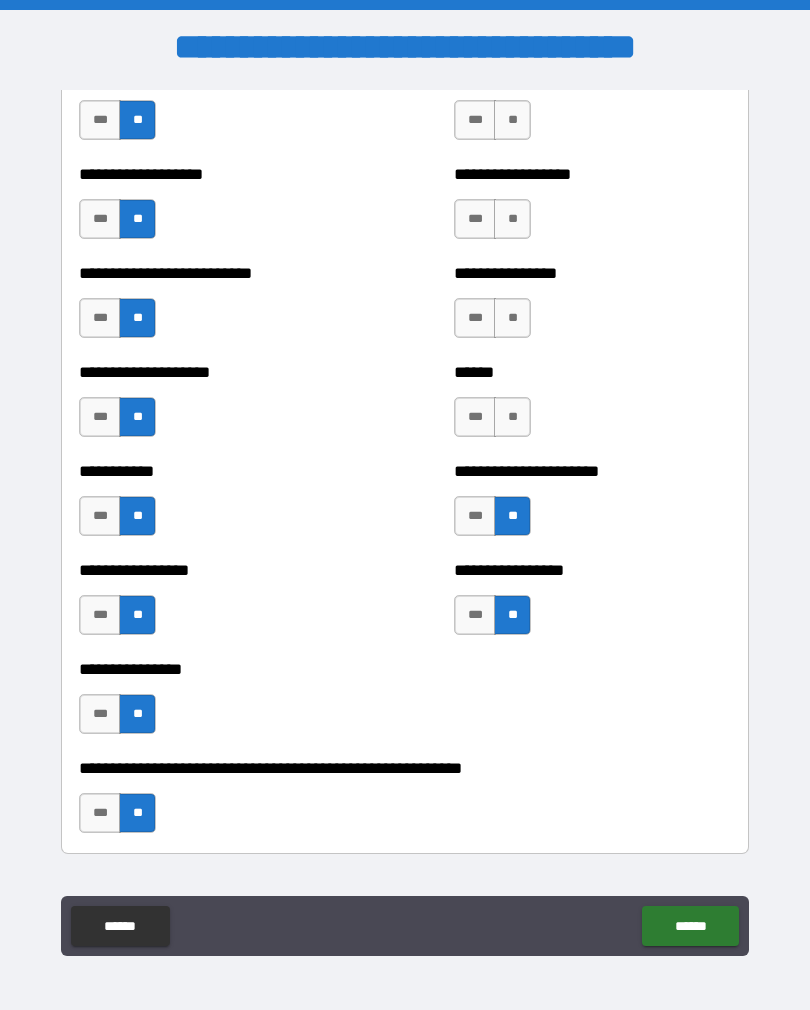 click on "**" at bounding box center (512, 417) 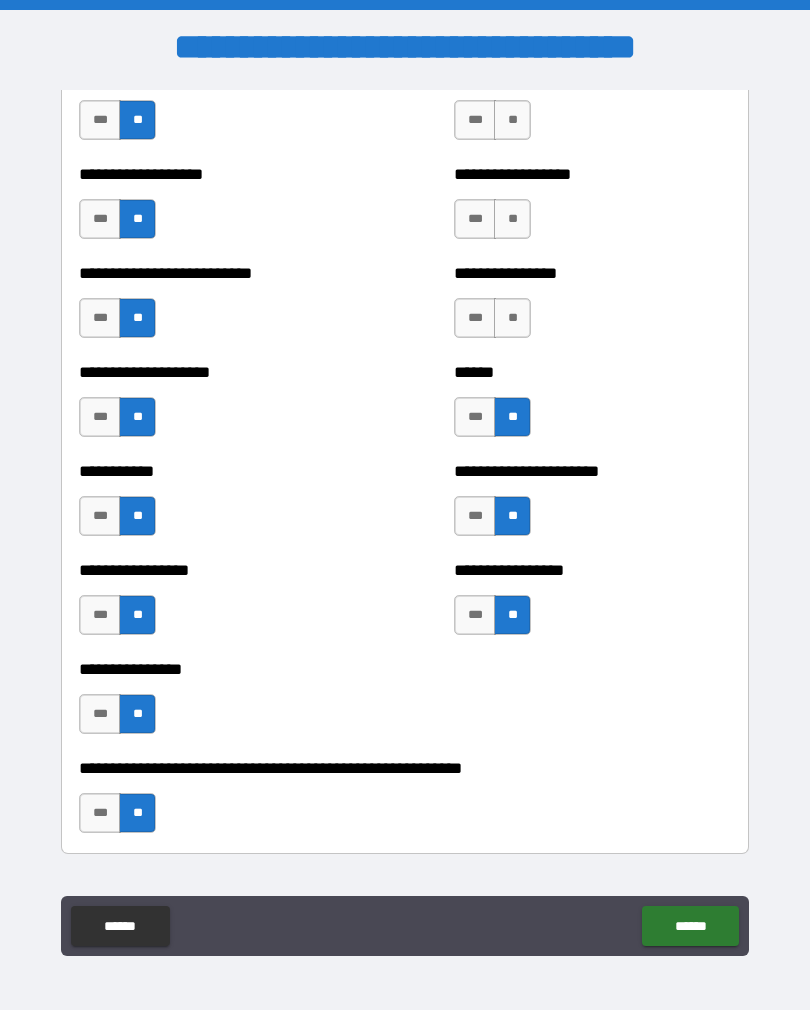 click on "**" at bounding box center [512, 318] 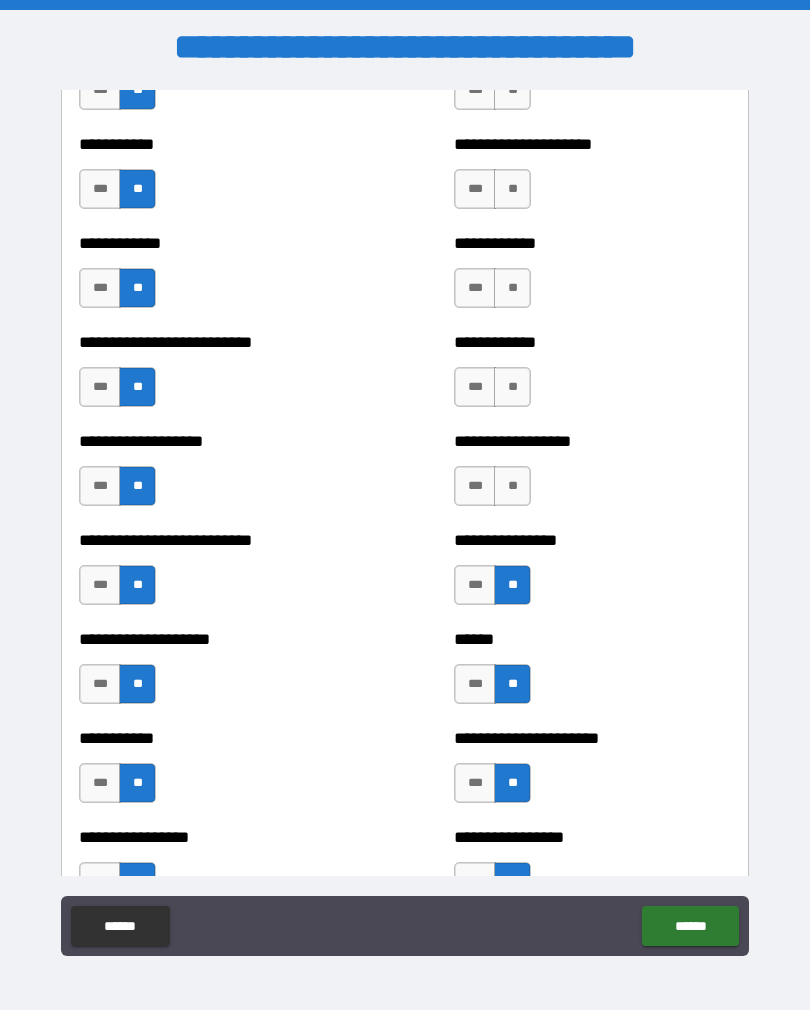 scroll, scrollTop: 5387, scrollLeft: 0, axis: vertical 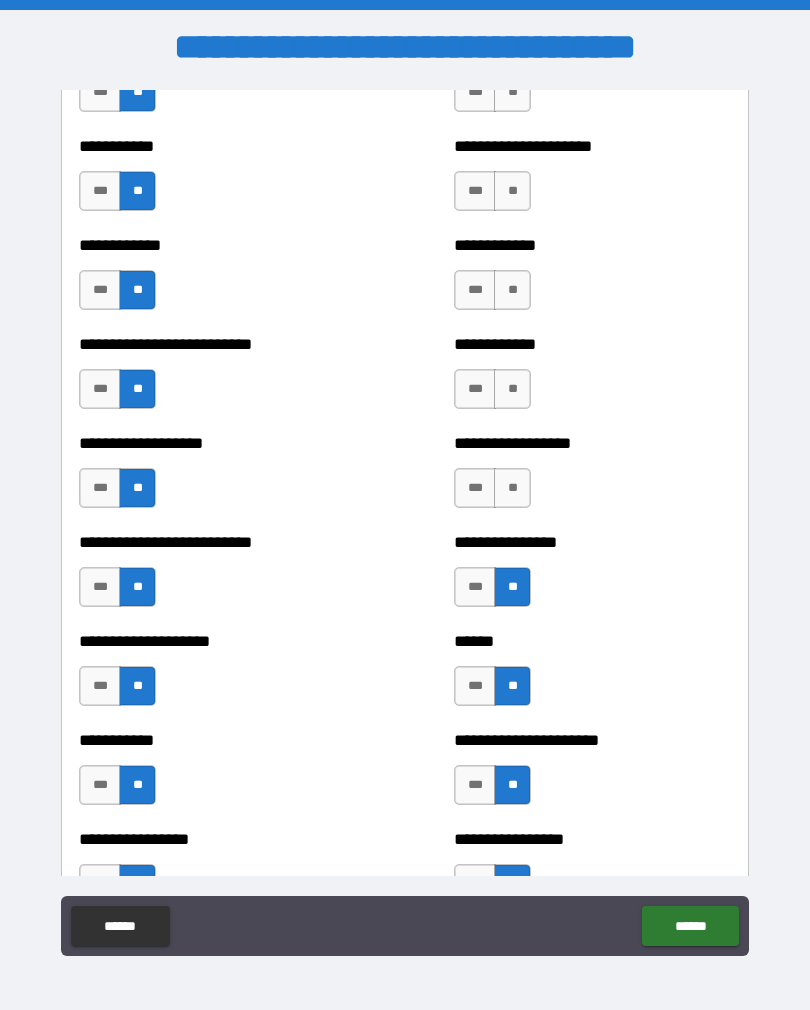 click on "**" at bounding box center (512, 488) 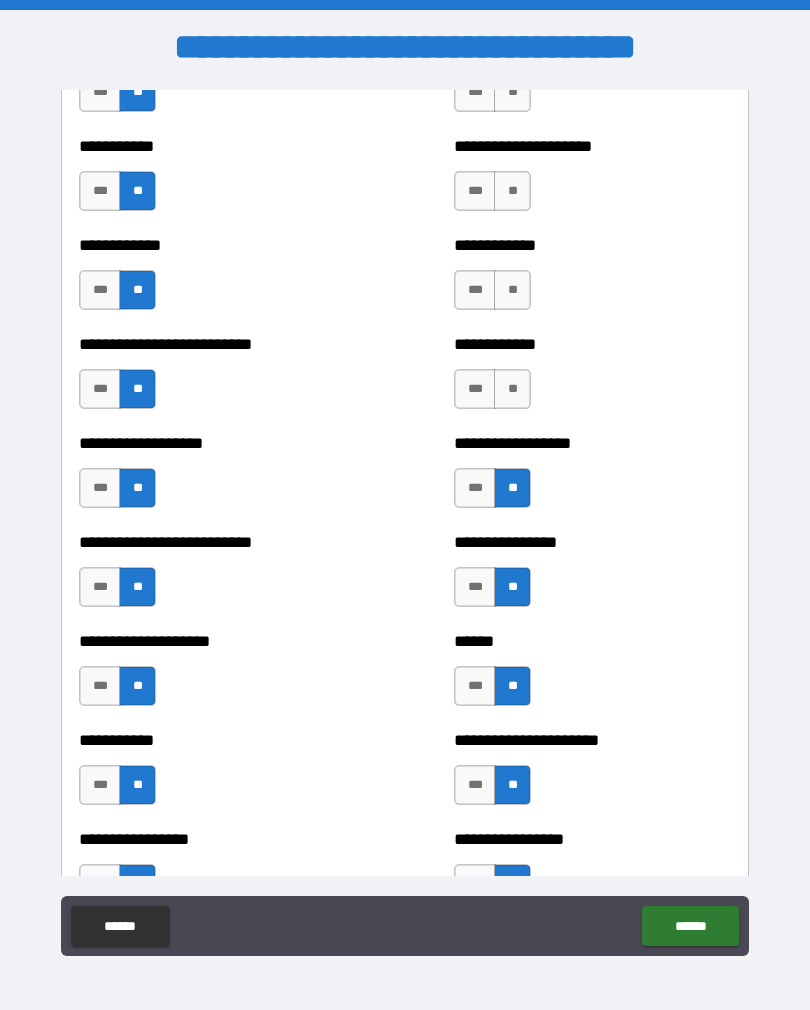 click on "**" at bounding box center [512, 389] 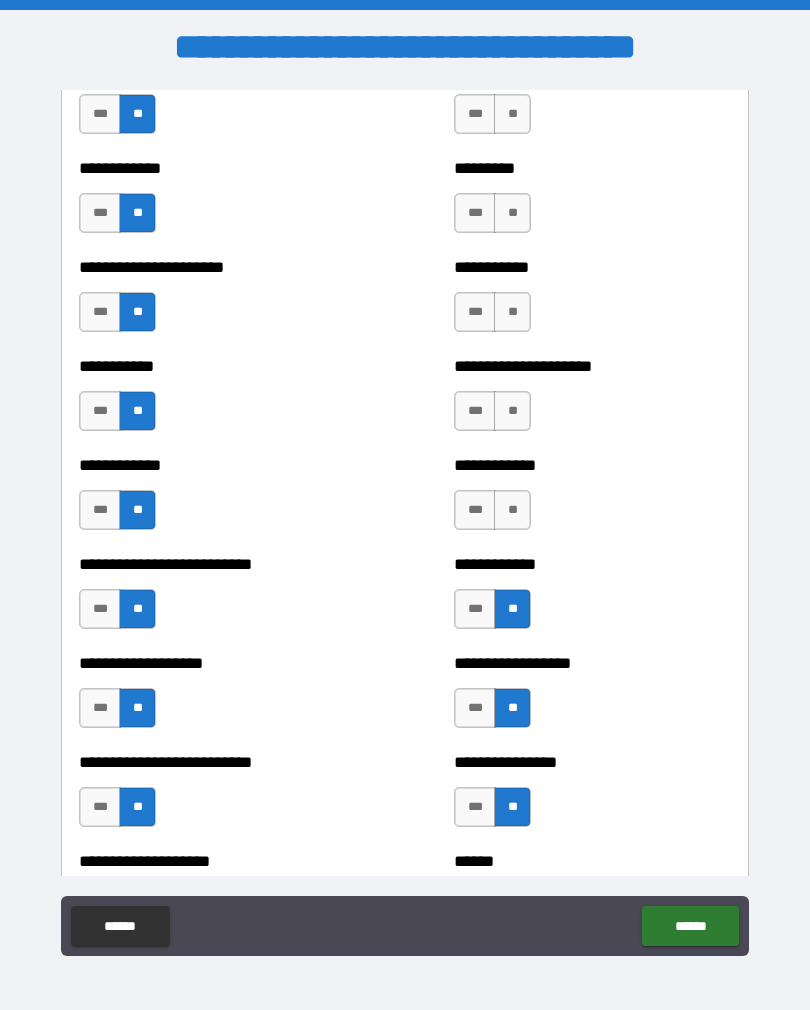 scroll, scrollTop: 5164, scrollLeft: 0, axis: vertical 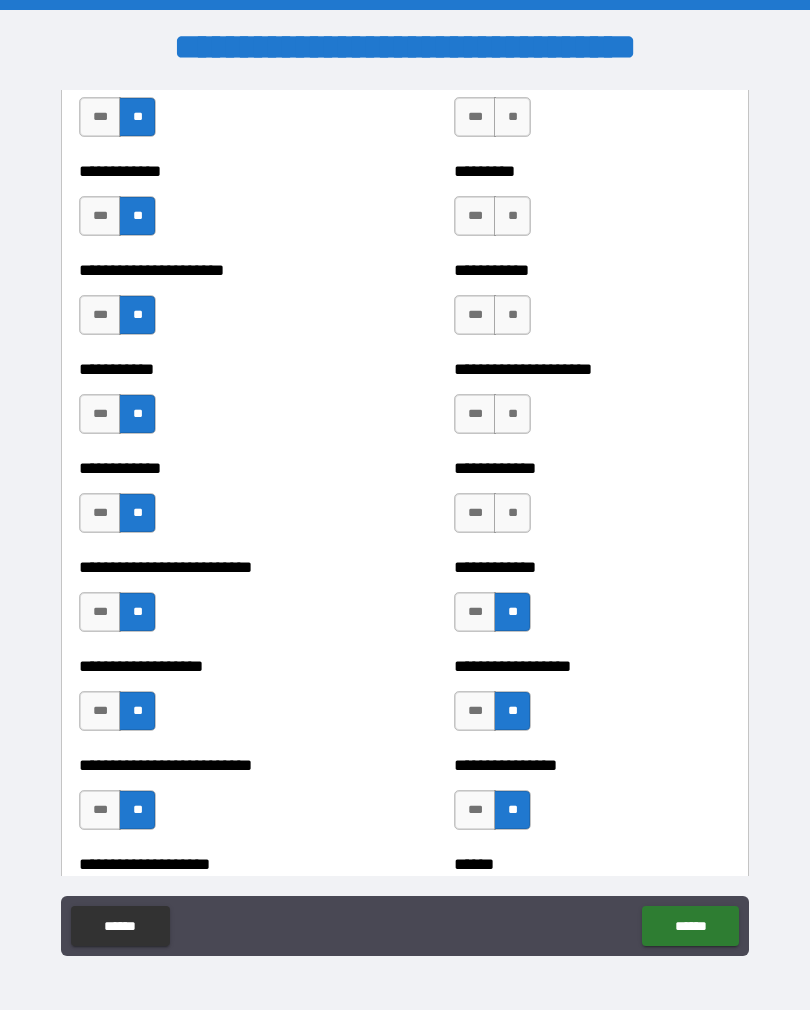click on "**" at bounding box center (512, 513) 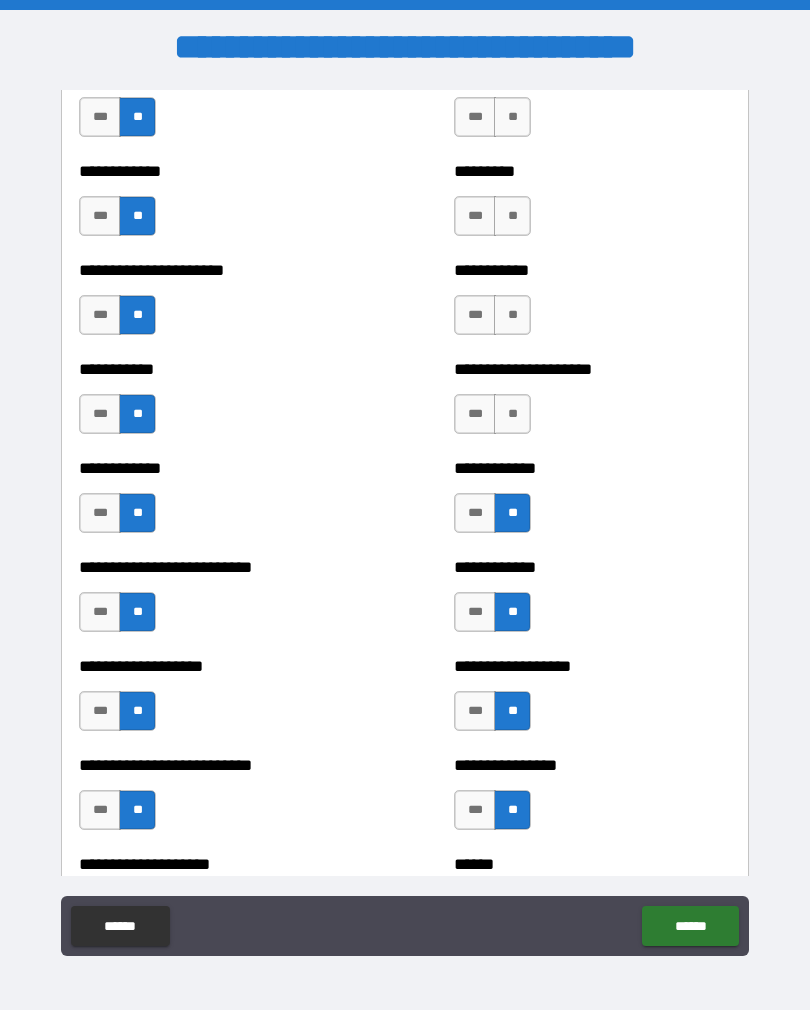 click on "**" at bounding box center (512, 414) 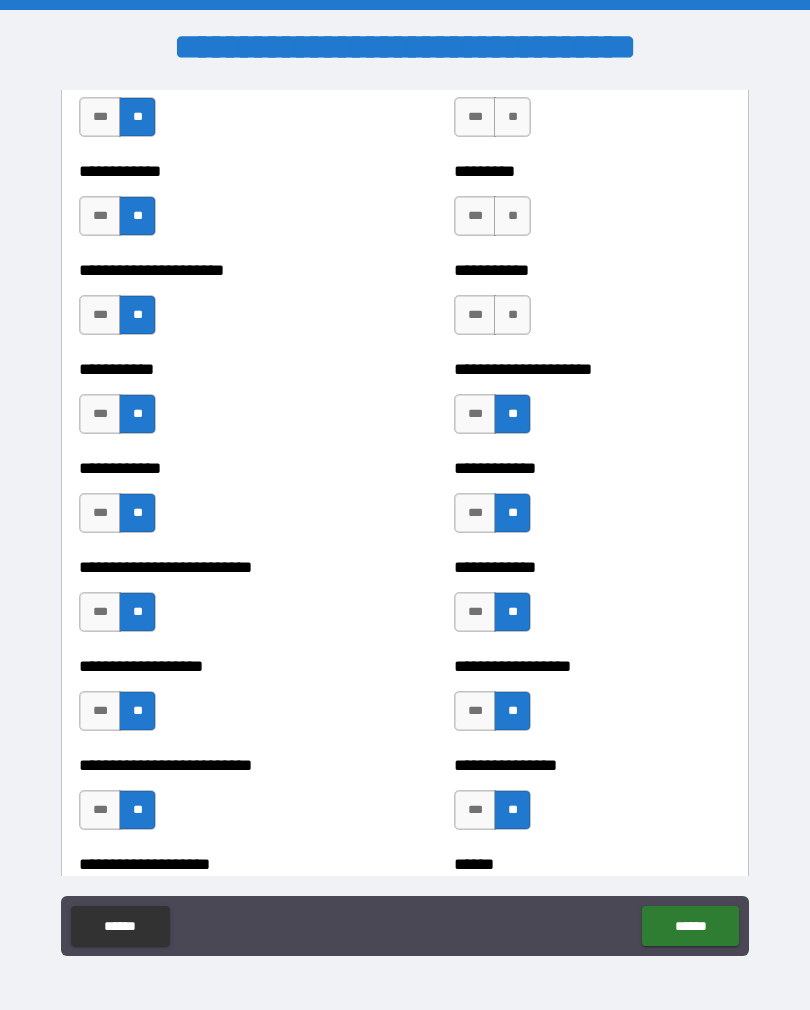 click on "**" at bounding box center (512, 315) 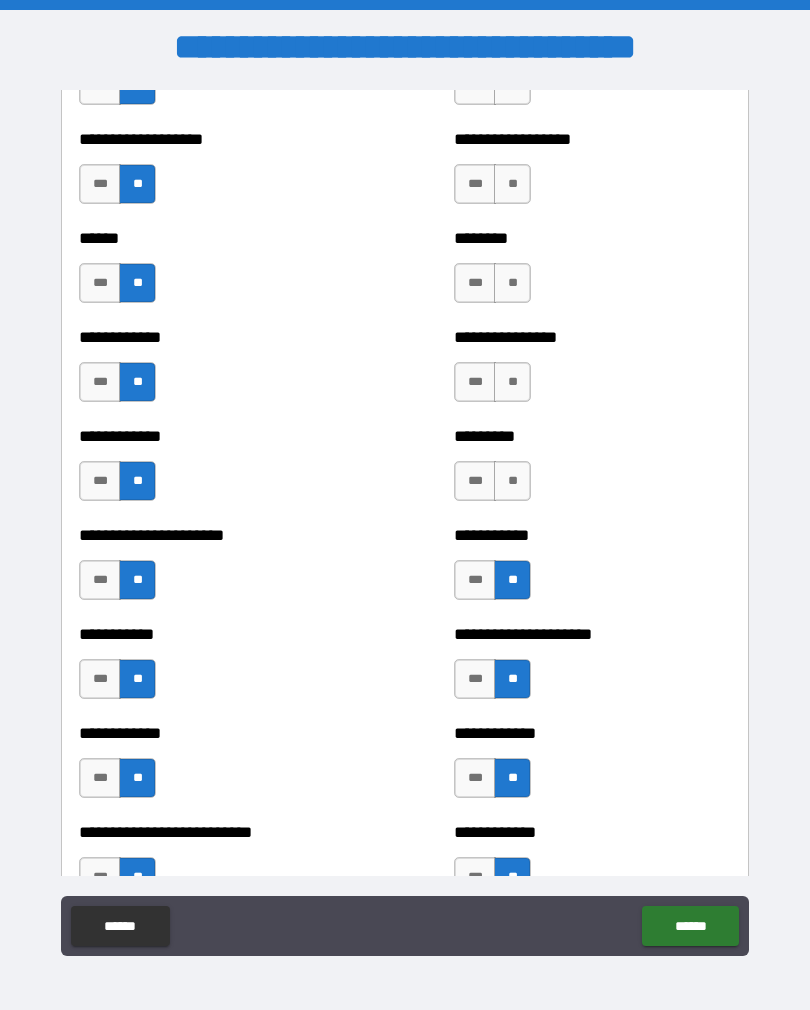 scroll, scrollTop: 4887, scrollLeft: 0, axis: vertical 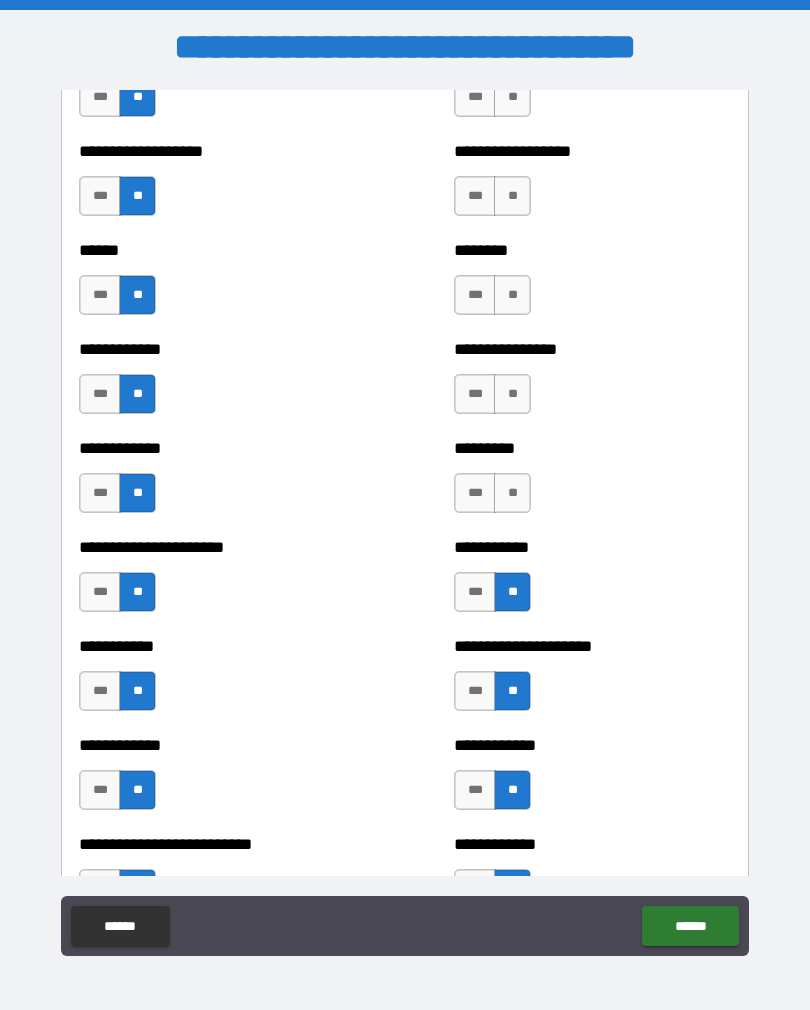 click on "**" at bounding box center [512, 493] 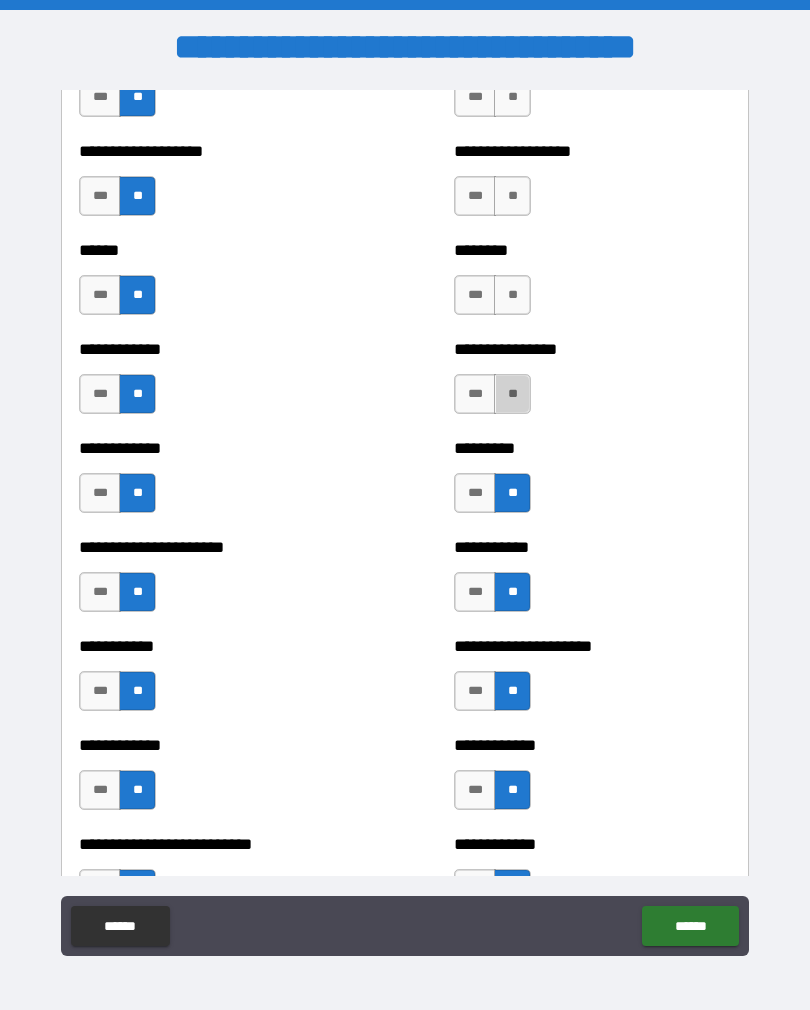 click on "**" at bounding box center (512, 394) 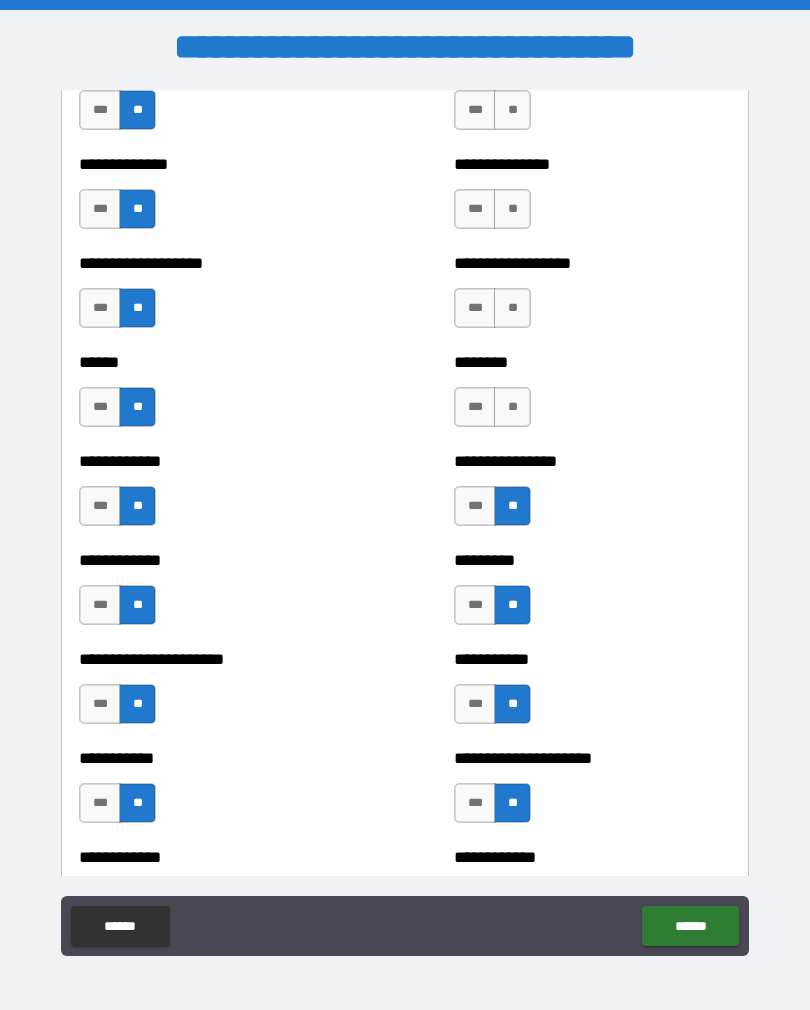 scroll, scrollTop: 4756, scrollLeft: 0, axis: vertical 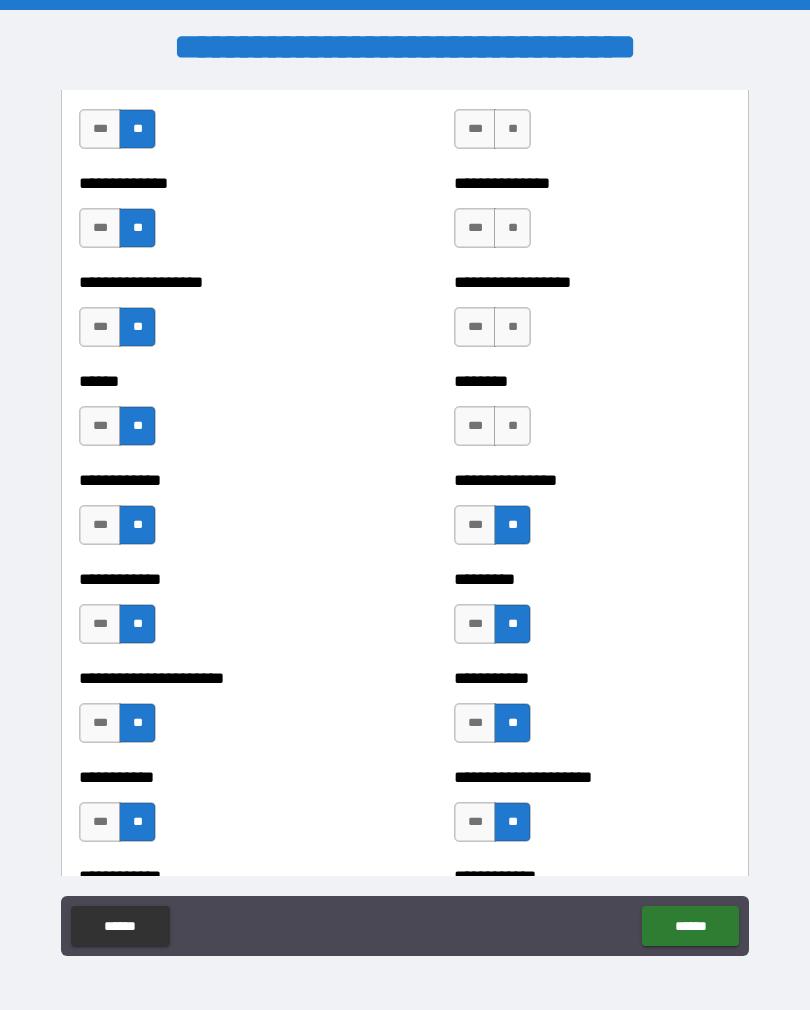 click on "**" at bounding box center [512, 426] 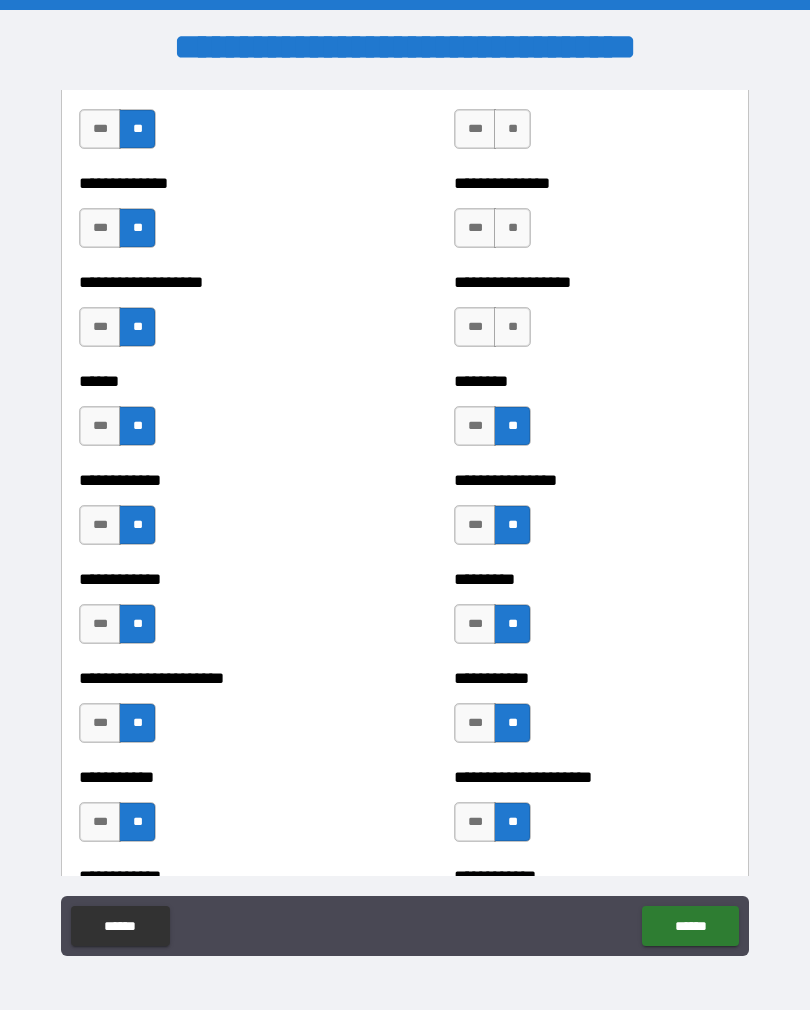click on "**" at bounding box center (512, 327) 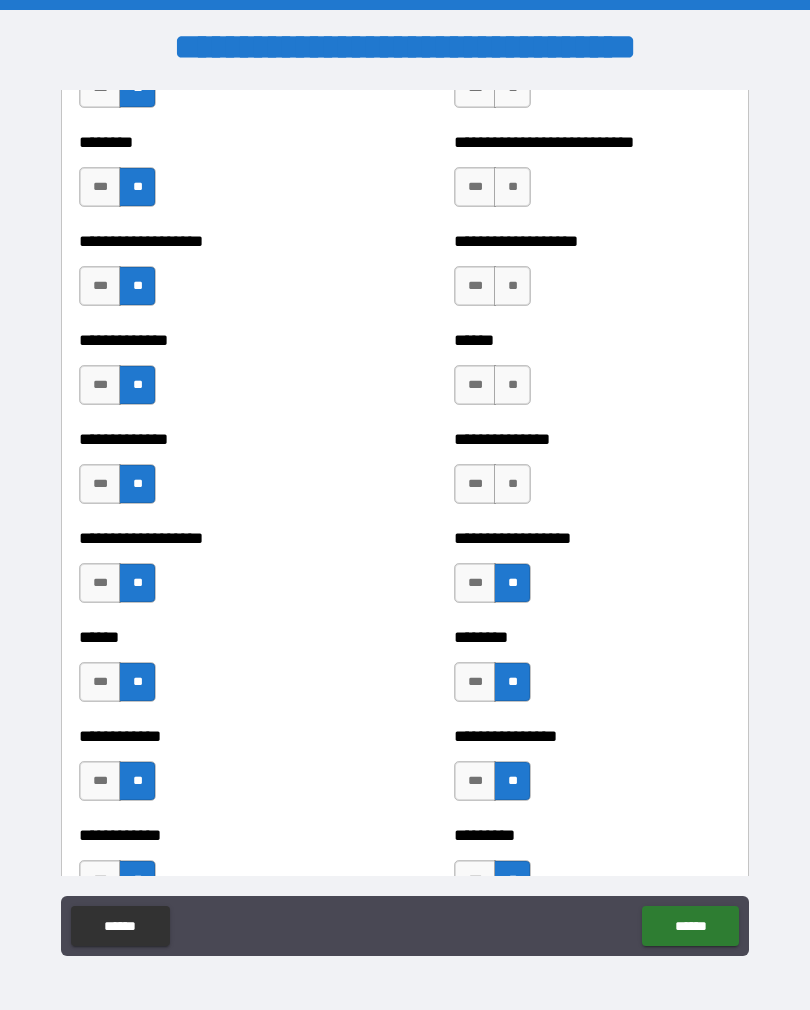 scroll, scrollTop: 4373, scrollLeft: 0, axis: vertical 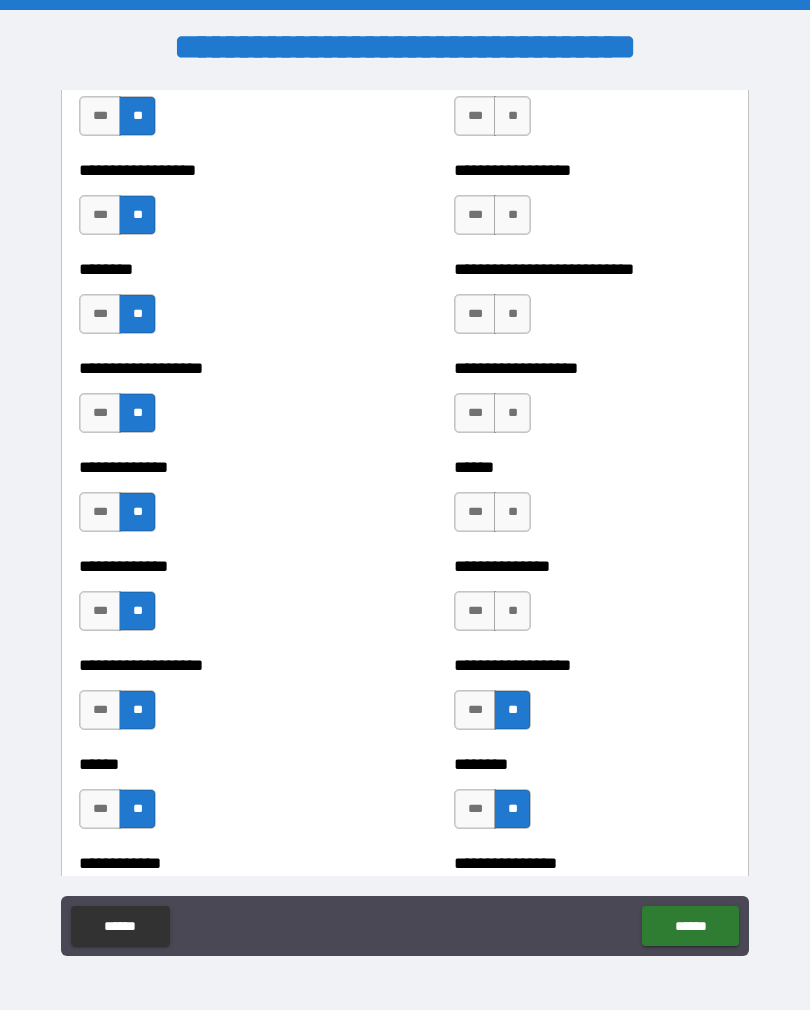 click on "**" at bounding box center (512, 611) 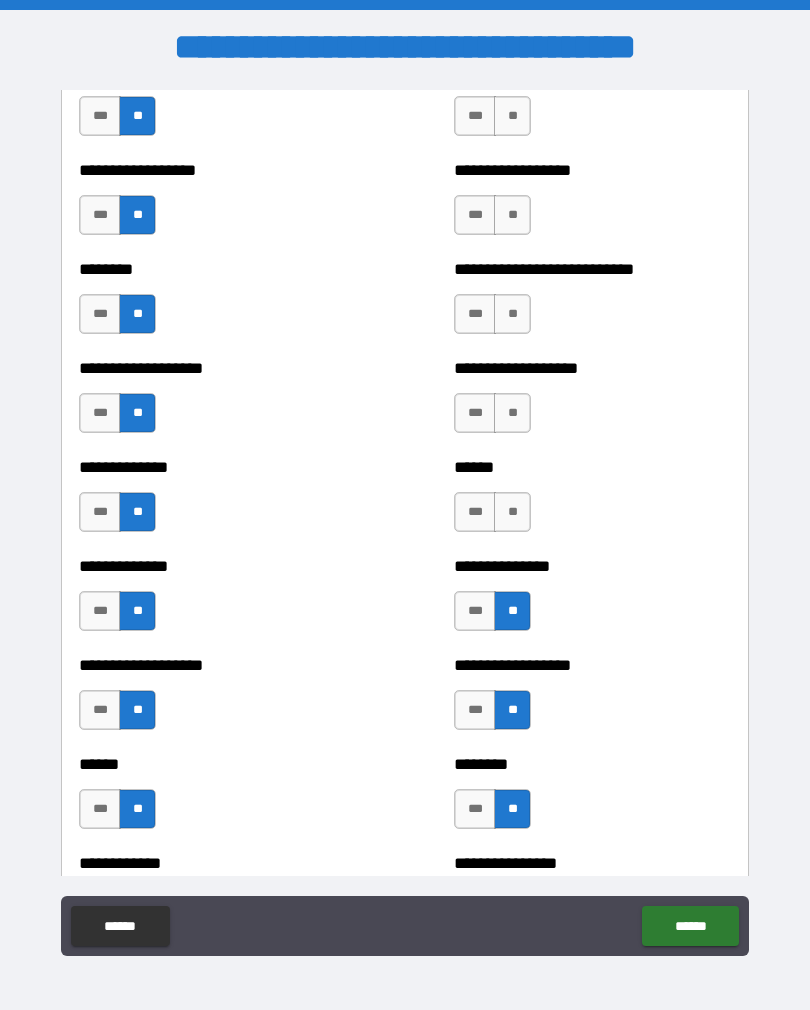 click on "**" at bounding box center [512, 512] 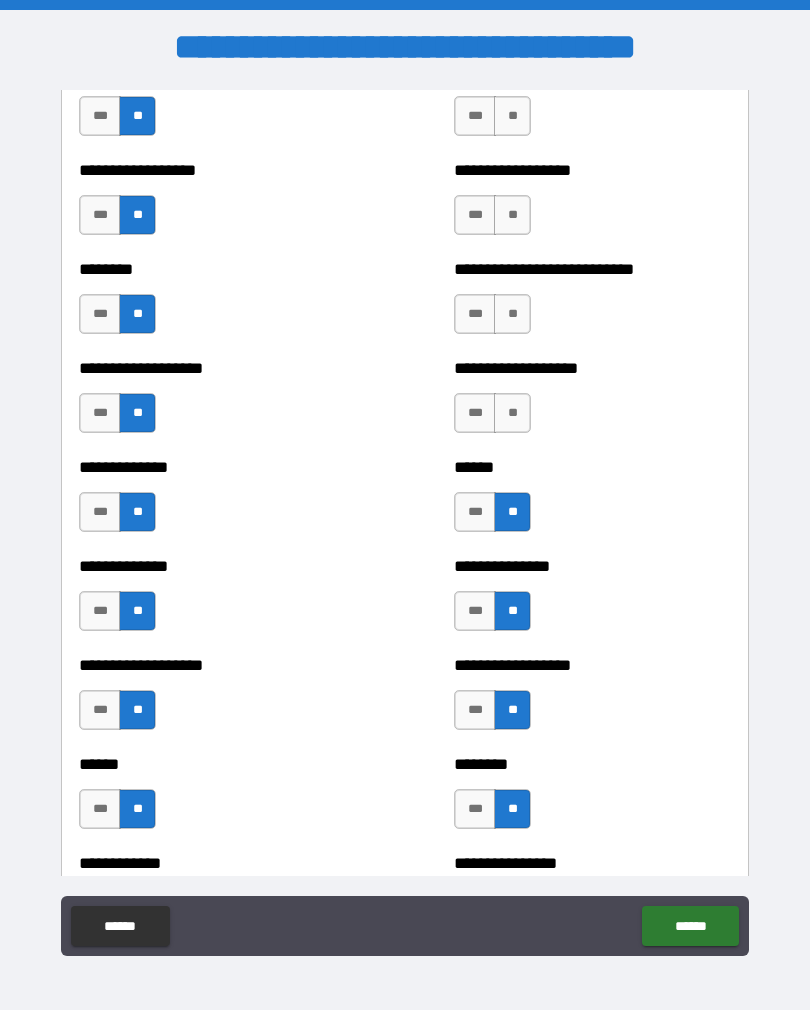 click on "**" at bounding box center [512, 413] 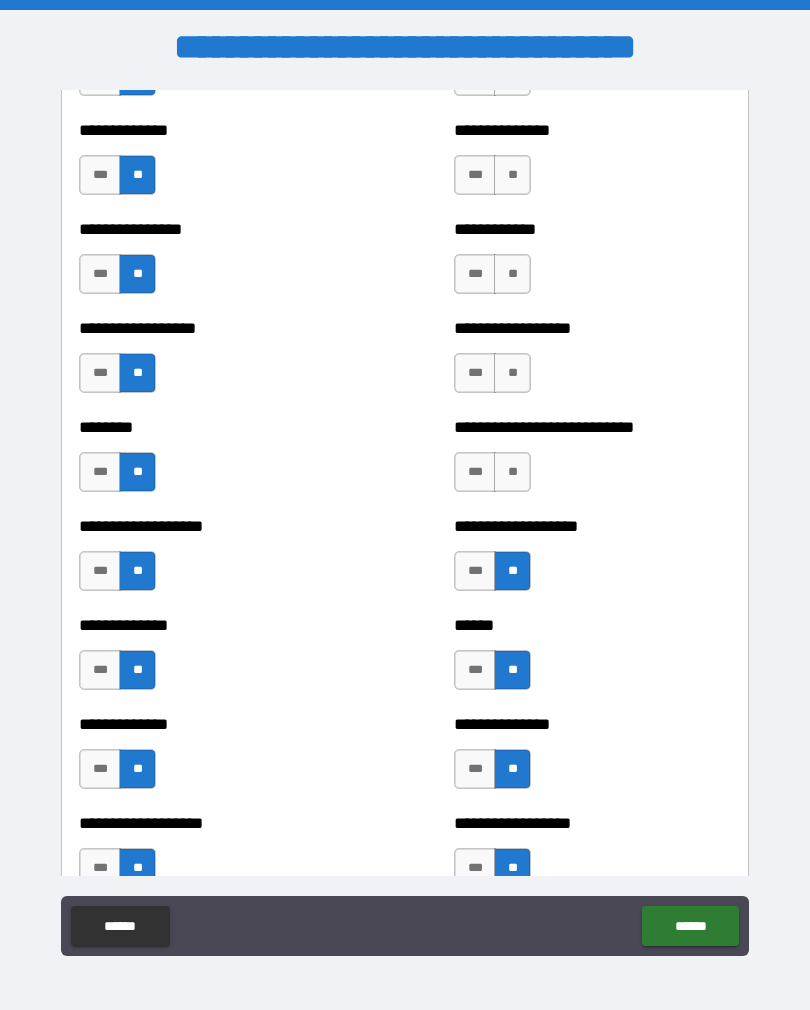 scroll, scrollTop: 4213, scrollLeft: 0, axis: vertical 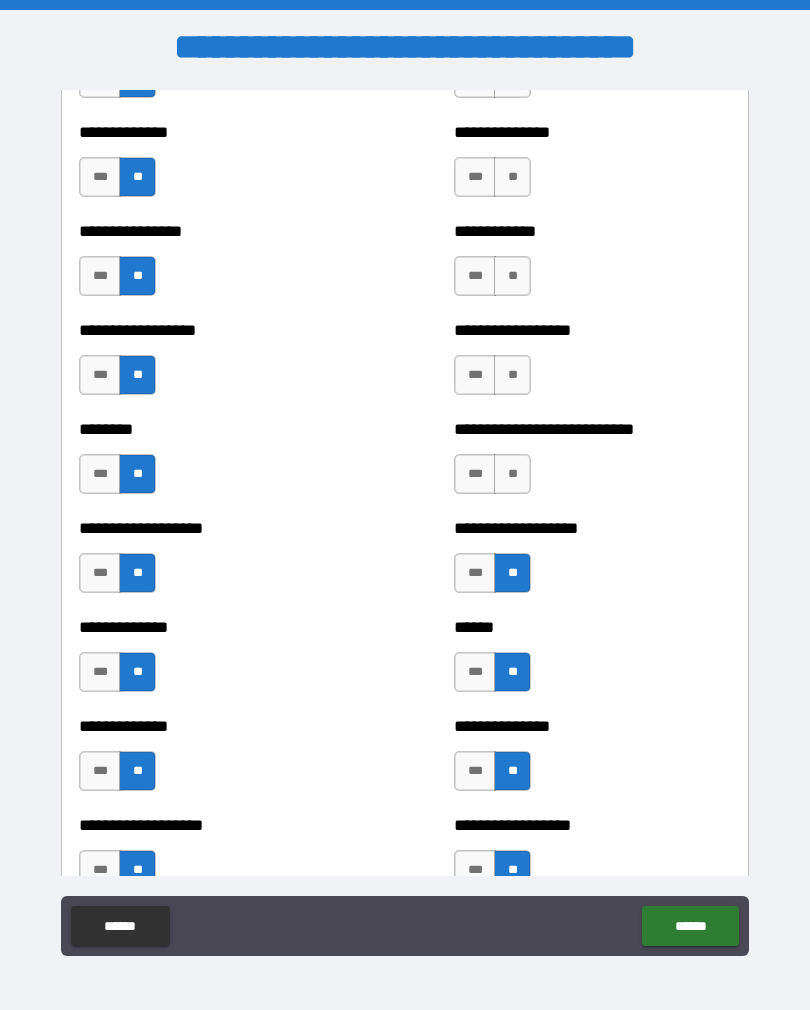 click on "**" at bounding box center [512, 474] 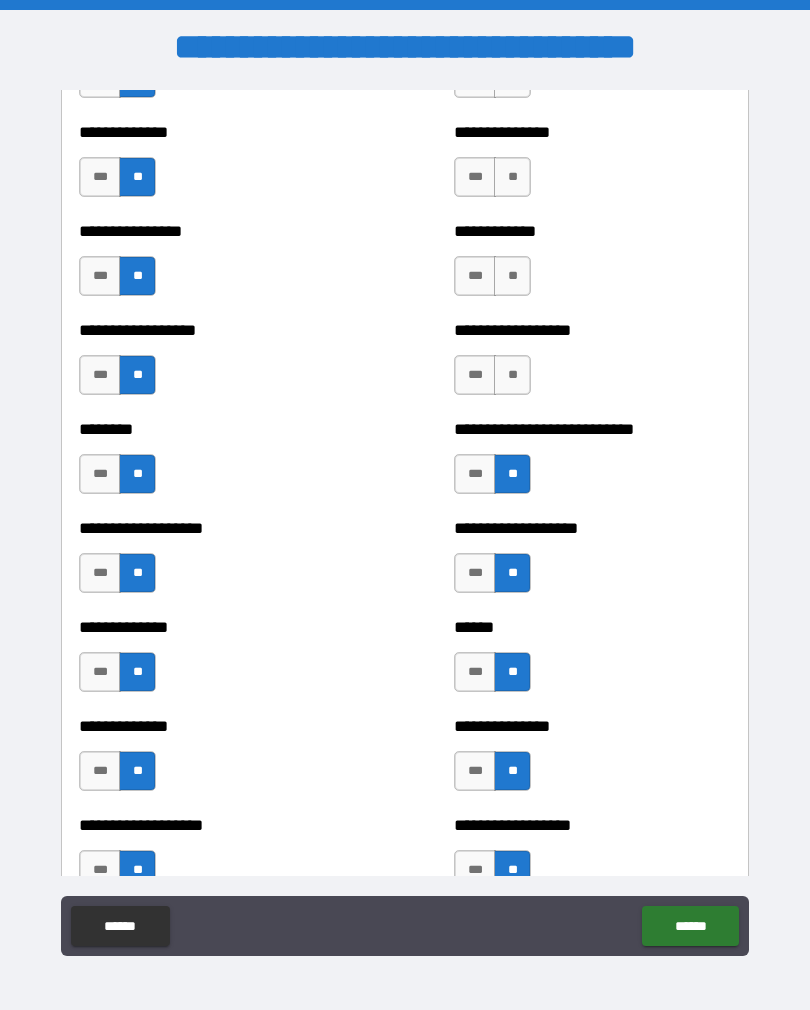 click on "**" at bounding box center (512, 375) 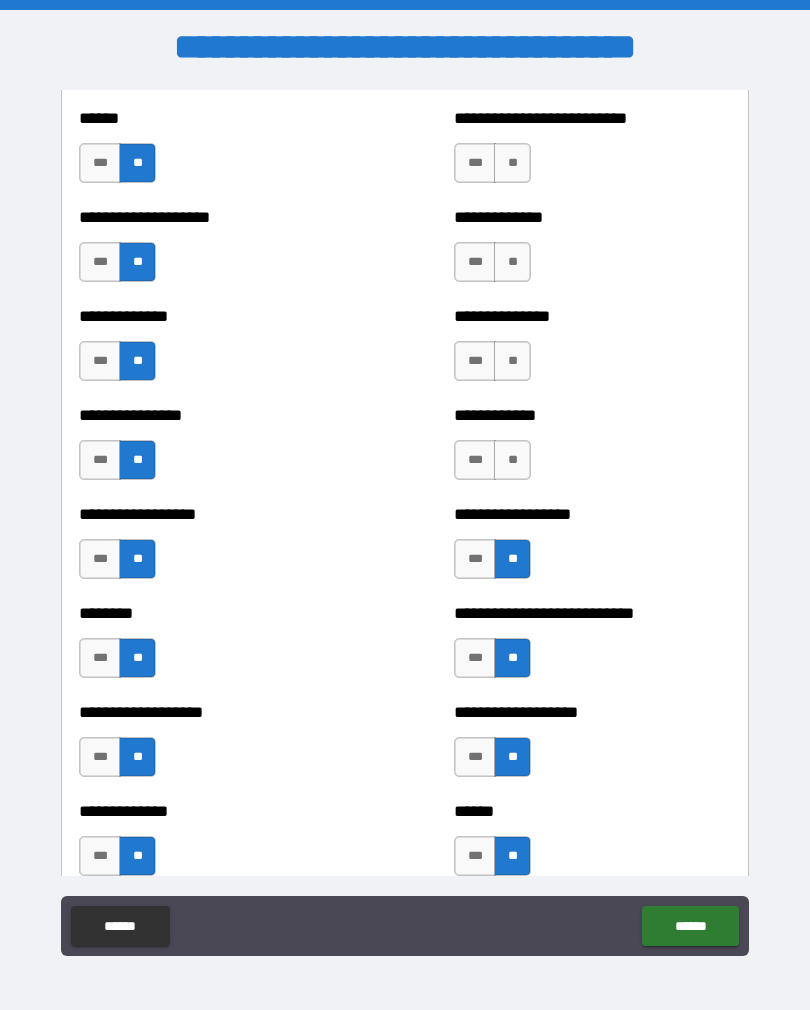 scroll, scrollTop: 4028, scrollLeft: 0, axis: vertical 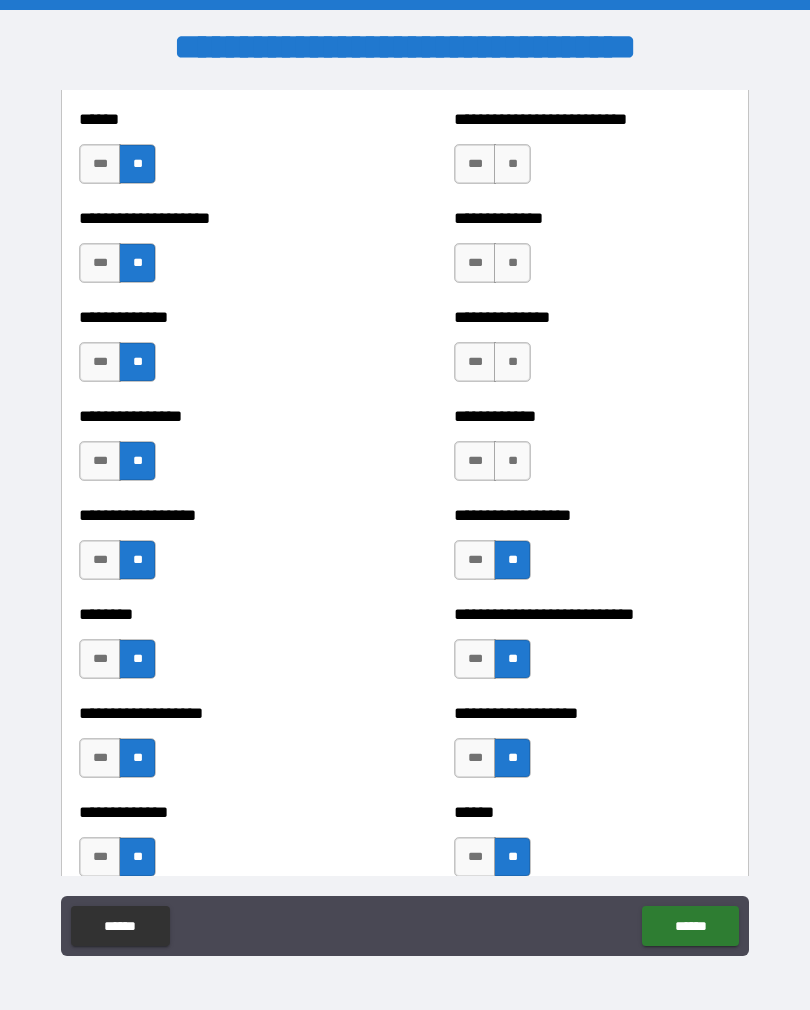 click on "**" at bounding box center [512, 461] 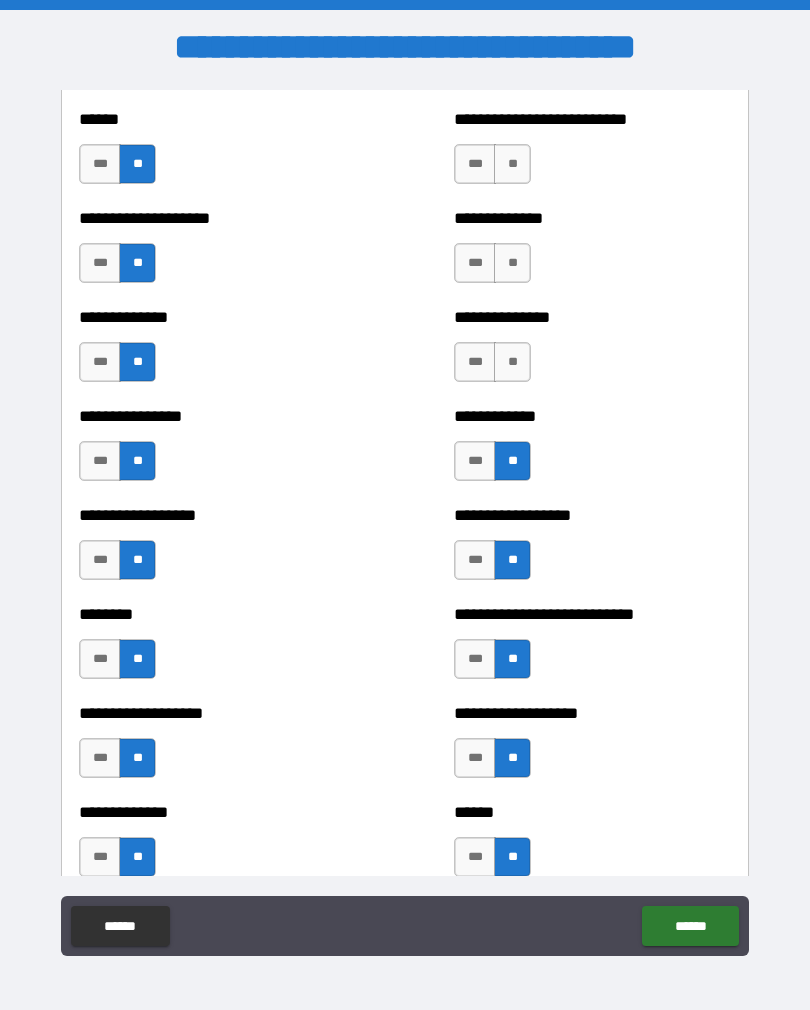 click on "**" at bounding box center (512, 362) 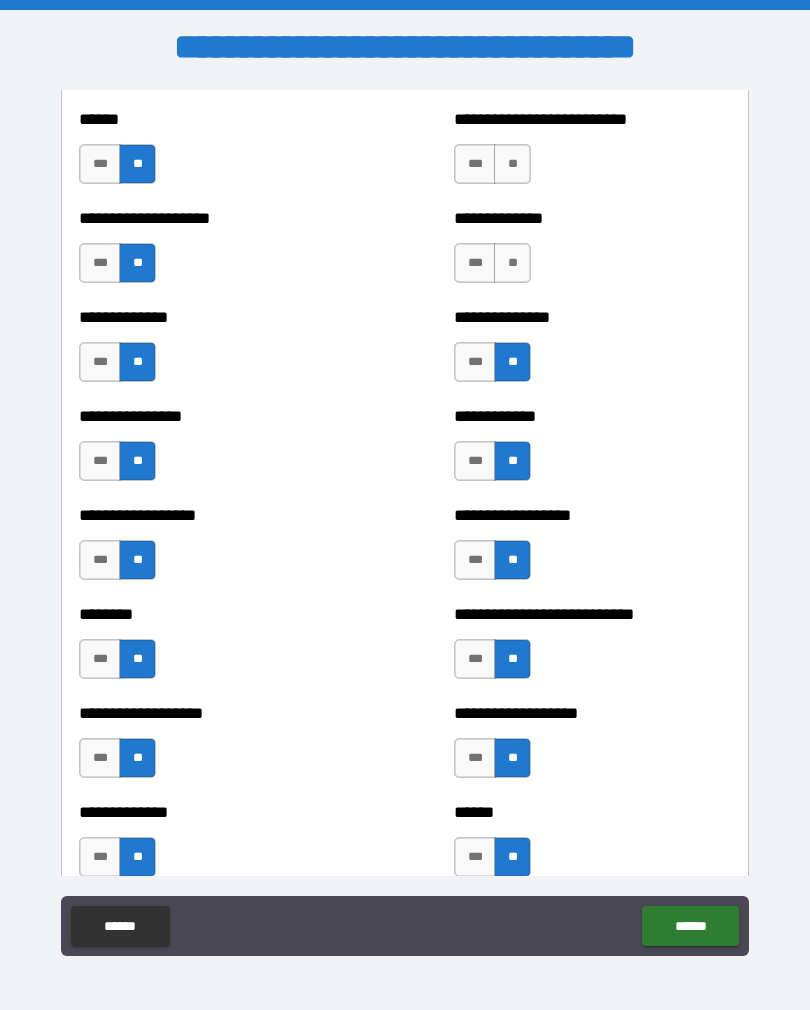 click on "**" at bounding box center (512, 263) 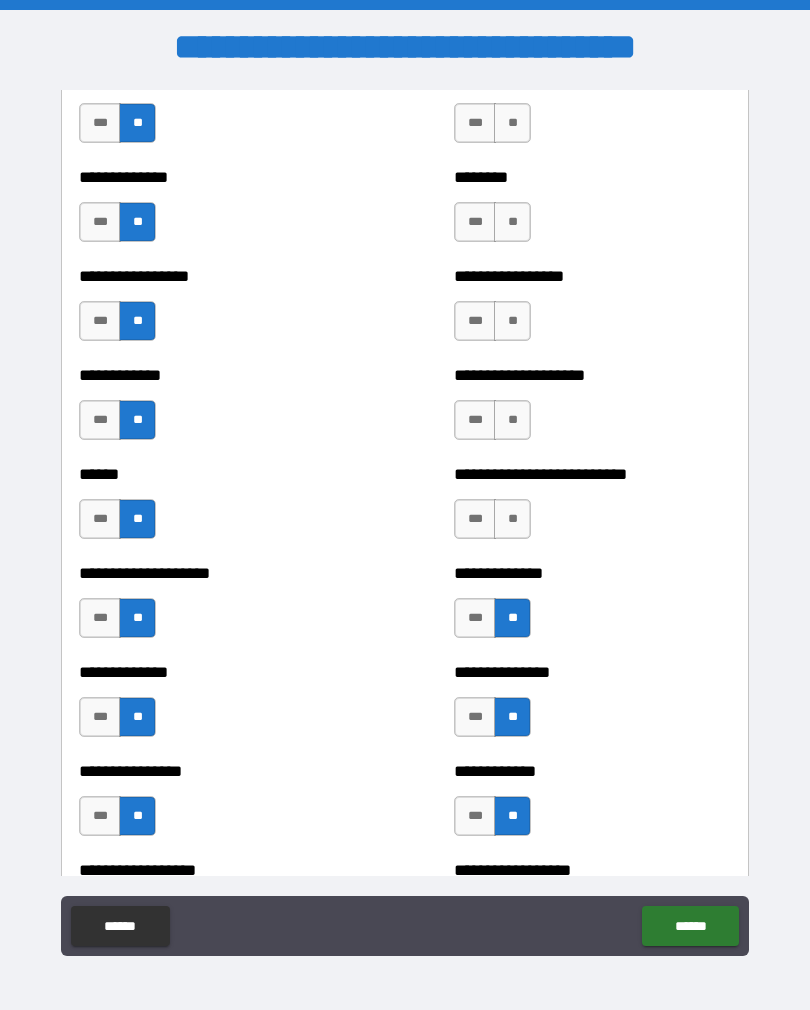 scroll, scrollTop: 3674, scrollLeft: 0, axis: vertical 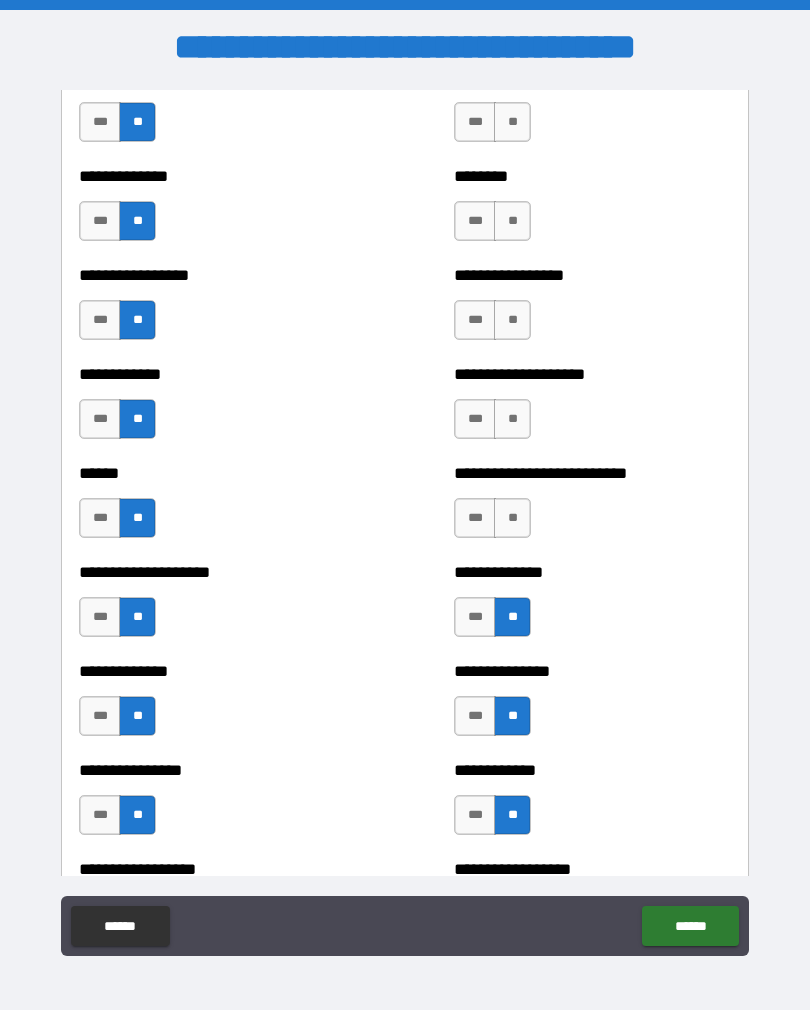 click on "**" at bounding box center [512, 518] 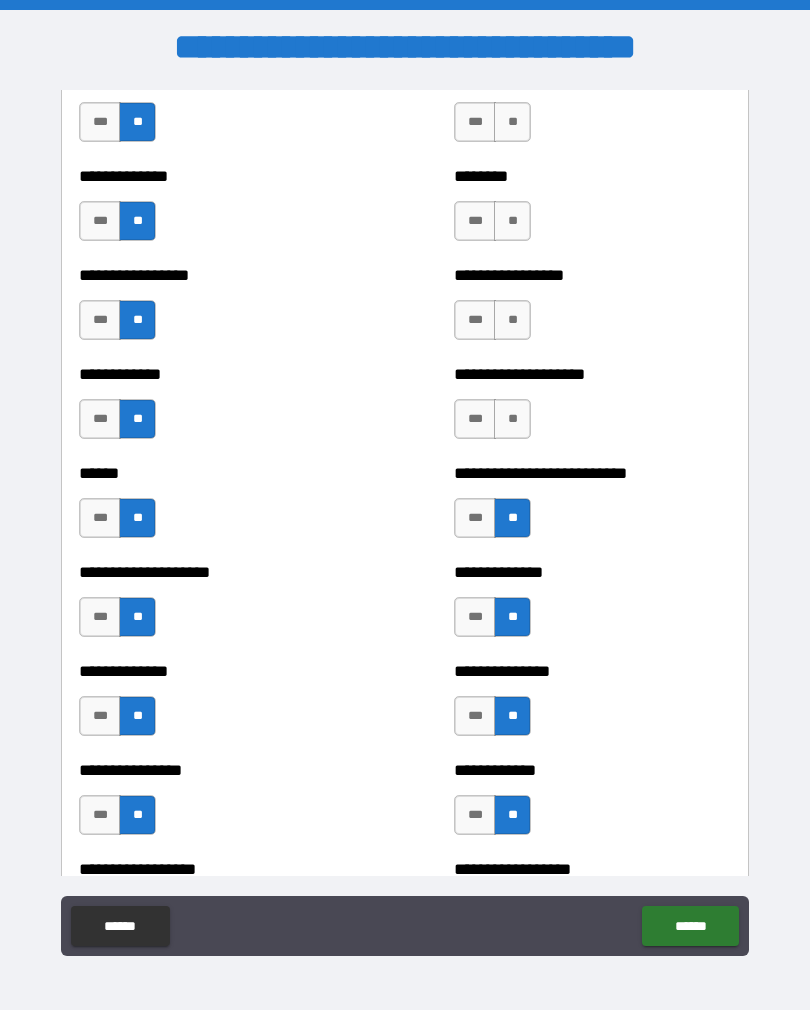 click on "**" at bounding box center [512, 419] 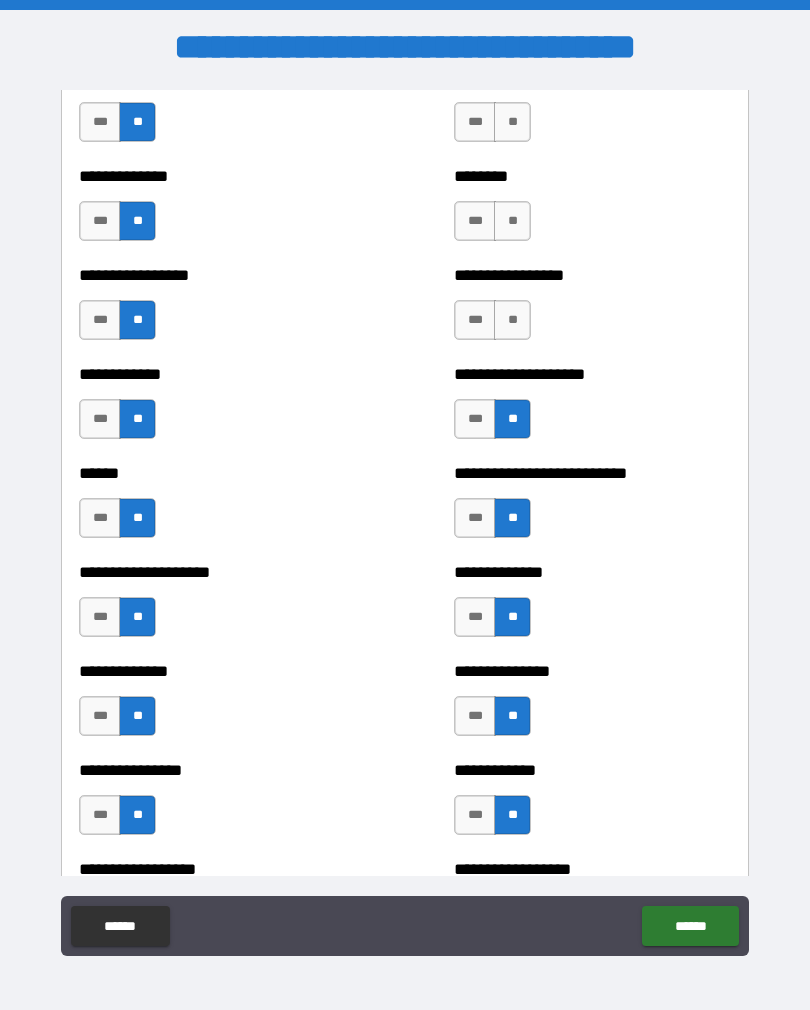 click on "**" at bounding box center [512, 320] 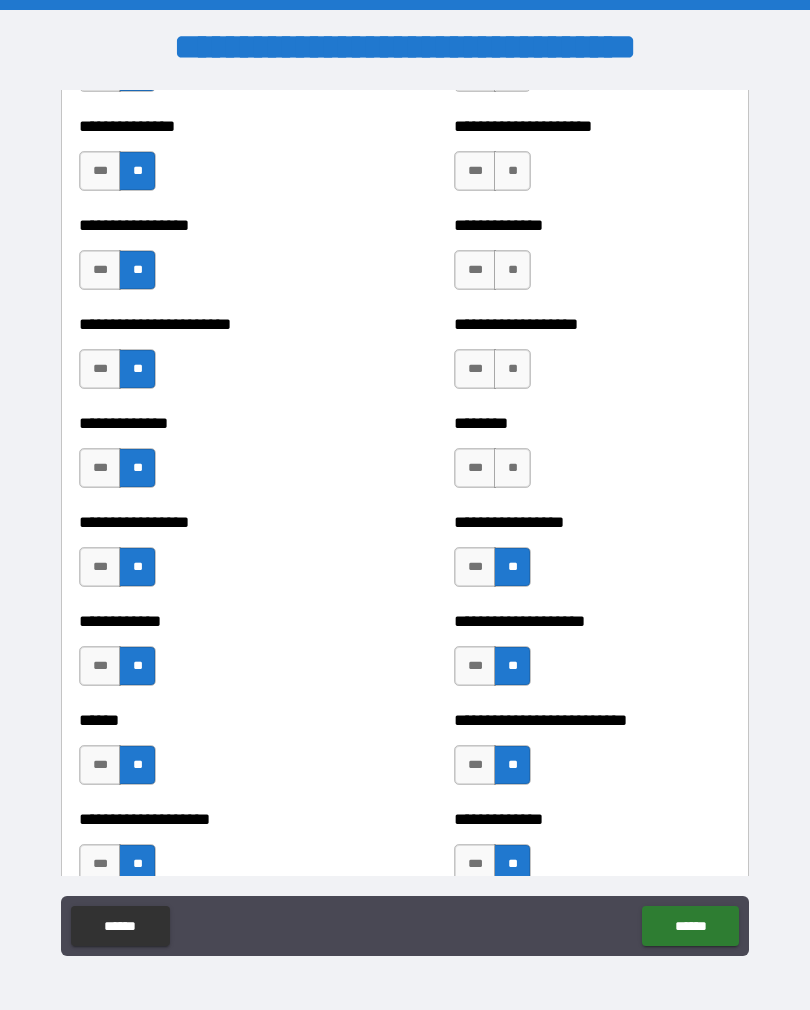 scroll, scrollTop: 3428, scrollLeft: 0, axis: vertical 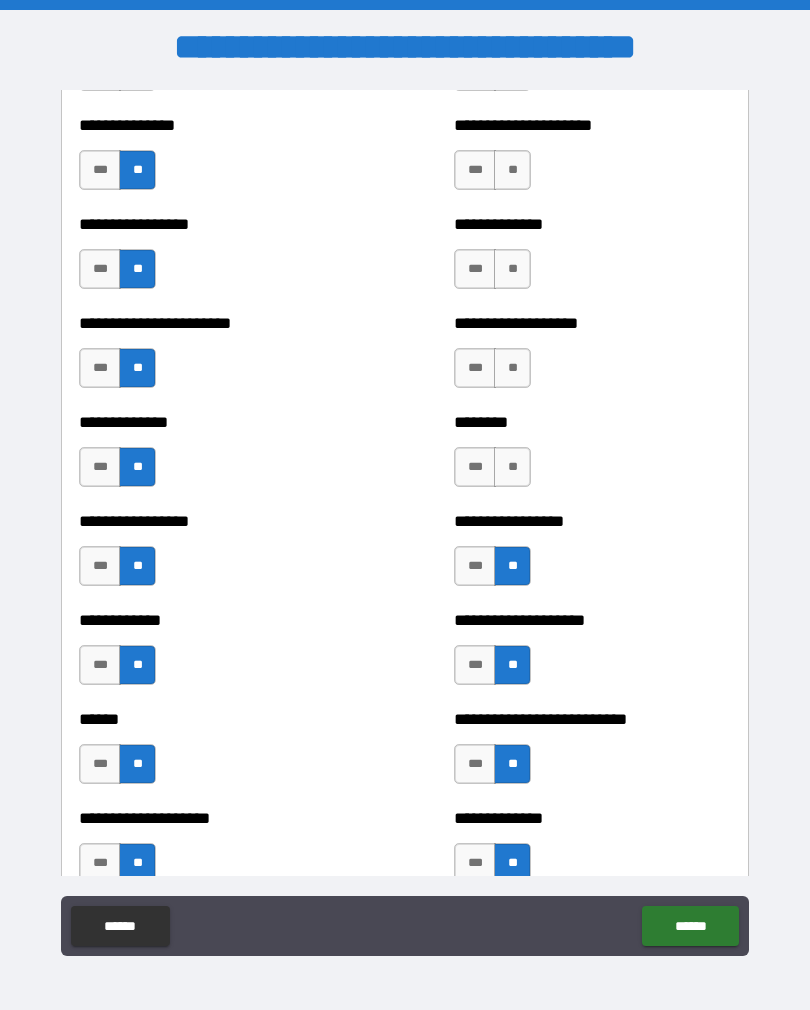 click on "**" at bounding box center [512, 467] 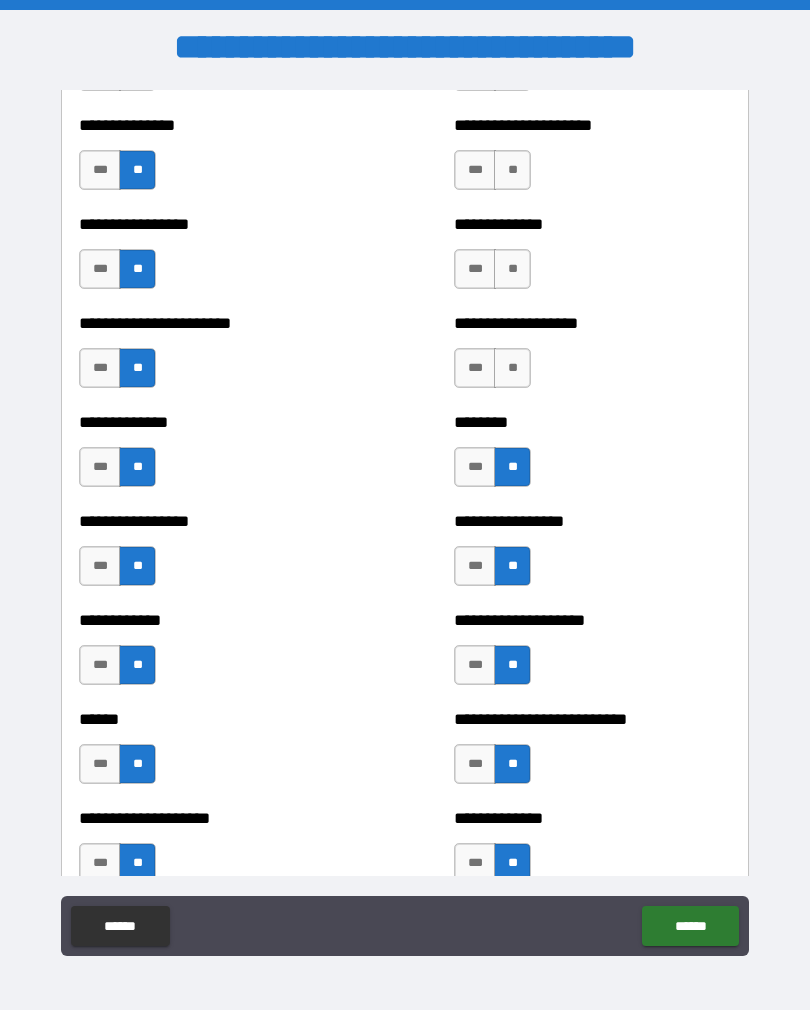 click on "**" at bounding box center (512, 368) 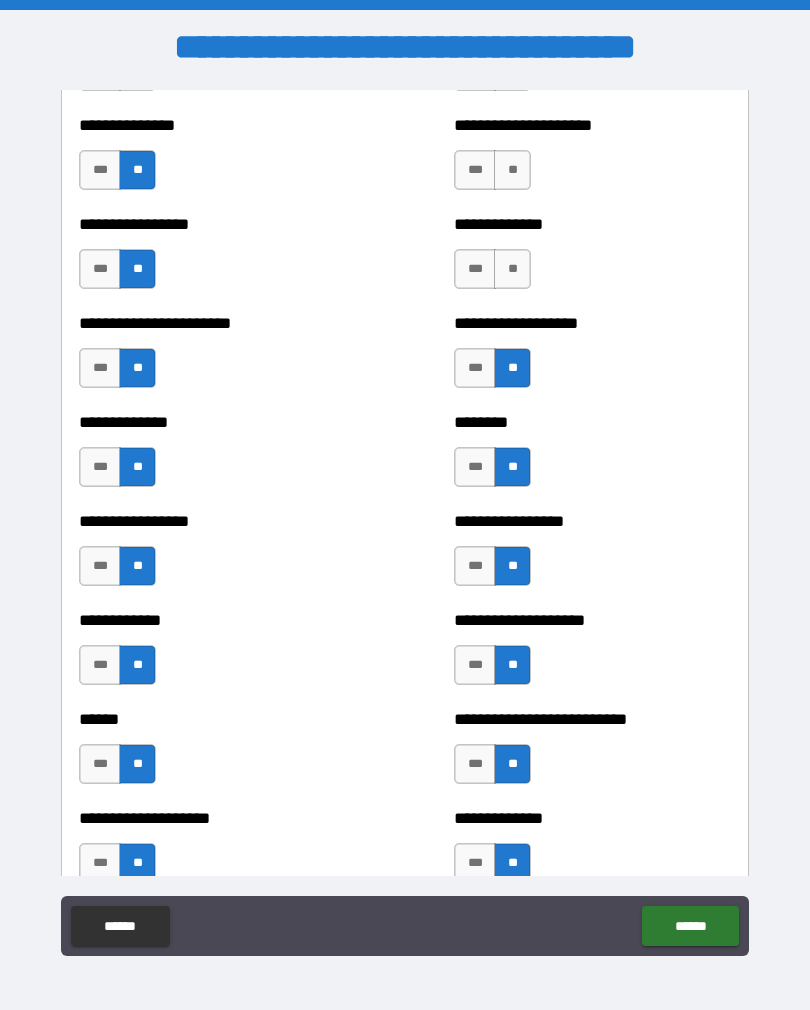 click on "**" at bounding box center [512, 269] 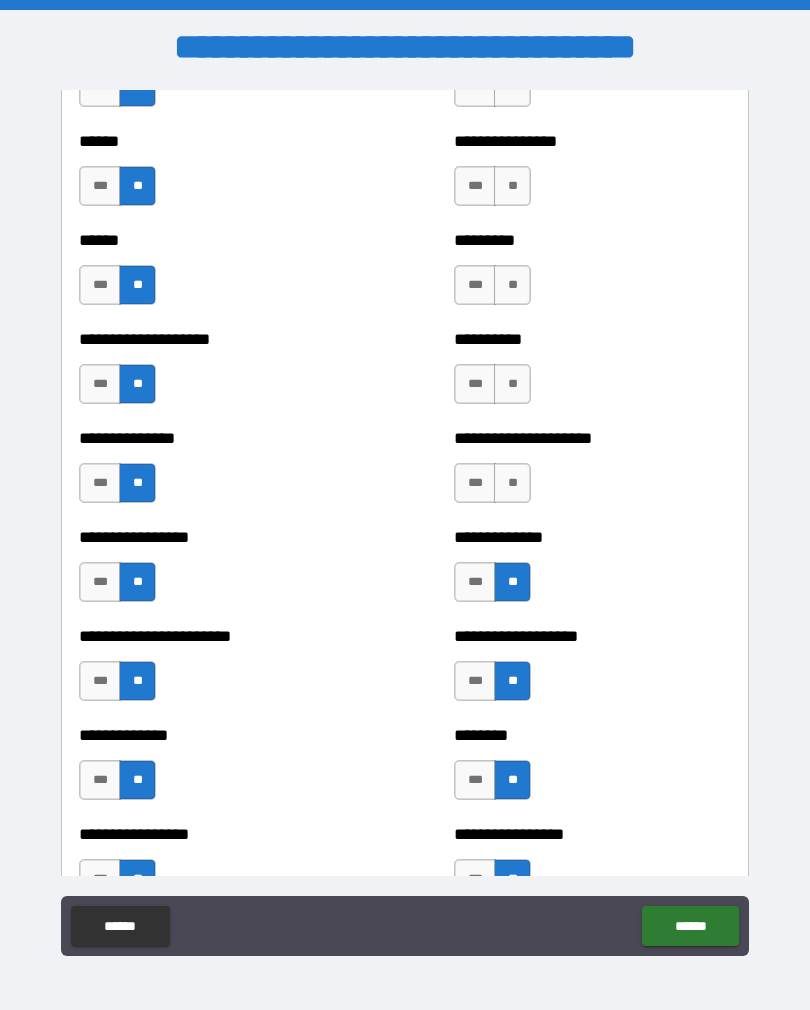 scroll, scrollTop: 3111, scrollLeft: 0, axis: vertical 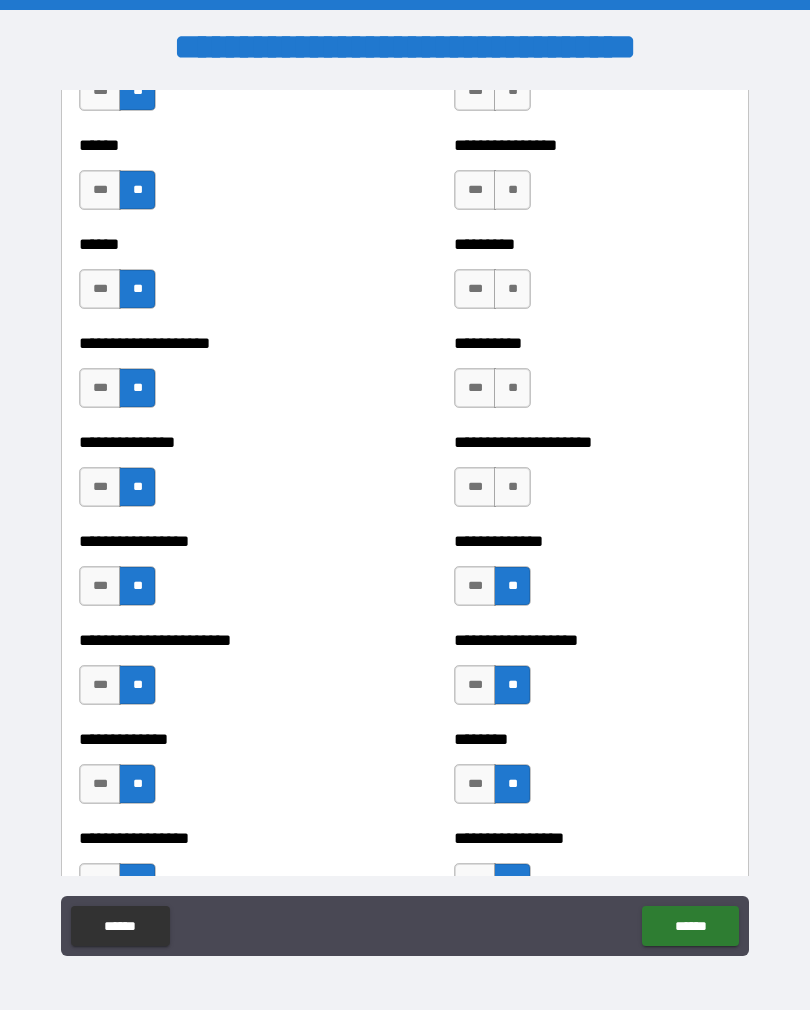 click on "**" at bounding box center [512, 487] 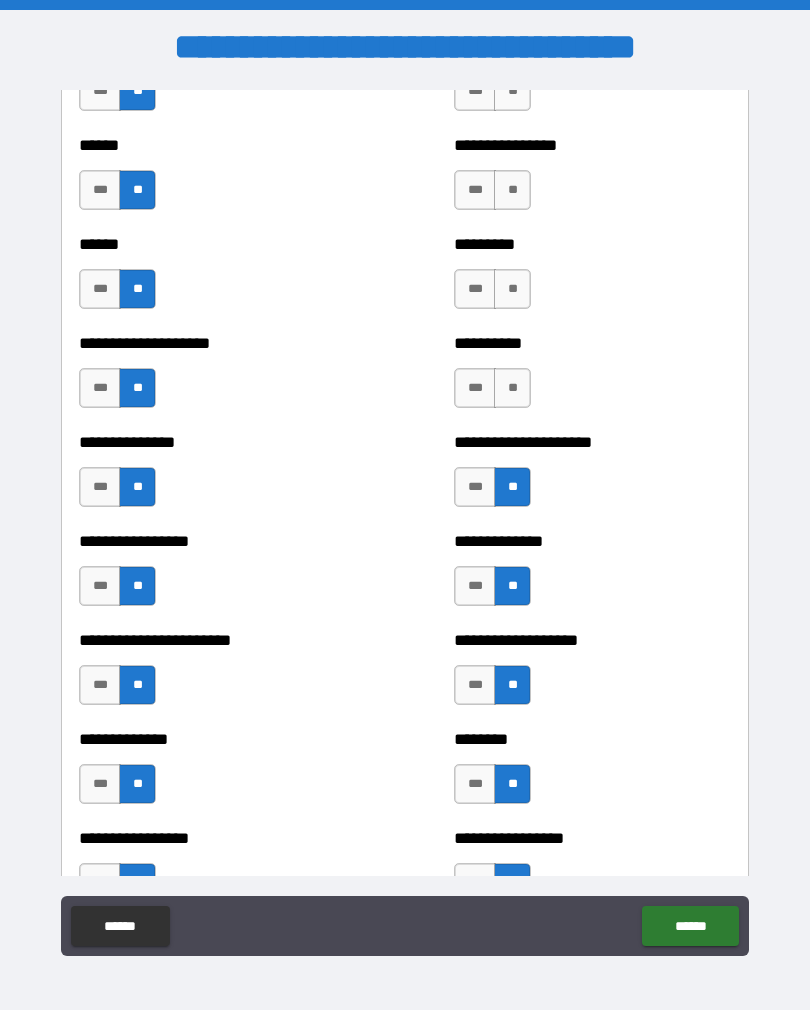 click on "**" at bounding box center (512, 388) 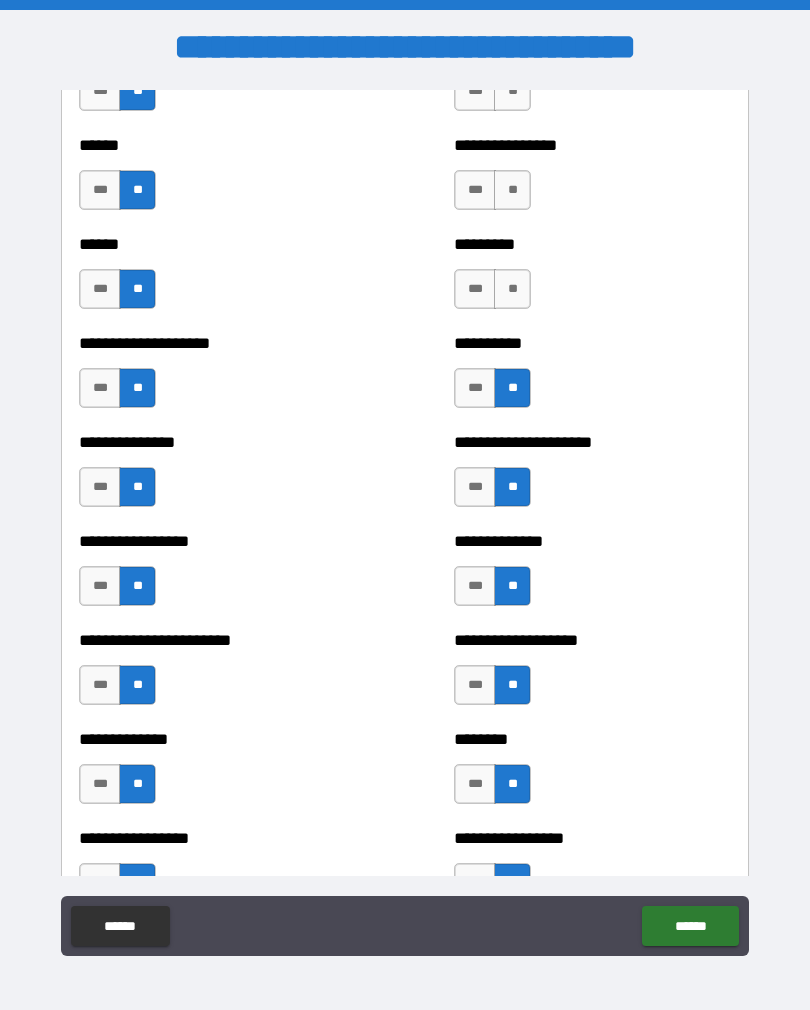 click on "**" at bounding box center (512, 289) 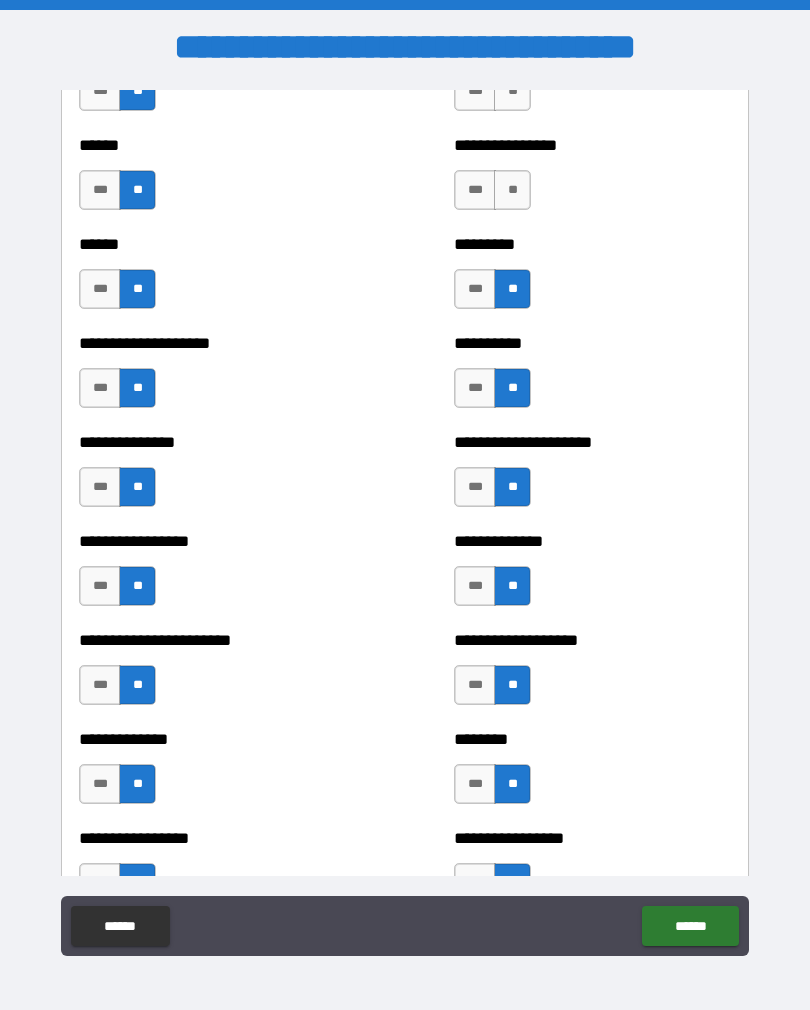 click on "**" at bounding box center (512, 190) 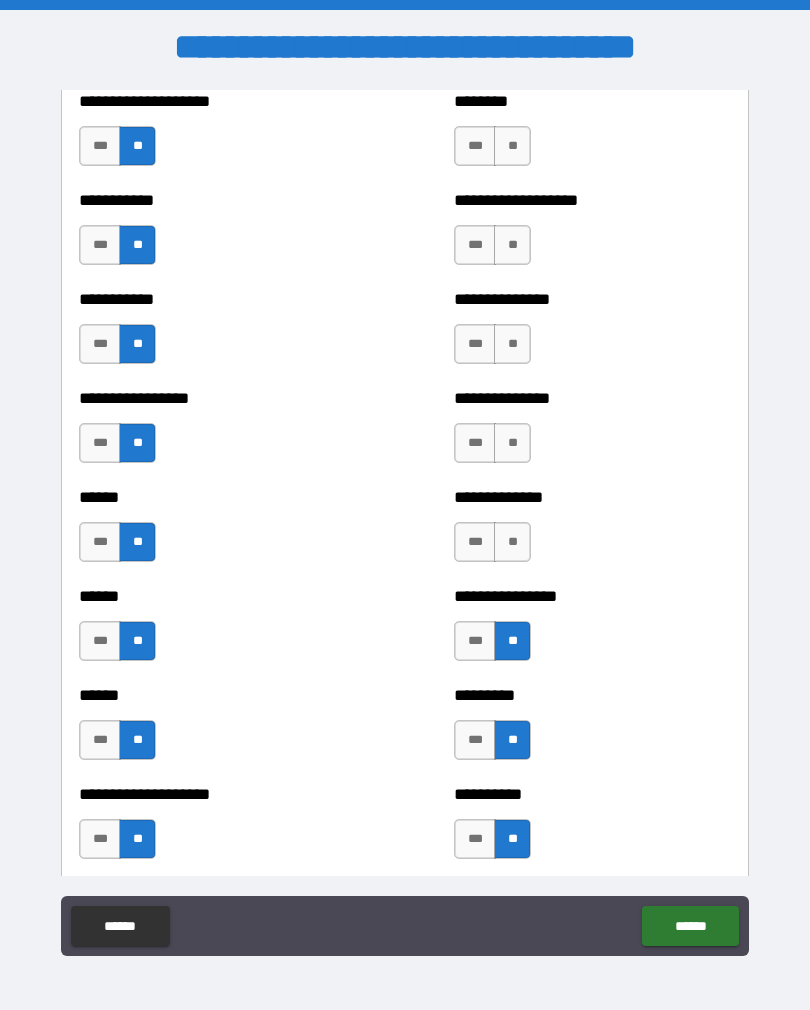 scroll, scrollTop: 2627, scrollLeft: 0, axis: vertical 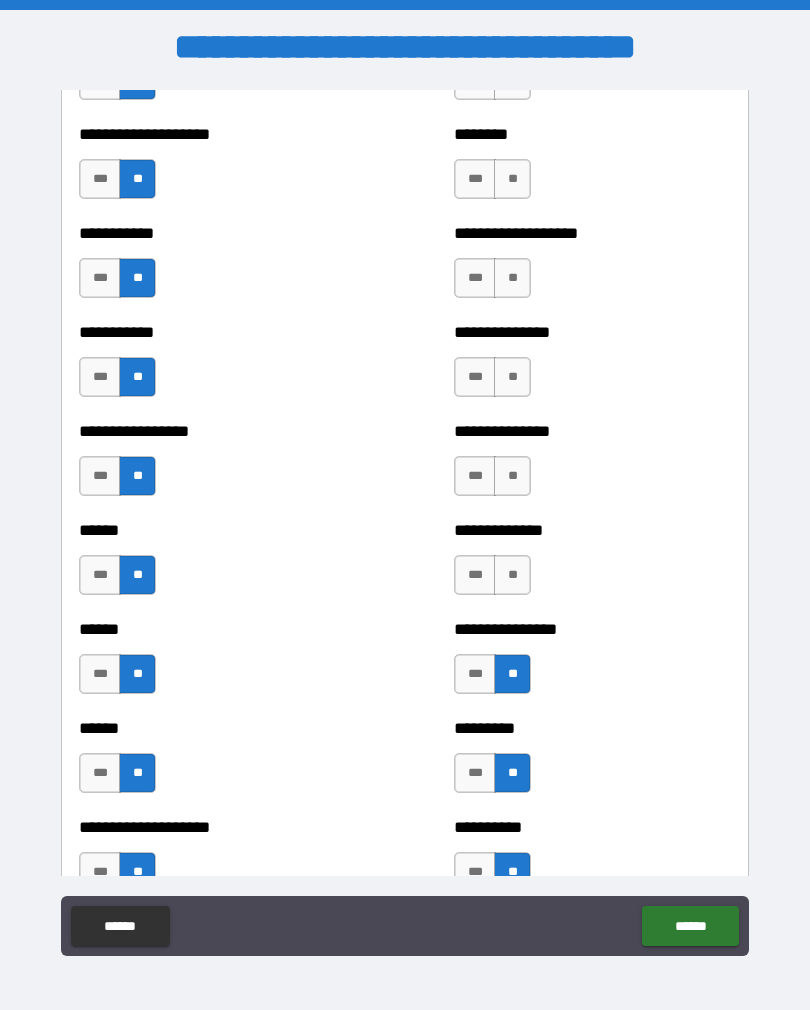 click on "**" at bounding box center (512, 575) 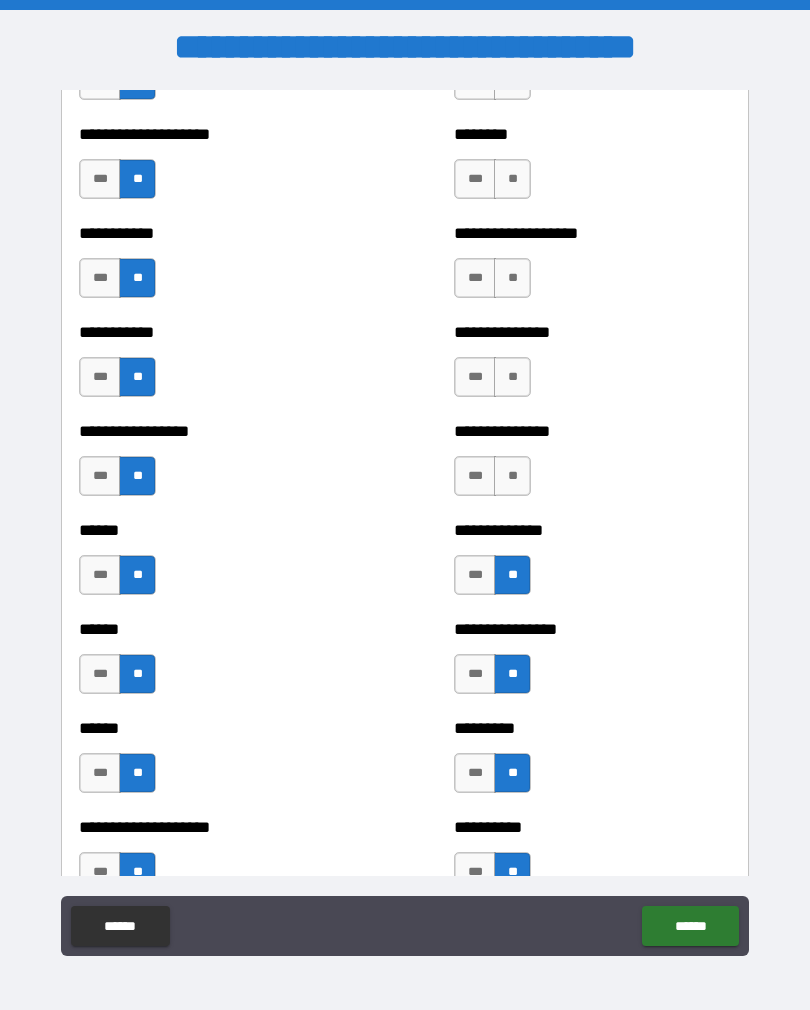 click on "**" at bounding box center (512, 476) 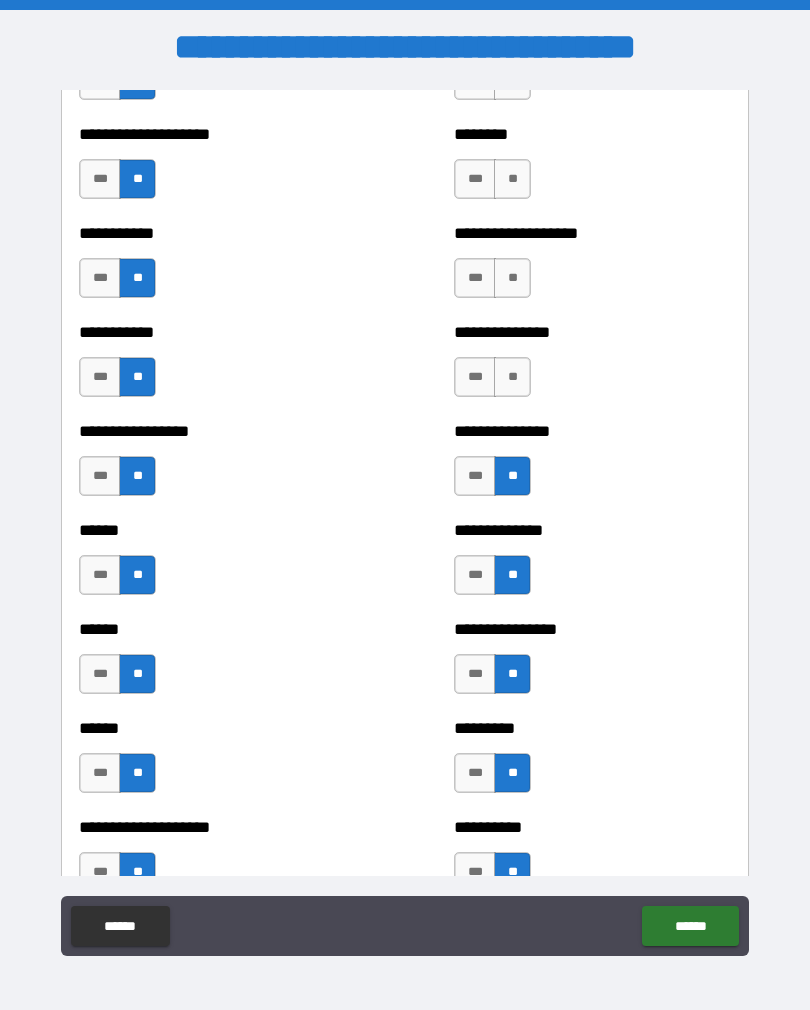 click on "**" at bounding box center (512, 377) 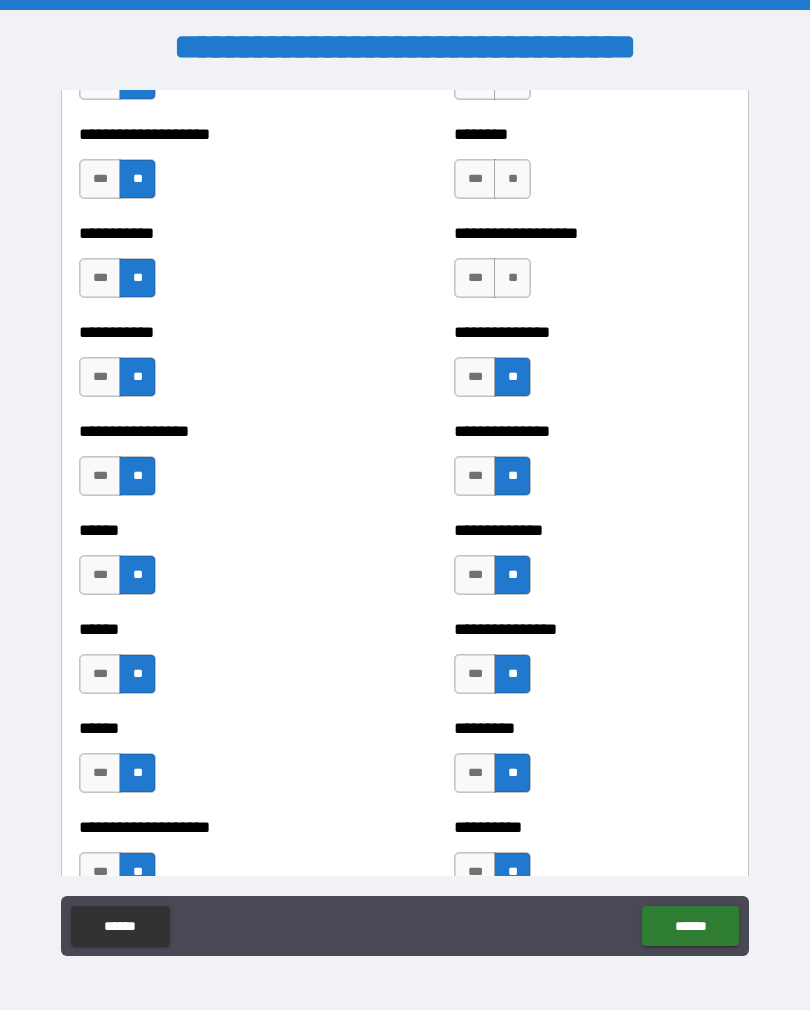 click on "**" at bounding box center (512, 278) 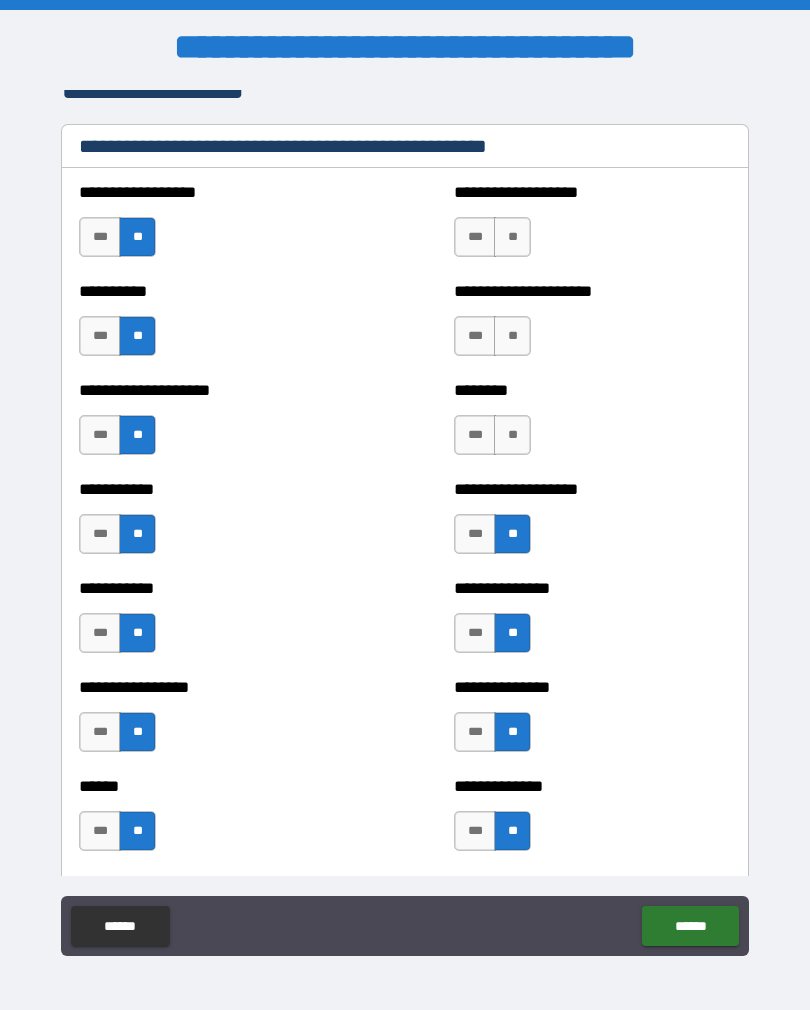 scroll, scrollTop: 2374, scrollLeft: 0, axis: vertical 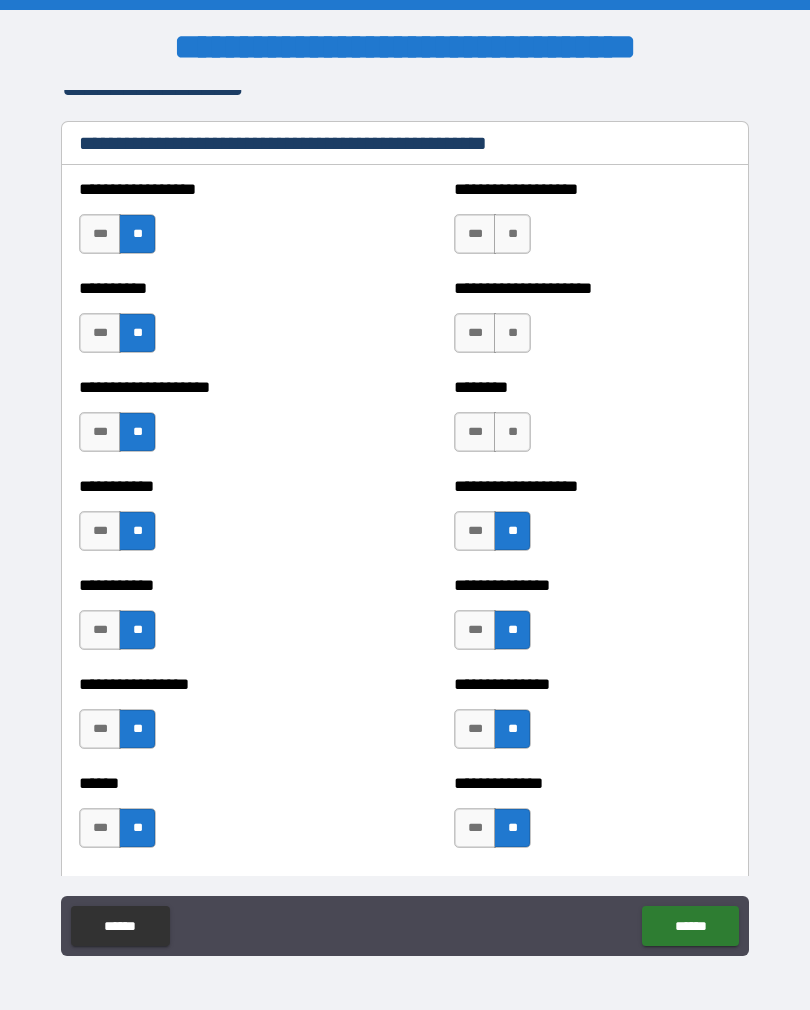 click on "**" at bounding box center (512, 432) 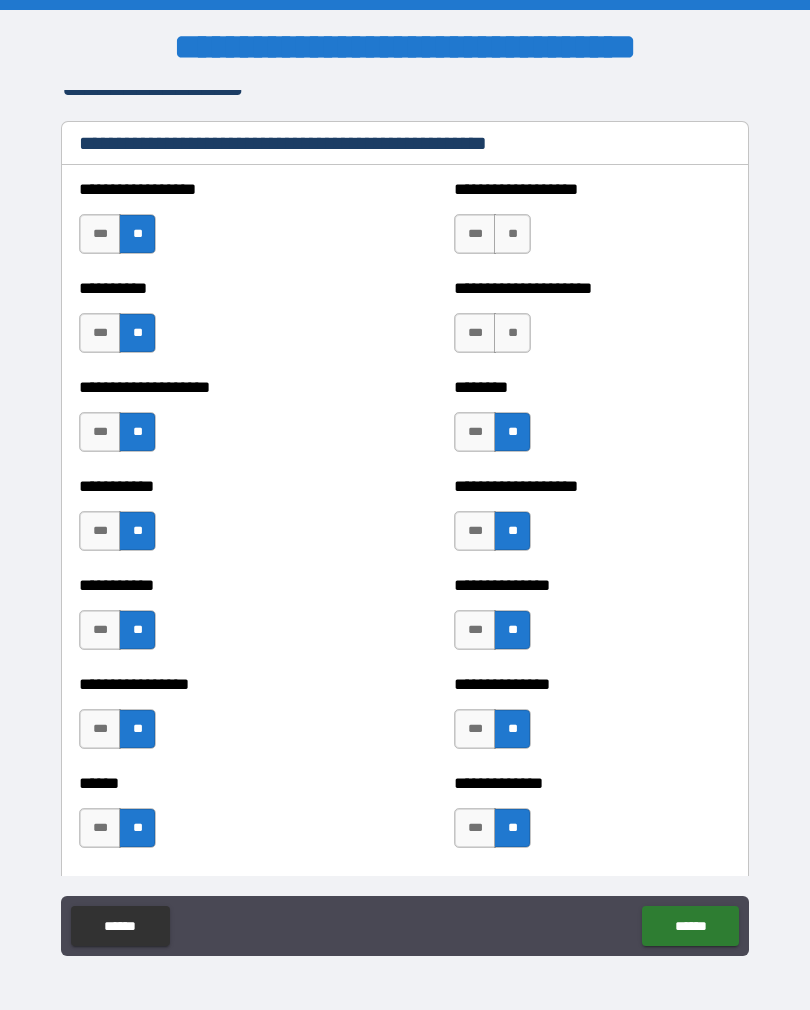 click on "**" at bounding box center [512, 333] 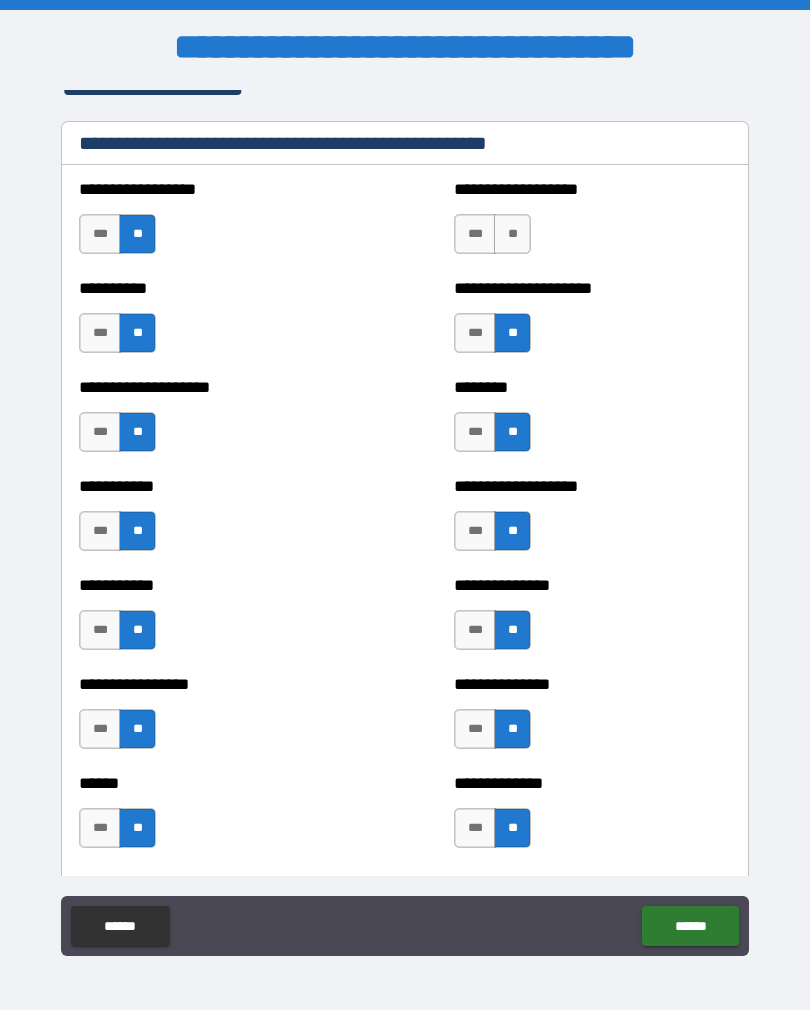 click on "**" at bounding box center (512, 234) 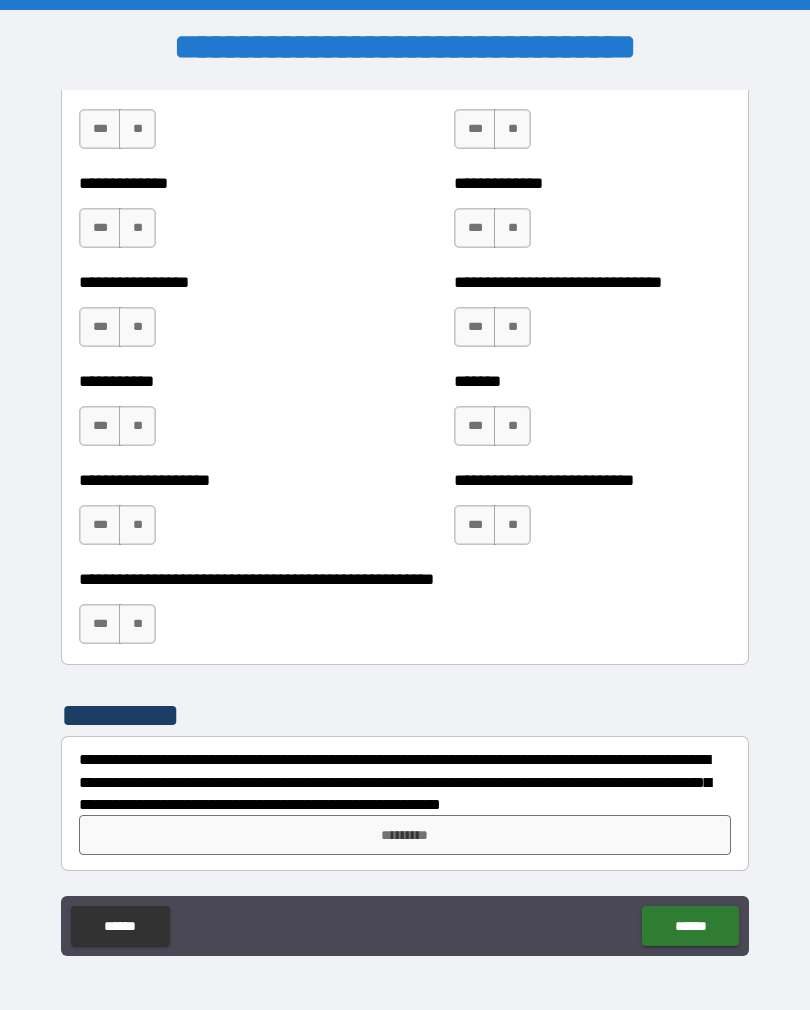 scroll, scrollTop: 7748, scrollLeft: 0, axis: vertical 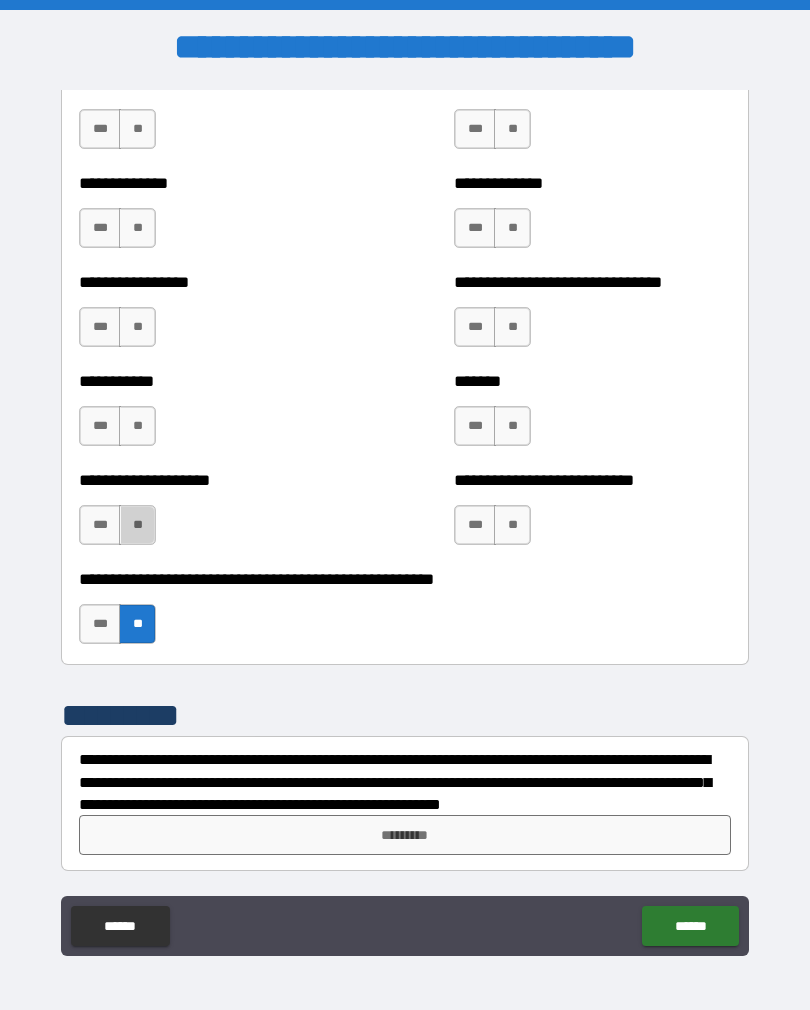 click on "**" at bounding box center (137, 525) 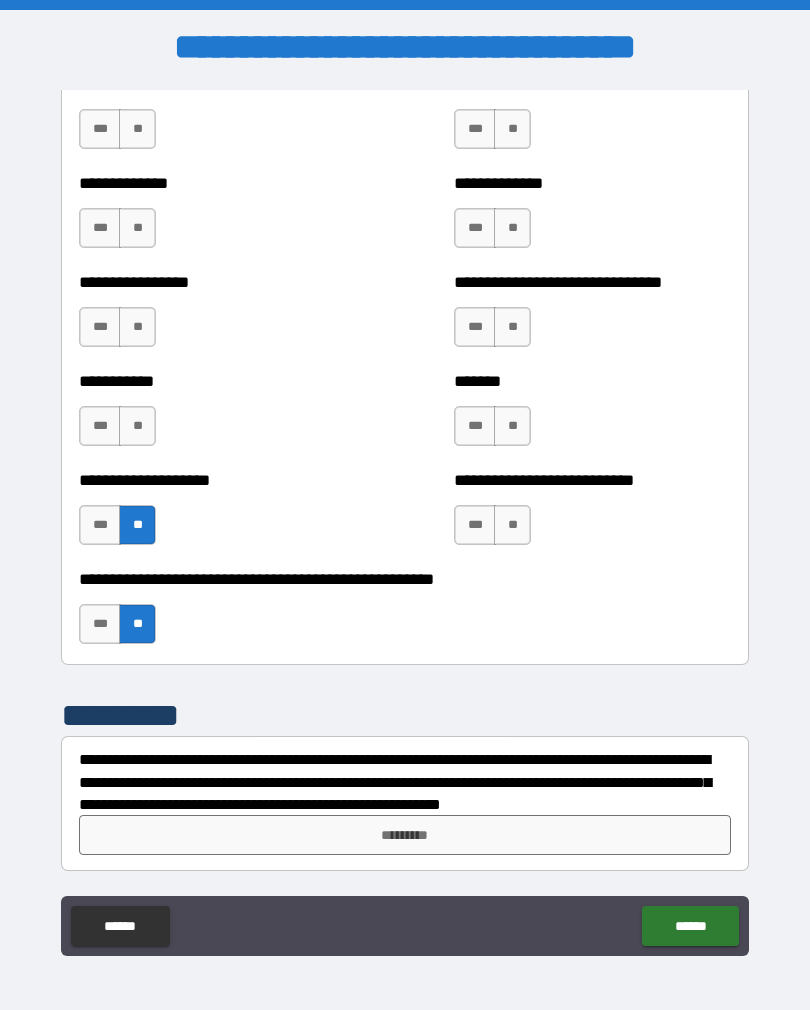 click on "**" at bounding box center [512, 525] 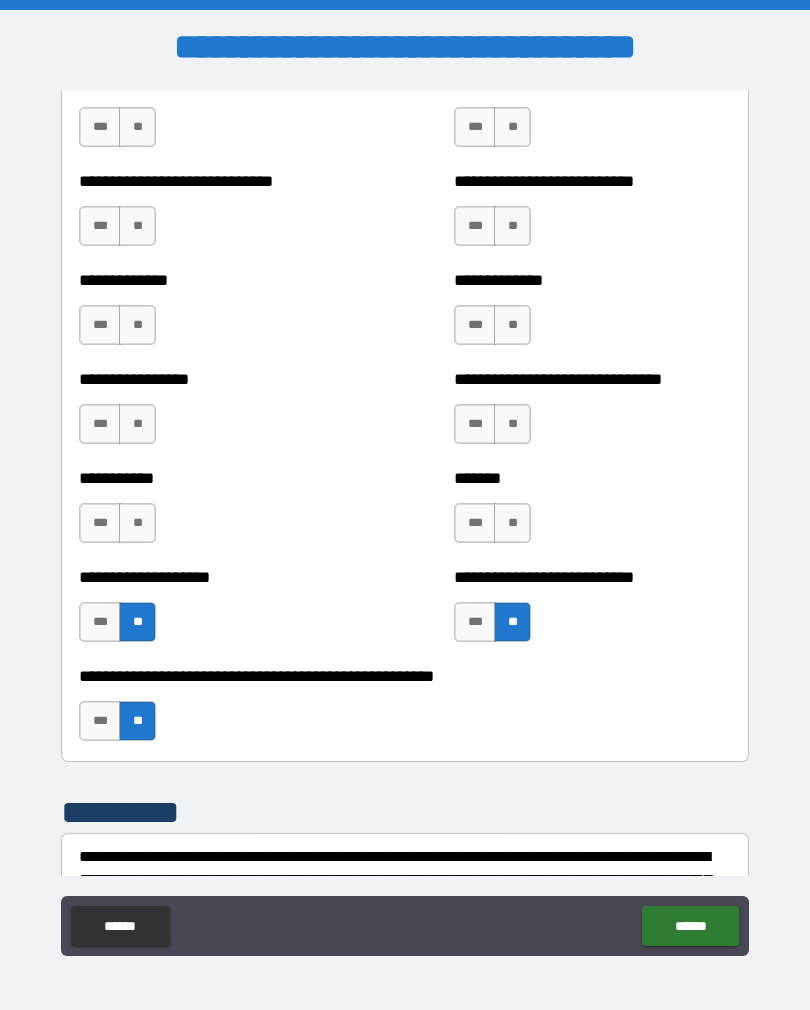 scroll, scrollTop: 7650, scrollLeft: 0, axis: vertical 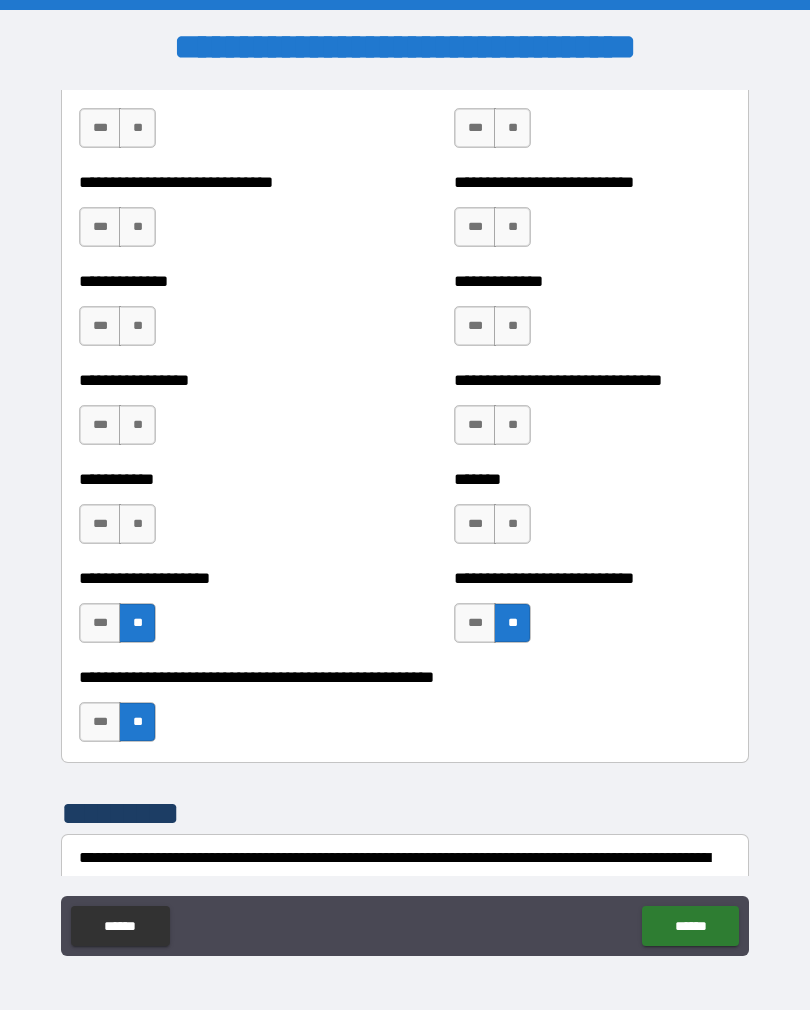 click on "**" at bounding box center (512, 524) 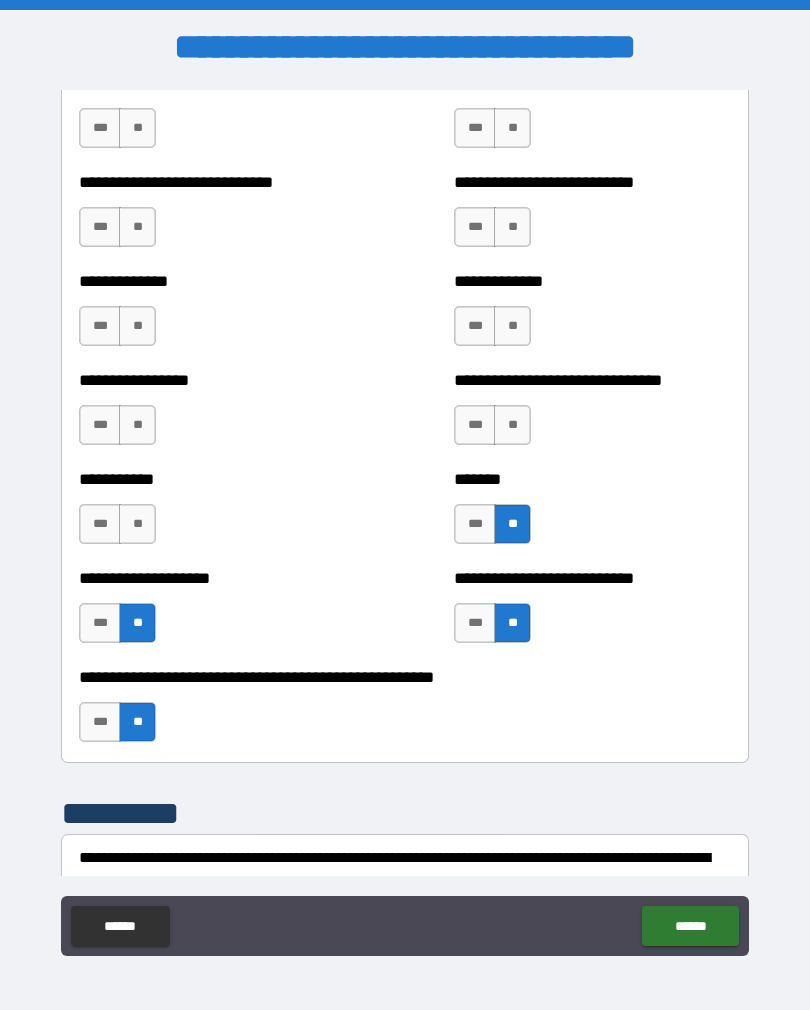 click on "**" at bounding box center [137, 524] 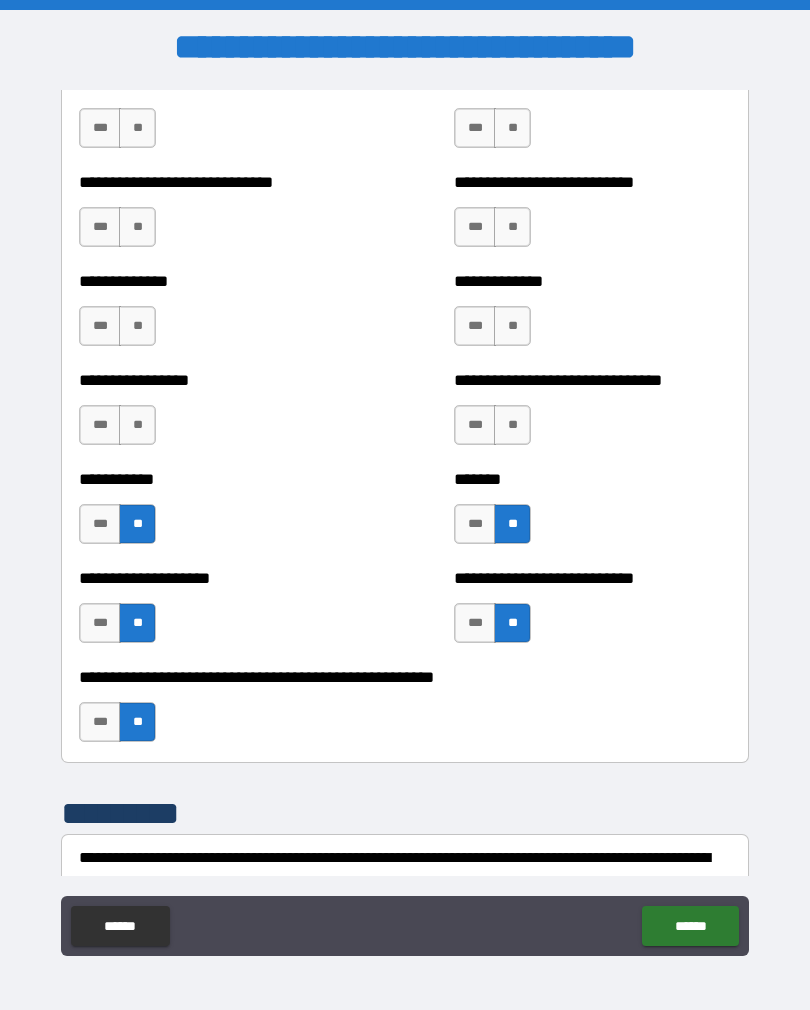 click on "**" at bounding box center (137, 425) 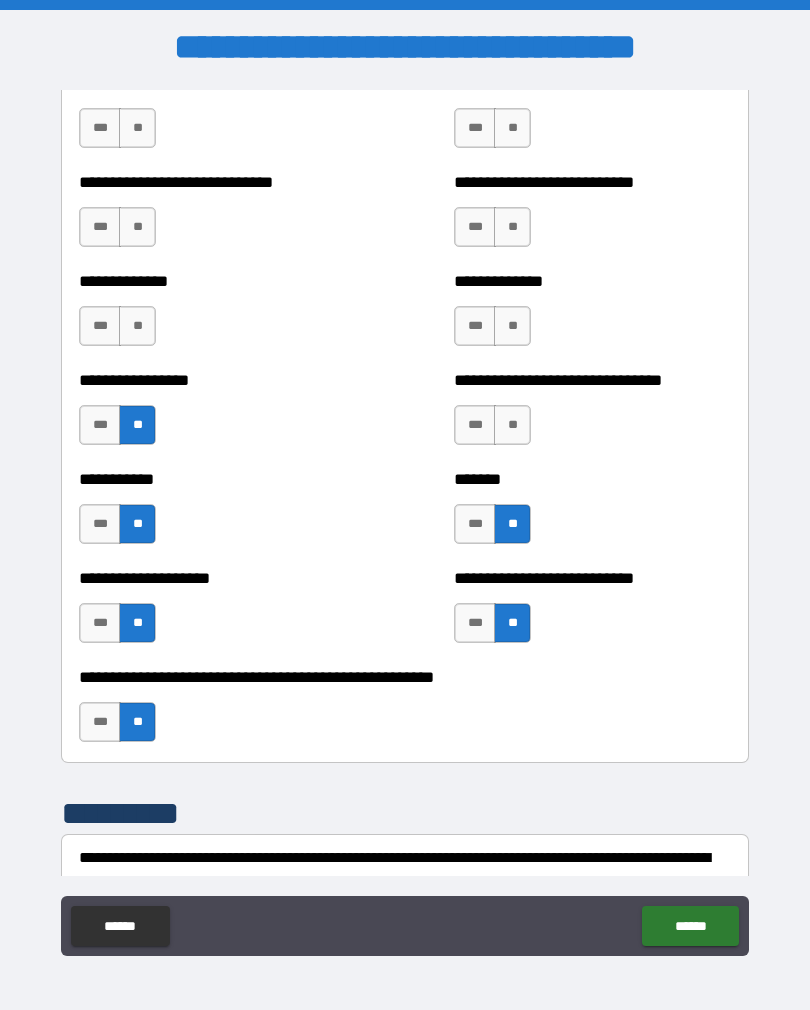 click on "**" at bounding box center [512, 425] 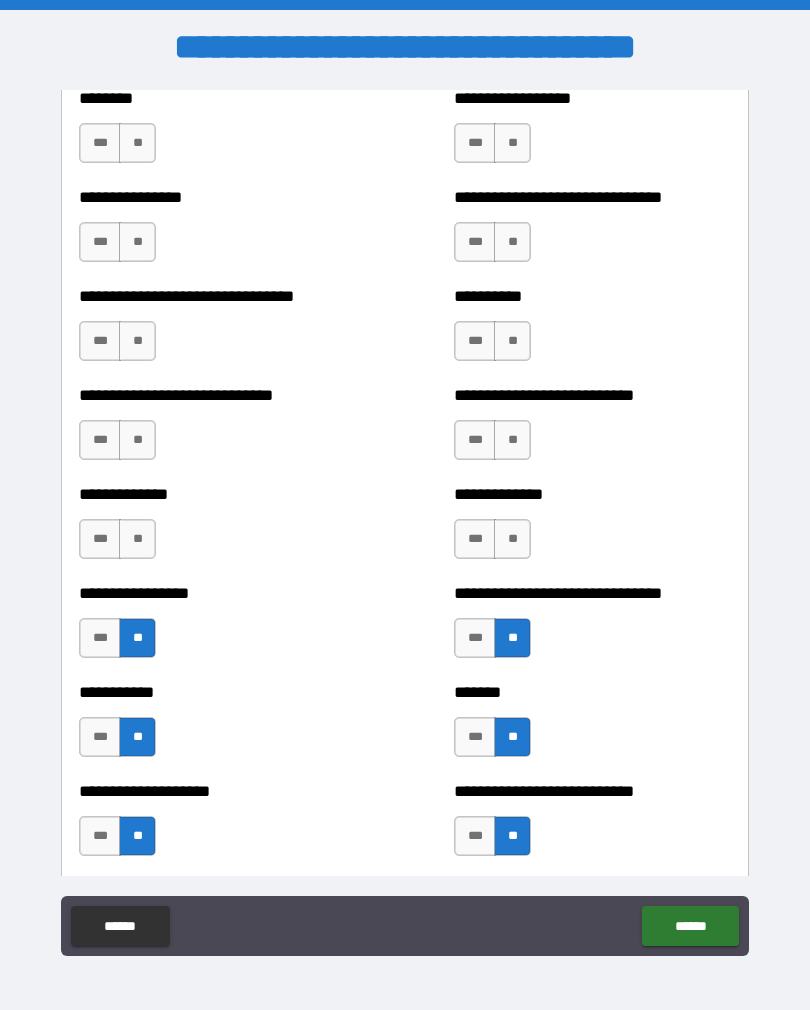 scroll, scrollTop: 7440, scrollLeft: 0, axis: vertical 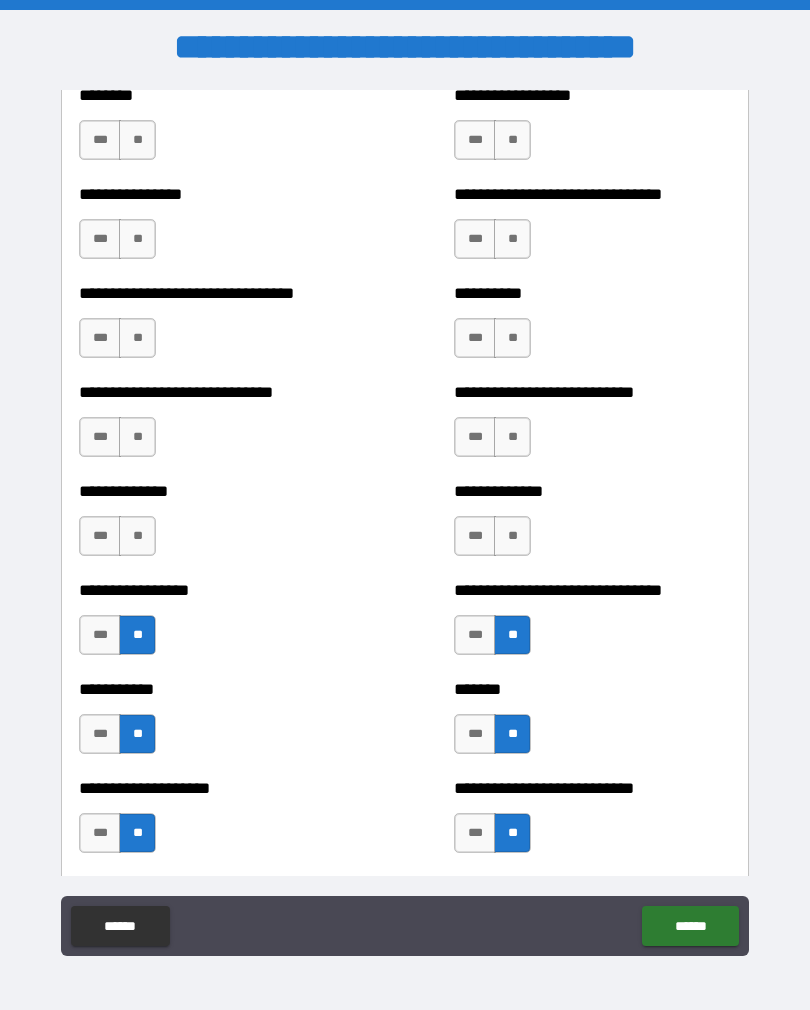 click on "***" at bounding box center [475, 536] 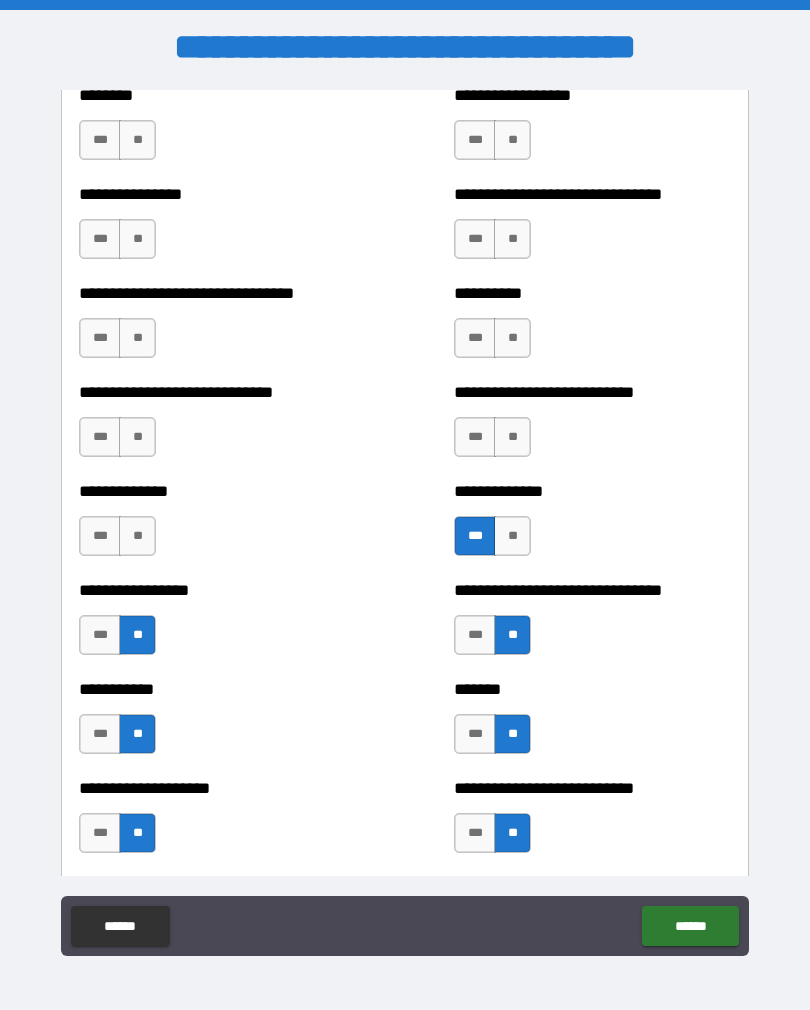 click on "**" at bounding box center [137, 536] 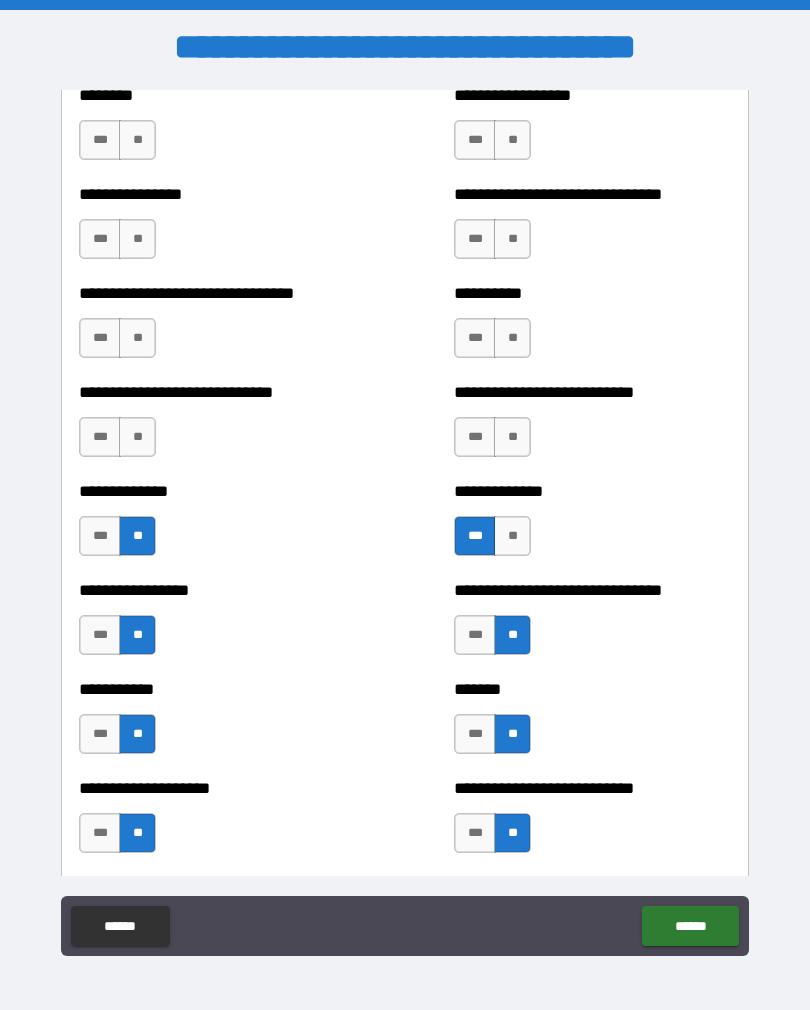click on "**" at bounding box center [512, 536] 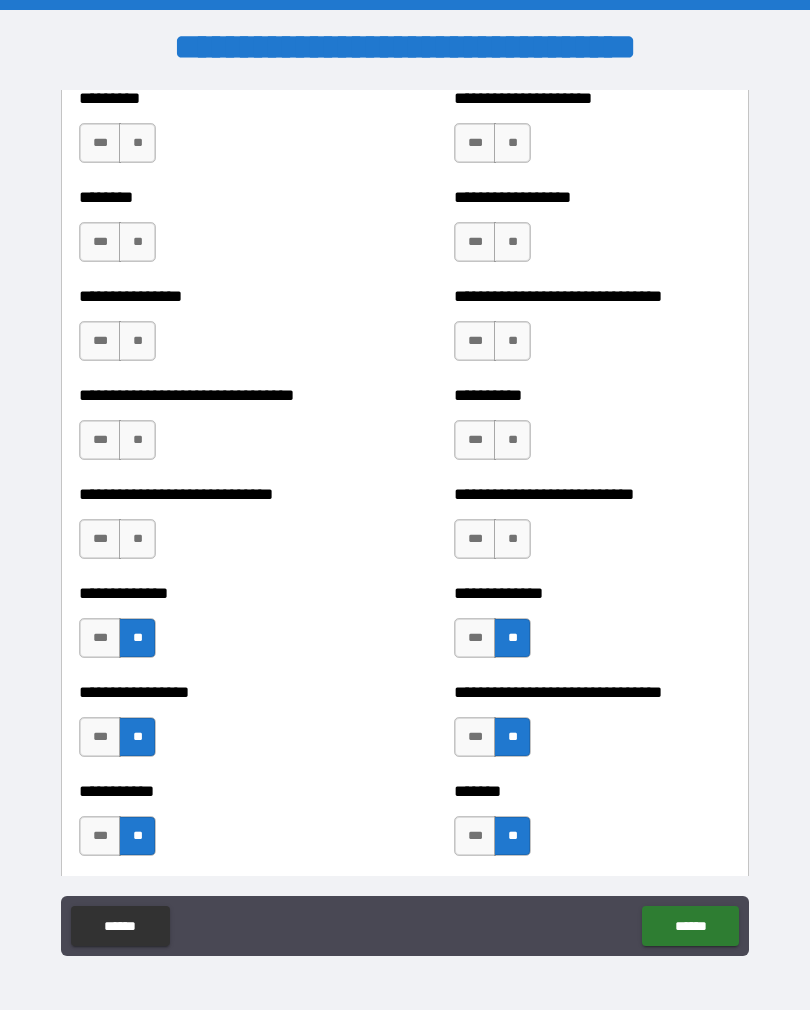 scroll, scrollTop: 7337, scrollLeft: 0, axis: vertical 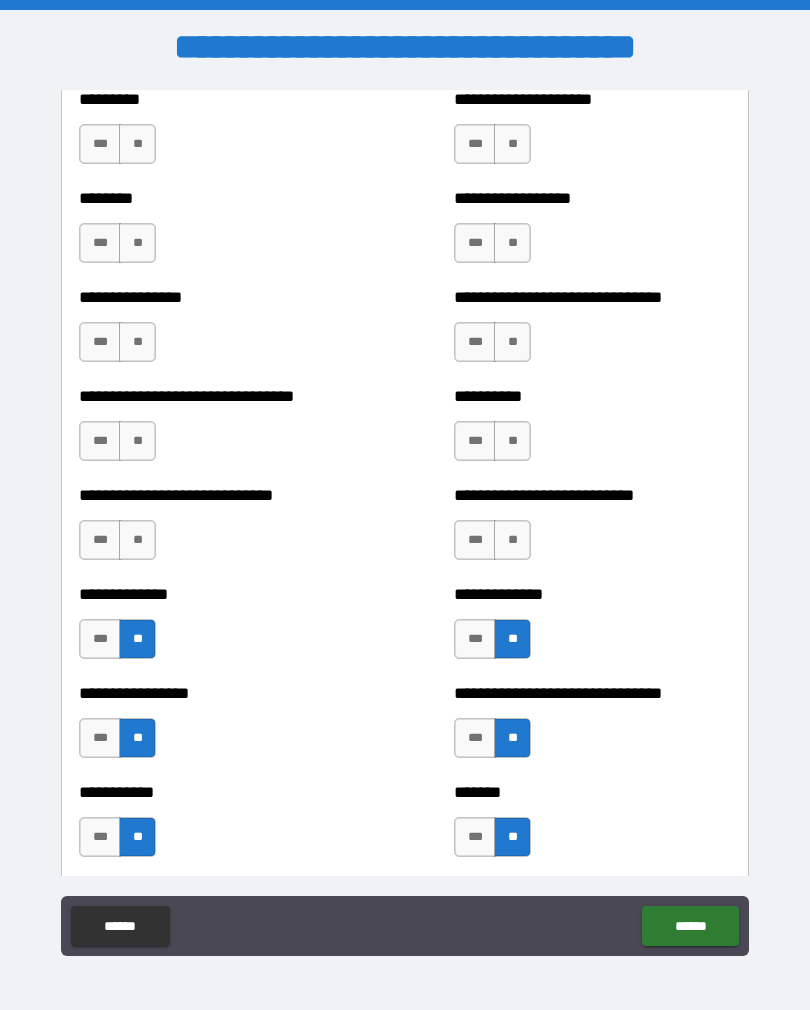 click on "**" at bounding box center [512, 540] 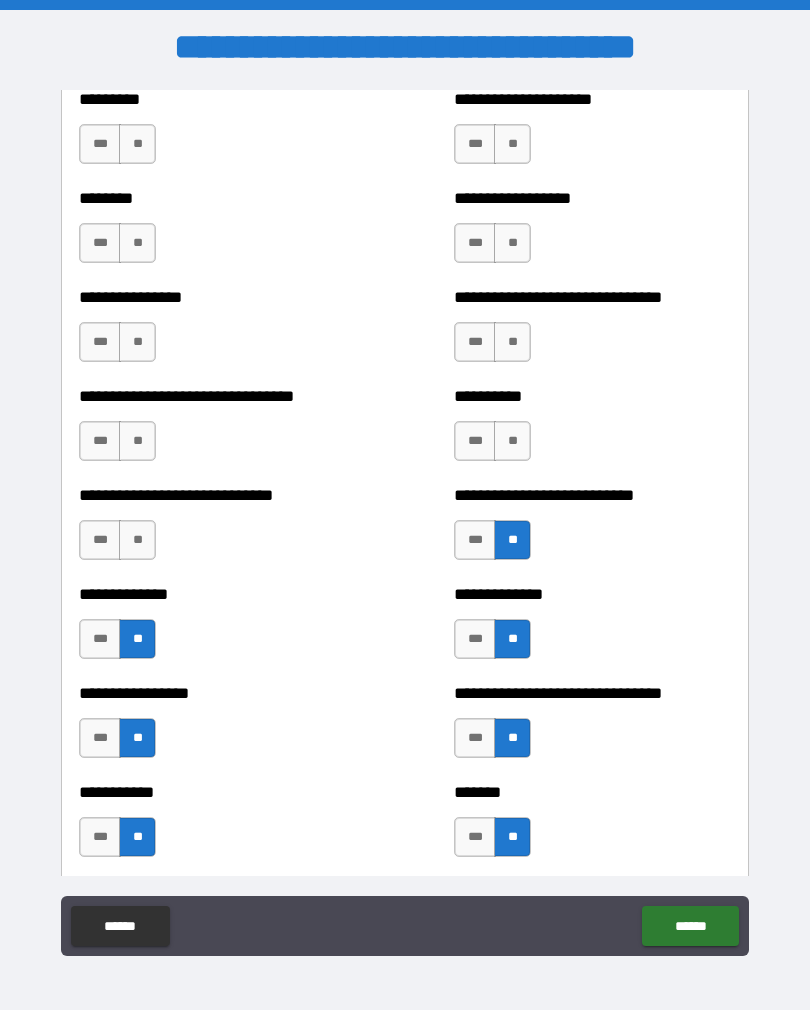 click on "**" at bounding box center (137, 540) 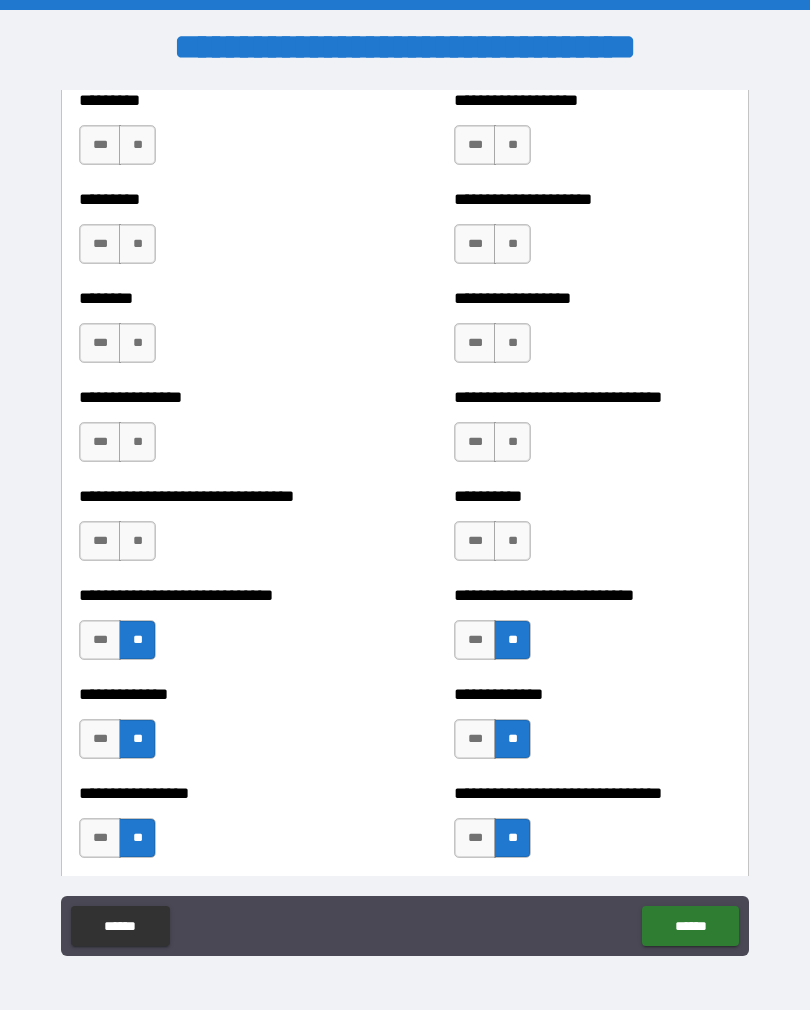scroll, scrollTop: 7239, scrollLeft: 0, axis: vertical 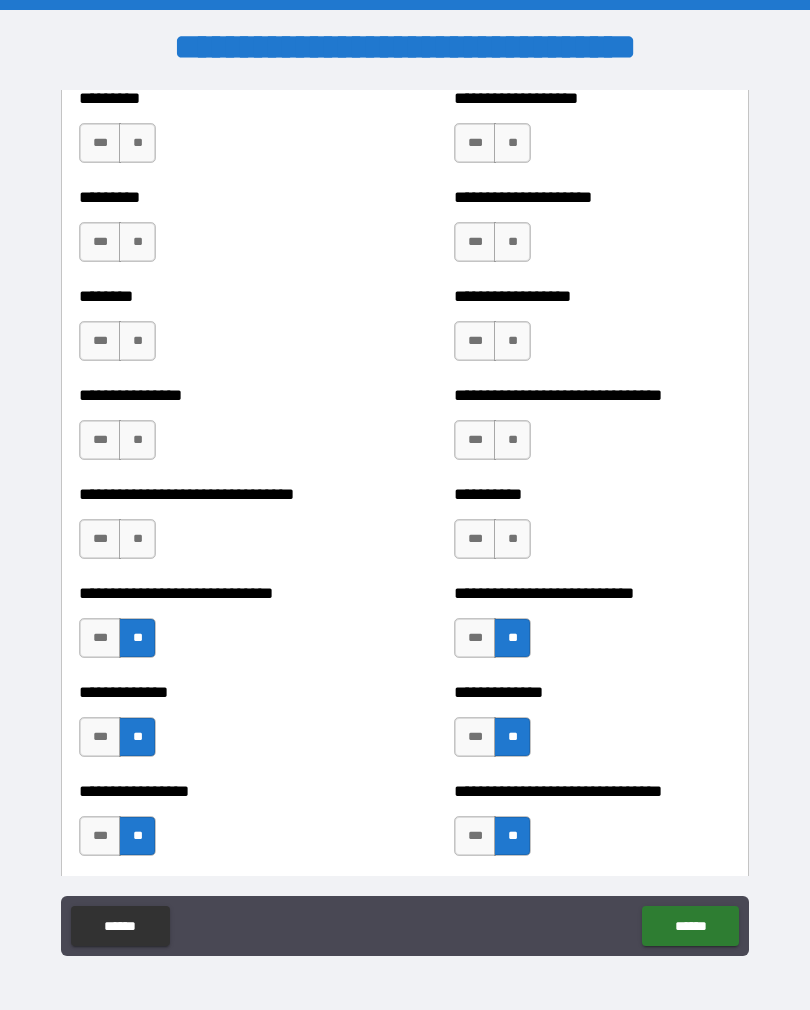 click on "**" at bounding box center (512, 539) 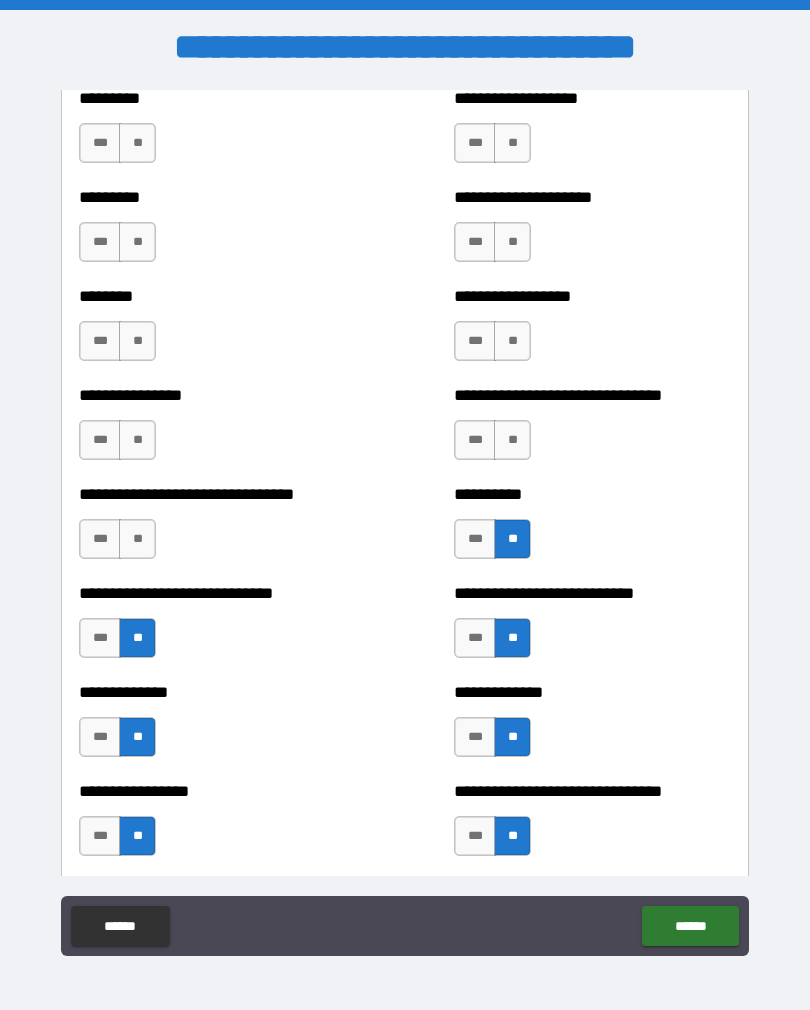 click on "**" at bounding box center (512, 440) 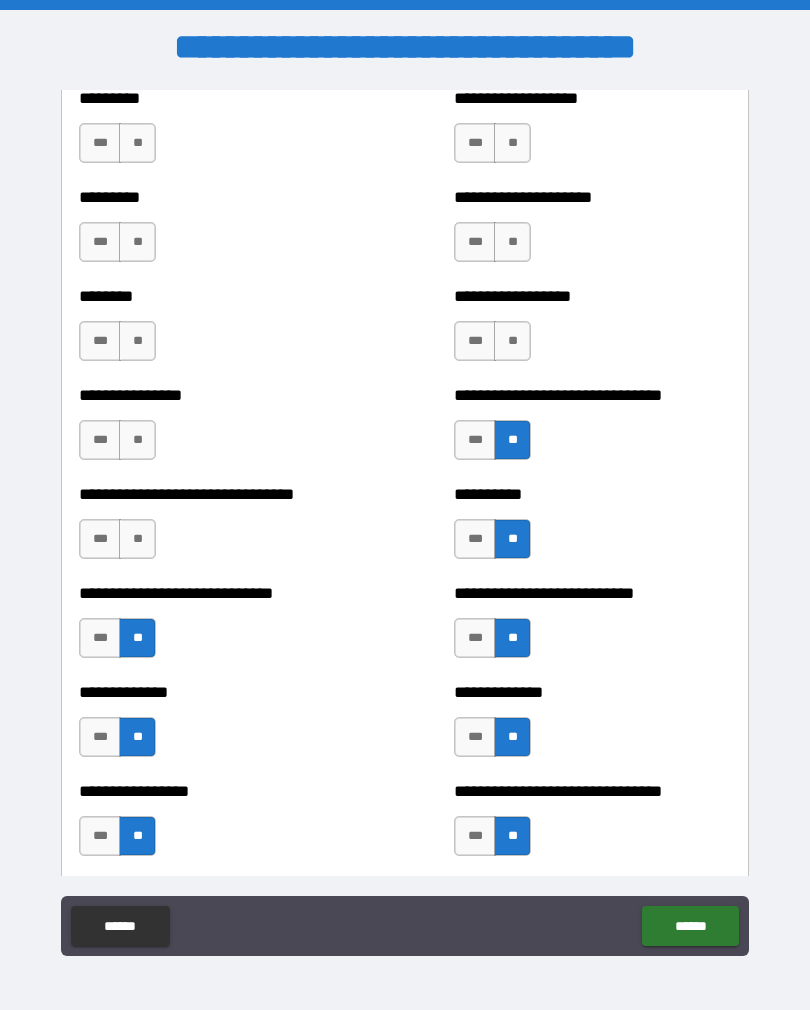 click on "**" at bounding box center (137, 539) 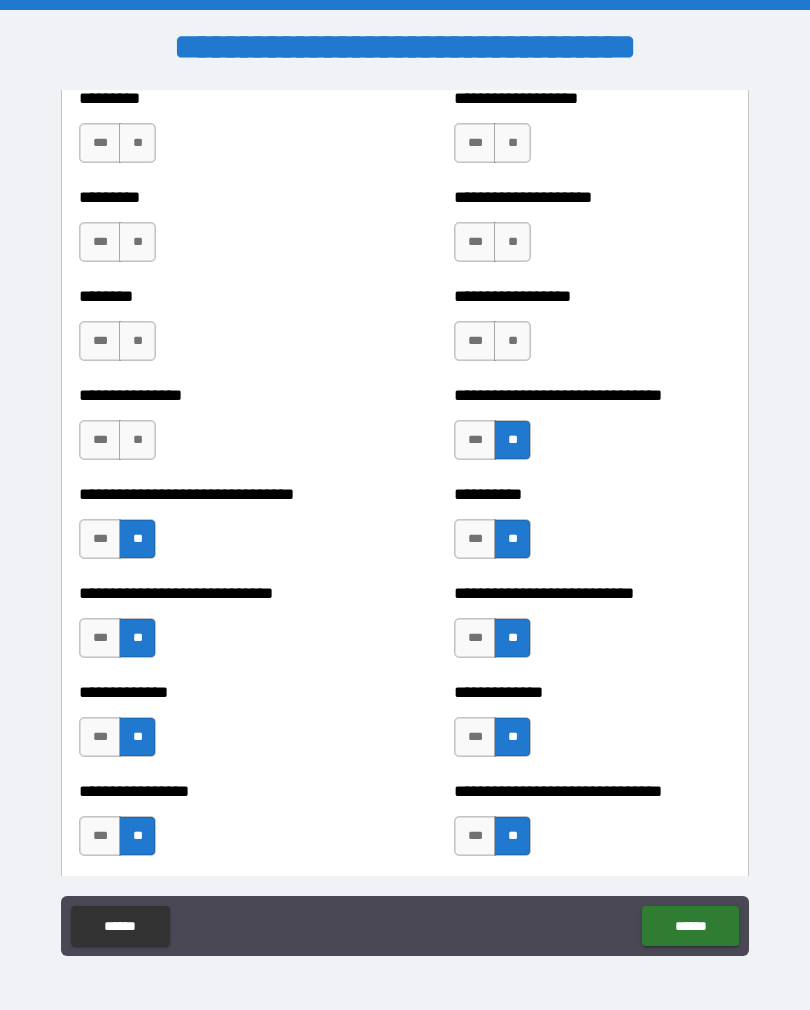 click on "**" at bounding box center [137, 440] 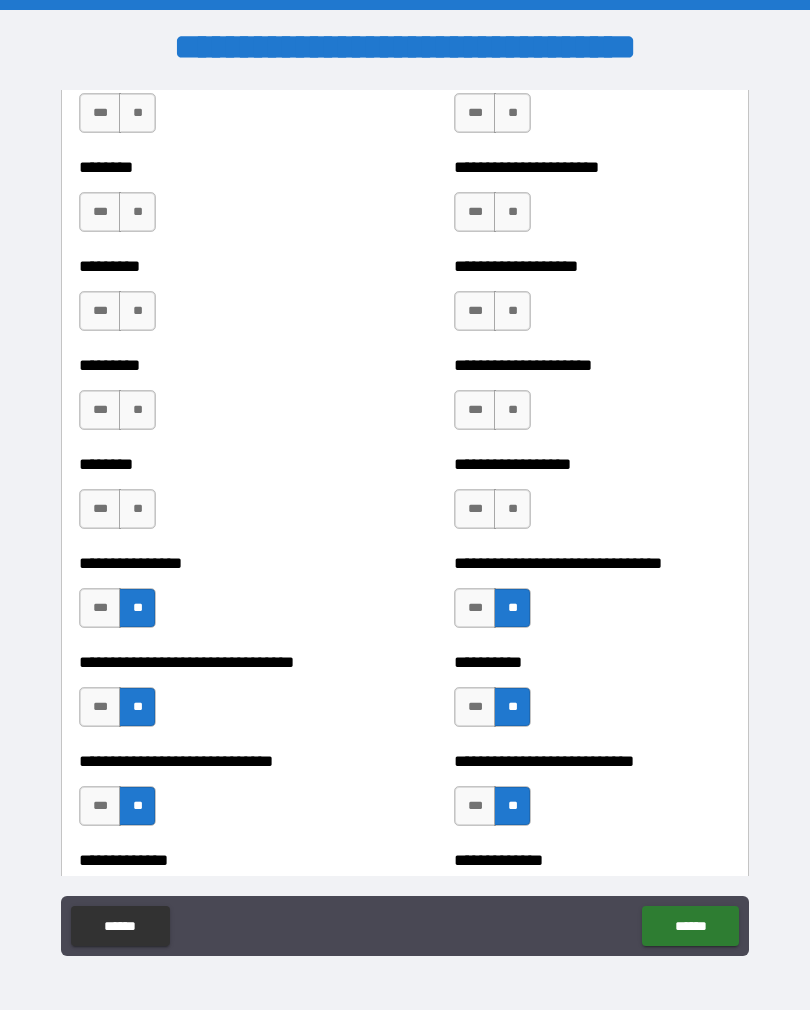 scroll, scrollTop: 7066, scrollLeft: 0, axis: vertical 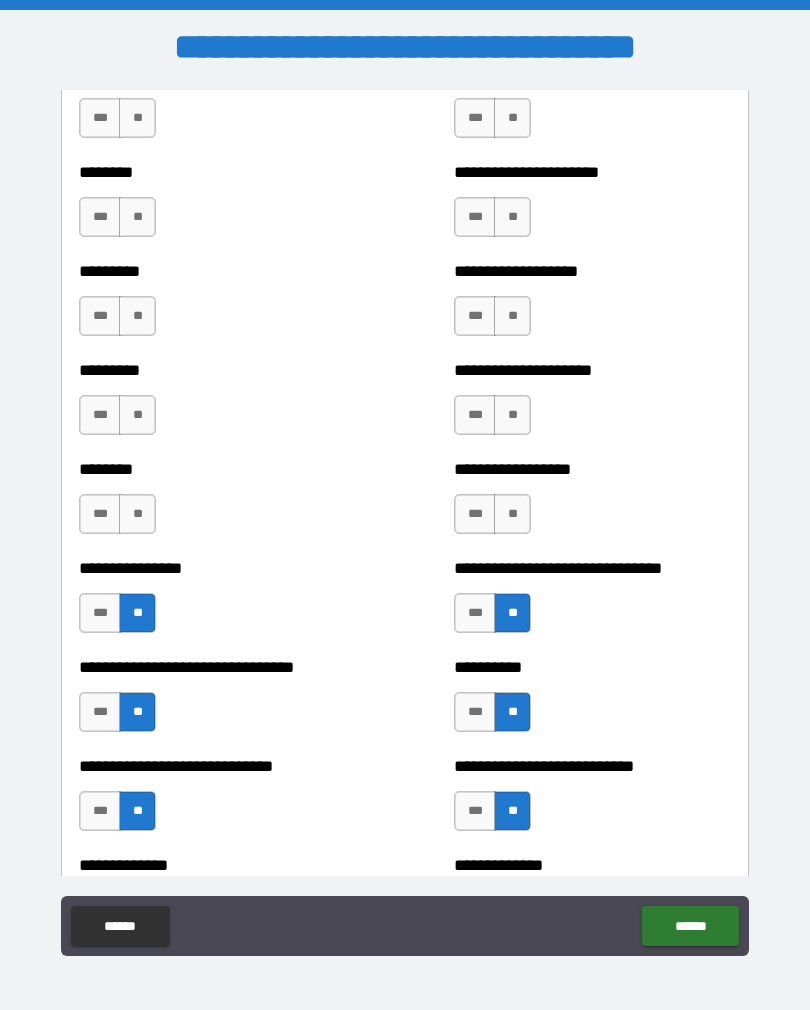 click on "**" at bounding box center (137, 514) 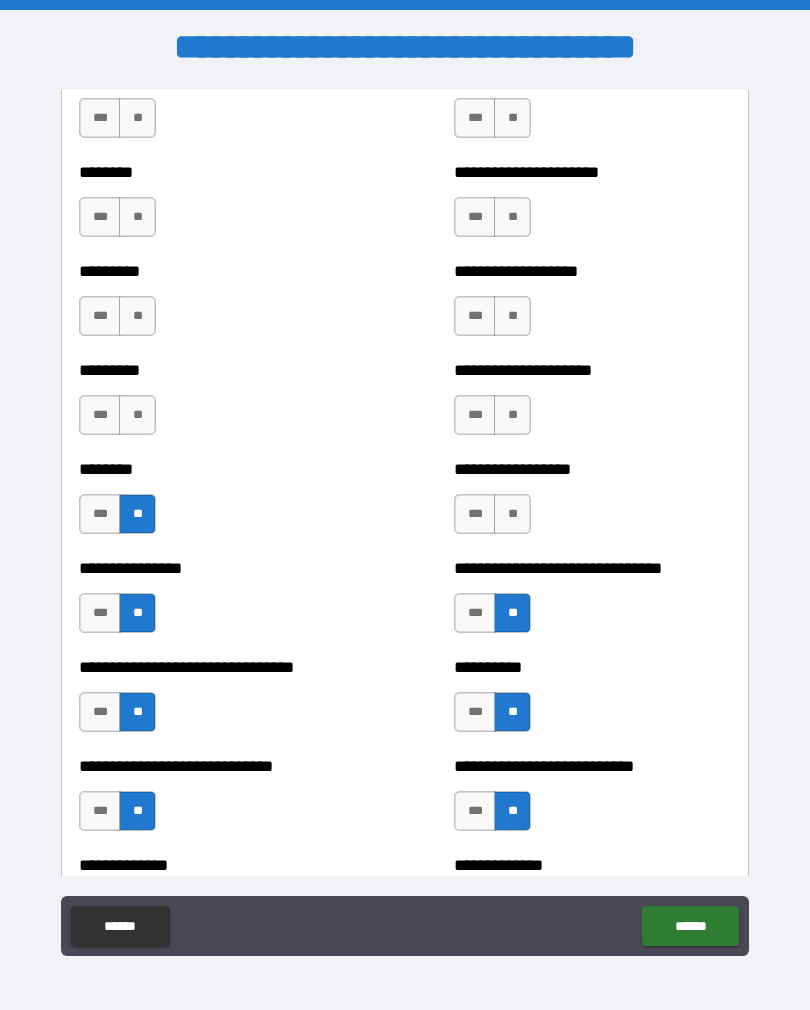 click on "**" at bounding box center (512, 514) 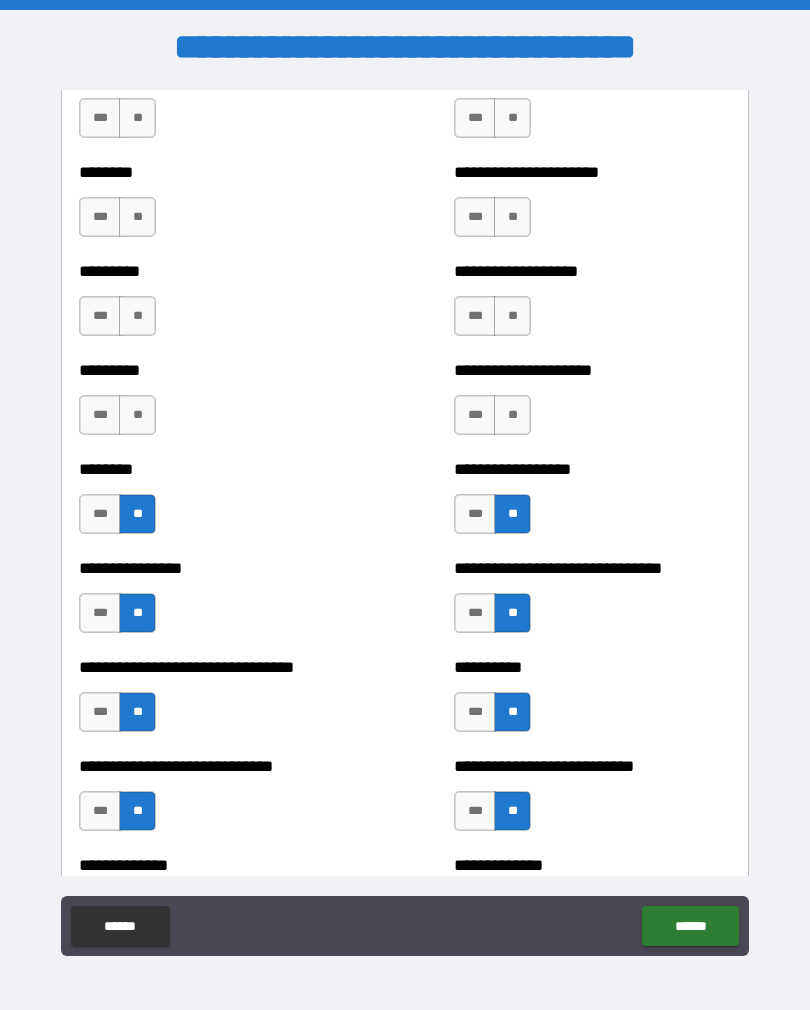 click on "**" at bounding box center (512, 415) 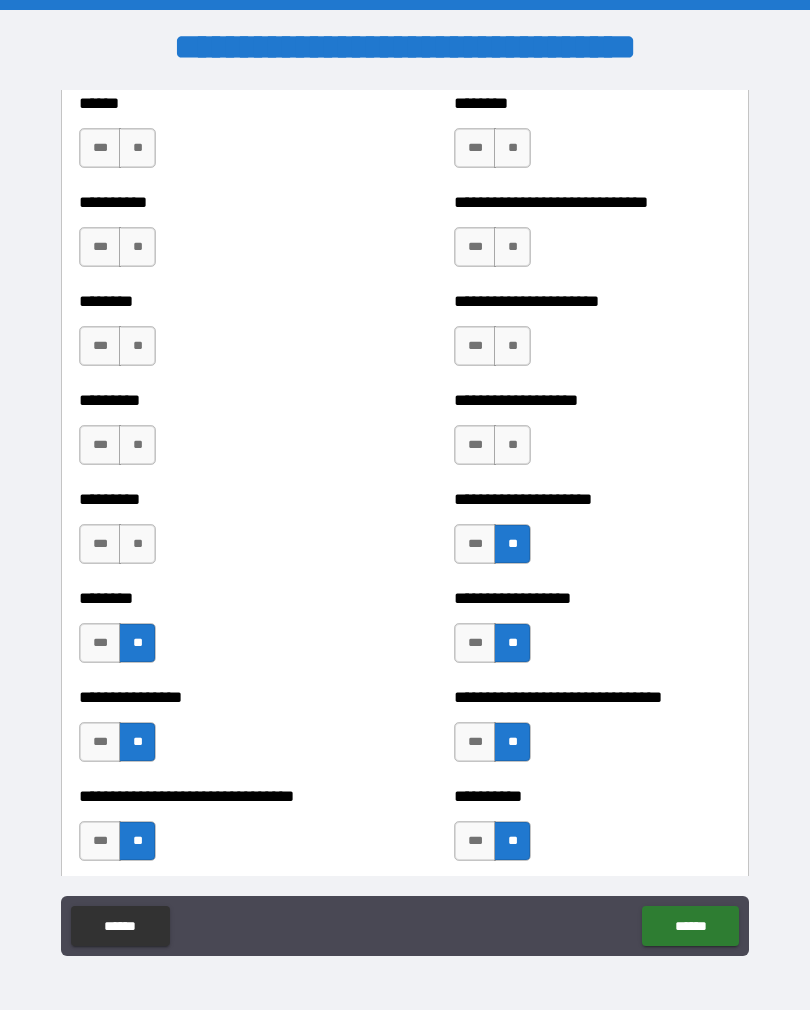 scroll, scrollTop: 6936, scrollLeft: 0, axis: vertical 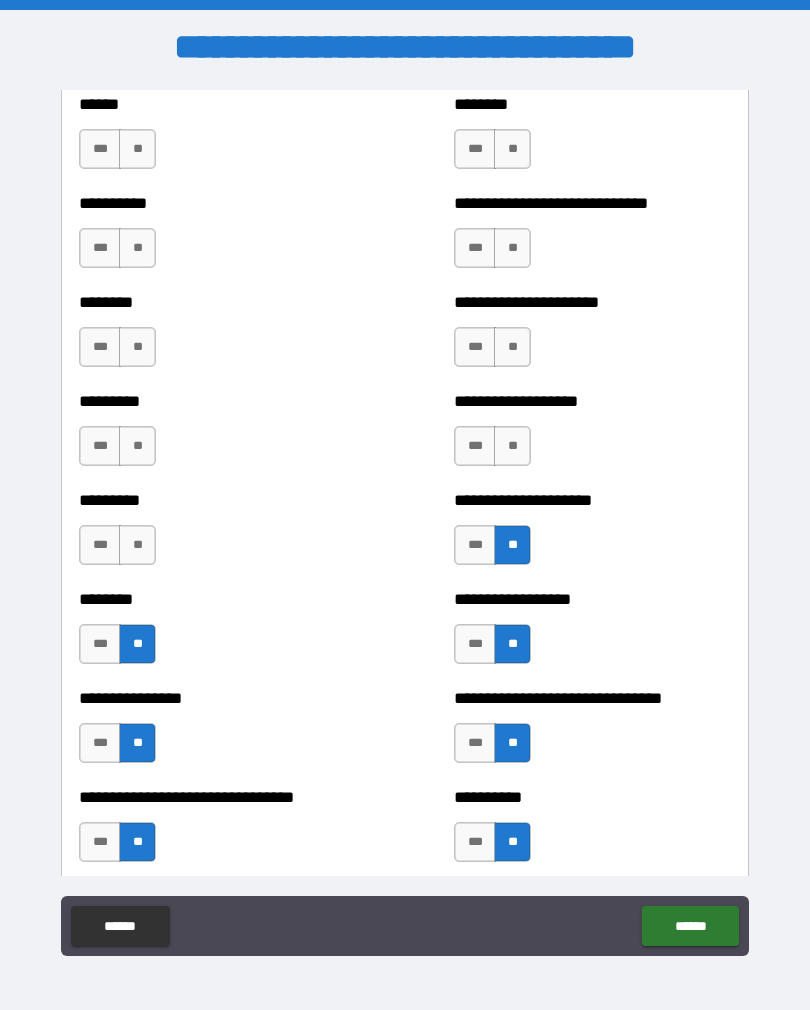 click on "**" at bounding box center [137, 545] 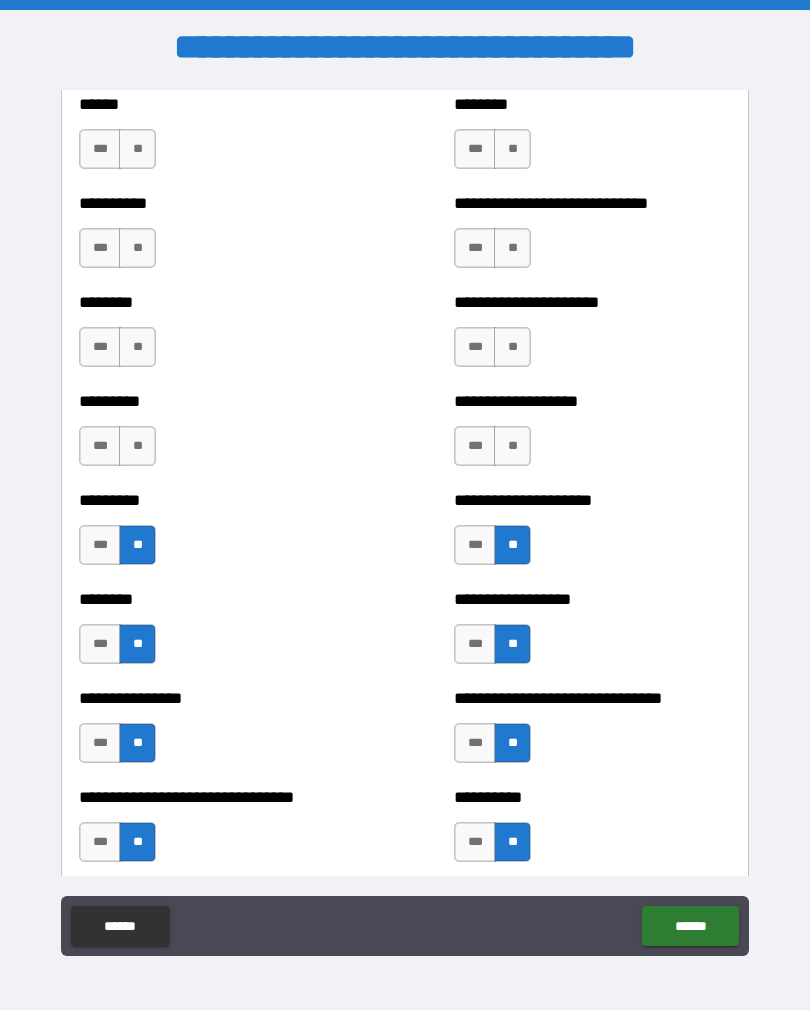 click on "**" at bounding box center [137, 446] 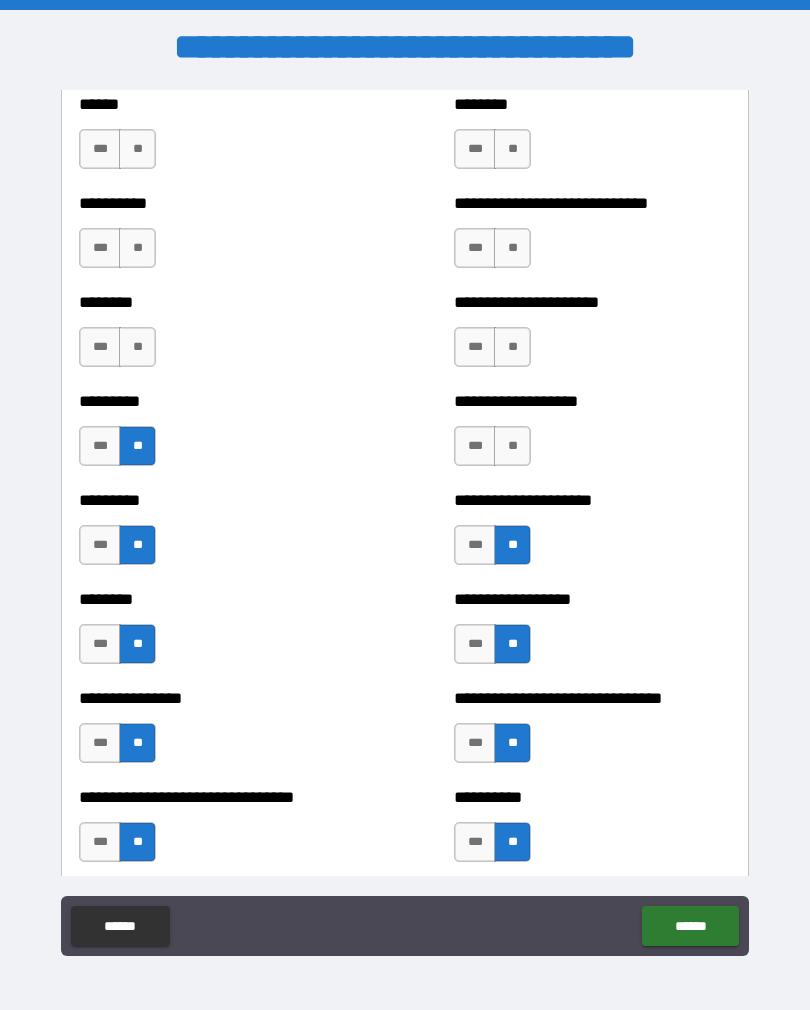 click on "**" at bounding box center (512, 446) 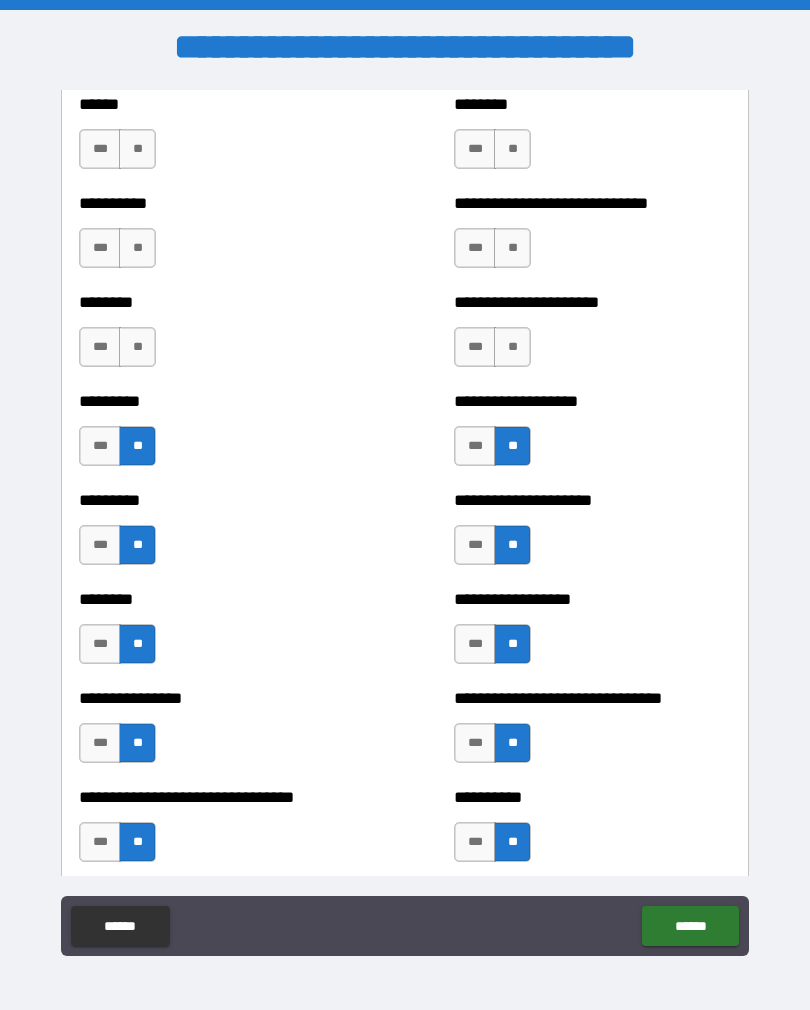 click on "**" at bounding box center [512, 347] 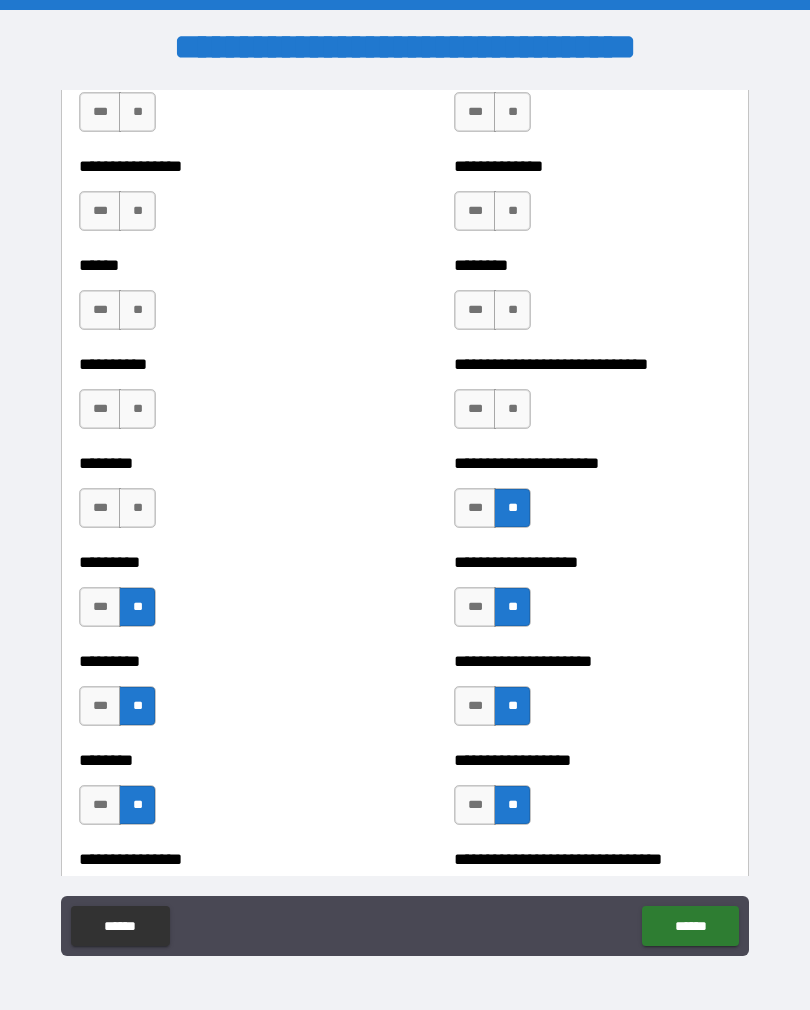 scroll, scrollTop: 6762, scrollLeft: 0, axis: vertical 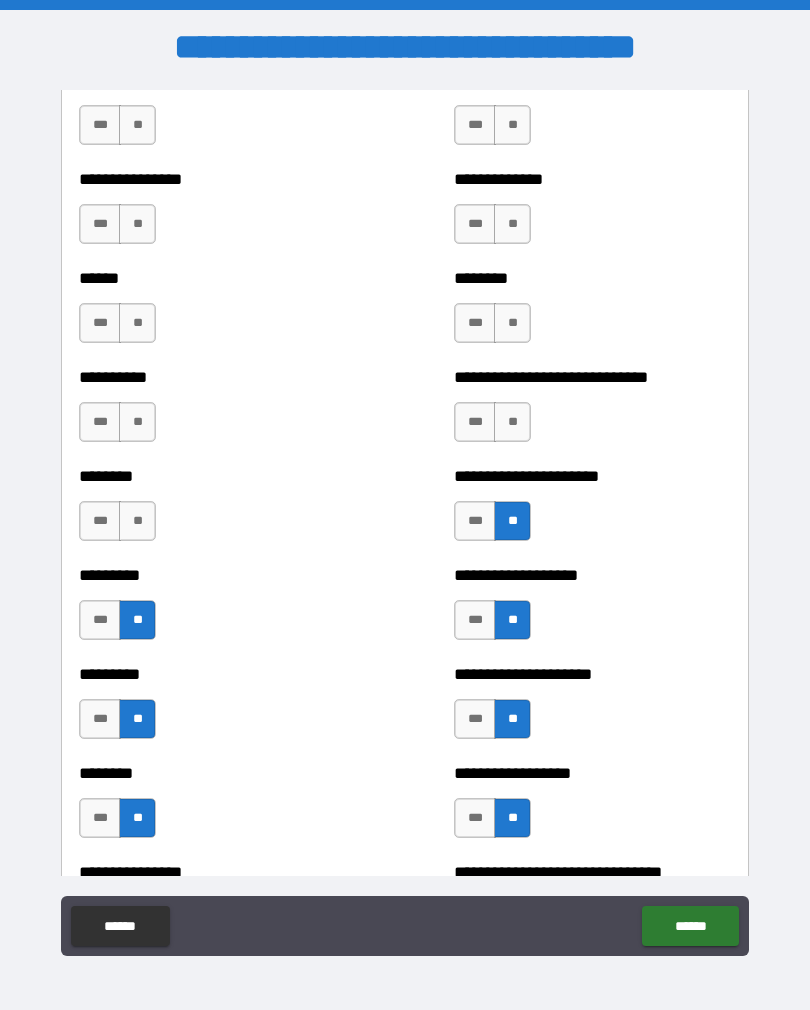 click on "**" at bounding box center [137, 521] 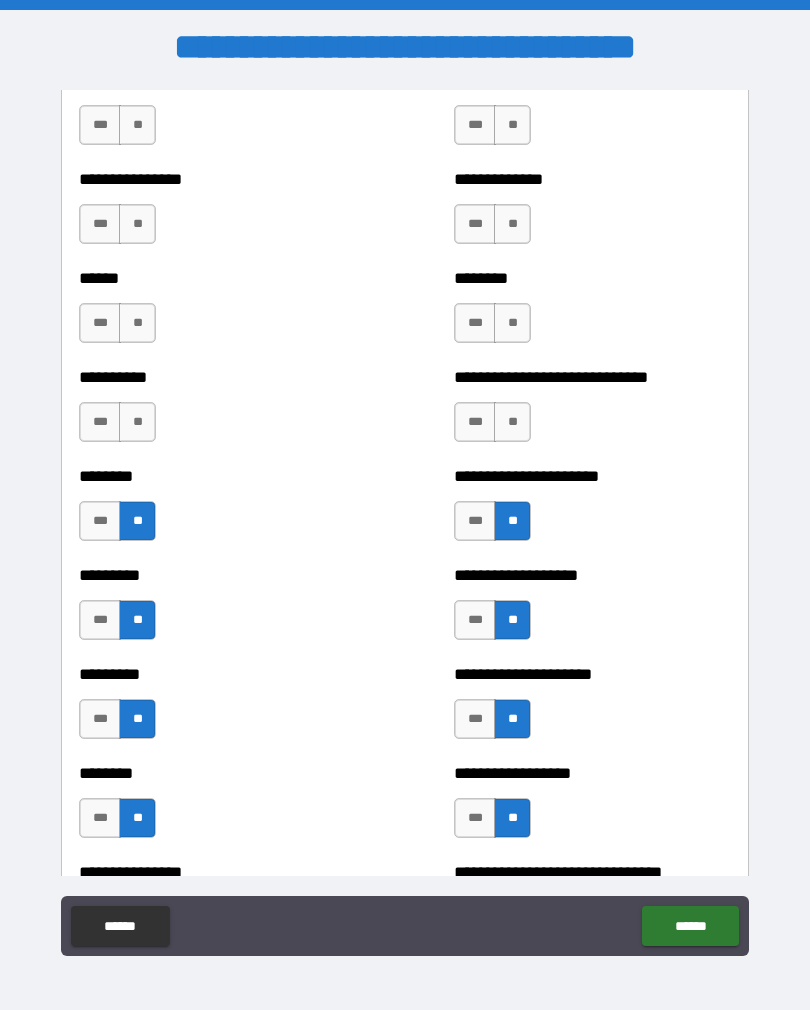 click on "**" at bounding box center [137, 422] 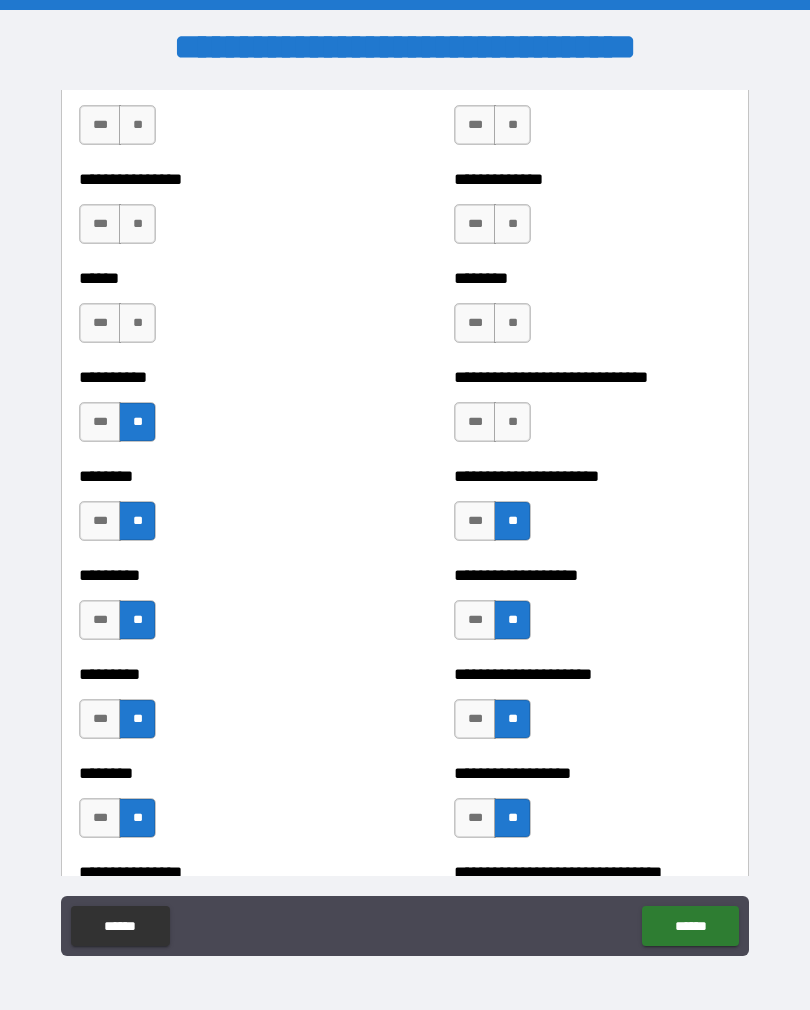 click on "**" at bounding box center [512, 422] 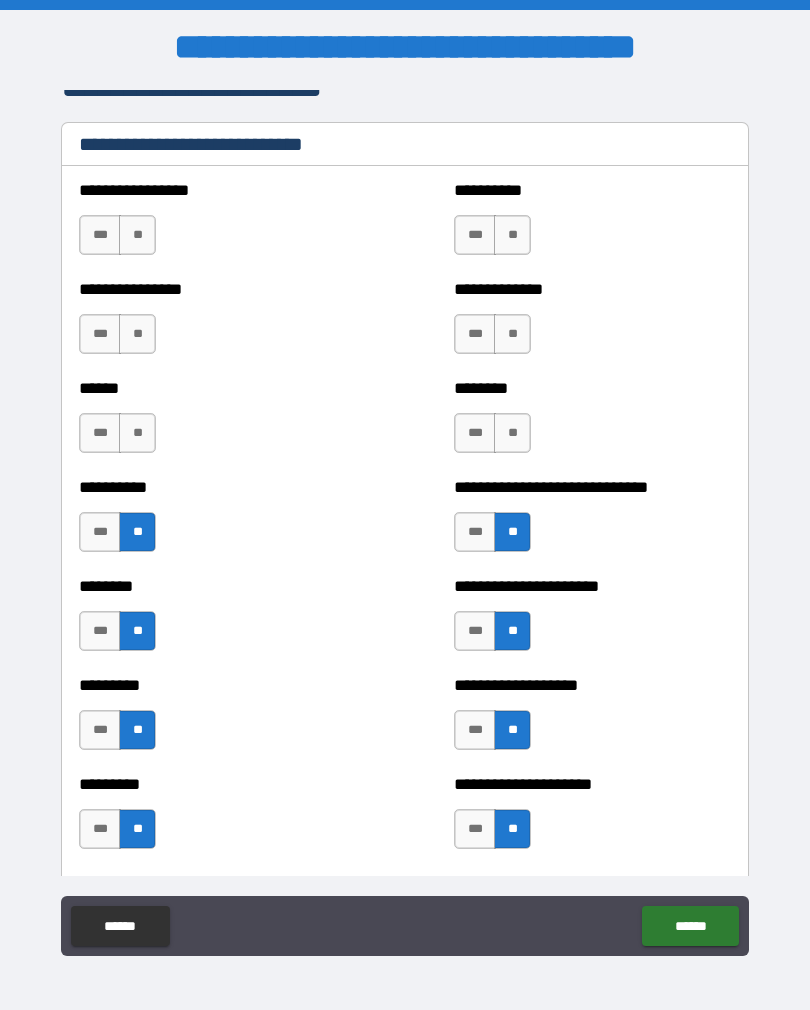 scroll, scrollTop: 6654, scrollLeft: 0, axis: vertical 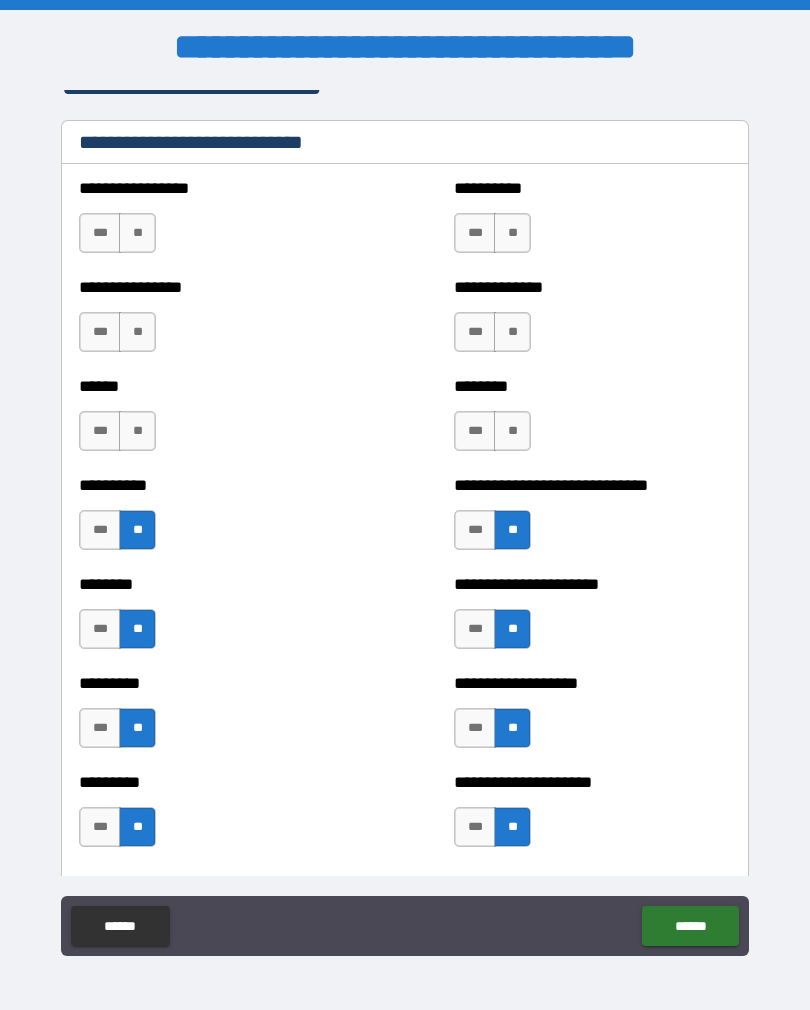 click on "**" at bounding box center (512, 431) 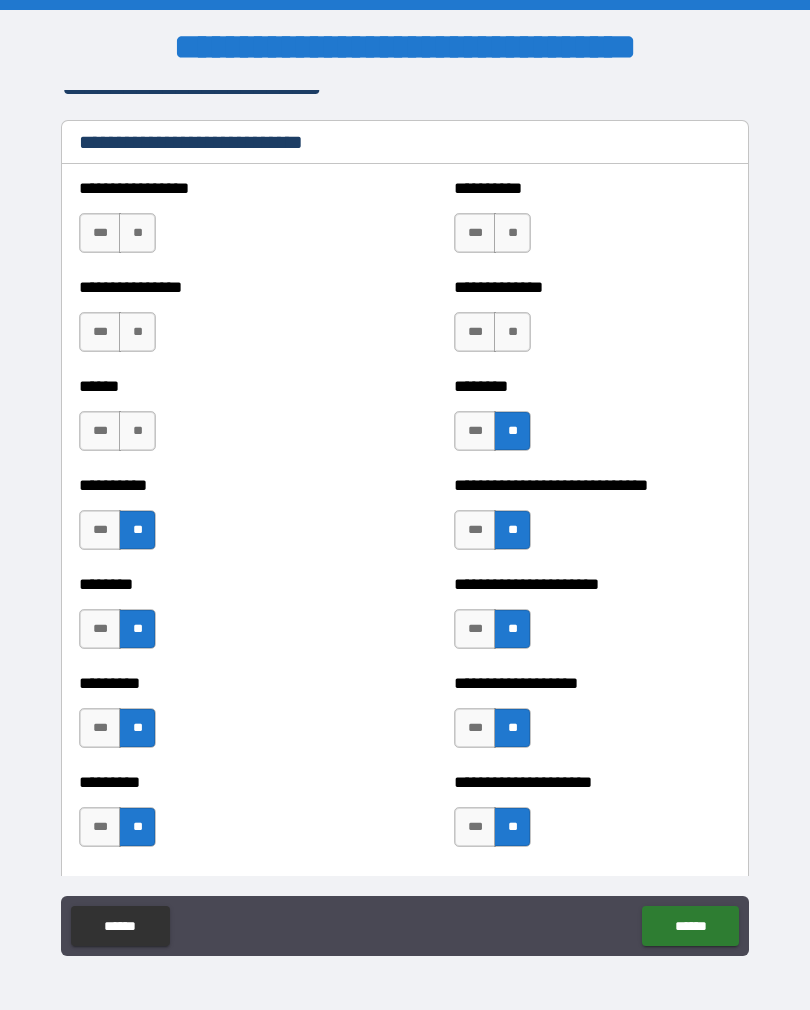 click on "**" at bounding box center [137, 431] 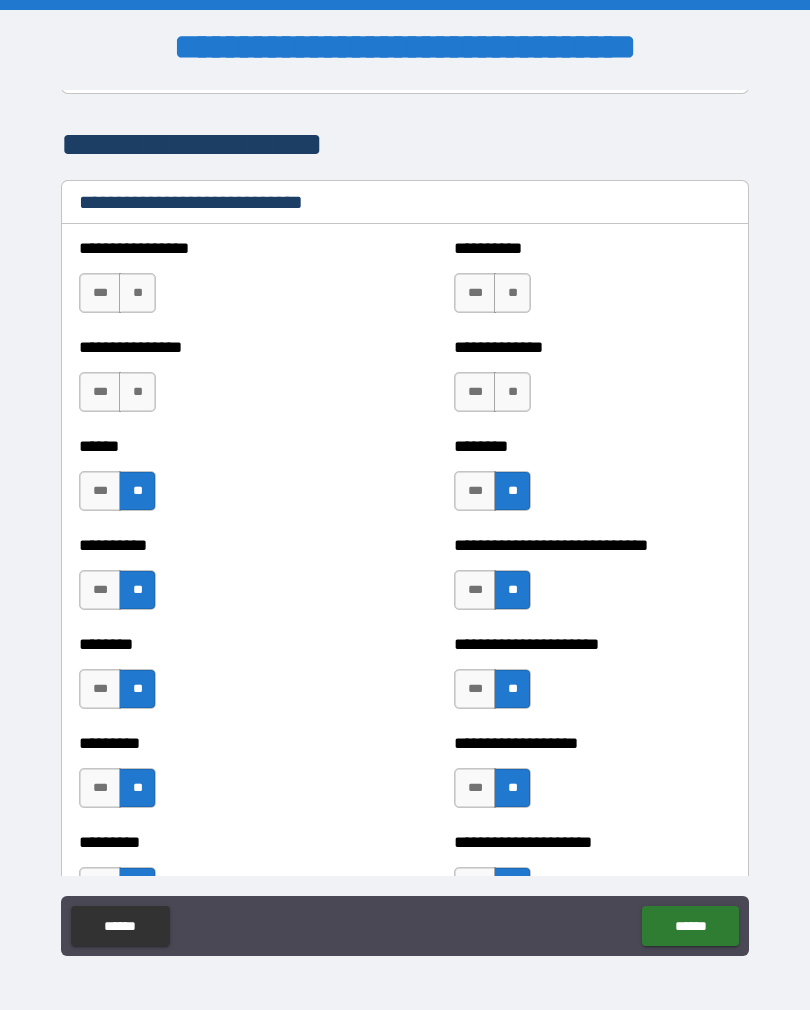 scroll, scrollTop: 6593, scrollLeft: 0, axis: vertical 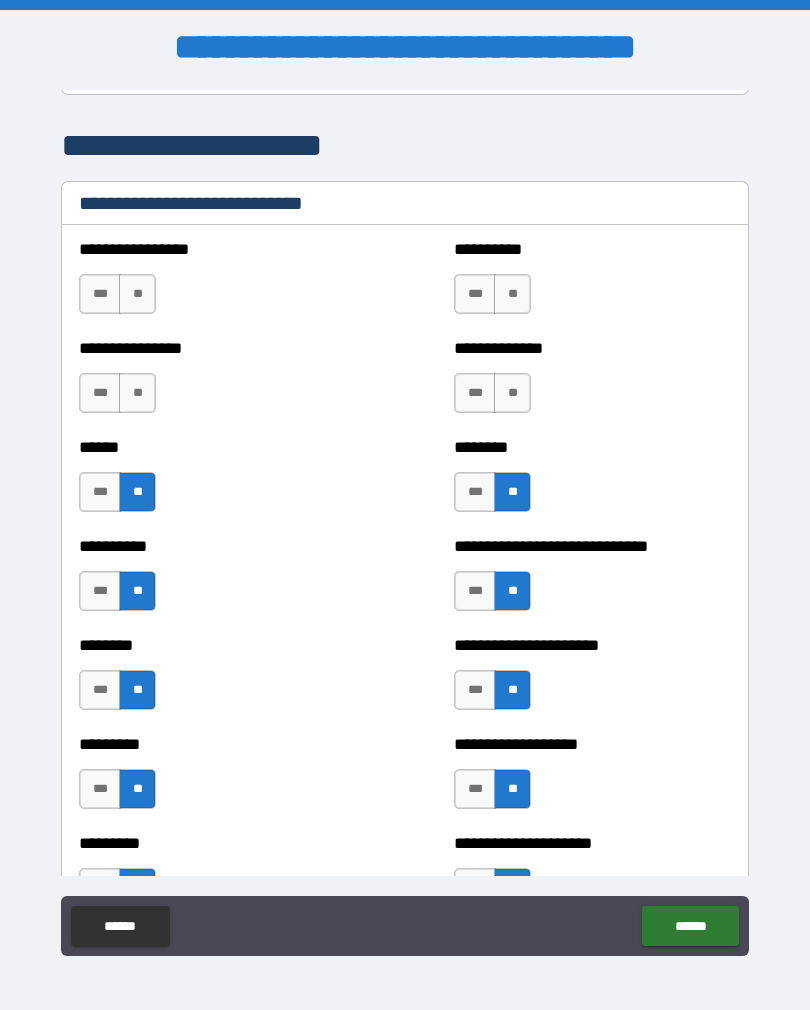 click on "**" at bounding box center (512, 393) 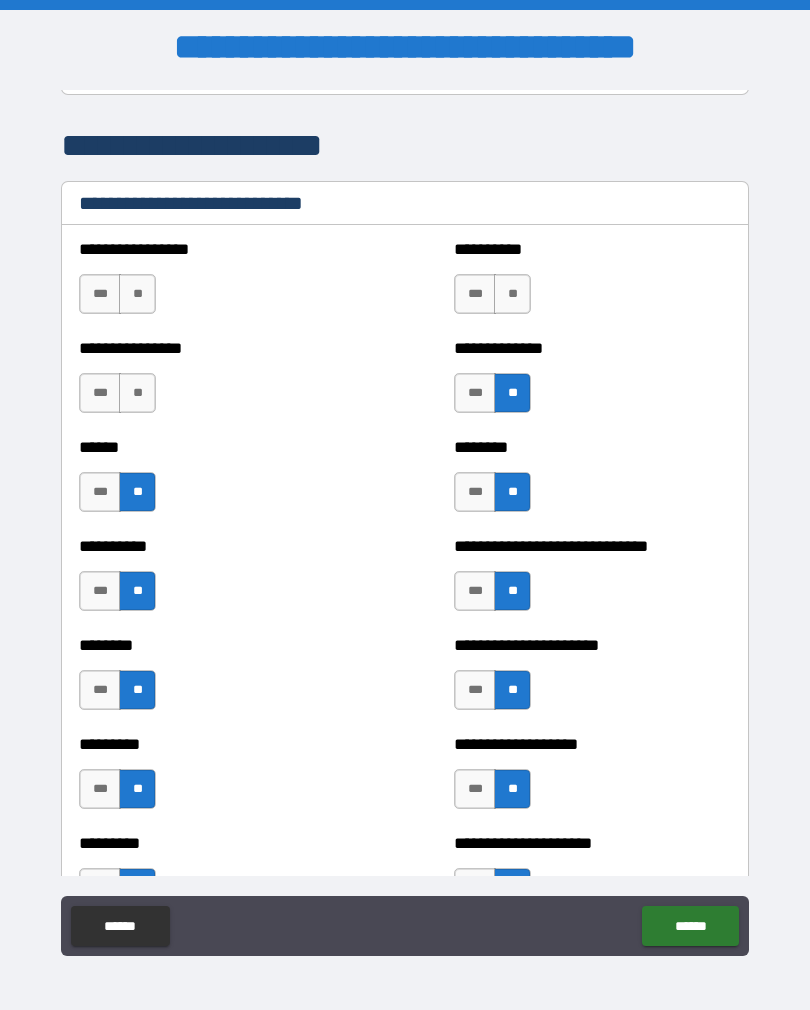 click on "**" at bounding box center [512, 294] 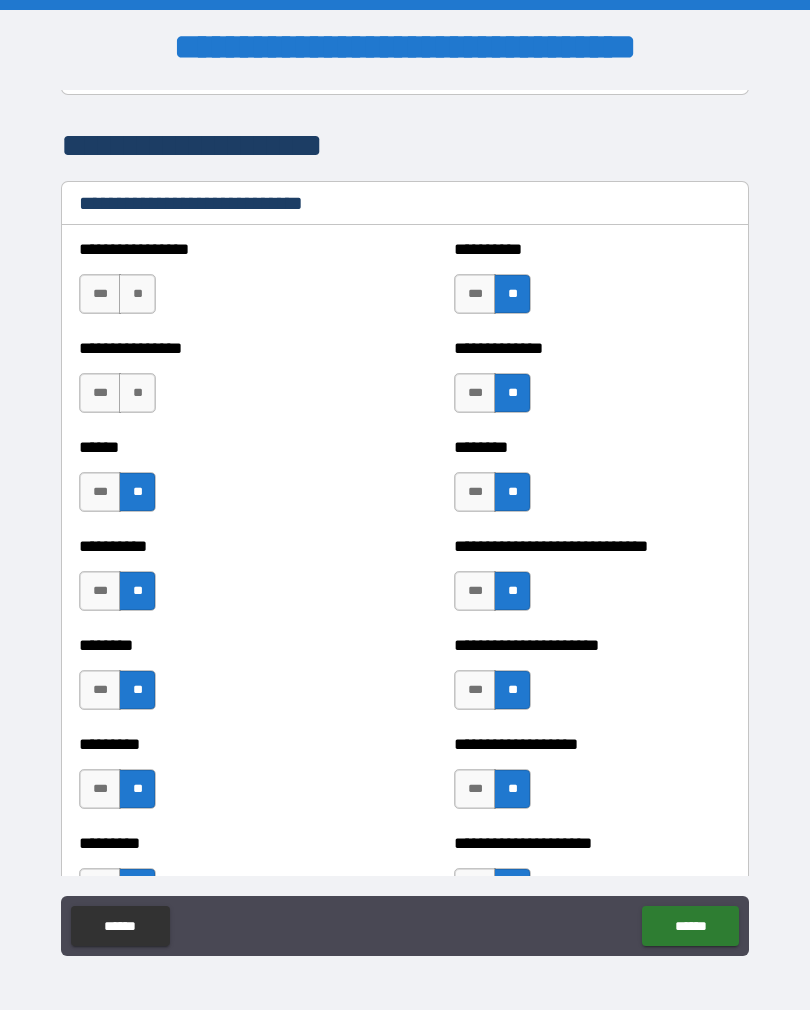 click on "**" at bounding box center (137, 294) 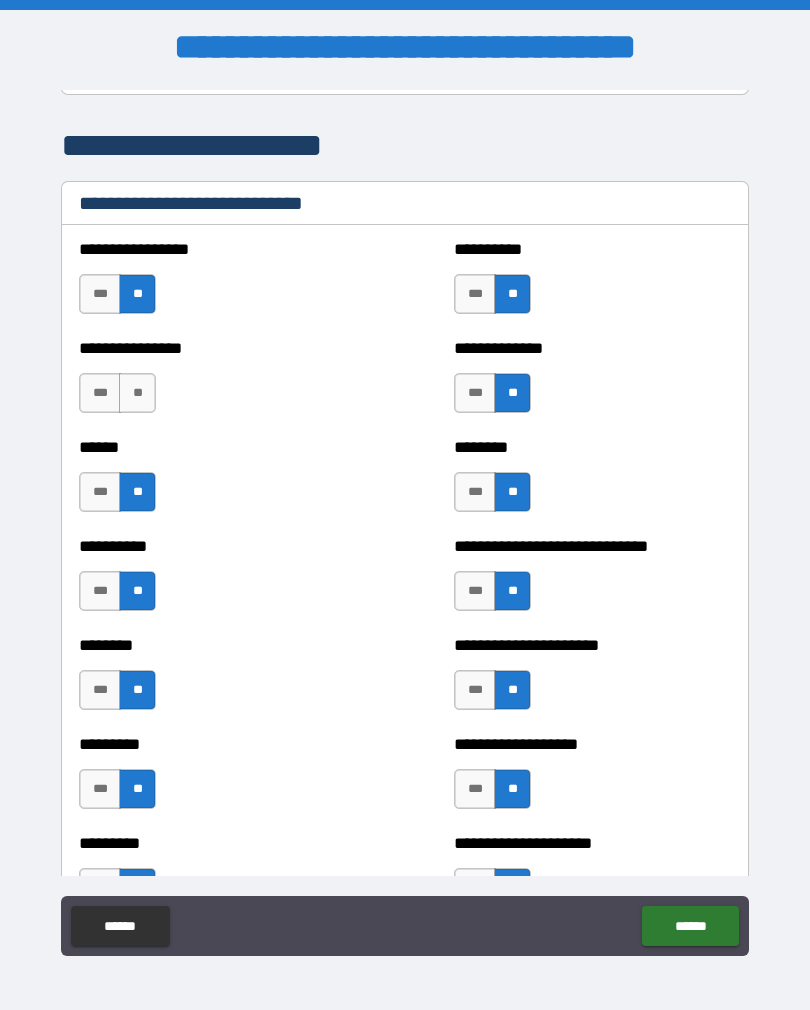 click on "**" at bounding box center [137, 393] 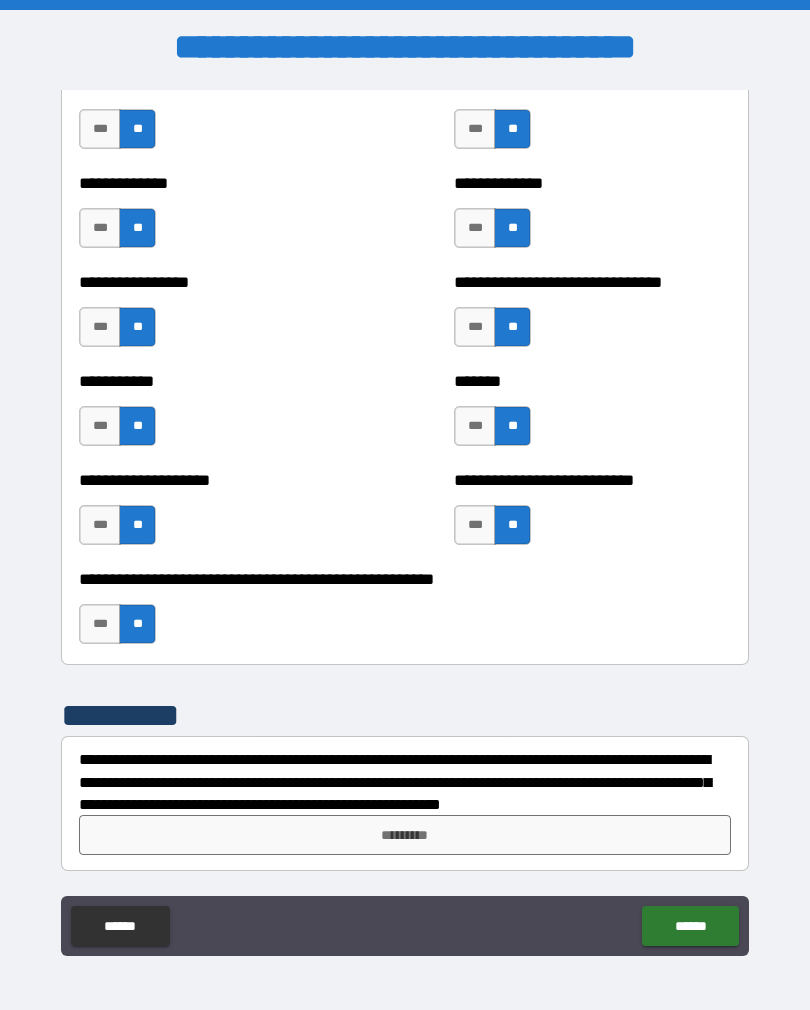 scroll, scrollTop: 7748, scrollLeft: 0, axis: vertical 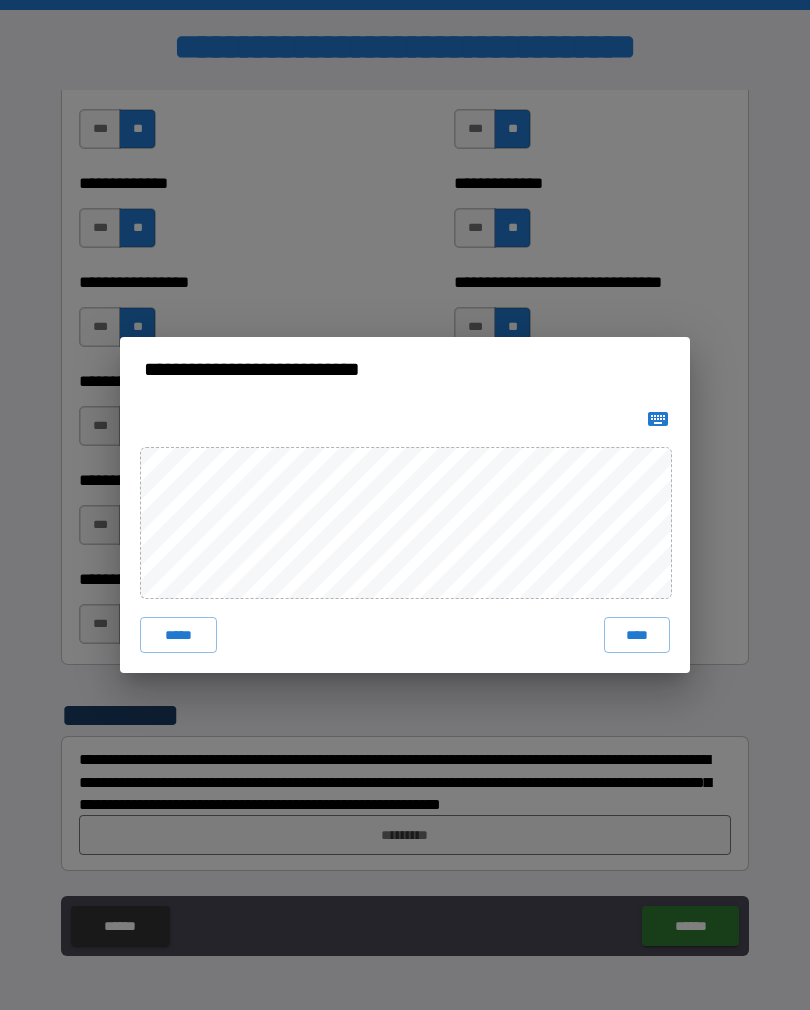 click on "****" at bounding box center [637, 635] 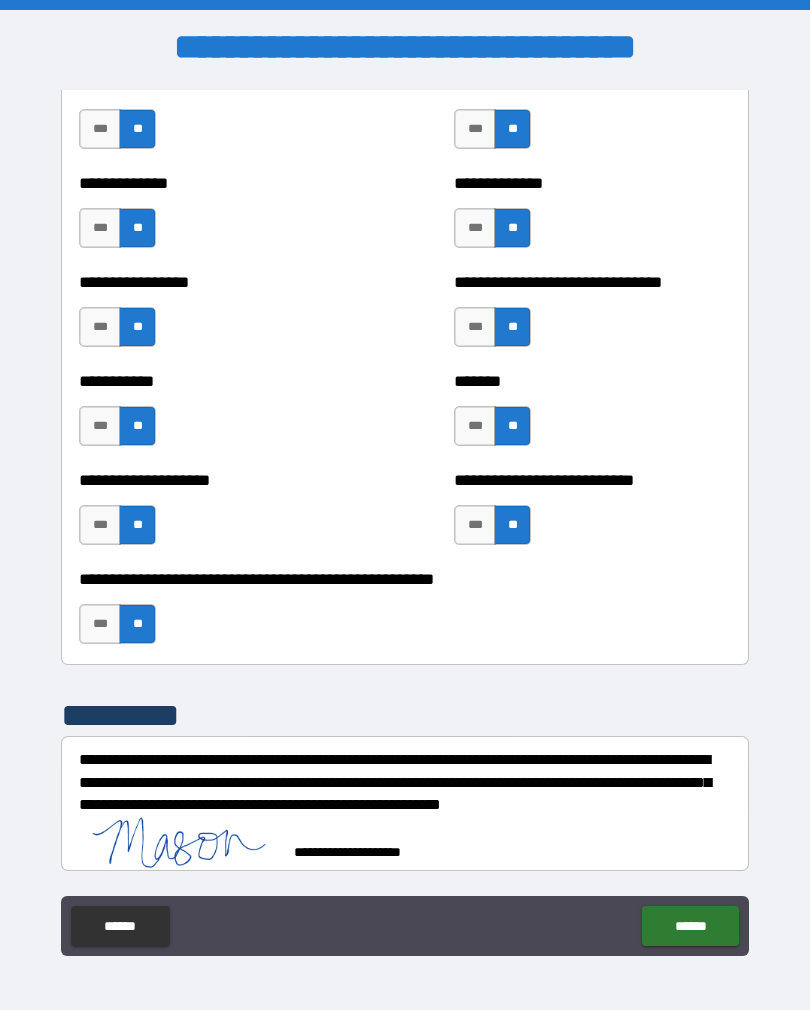 scroll, scrollTop: 7738, scrollLeft: 0, axis: vertical 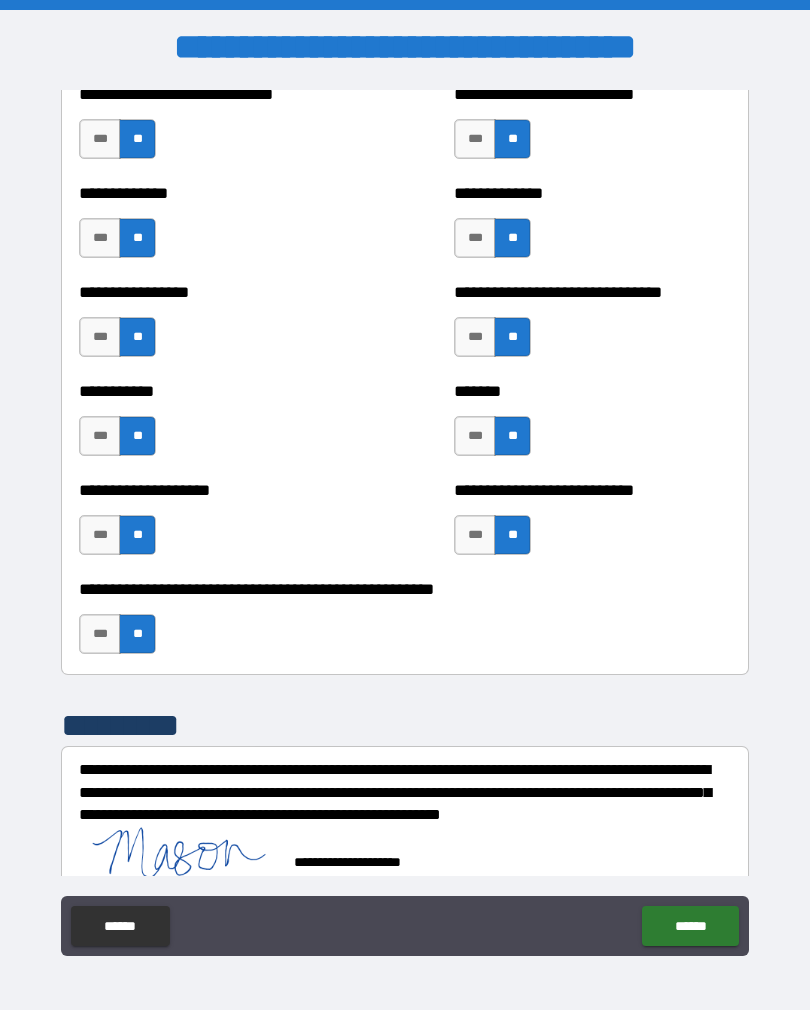 click on "******" at bounding box center [690, 926] 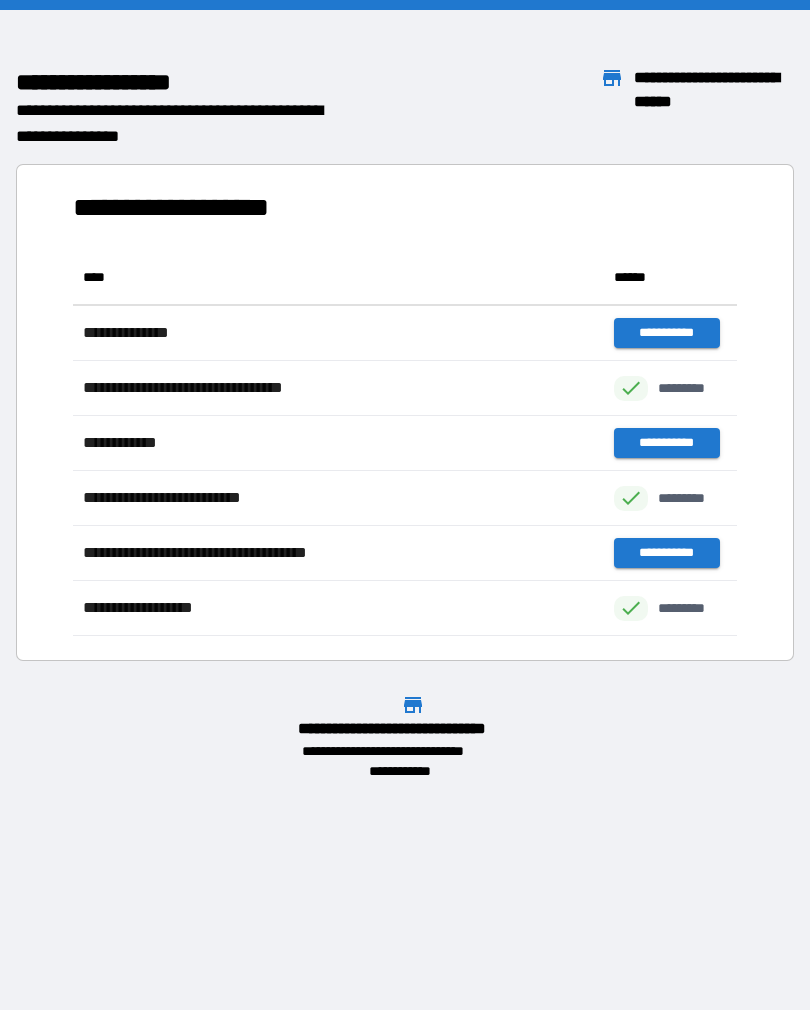 scroll, scrollTop: 1, scrollLeft: 1, axis: both 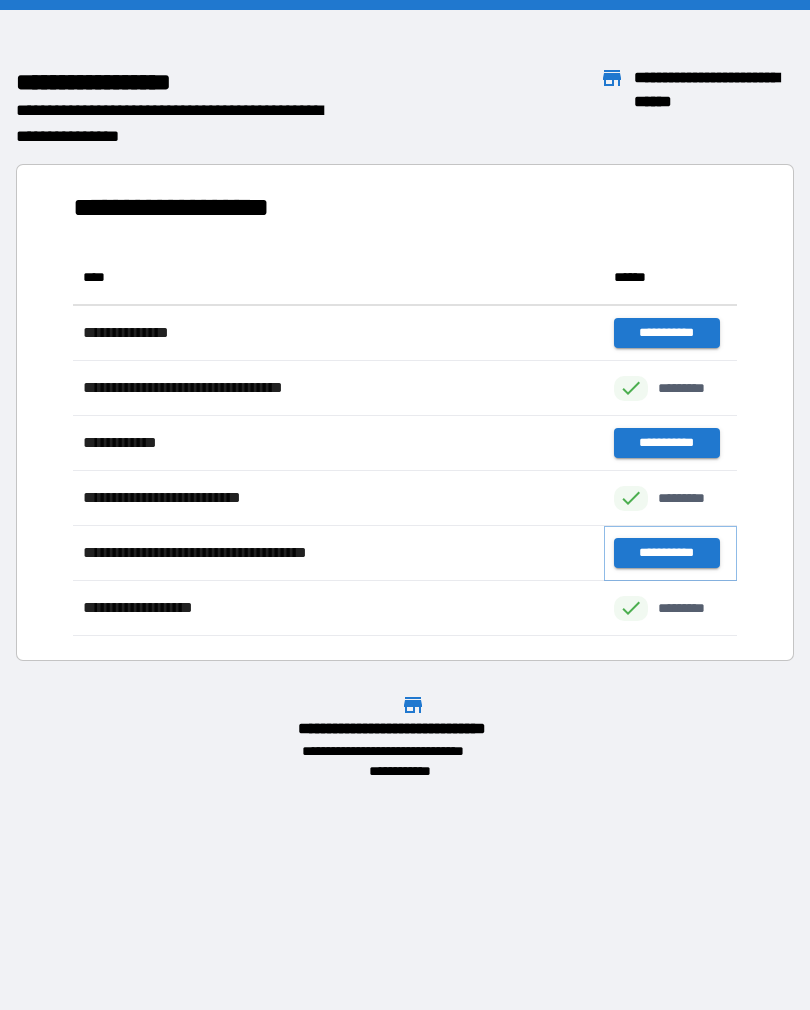 click on "**********" at bounding box center (666, 553) 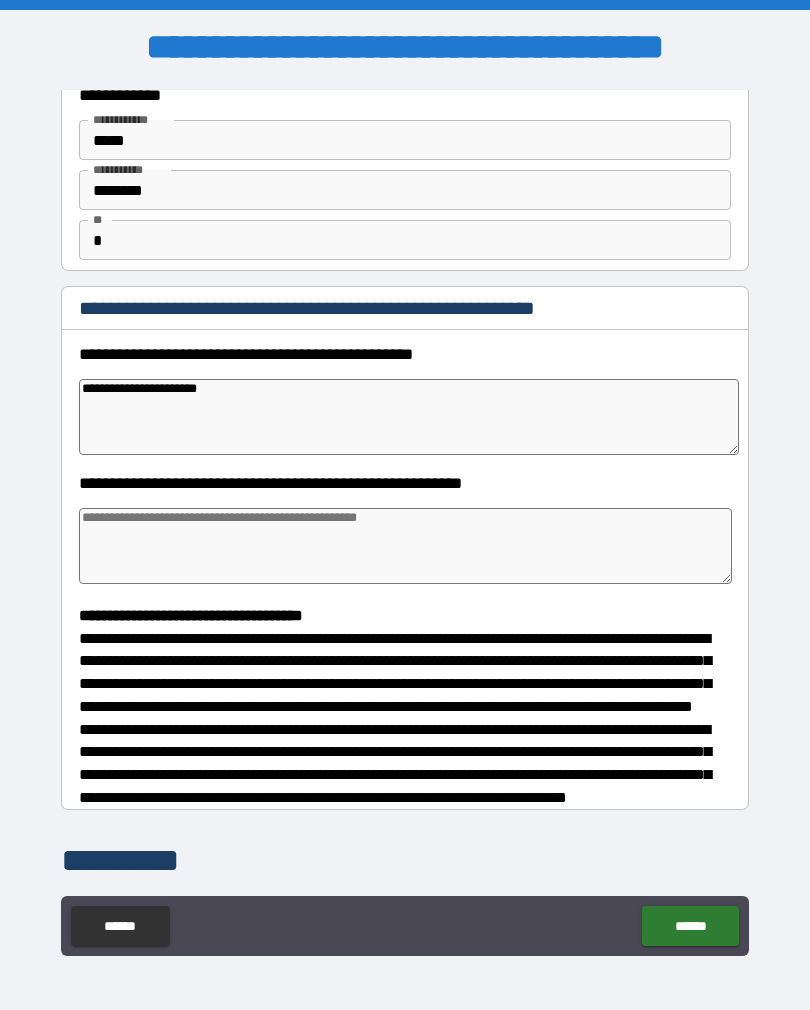 scroll, scrollTop: 64, scrollLeft: 0, axis: vertical 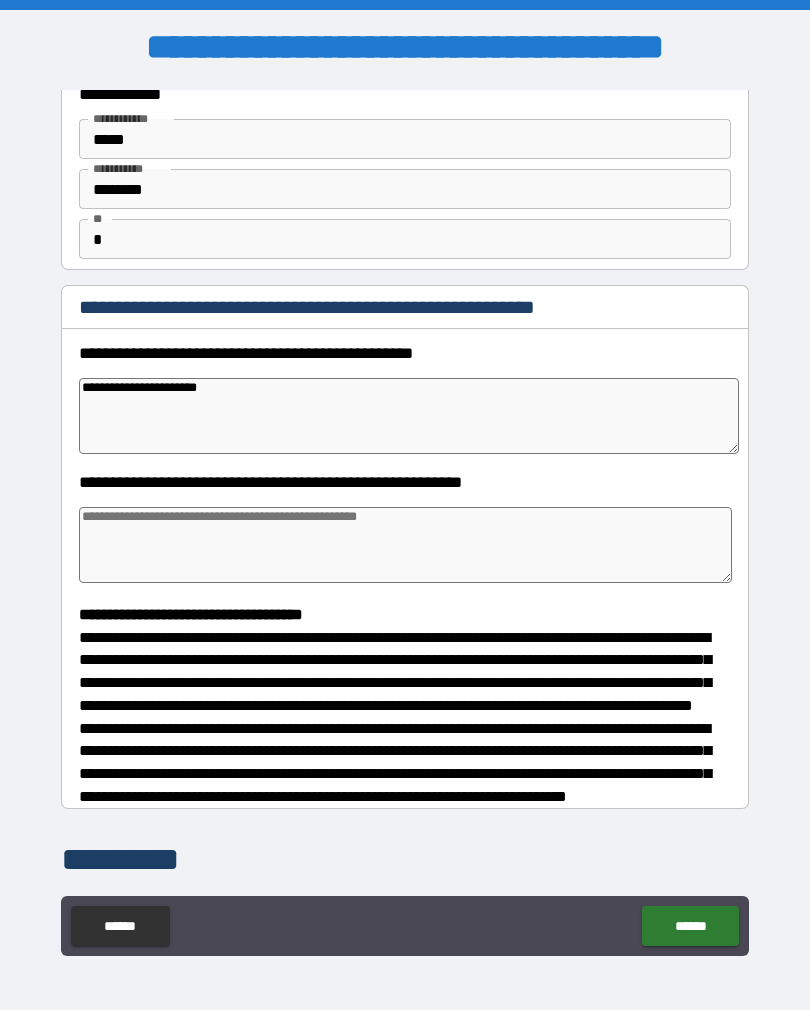 click on "**********" at bounding box center (409, 416) 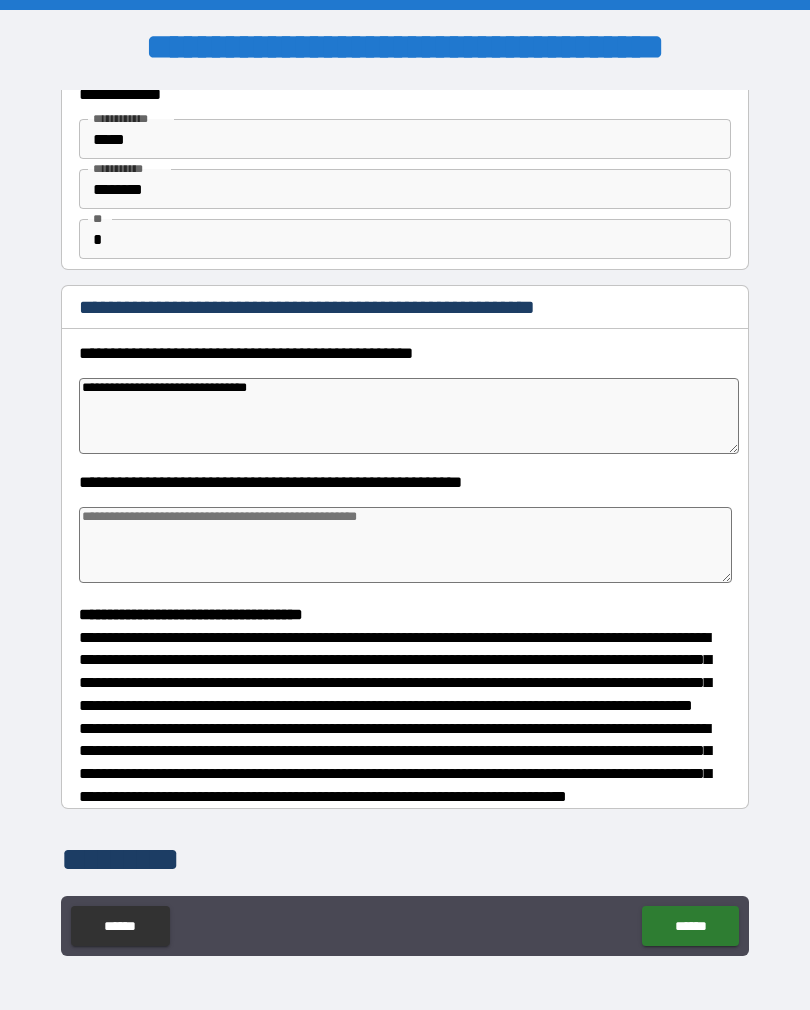 click at bounding box center [405, 545] 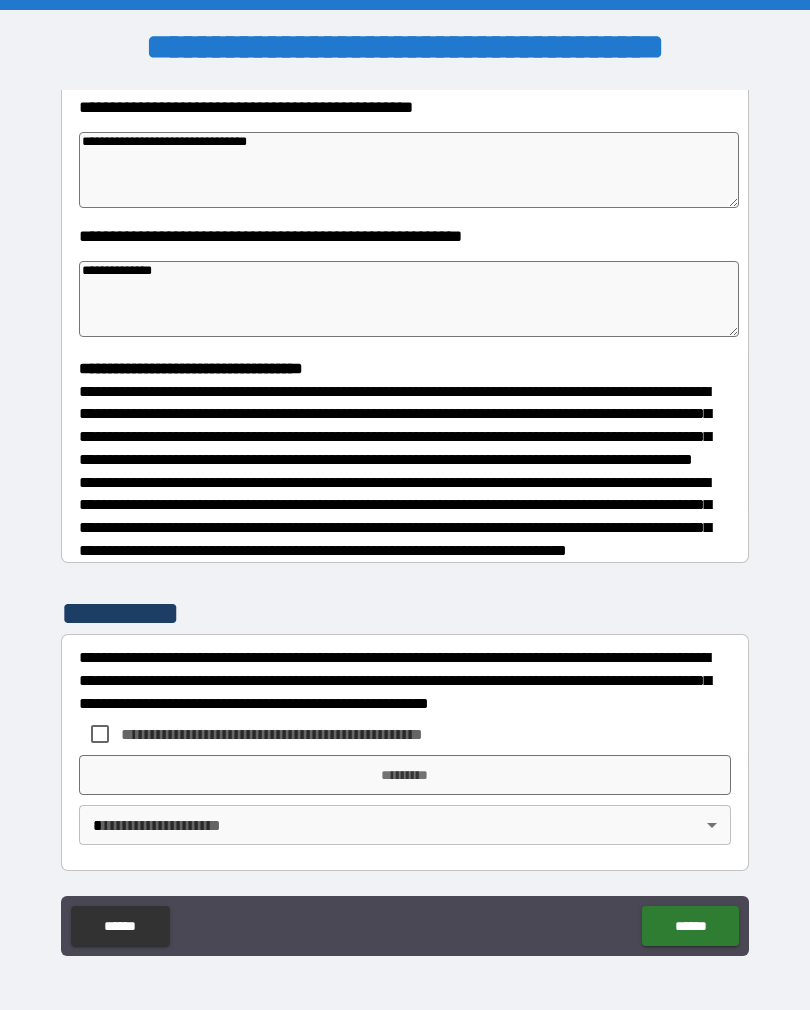 scroll, scrollTop: 348, scrollLeft: 0, axis: vertical 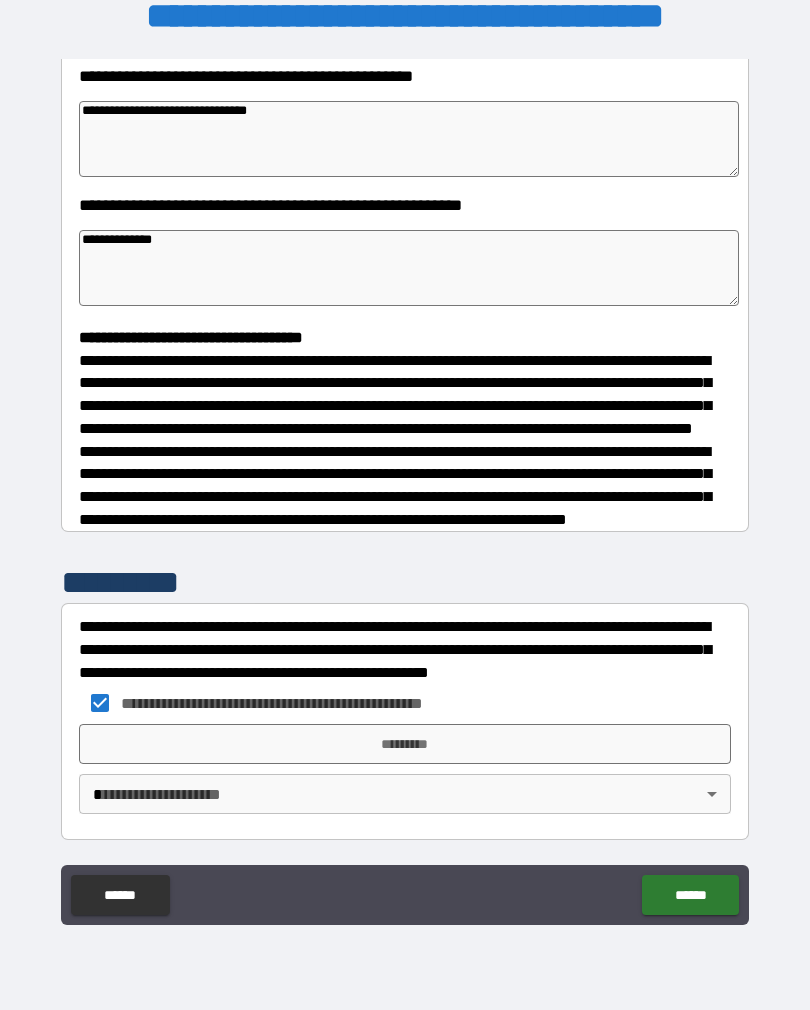 click on "*********" at bounding box center (405, 744) 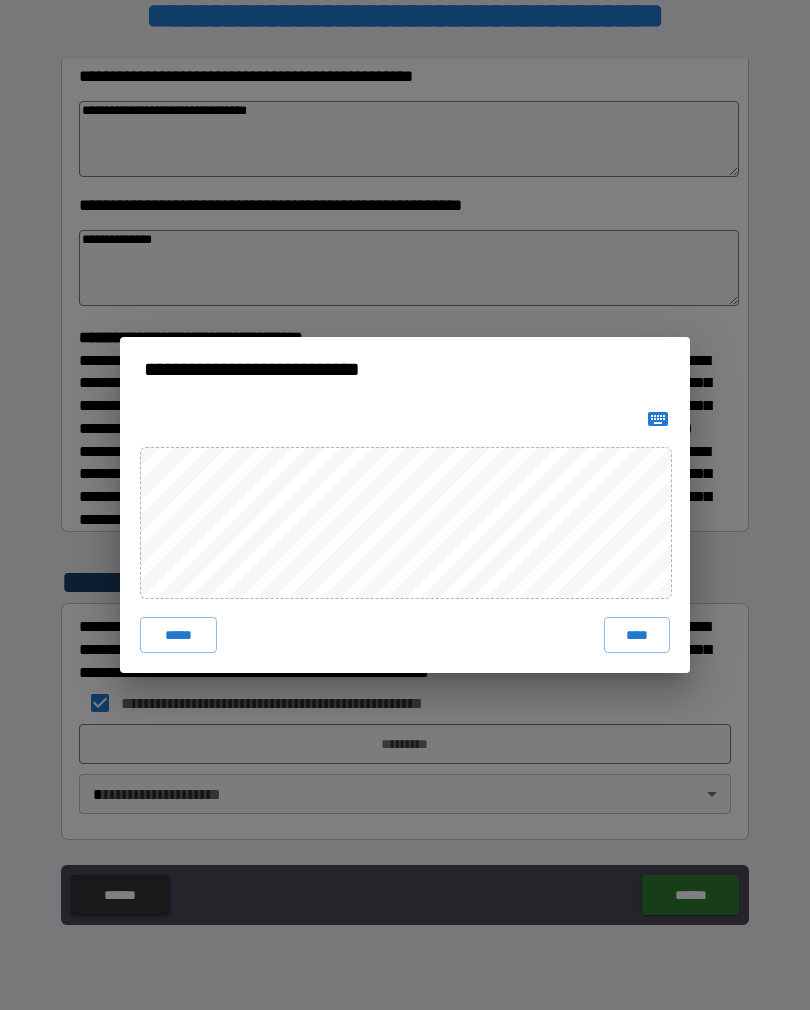 click on "****" at bounding box center [637, 635] 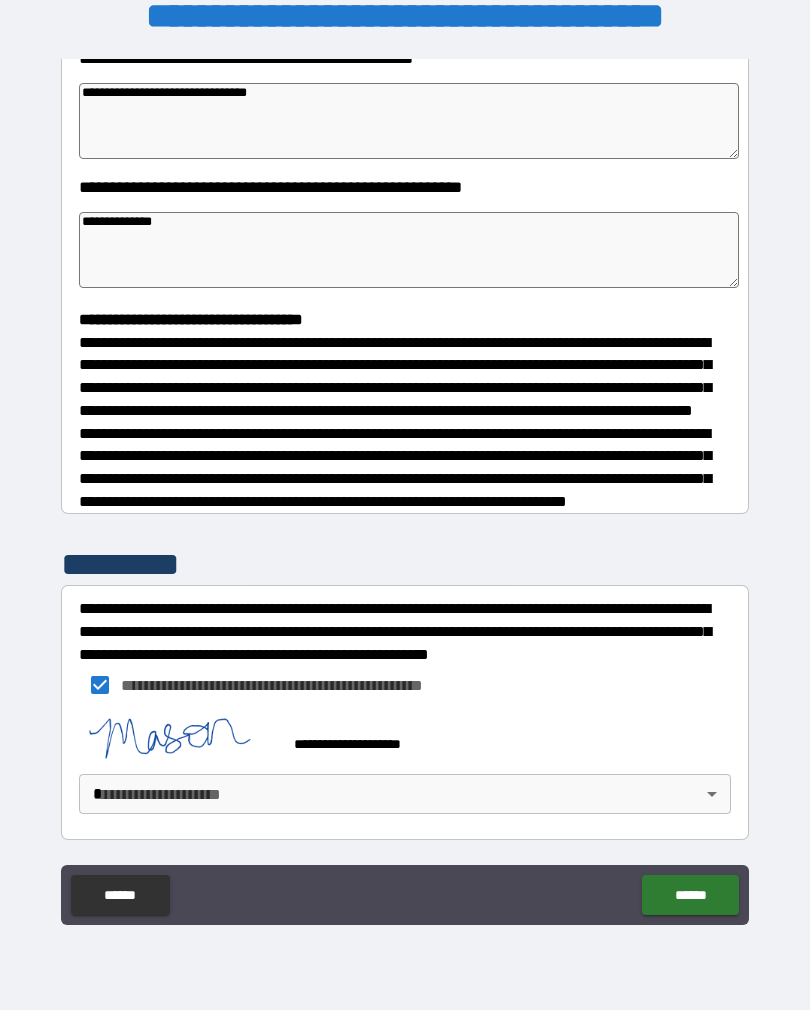 click on "**********" at bounding box center (405, 489) 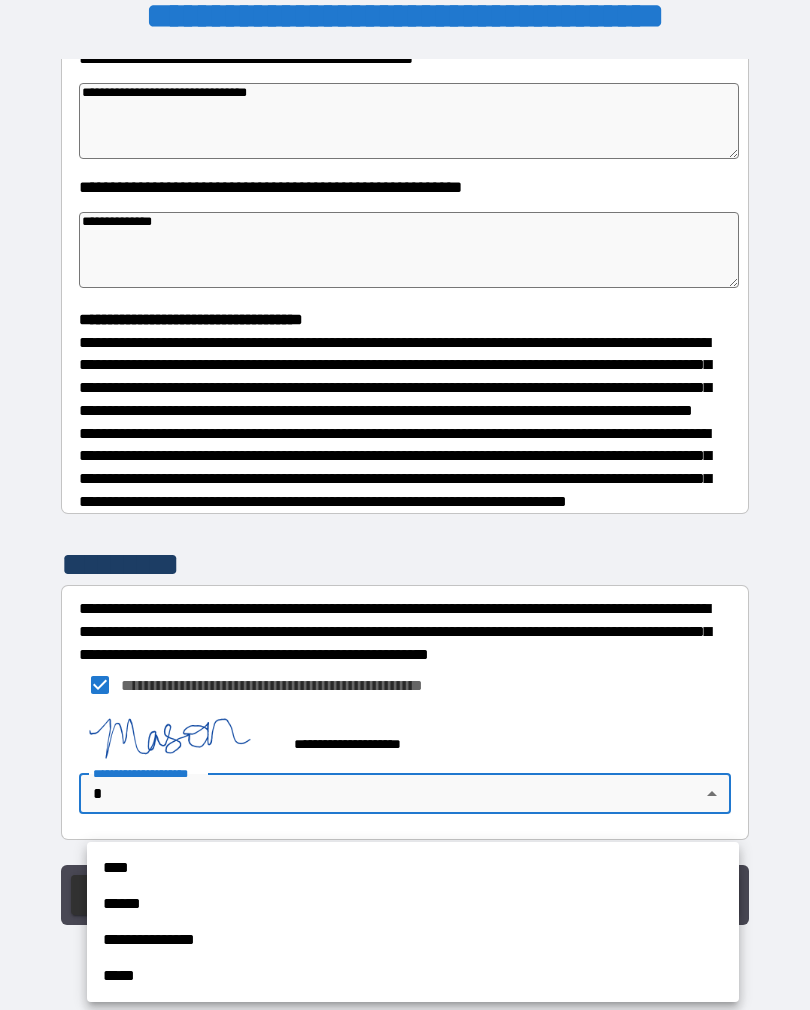 click on "****" at bounding box center [413, 868] 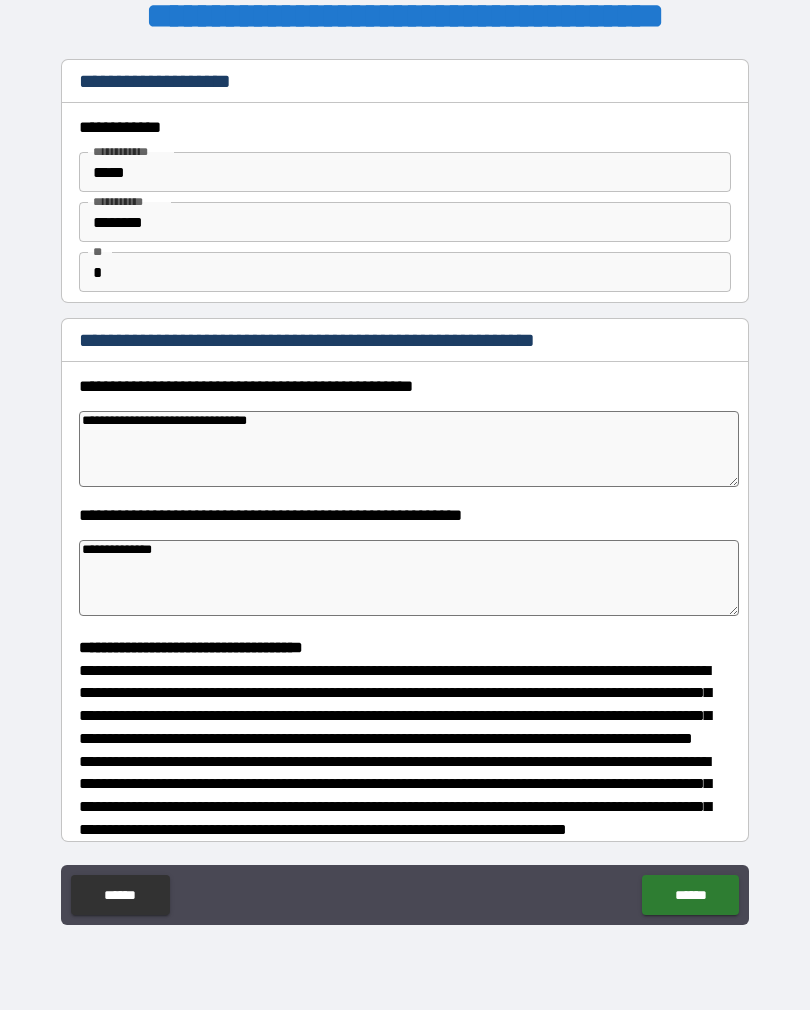scroll, scrollTop: 0, scrollLeft: 0, axis: both 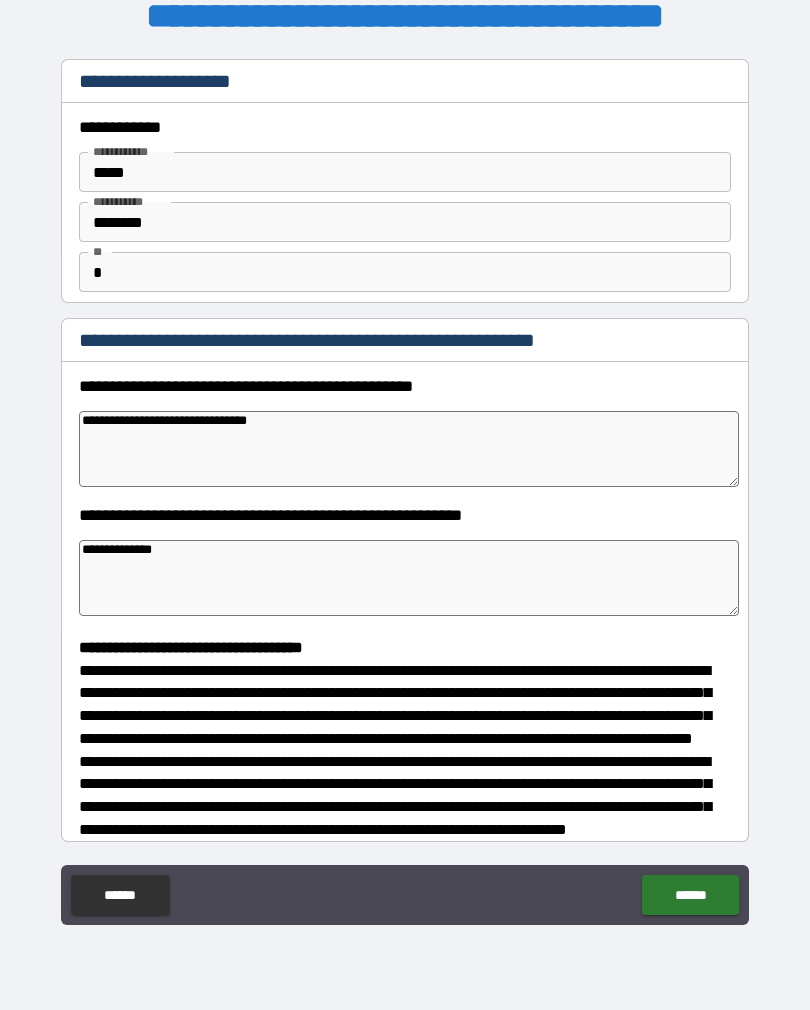 click on "**********" at bounding box center (409, 578) 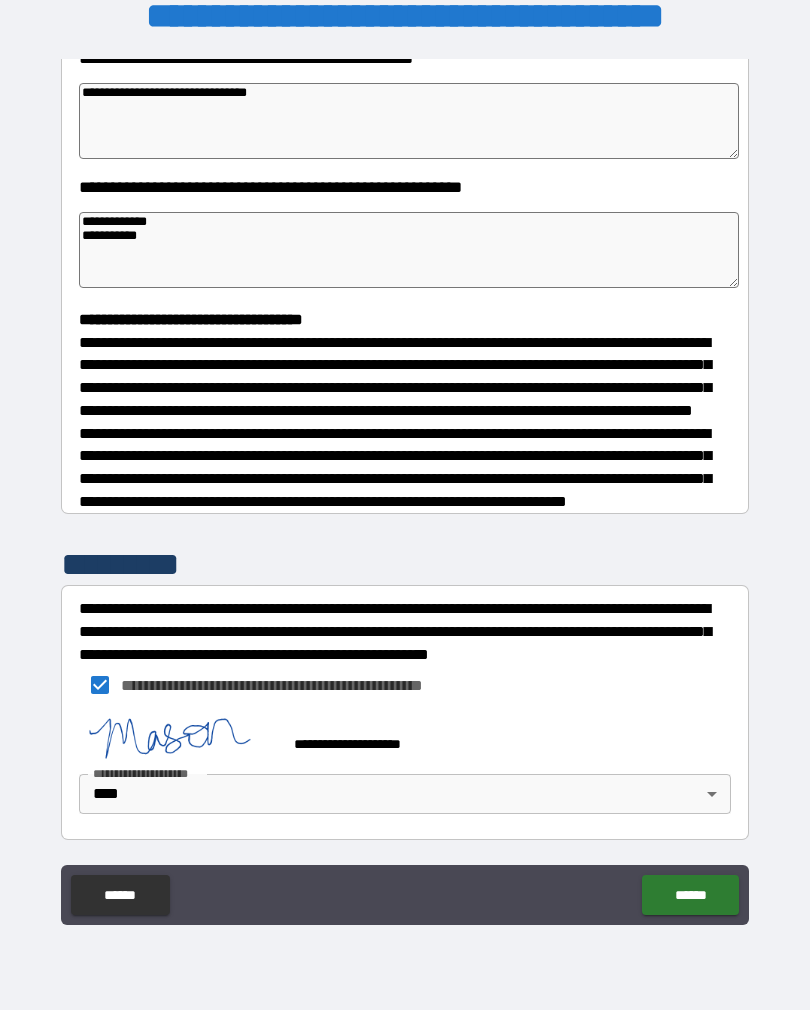 scroll, scrollTop: 365, scrollLeft: 0, axis: vertical 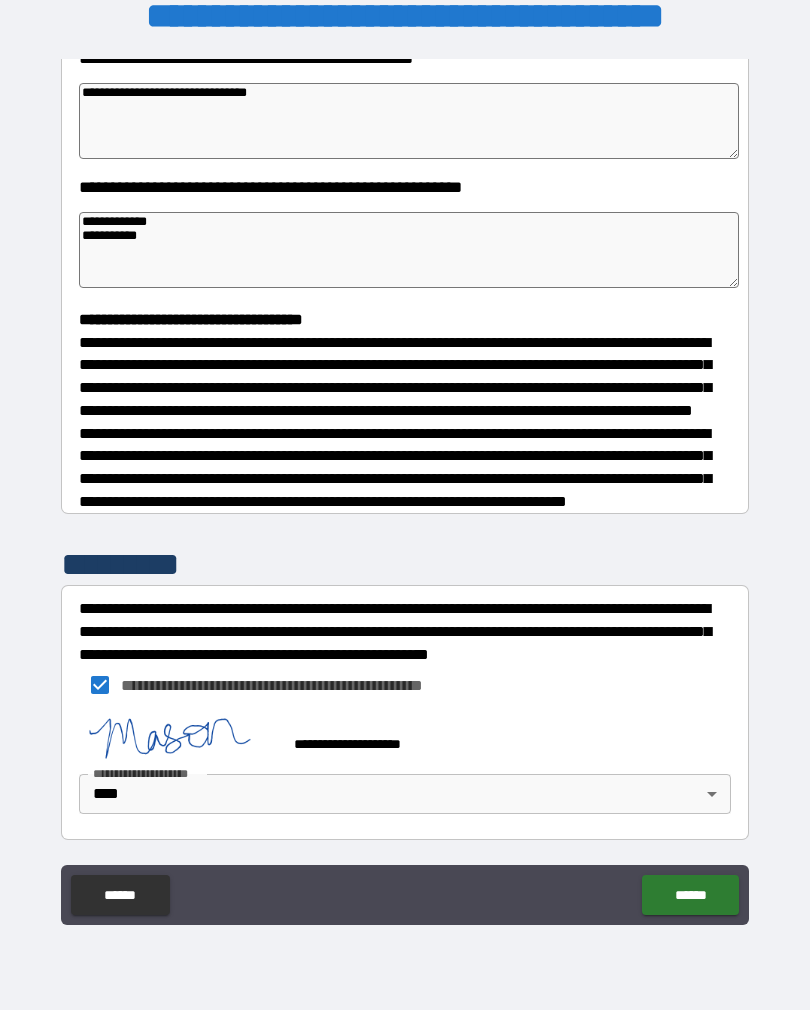 click on "**********" at bounding box center [405, 408] 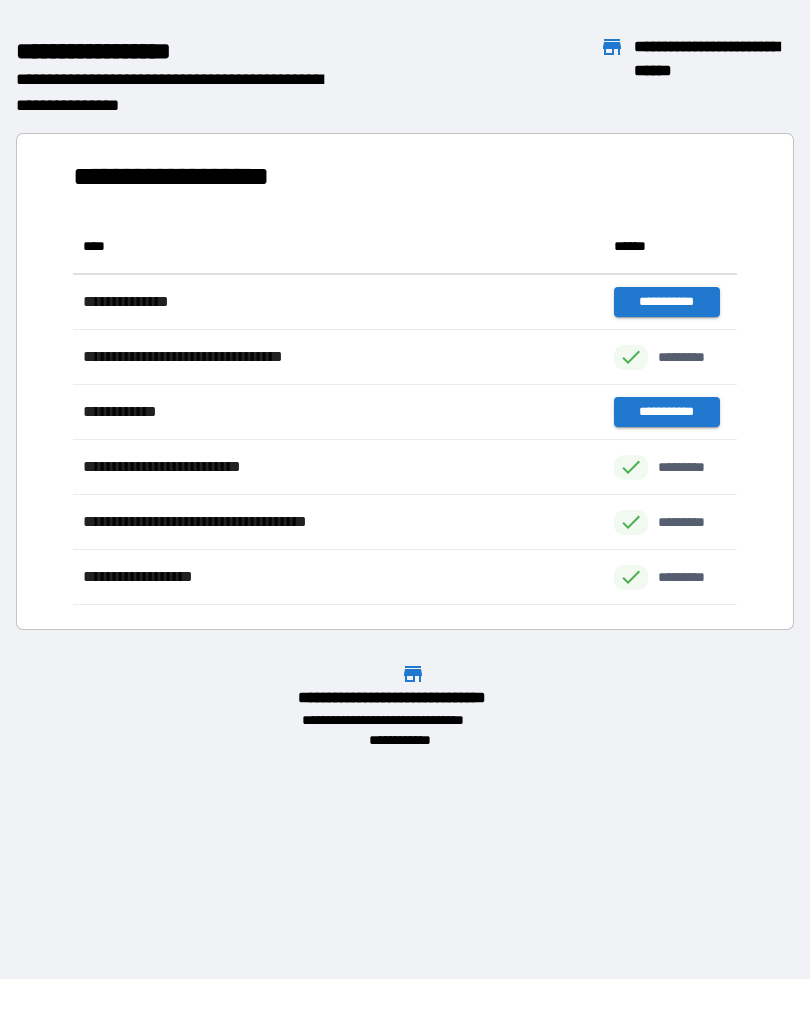 scroll, scrollTop: 386, scrollLeft: 664, axis: both 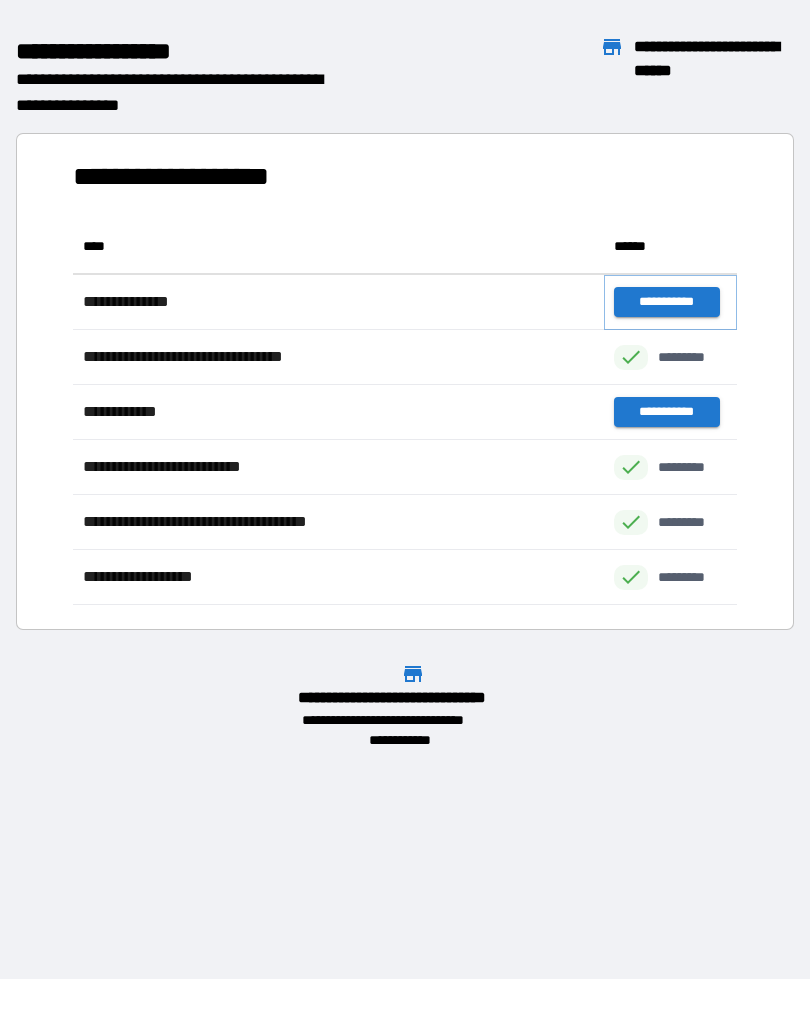 click on "**********" at bounding box center (666, 302) 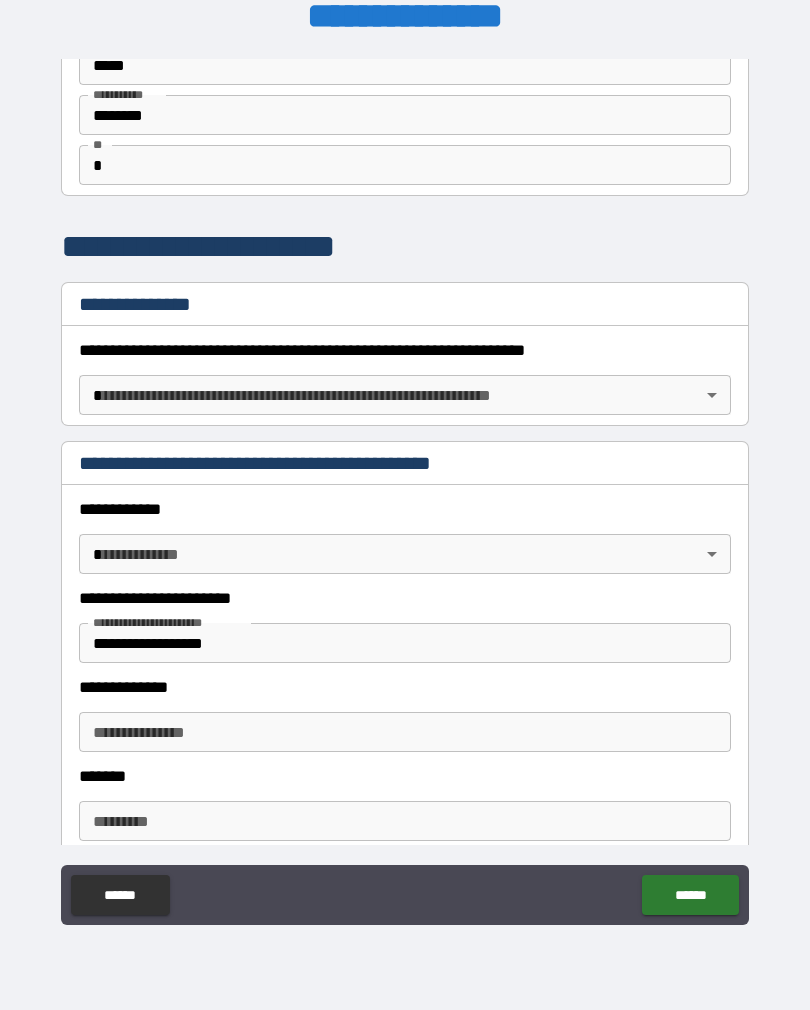 scroll, scrollTop: 104, scrollLeft: 0, axis: vertical 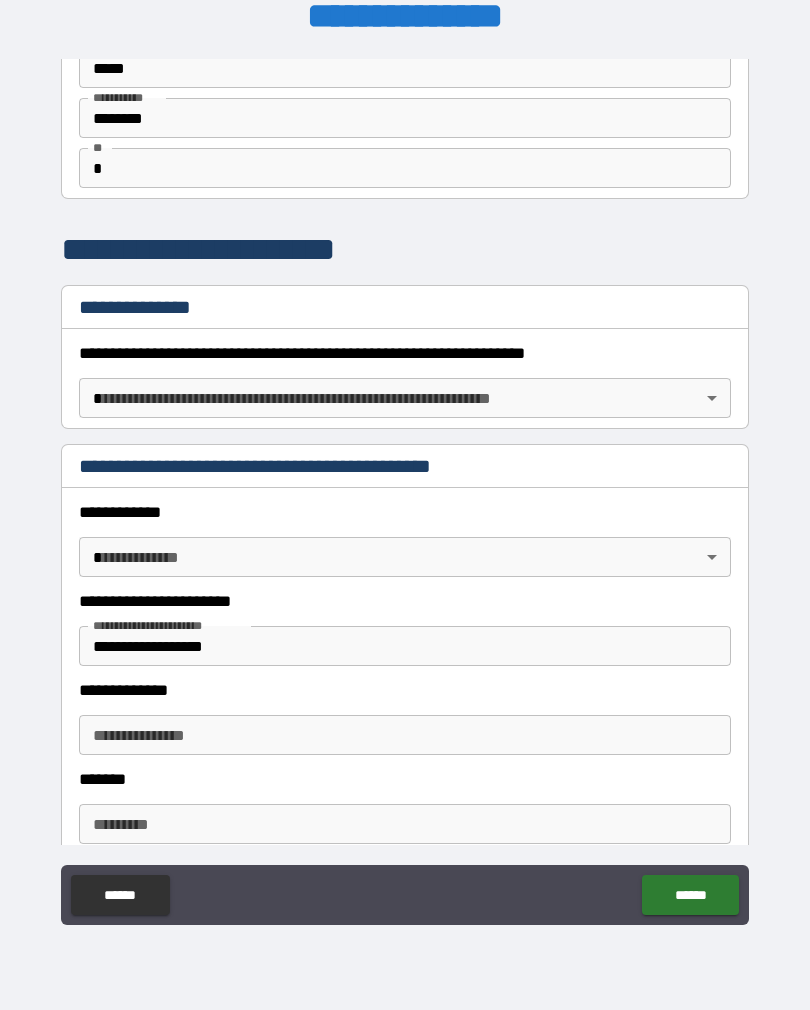 click on "**********" at bounding box center [405, 489] 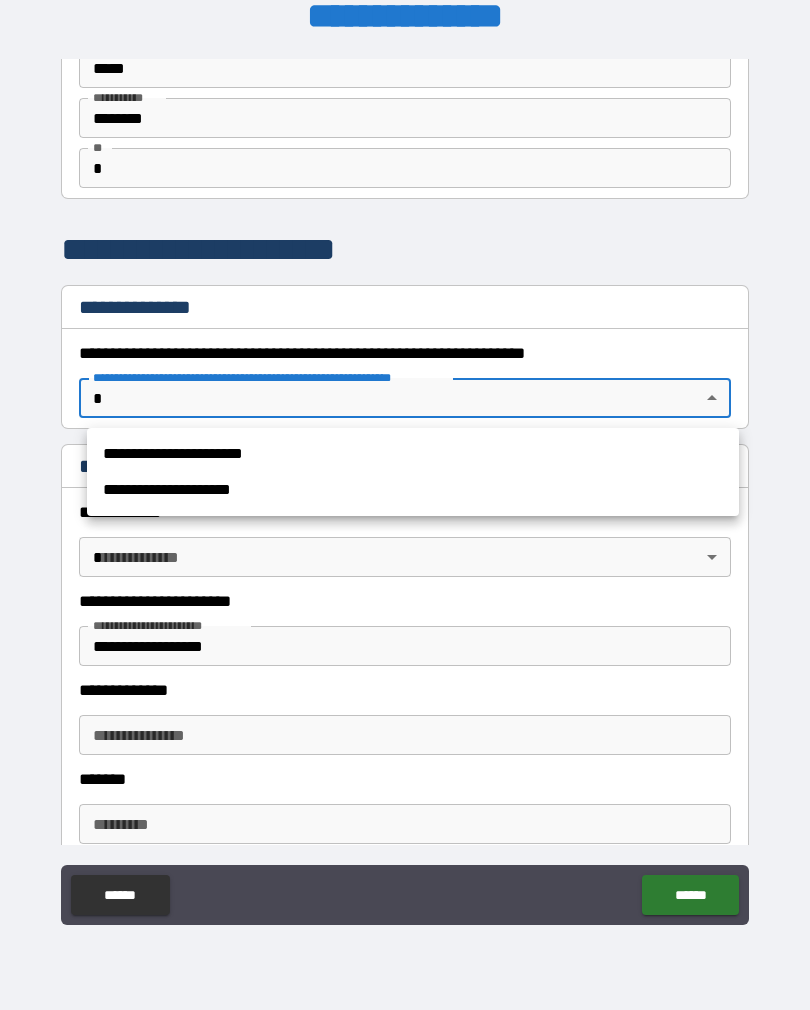 click on "**********" at bounding box center [413, 490] 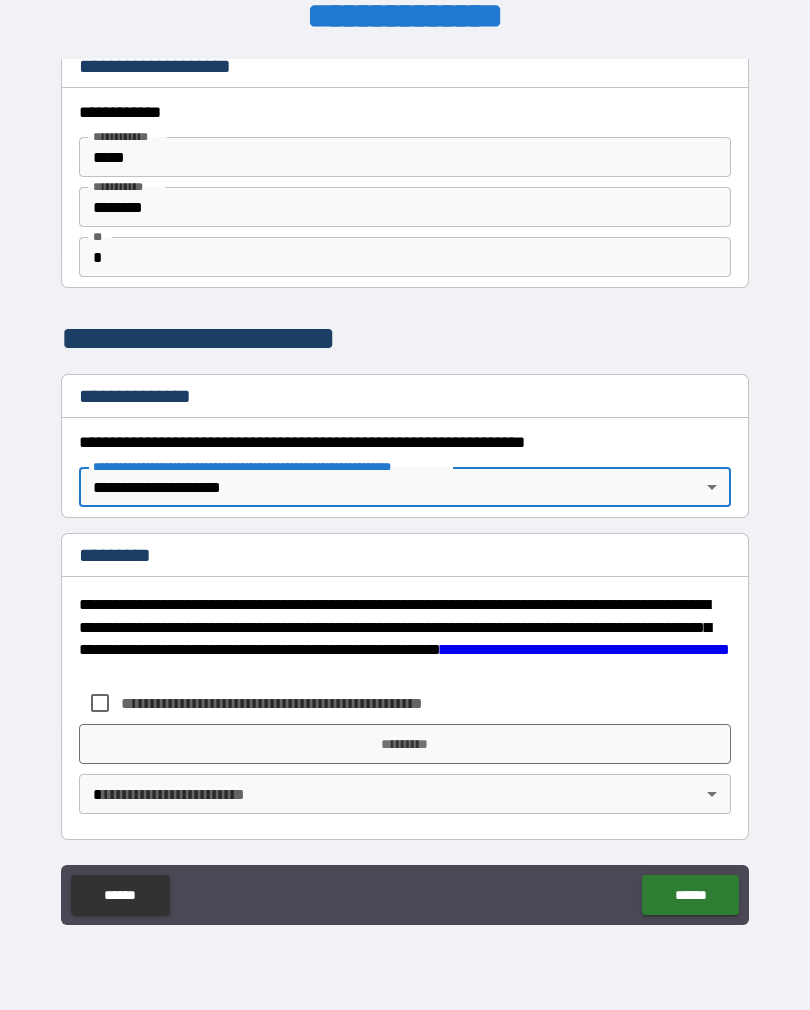 scroll, scrollTop: 15, scrollLeft: 0, axis: vertical 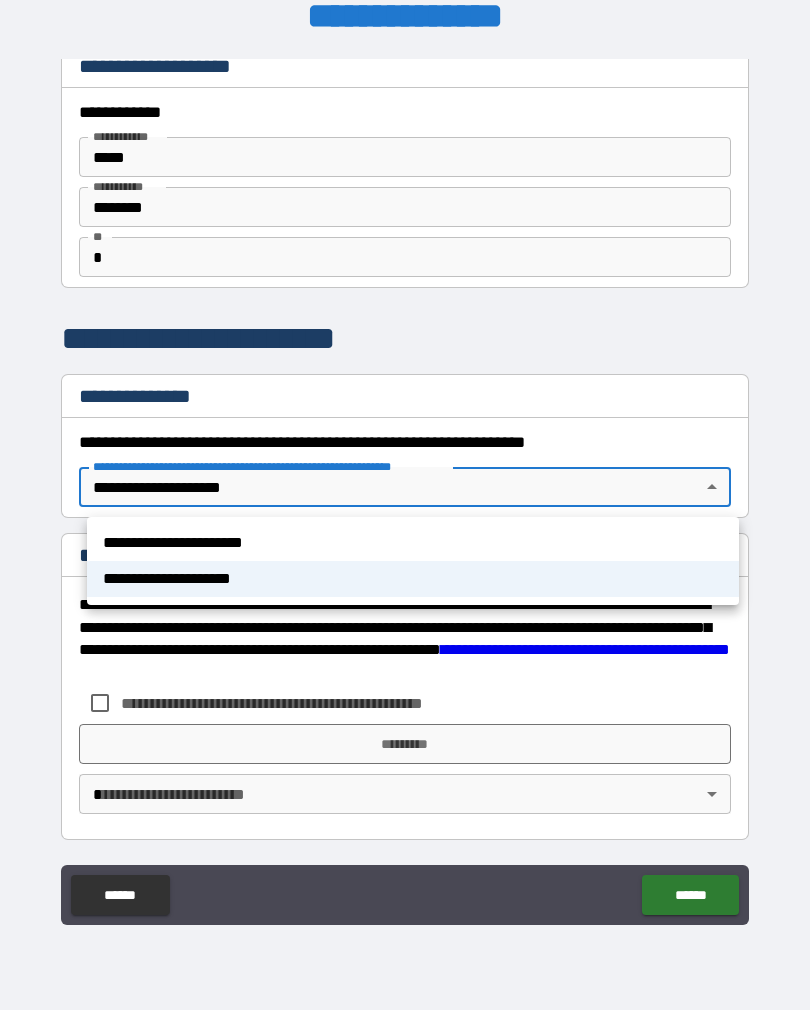 click on "**********" at bounding box center (413, 543) 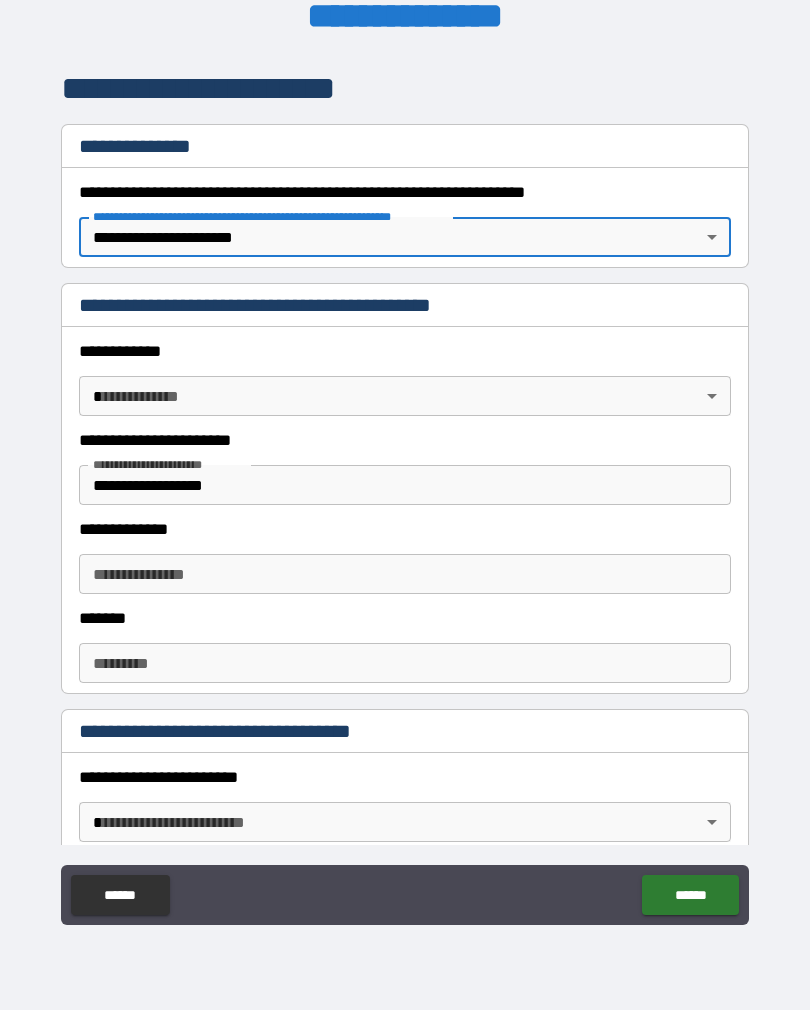 scroll, scrollTop: 275, scrollLeft: 0, axis: vertical 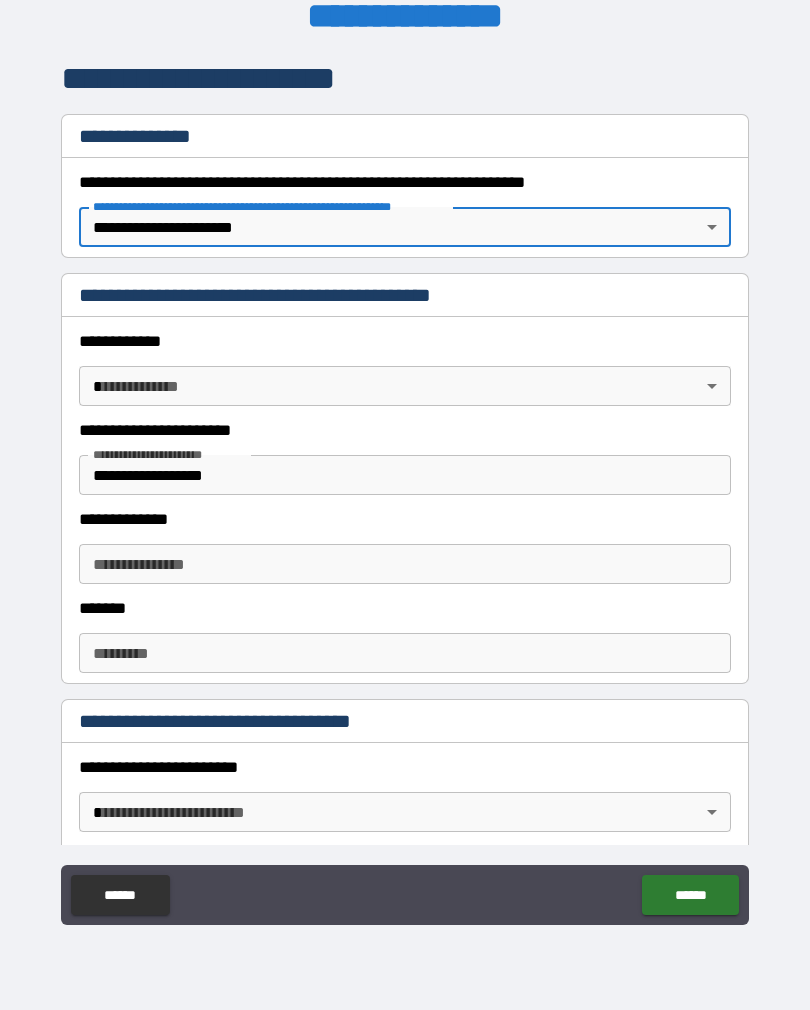 click on "**********" at bounding box center (405, 489) 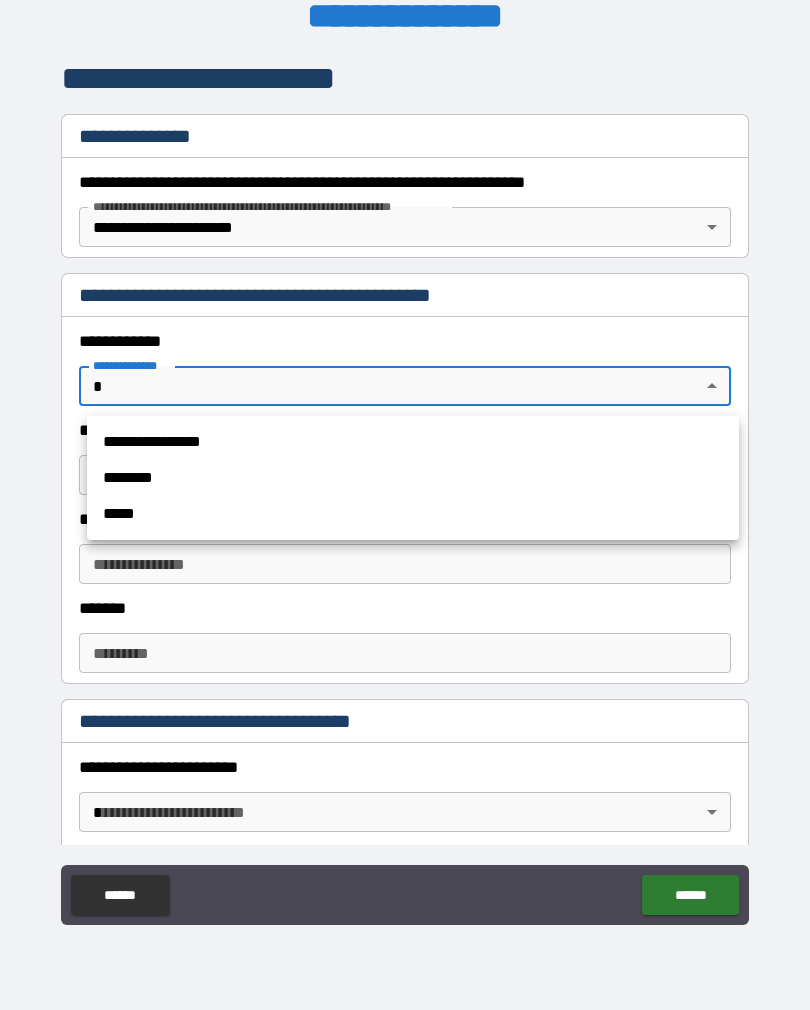 click on "**********" at bounding box center (413, 442) 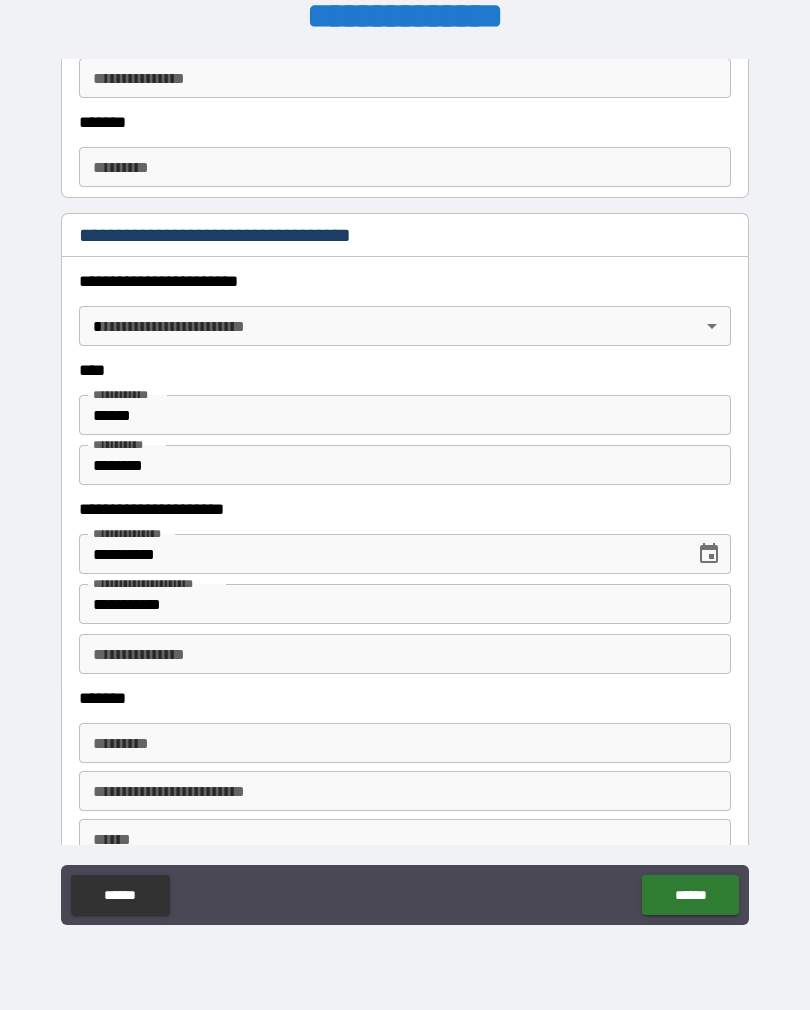 scroll, scrollTop: 793, scrollLeft: 0, axis: vertical 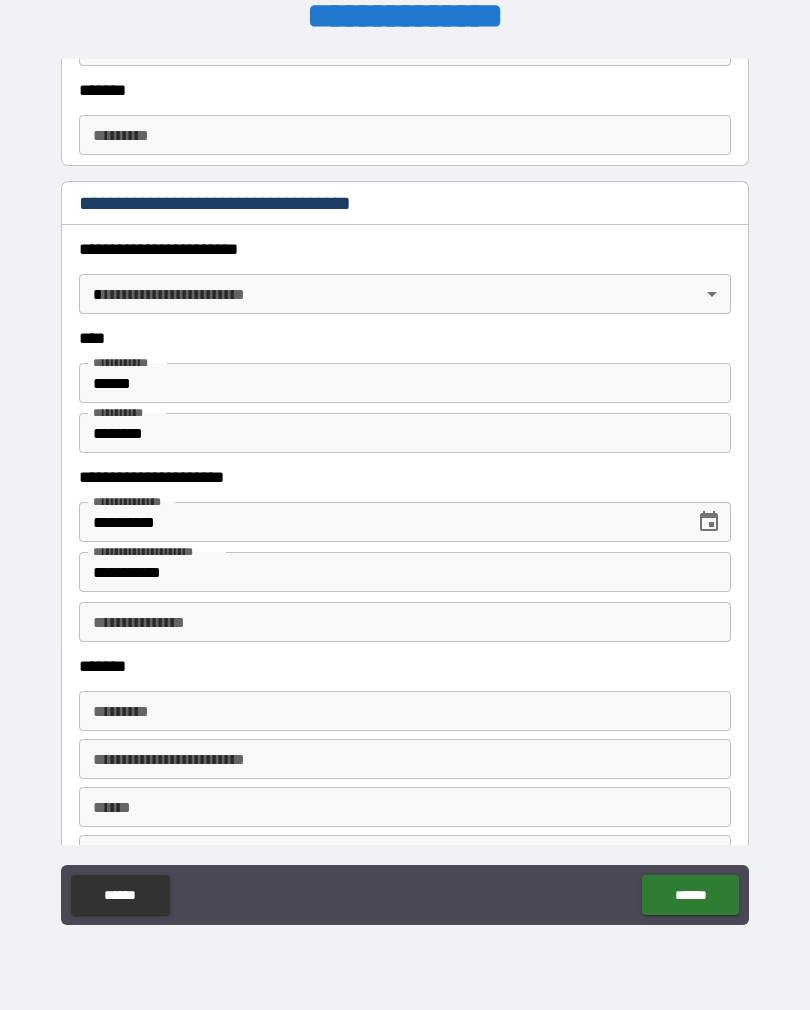 click on "**********" at bounding box center [405, 489] 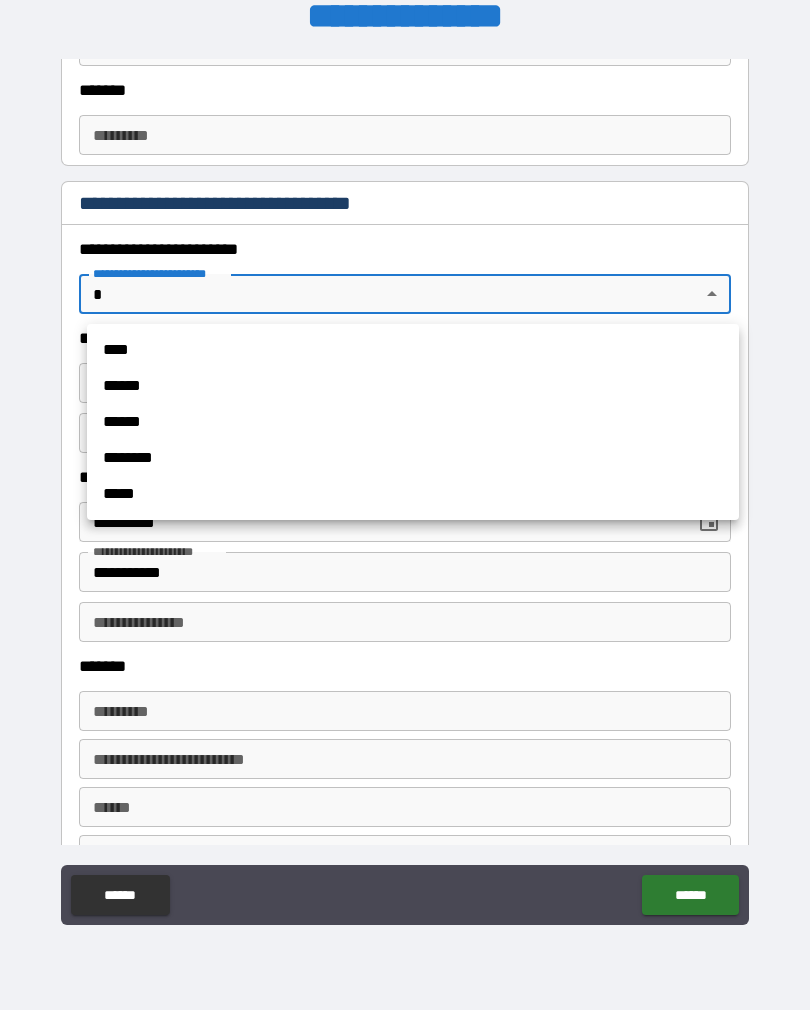 click on "****" at bounding box center (413, 350) 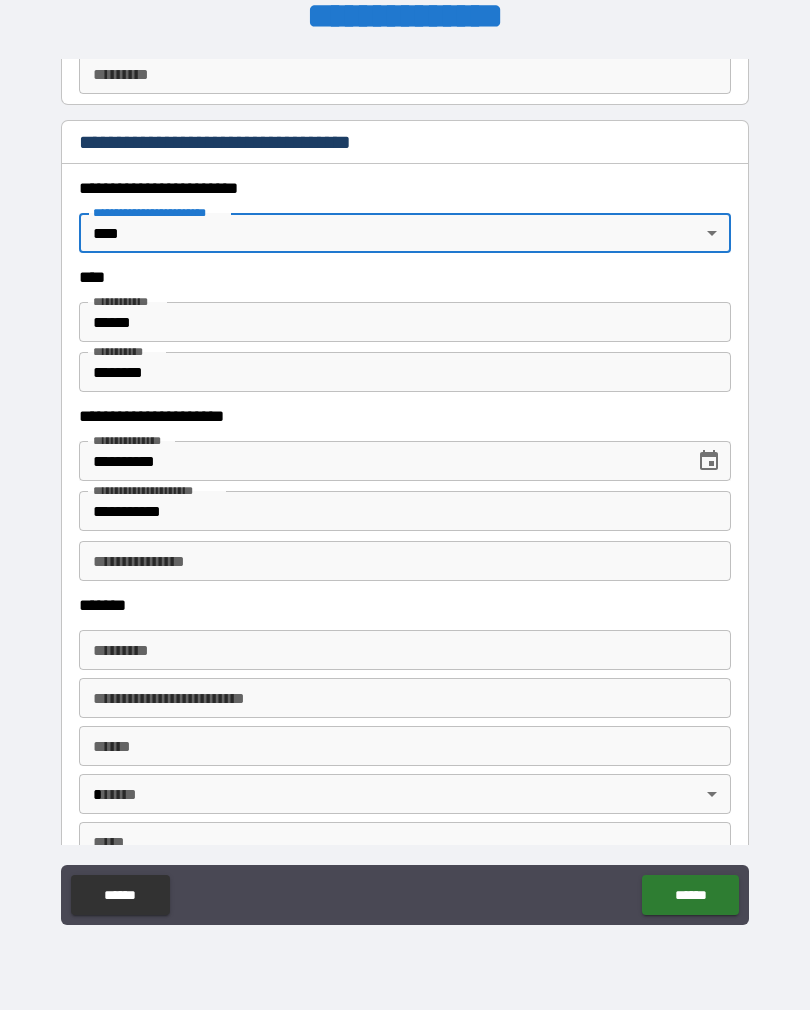 scroll, scrollTop: 855, scrollLeft: 0, axis: vertical 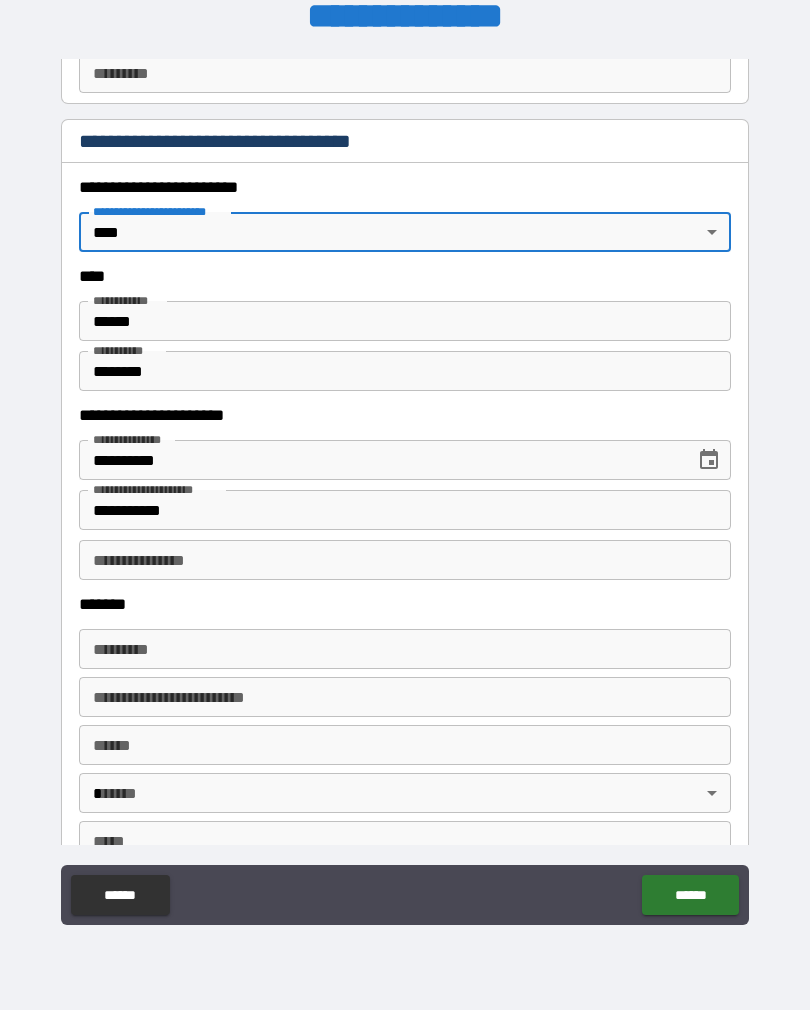 click on "**********" at bounding box center [405, 560] 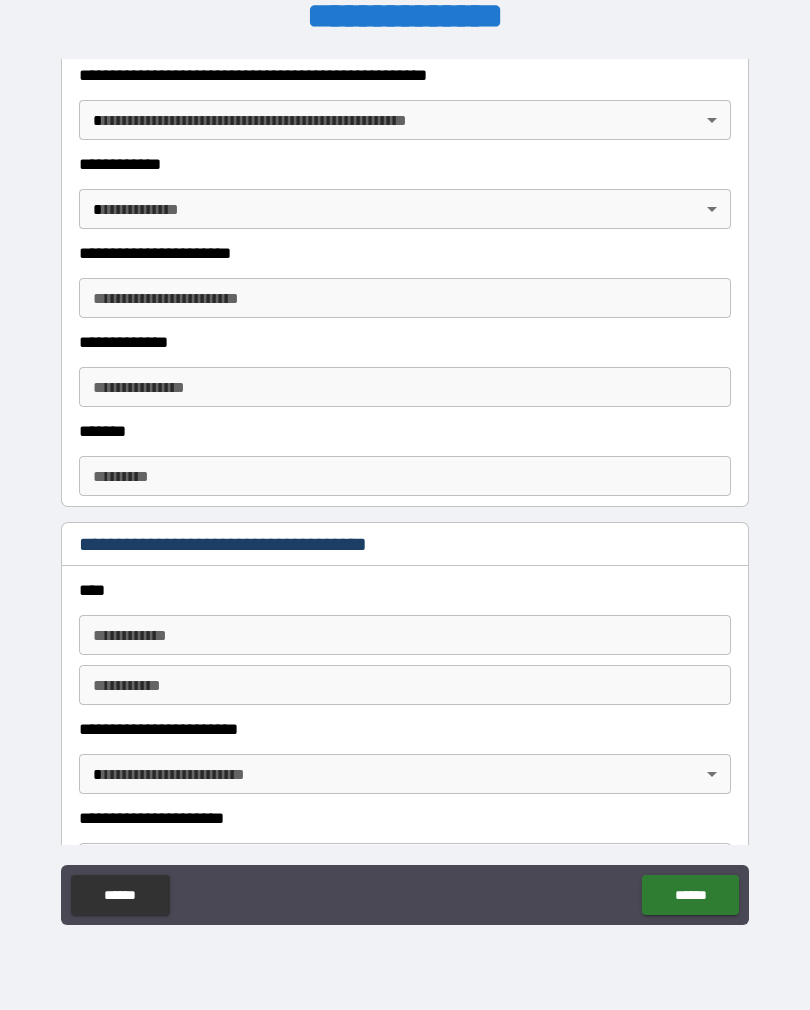 scroll, scrollTop: 2038, scrollLeft: 0, axis: vertical 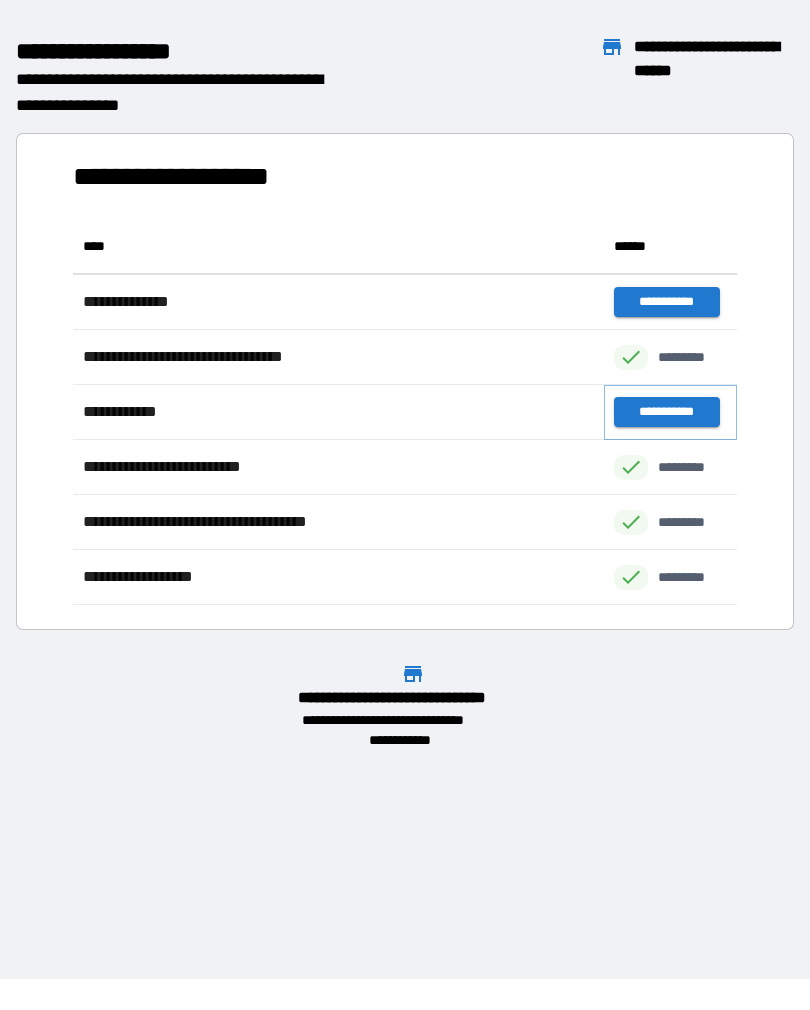 click on "**********" at bounding box center (666, 412) 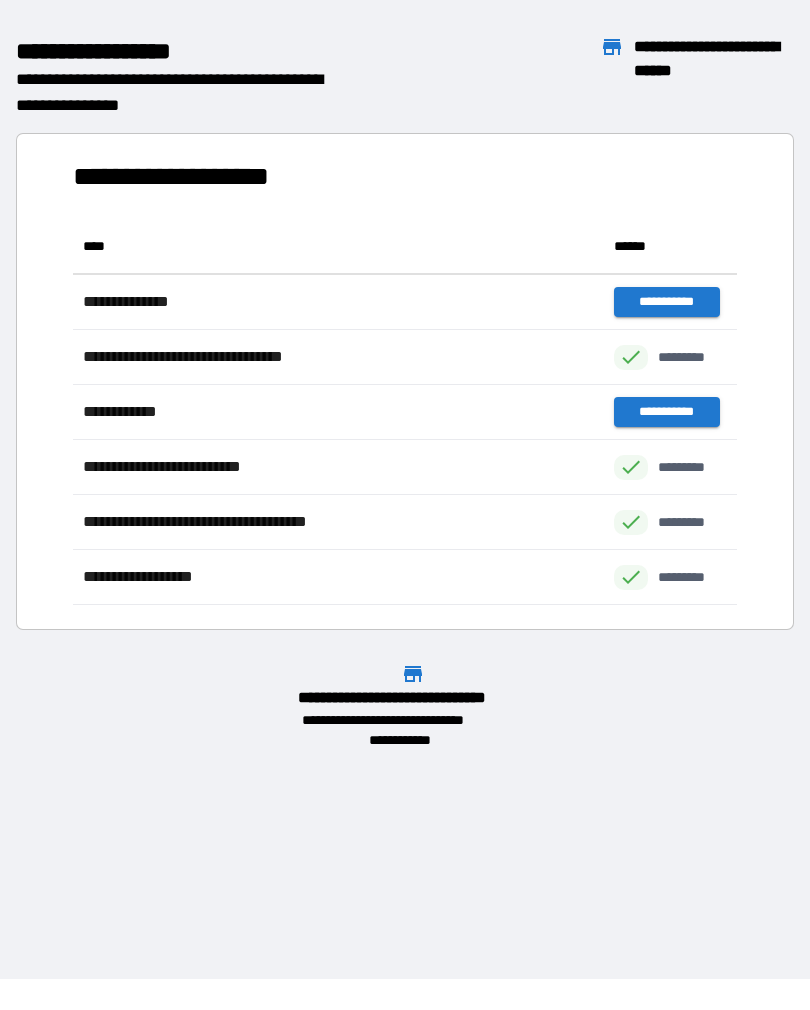 scroll, scrollTop: 1, scrollLeft: 1, axis: both 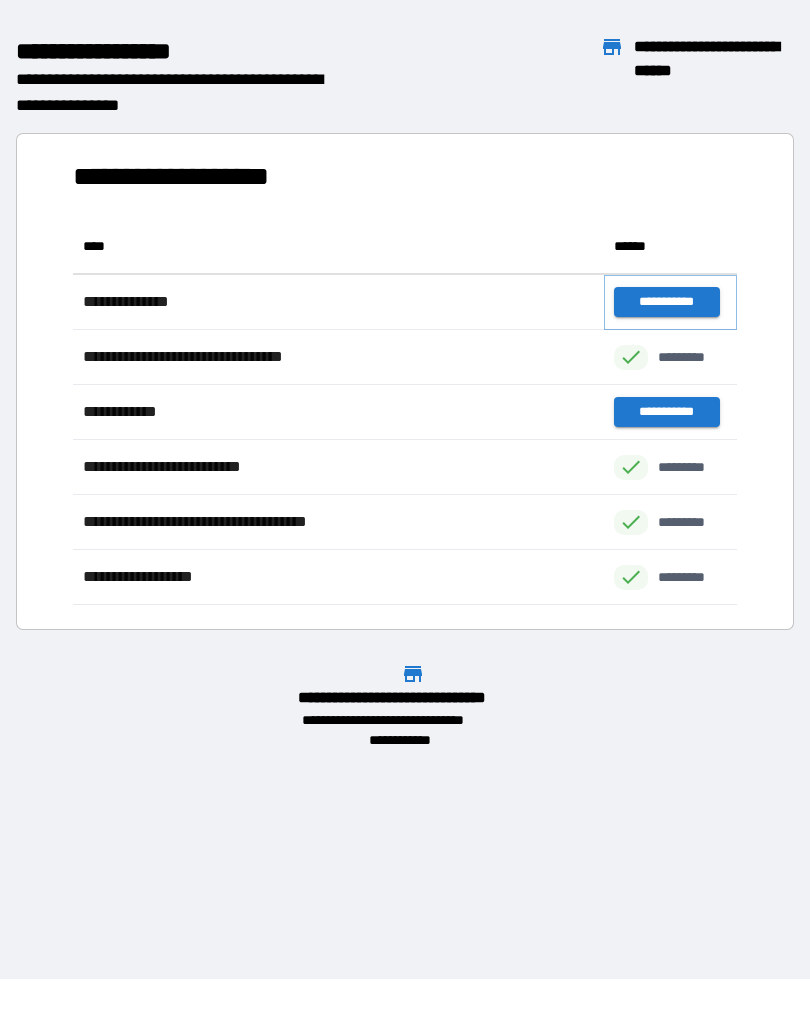 click on "**********" at bounding box center [666, 302] 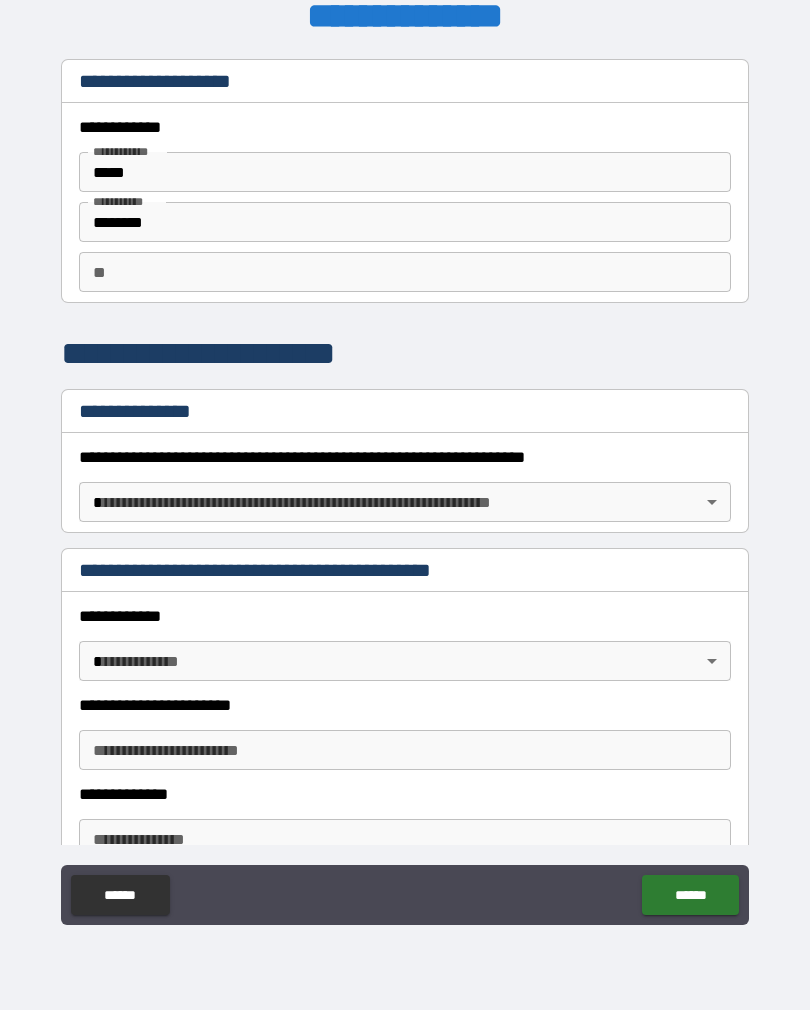 scroll, scrollTop: 0, scrollLeft: 0, axis: both 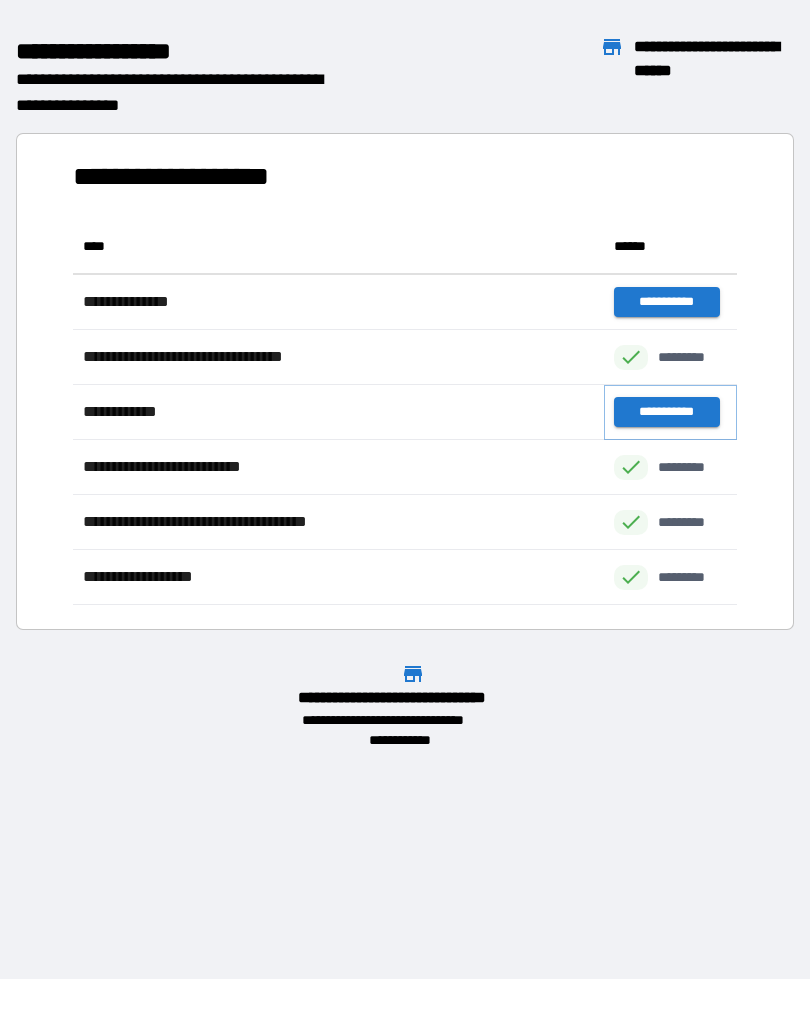 click on "**********" at bounding box center (666, 412) 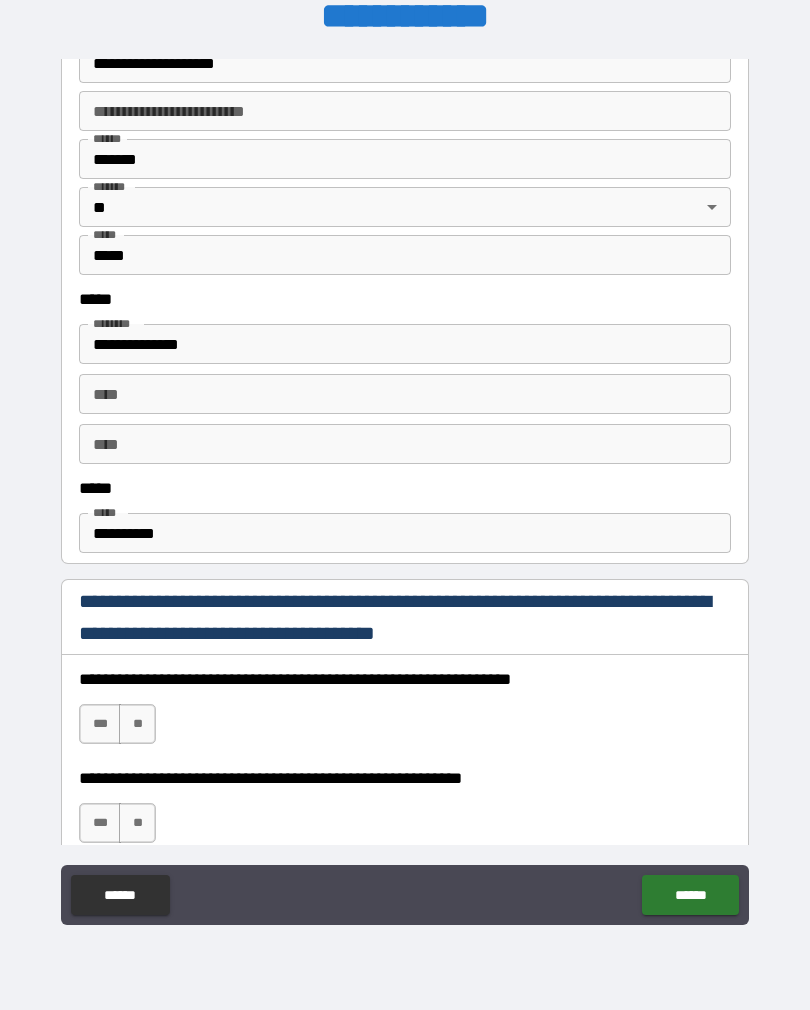 scroll, scrollTop: 840, scrollLeft: 0, axis: vertical 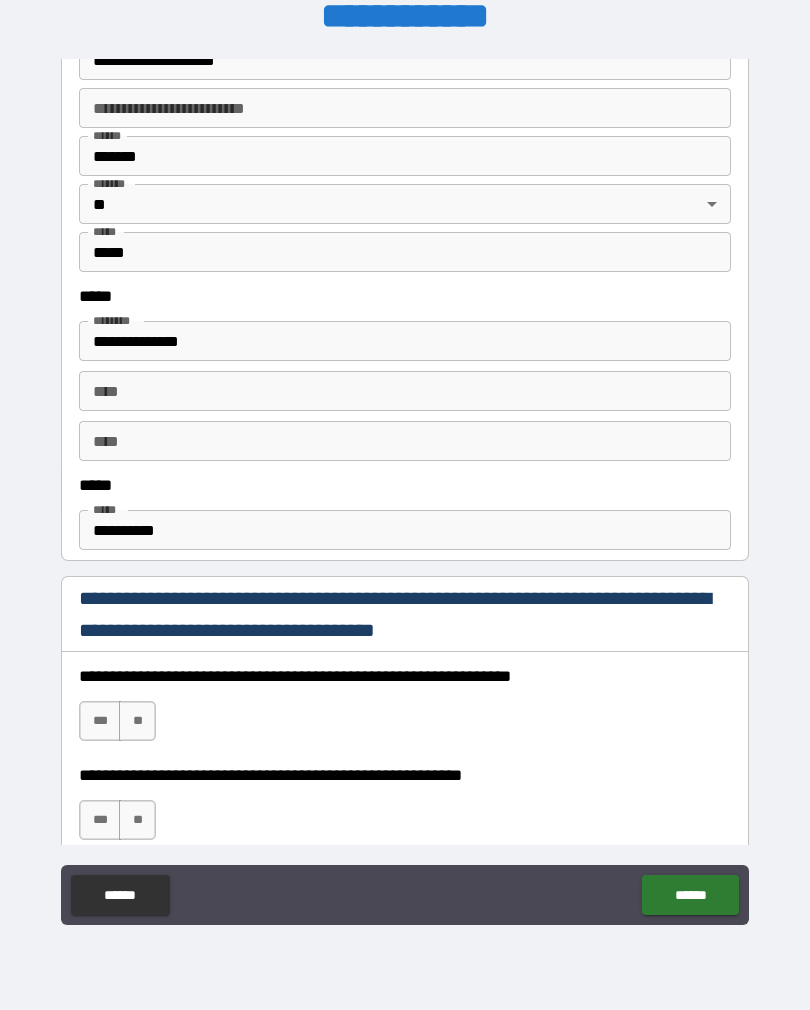 click on "**********" at bounding box center [405, 530] 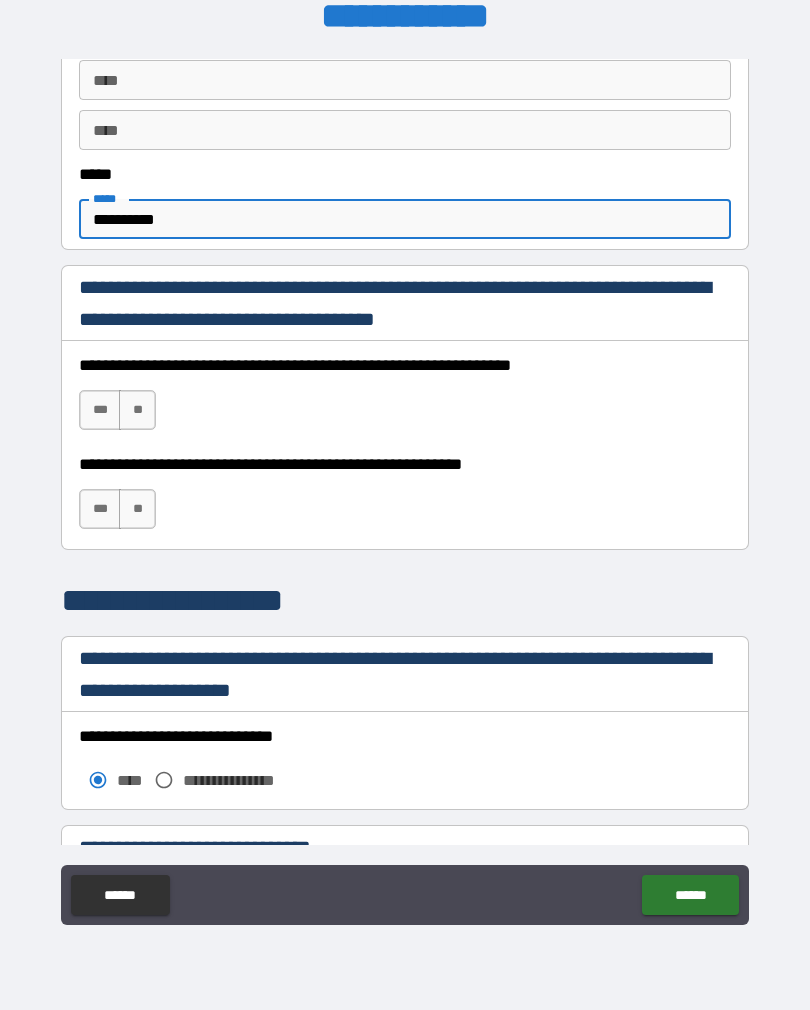 scroll, scrollTop: 1153, scrollLeft: 0, axis: vertical 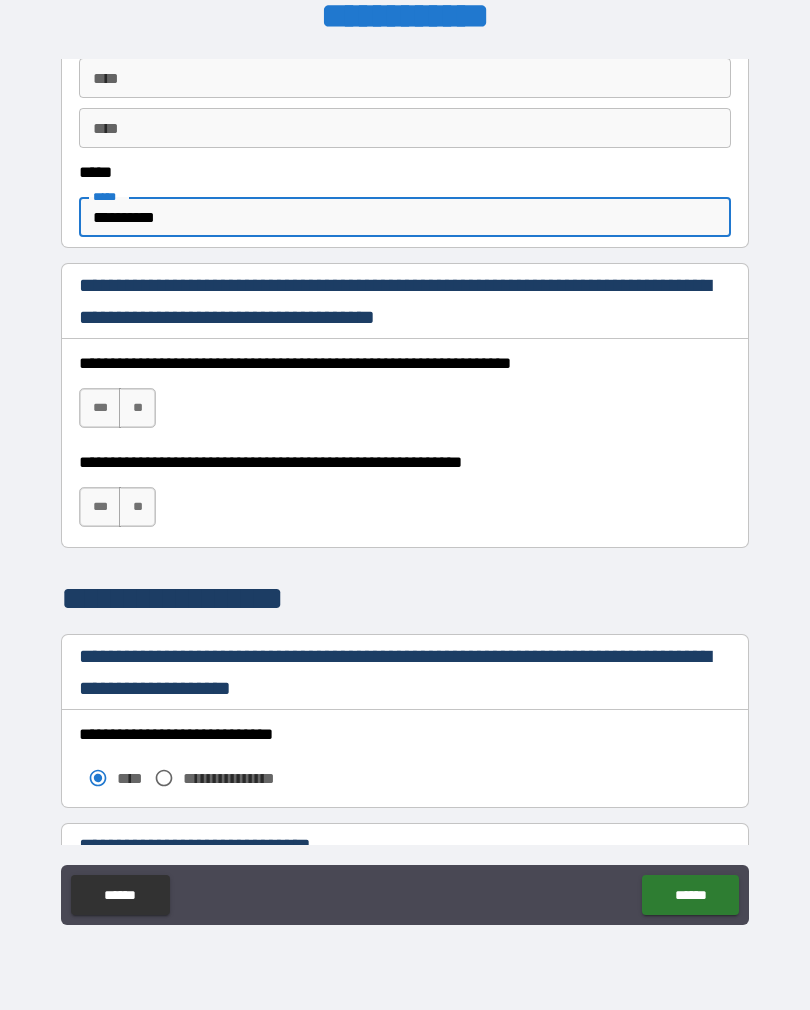 click on "***" at bounding box center [100, 408] 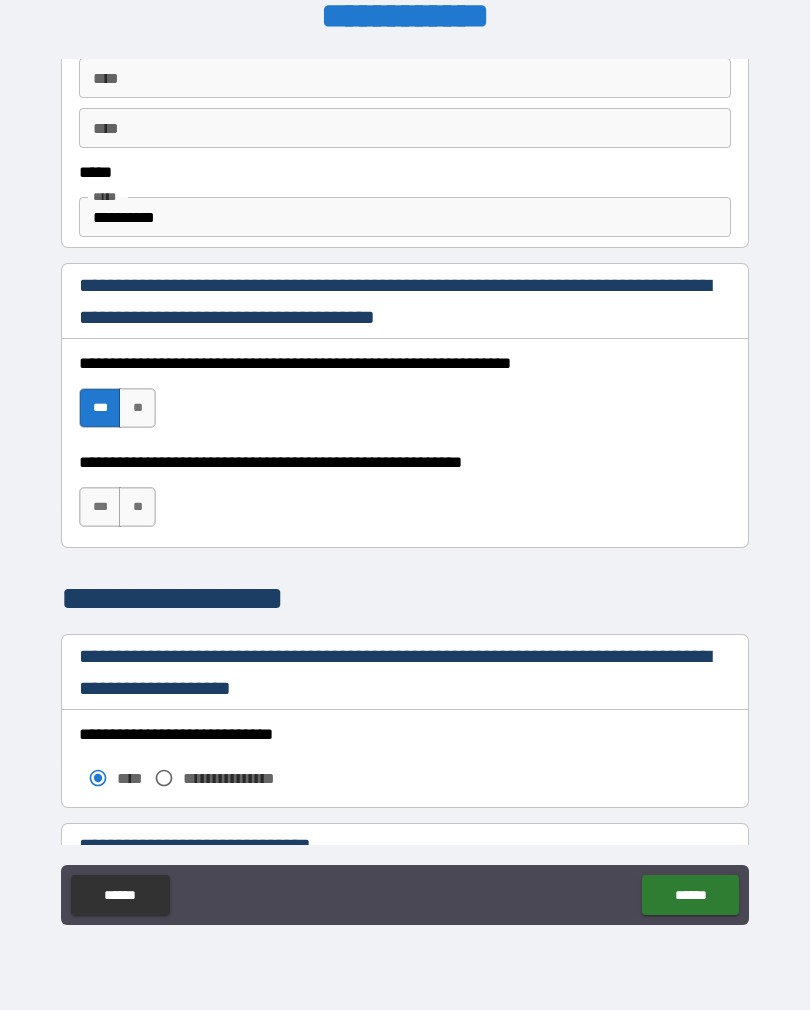 click on "***" at bounding box center [100, 507] 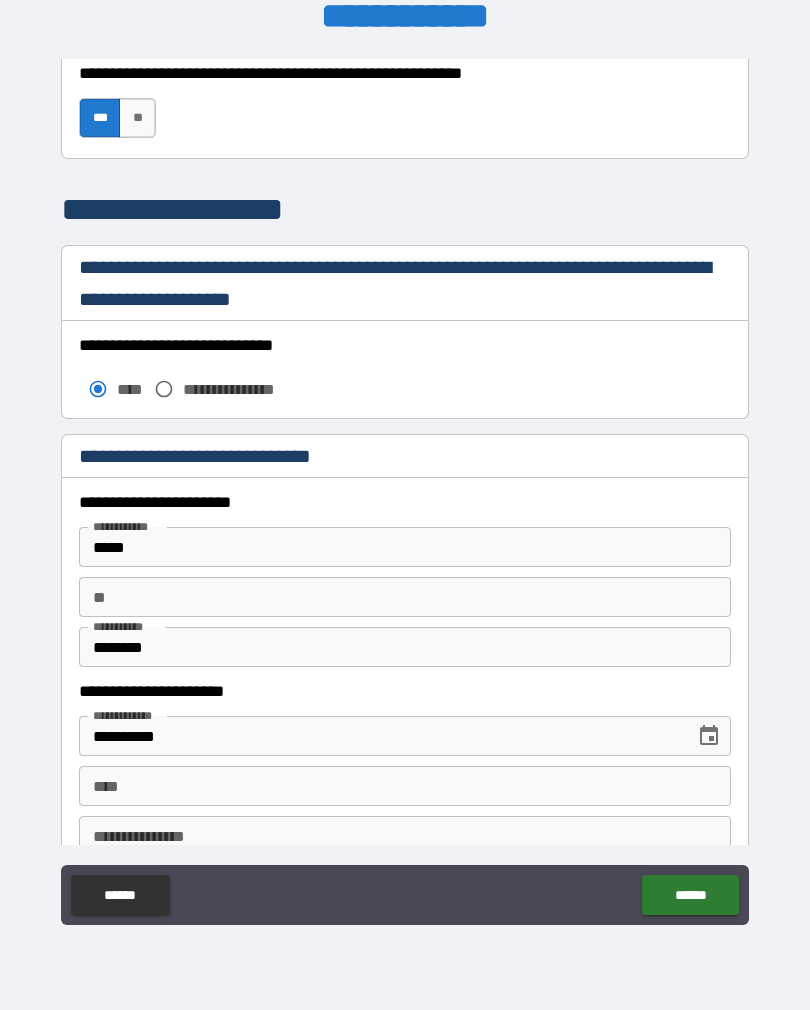 scroll, scrollTop: 1550, scrollLeft: 0, axis: vertical 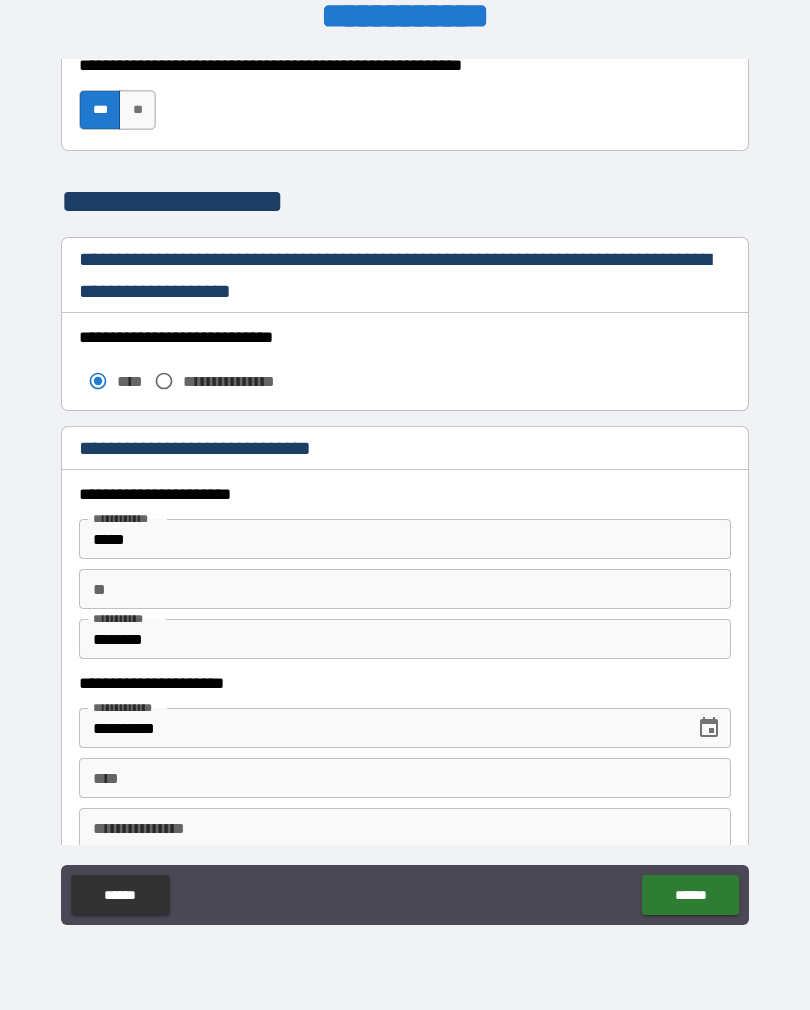 click on "**" at bounding box center [405, 589] 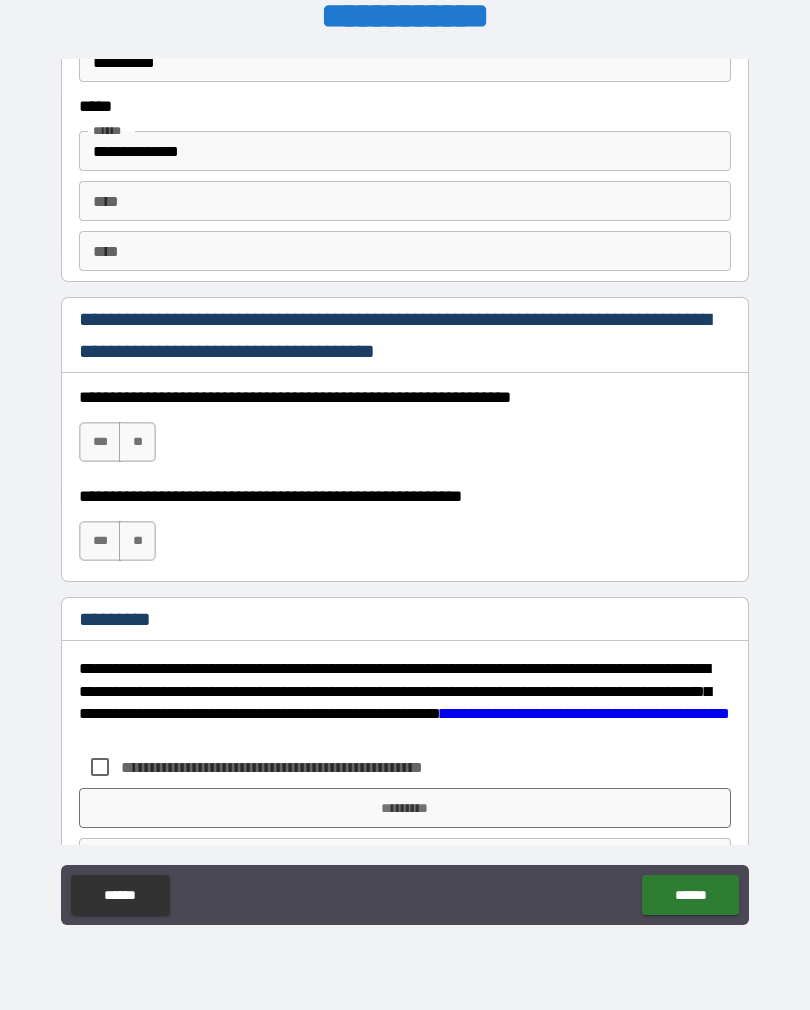 scroll, scrollTop: 2759, scrollLeft: 0, axis: vertical 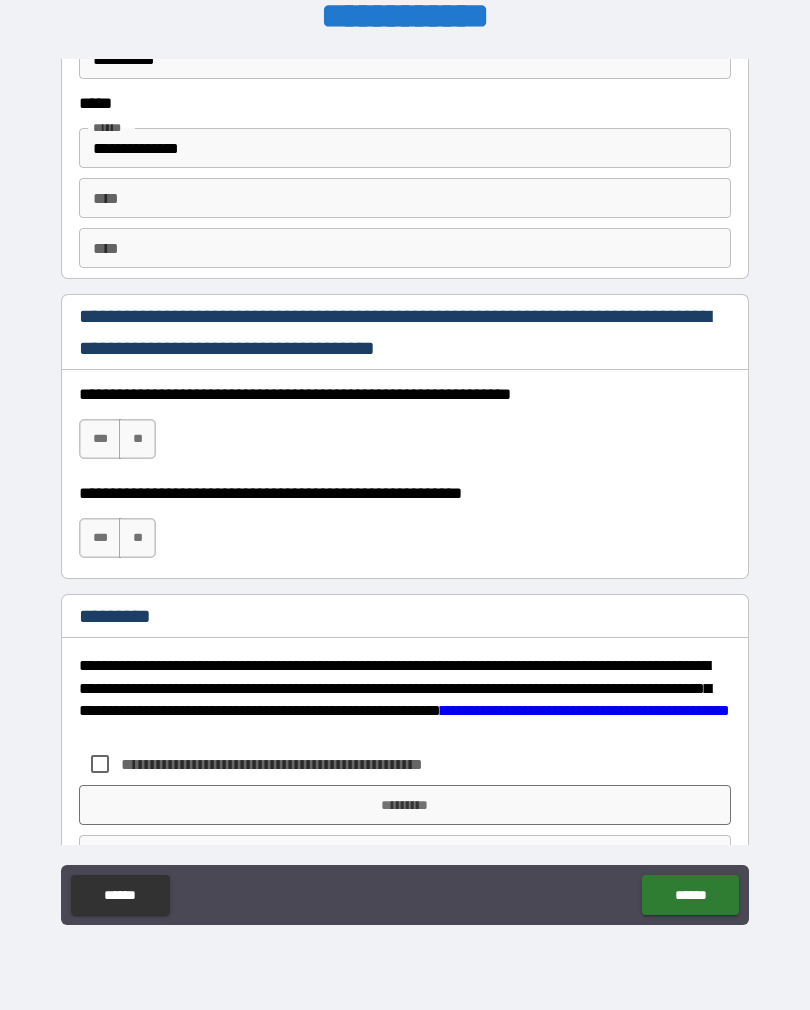 click on "***" at bounding box center [100, 439] 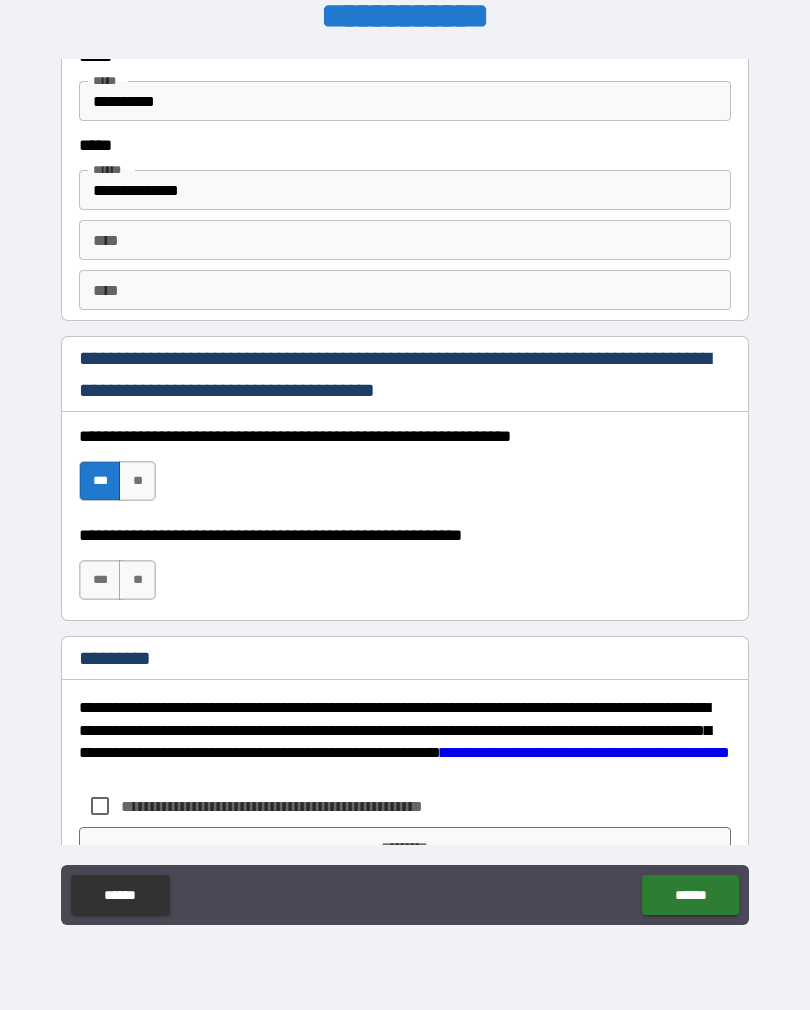 scroll, scrollTop: 2719, scrollLeft: 0, axis: vertical 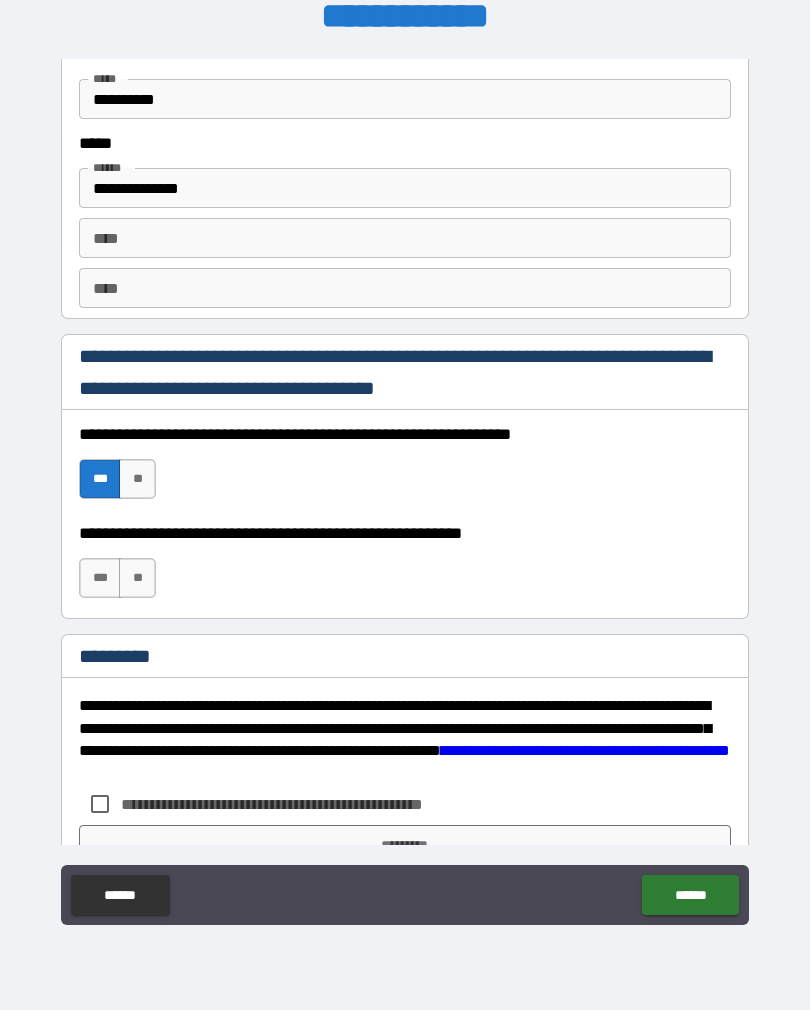click on "***" at bounding box center (100, 578) 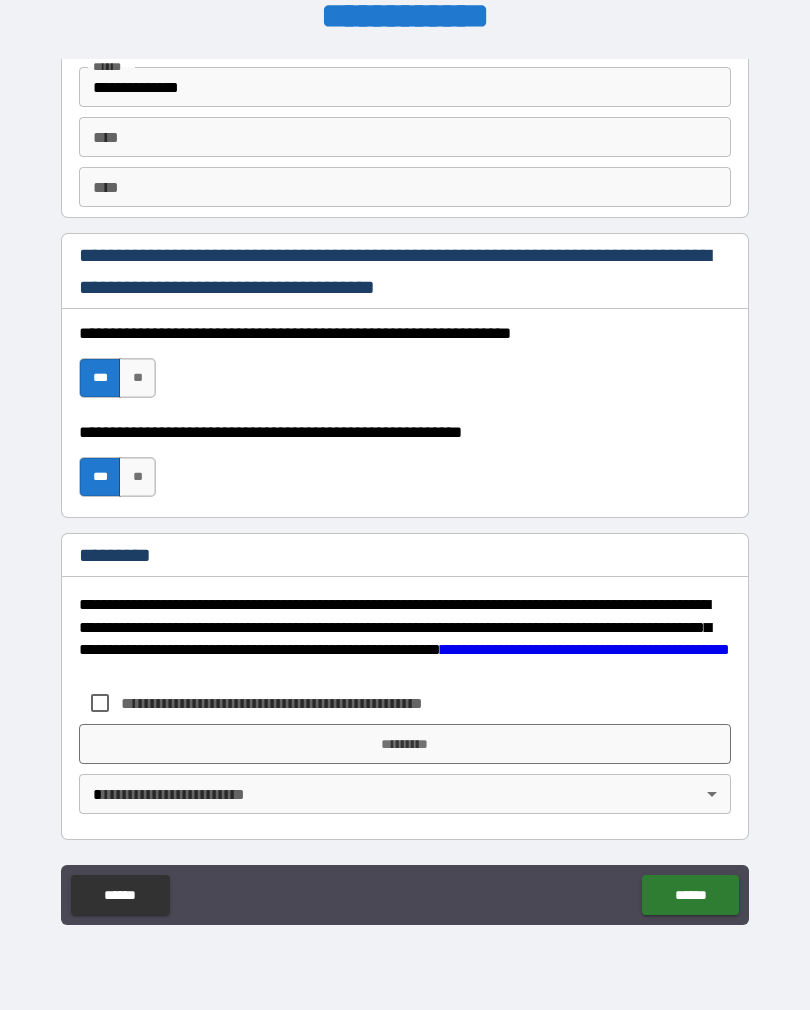 scroll, scrollTop: 2820, scrollLeft: 0, axis: vertical 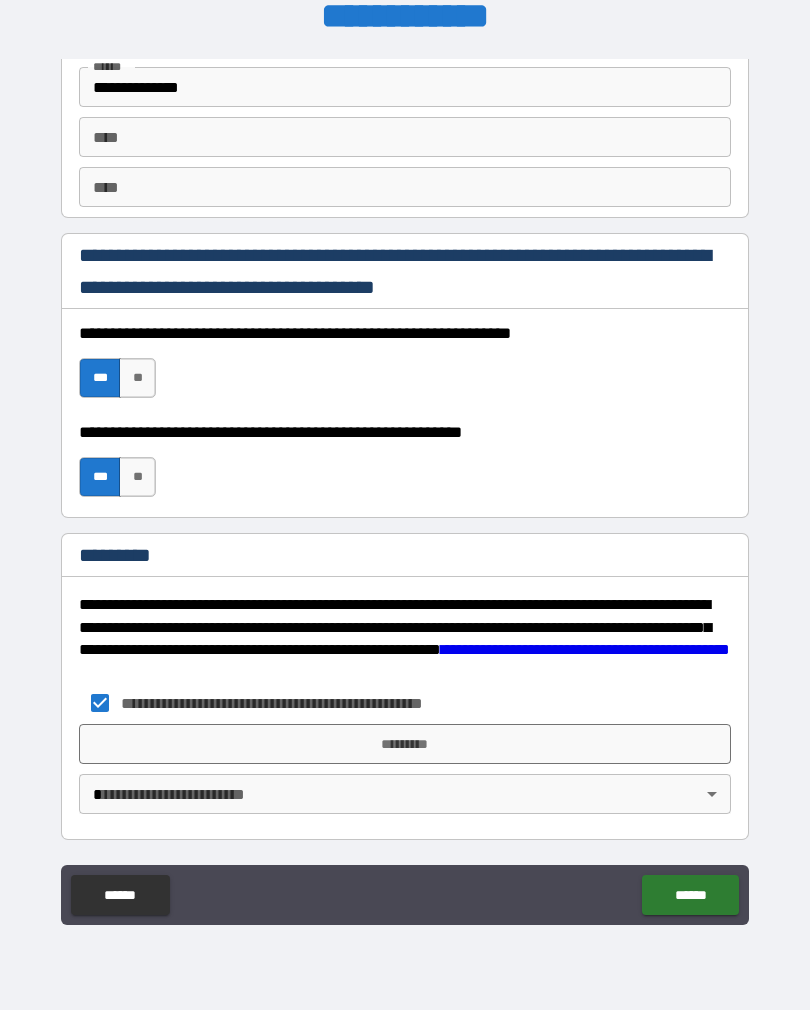 click on "*********" at bounding box center [405, 744] 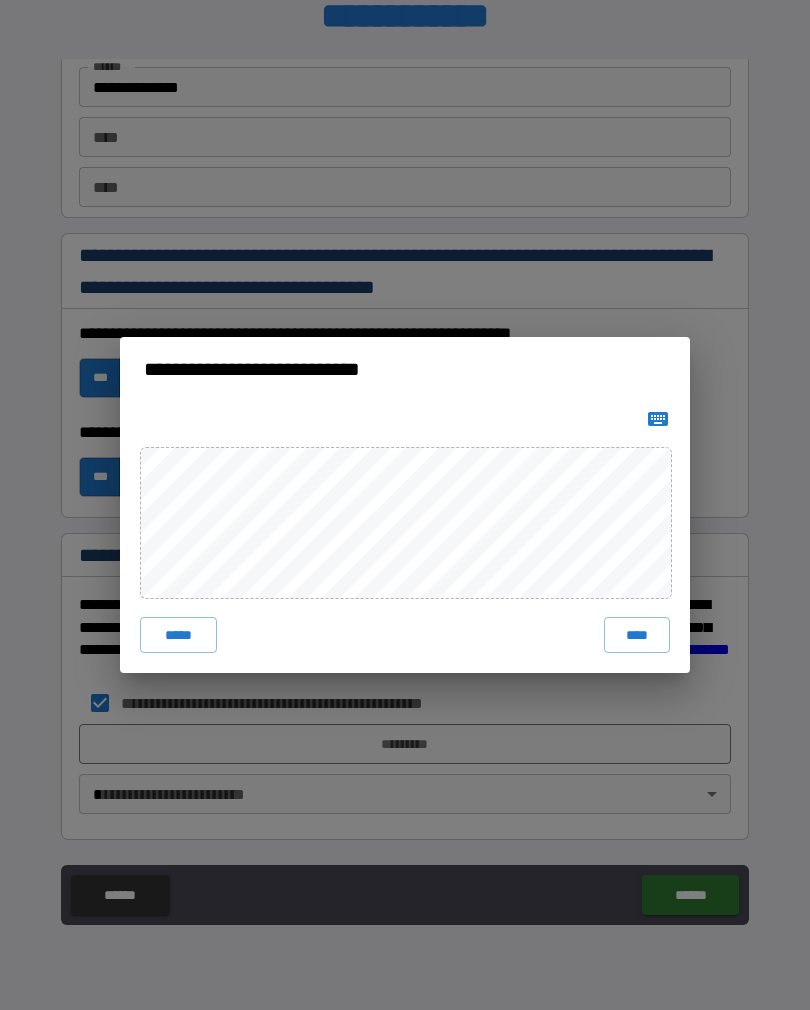 click on "****" at bounding box center [637, 635] 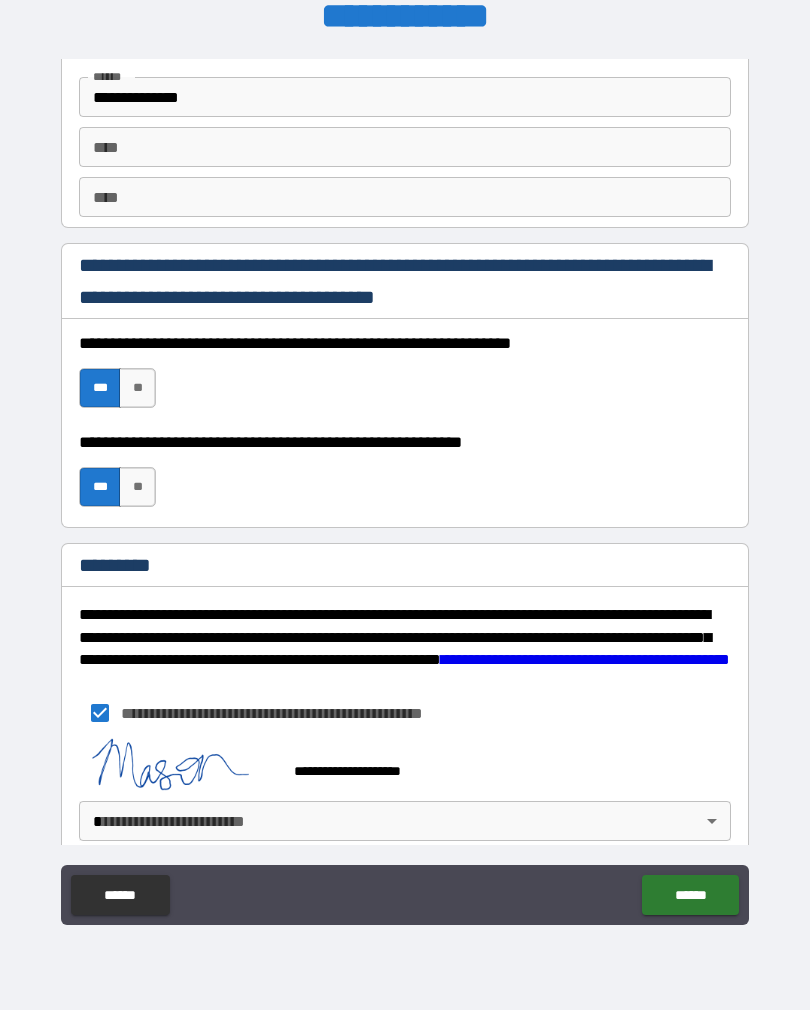 click on "**********" at bounding box center [405, 489] 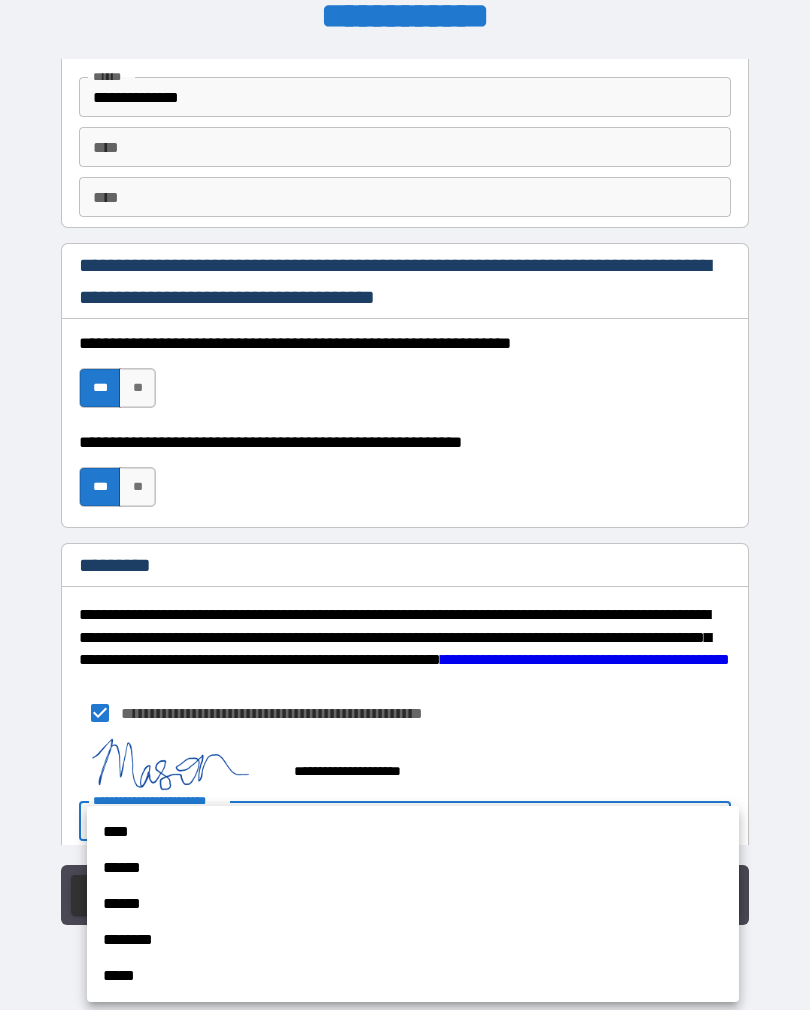 click on "****" at bounding box center (413, 832) 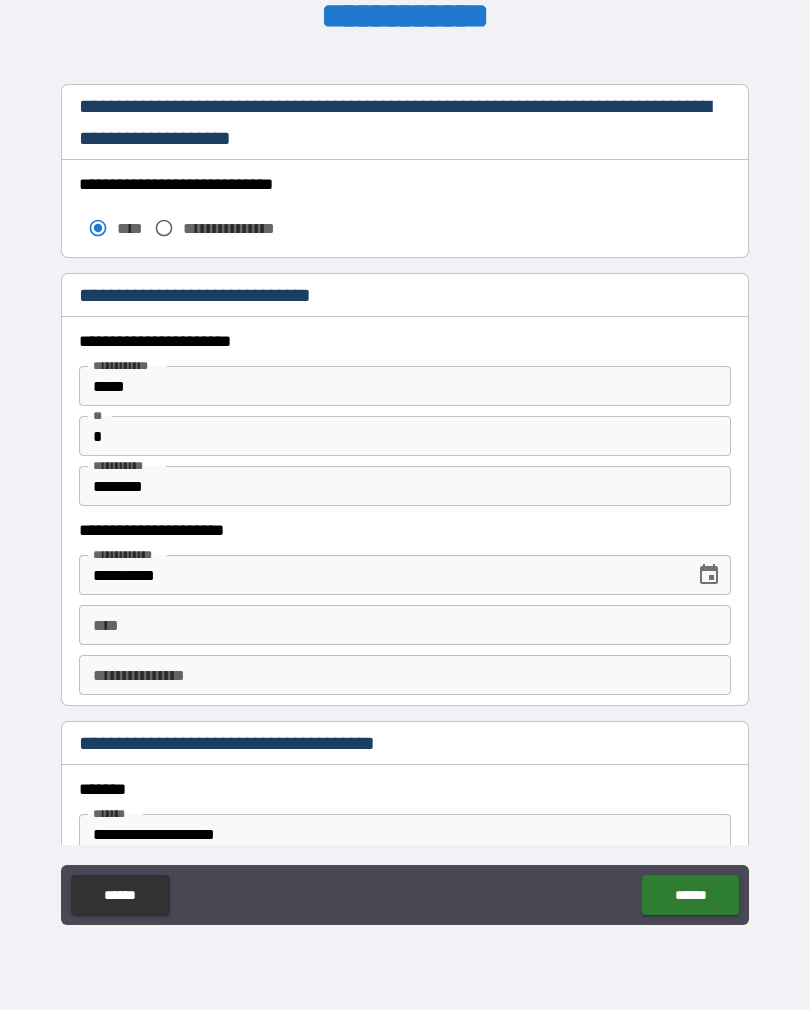 scroll, scrollTop: 1719, scrollLeft: 0, axis: vertical 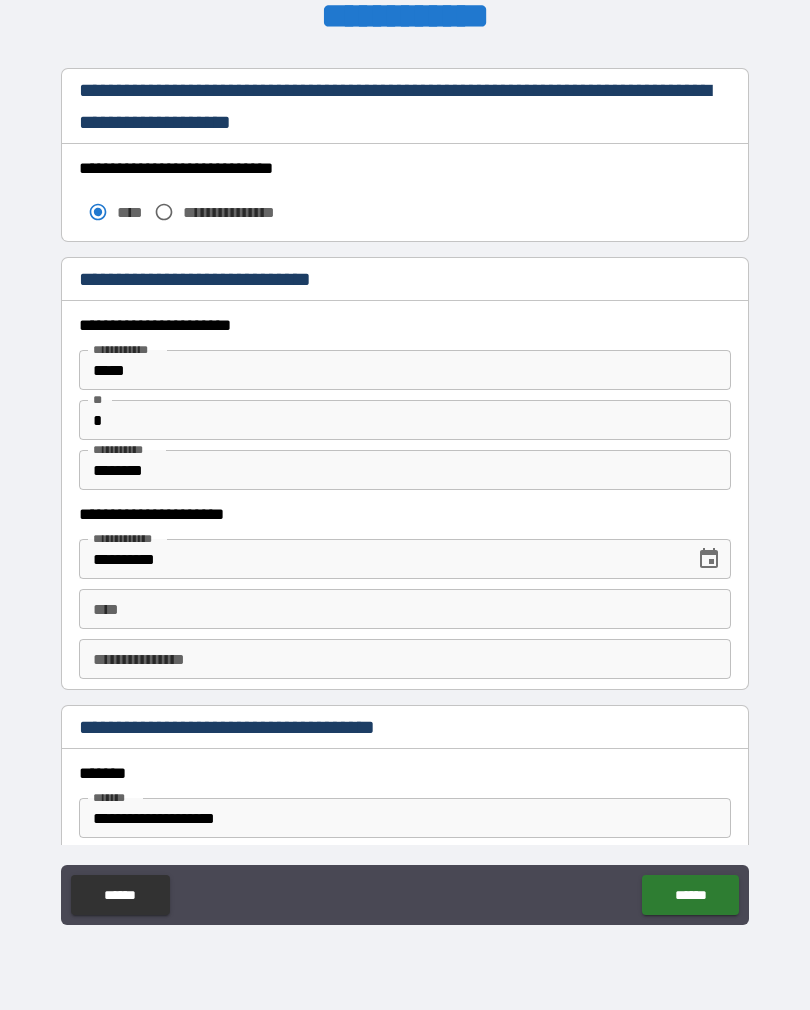 click on "**********" at bounding box center [405, 659] 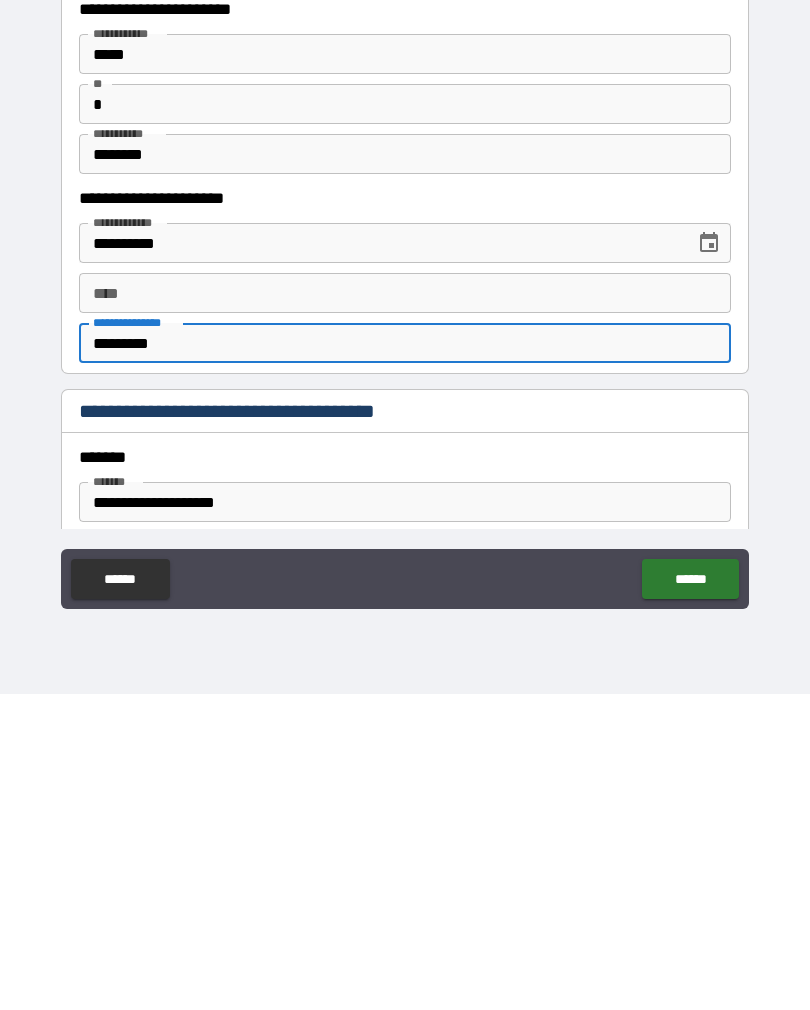 click on "****" at bounding box center [405, 609] 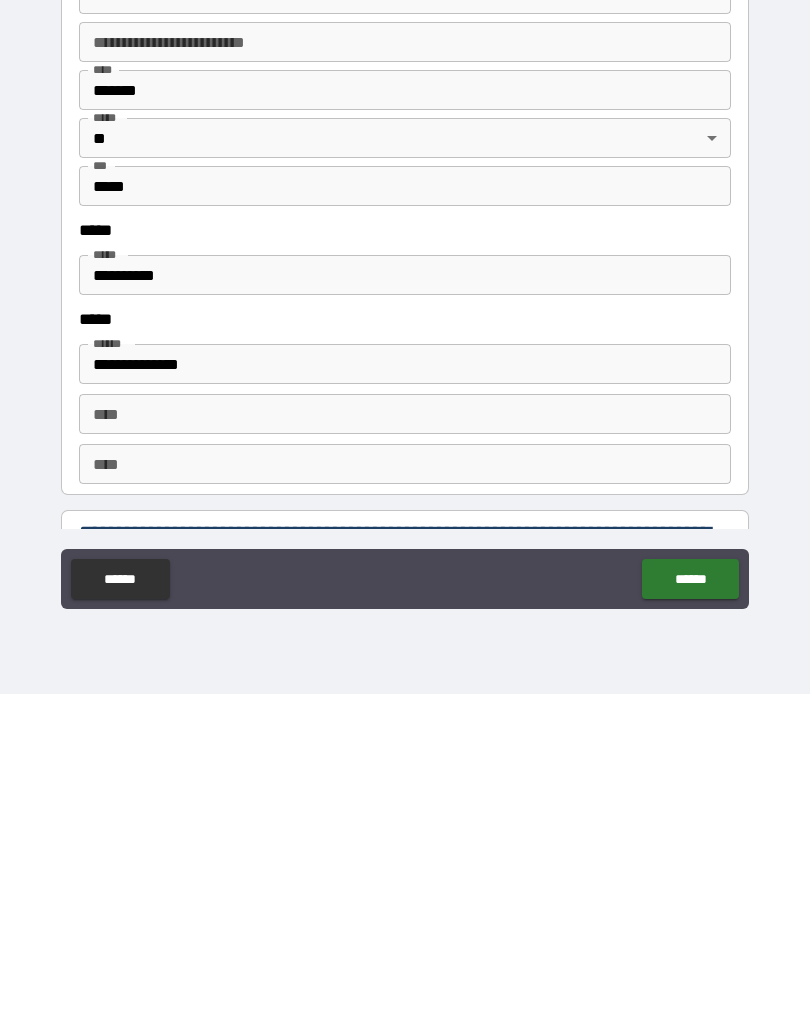 scroll, scrollTop: 2229, scrollLeft: 0, axis: vertical 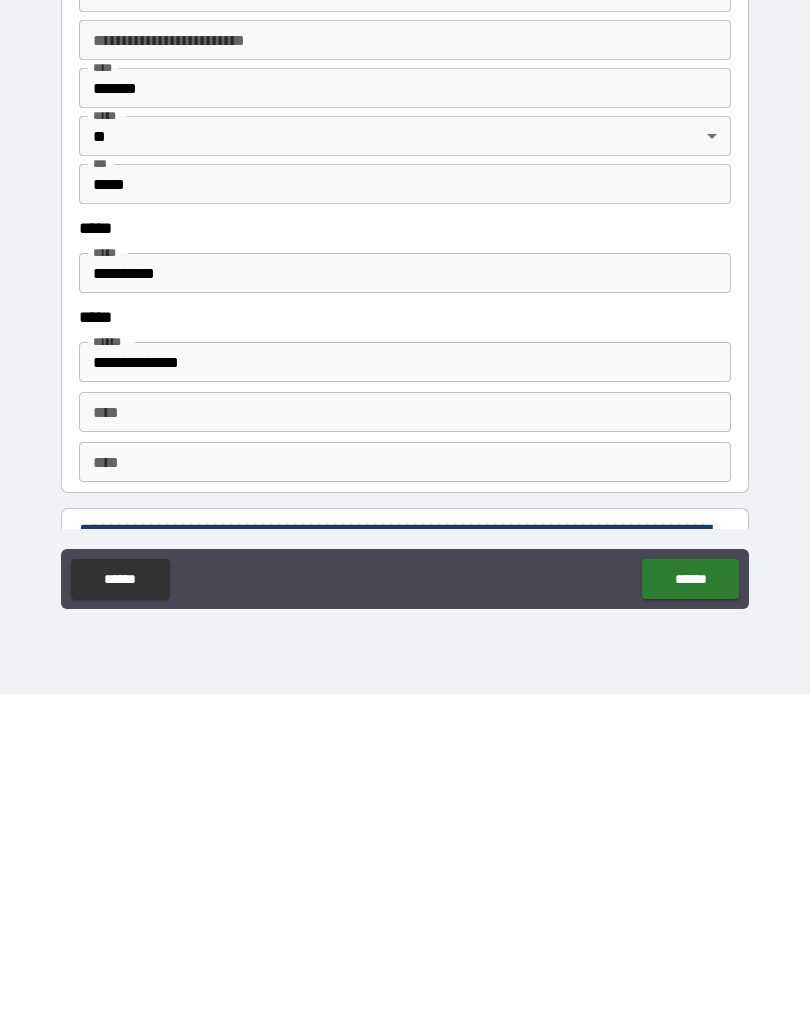 click on "**********" at bounding box center [405, 589] 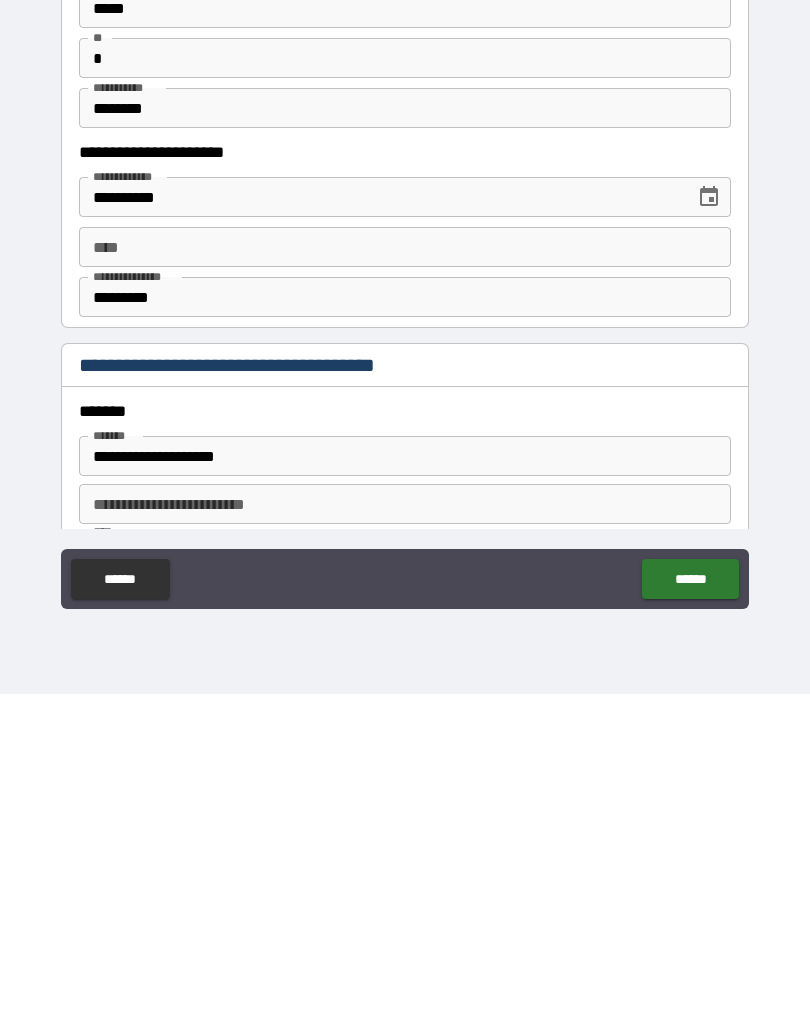 scroll, scrollTop: 1766, scrollLeft: 0, axis: vertical 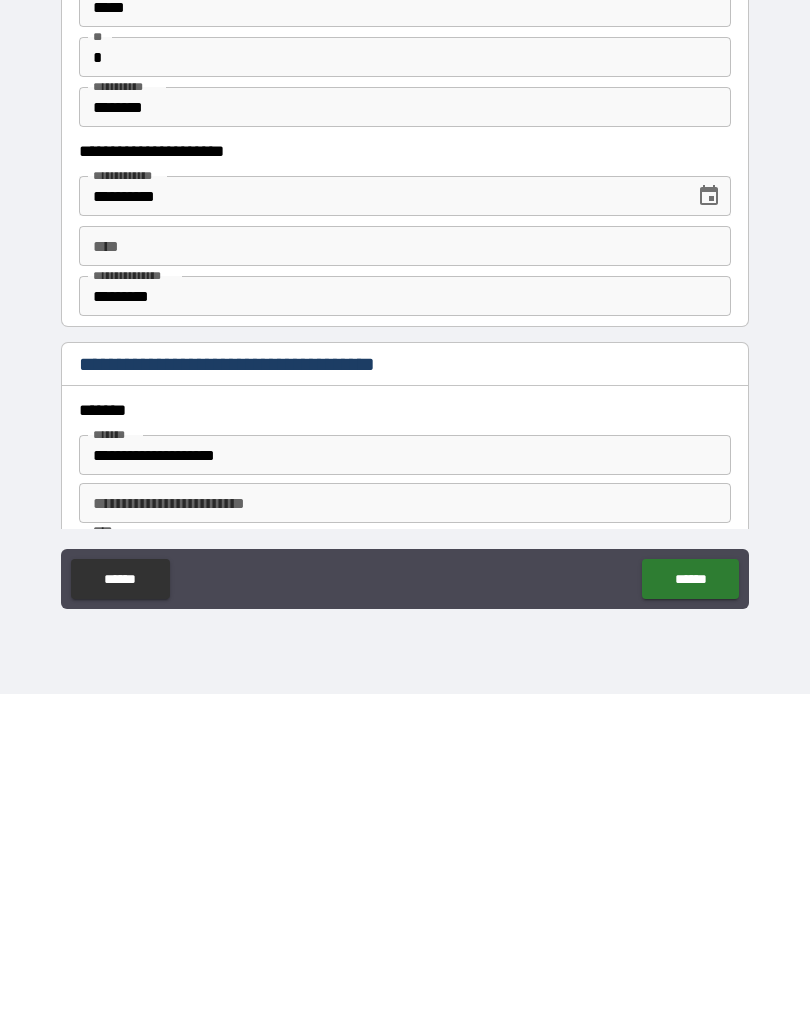 click on "****" at bounding box center (405, 562) 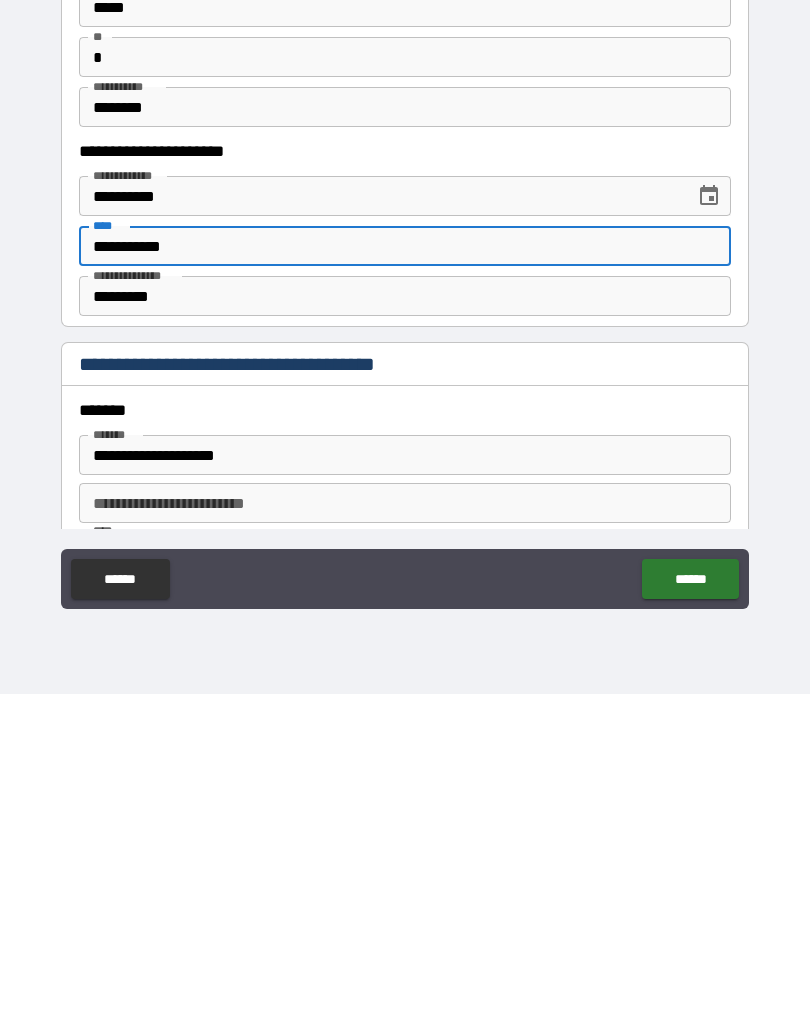 click on "******" at bounding box center [690, 895] 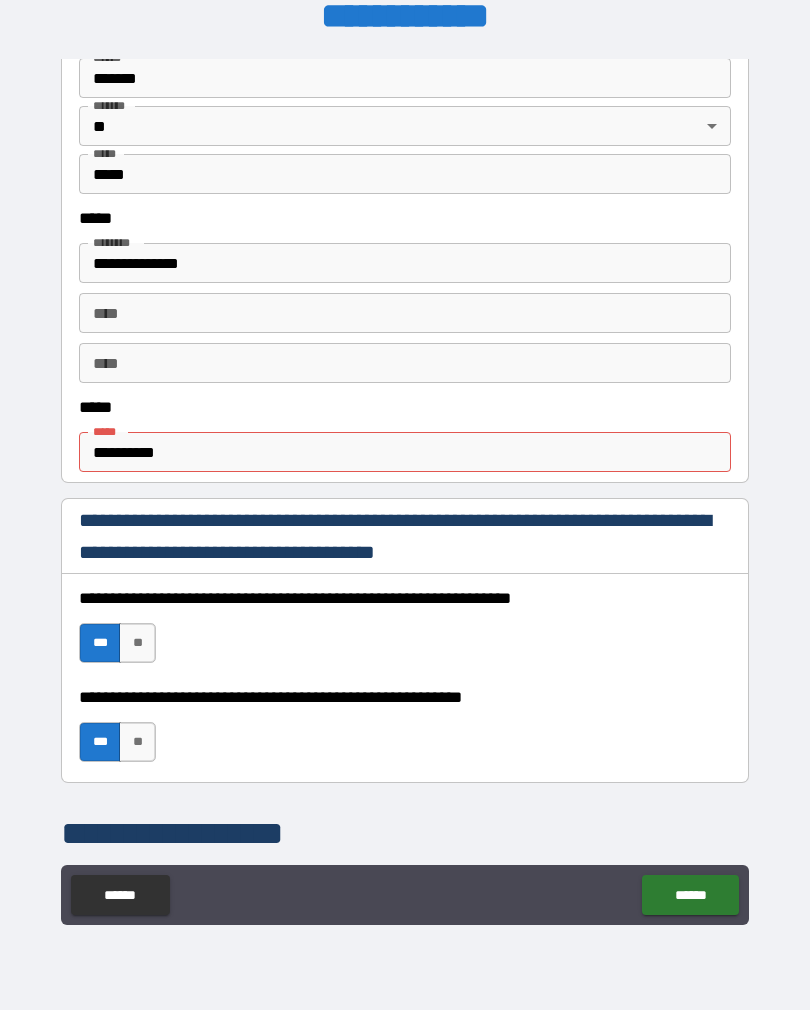 scroll, scrollTop: 919, scrollLeft: 0, axis: vertical 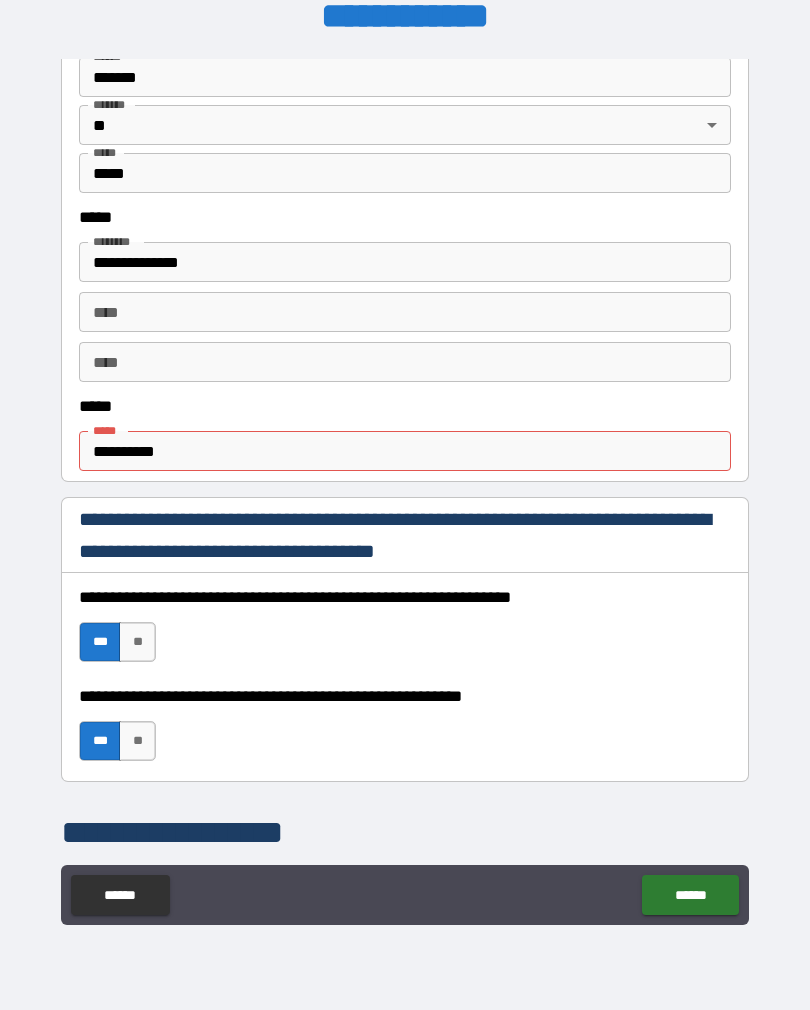 click on "**********" at bounding box center [405, 451] 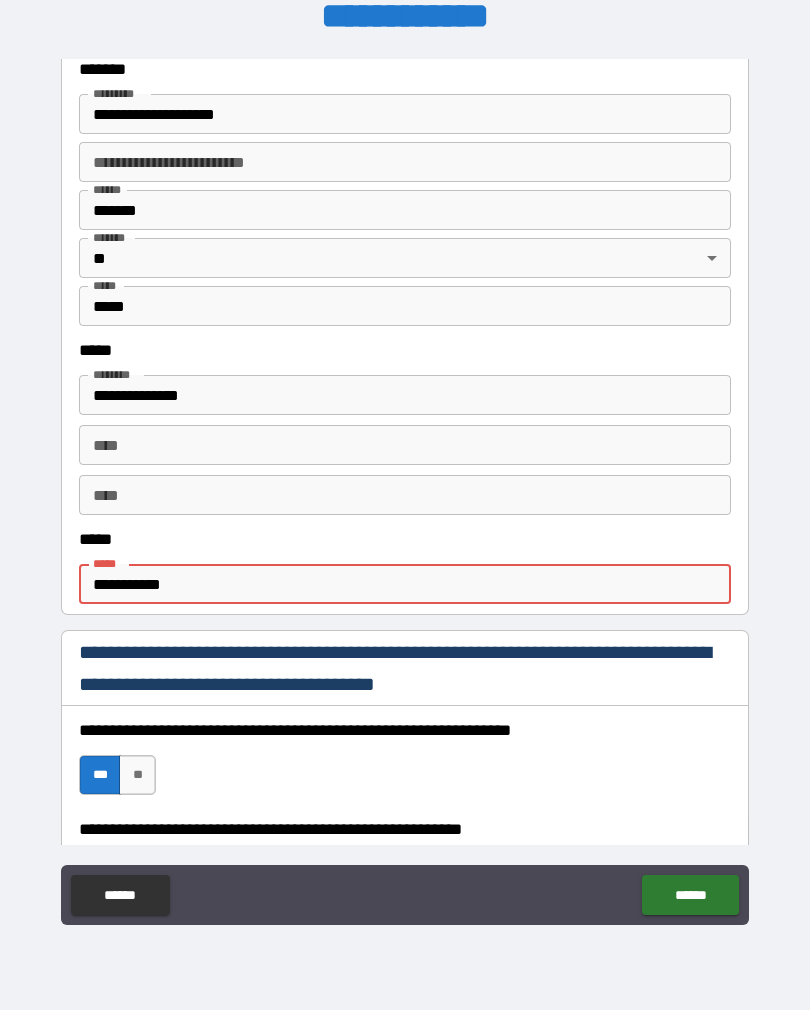 scroll, scrollTop: 794, scrollLeft: 0, axis: vertical 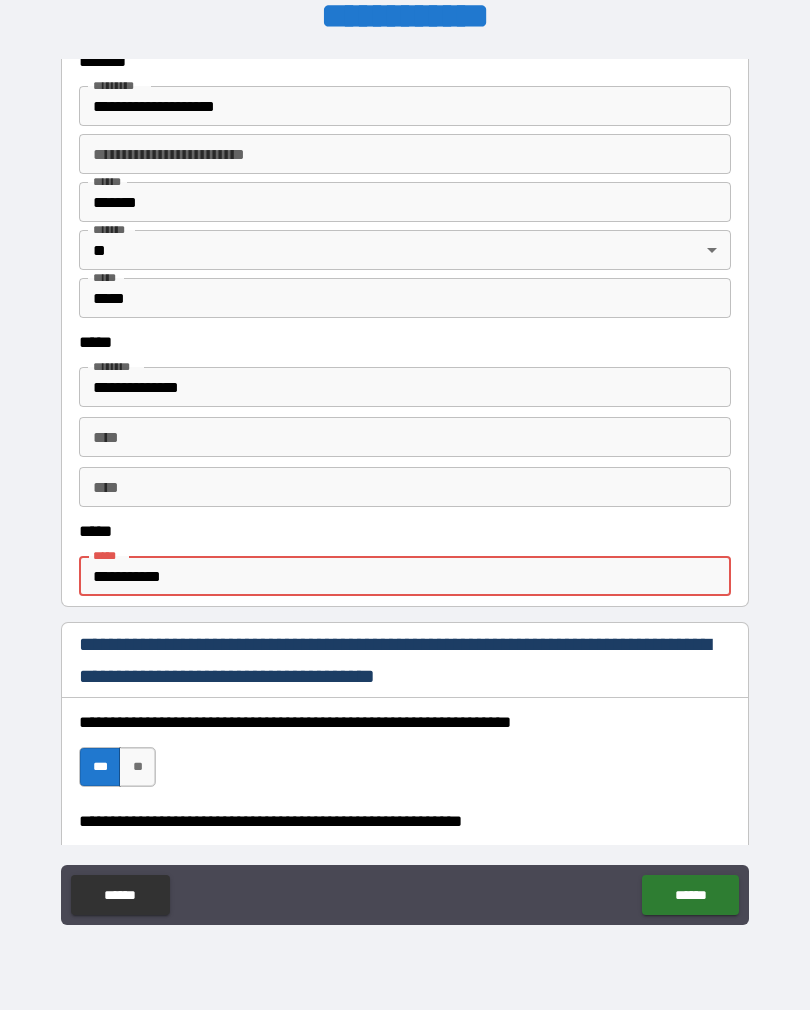click on "**********" at bounding box center [405, 576] 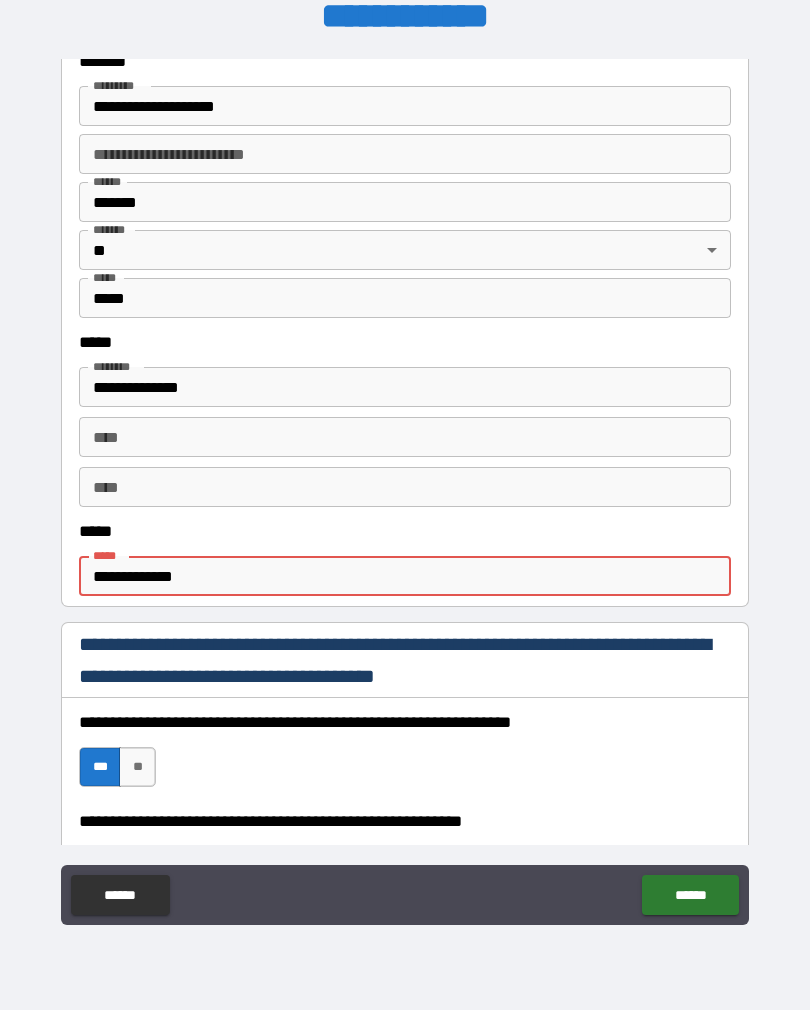 click on "**********" at bounding box center (405, 576) 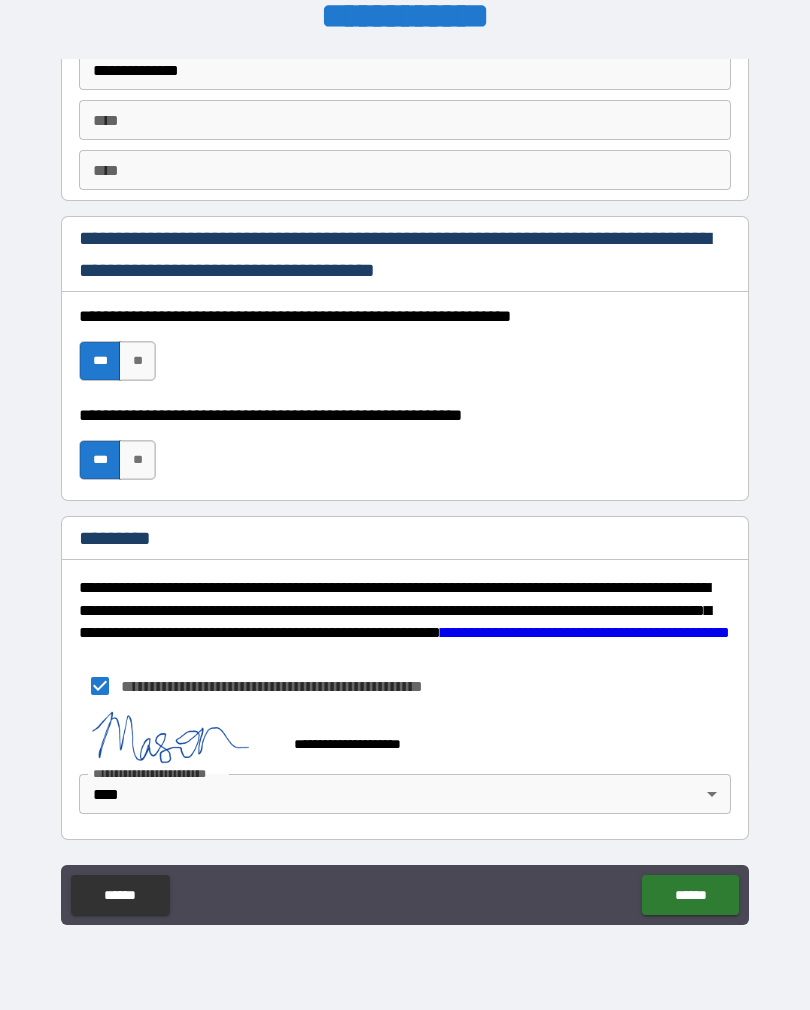 scroll, scrollTop: 2837, scrollLeft: 0, axis: vertical 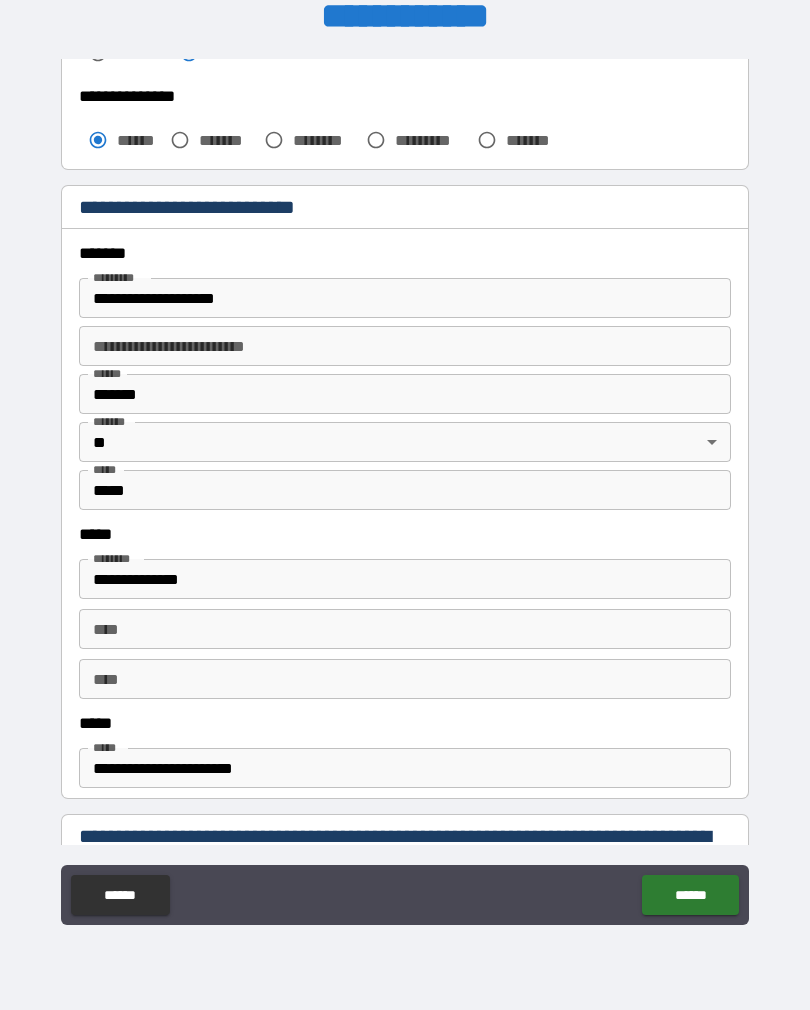 click on "****" at bounding box center [405, 629] 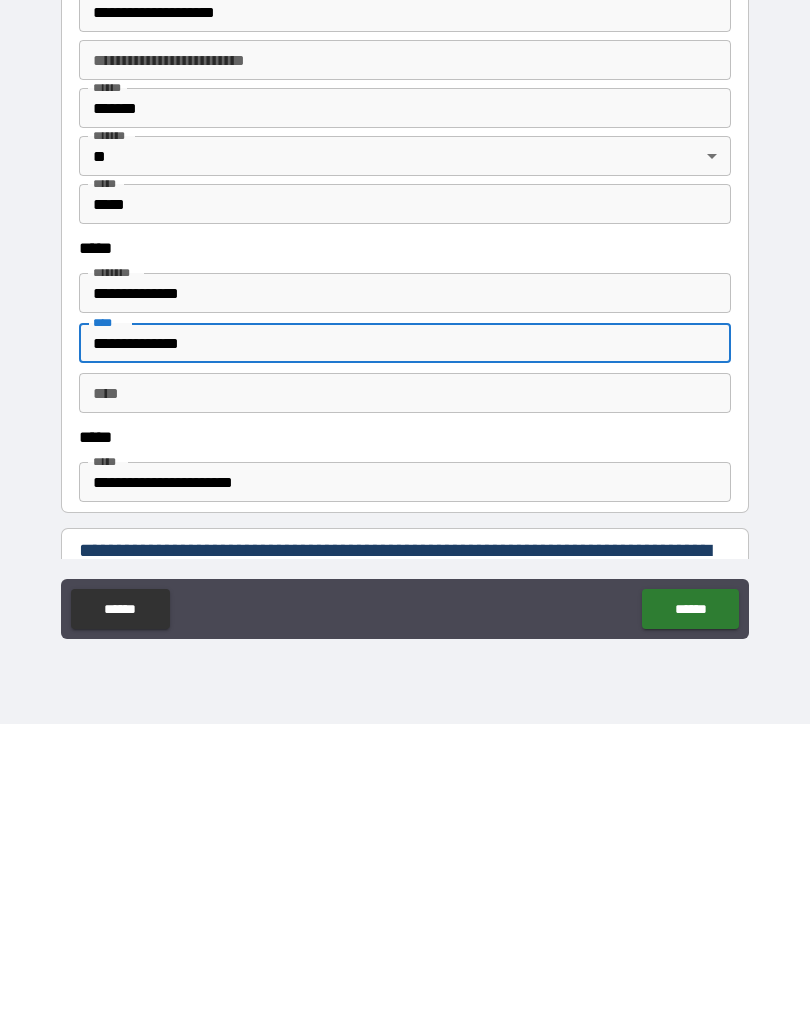 click on "****" at bounding box center (405, 679) 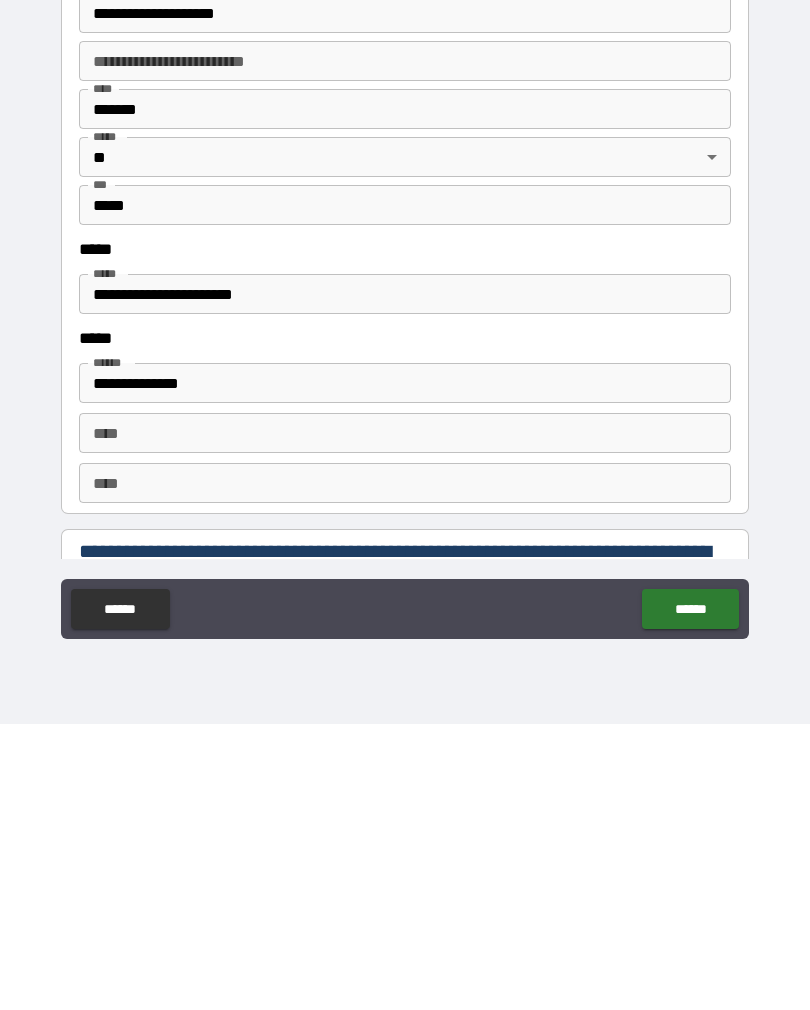 scroll, scrollTop: 2290, scrollLeft: 0, axis: vertical 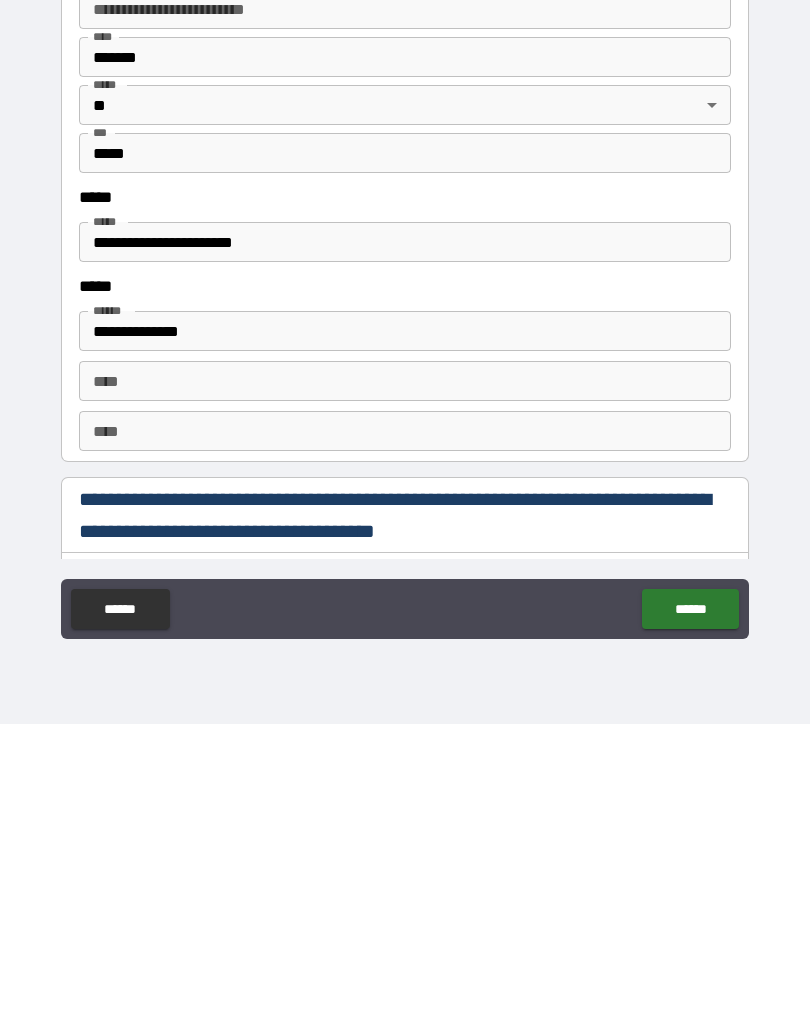 click on "****" at bounding box center (405, 667) 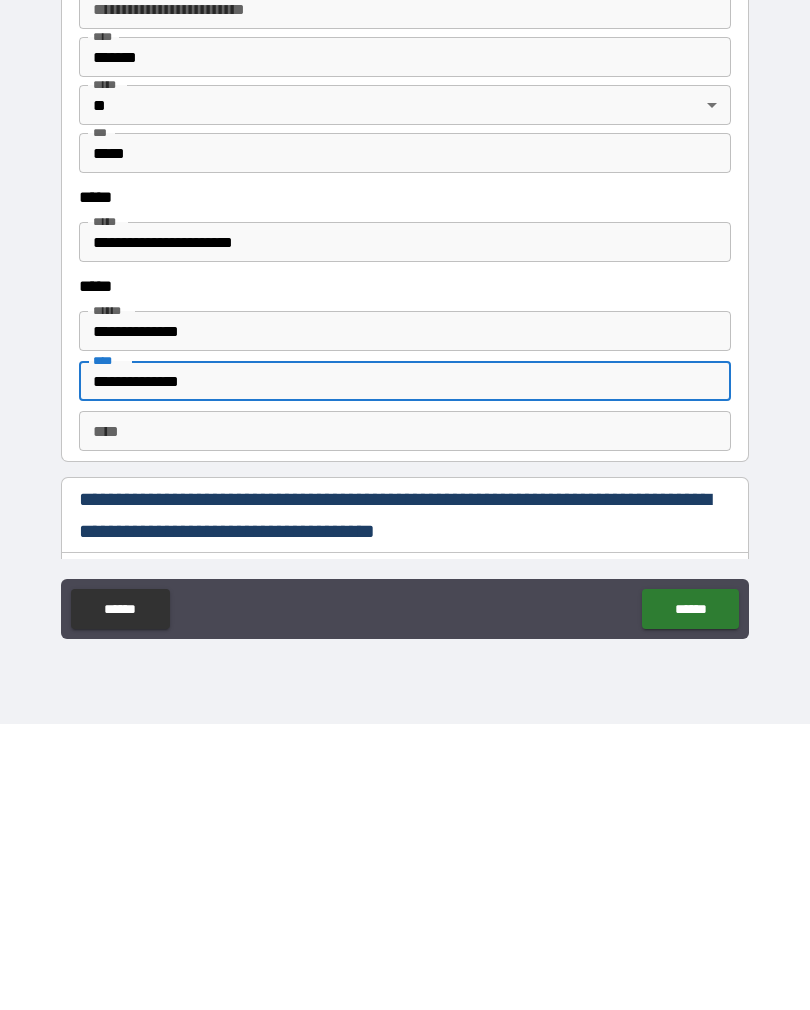 click on "****" at bounding box center [405, 717] 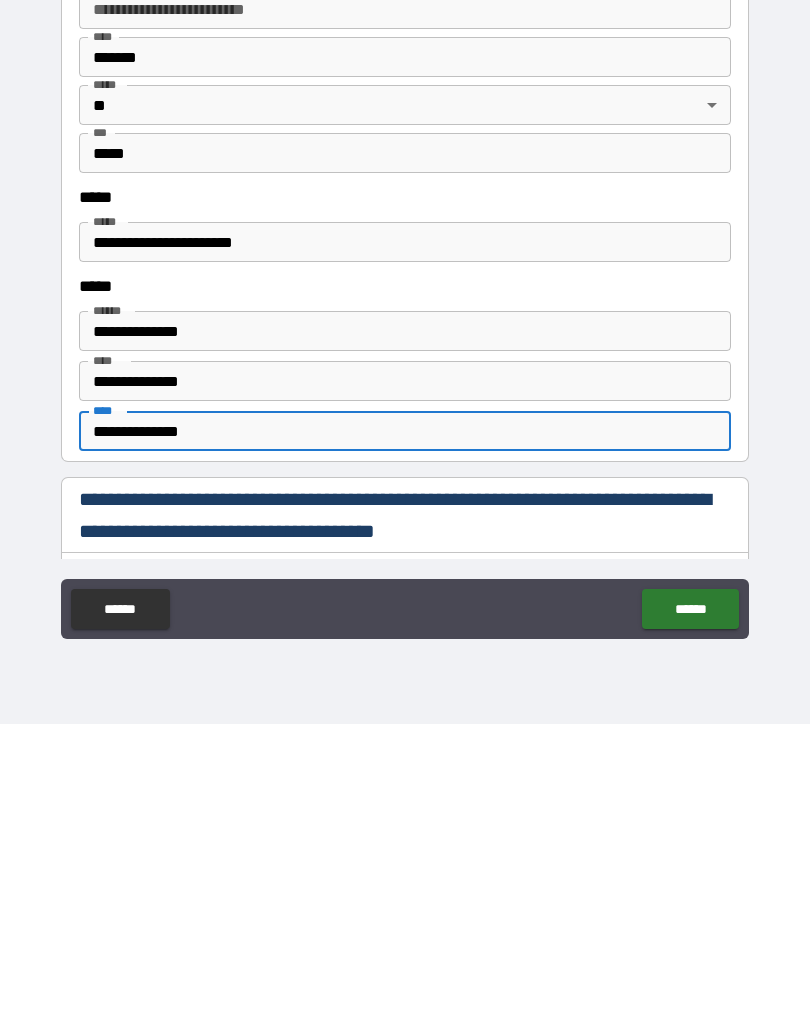 click on "******" at bounding box center [690, 895] 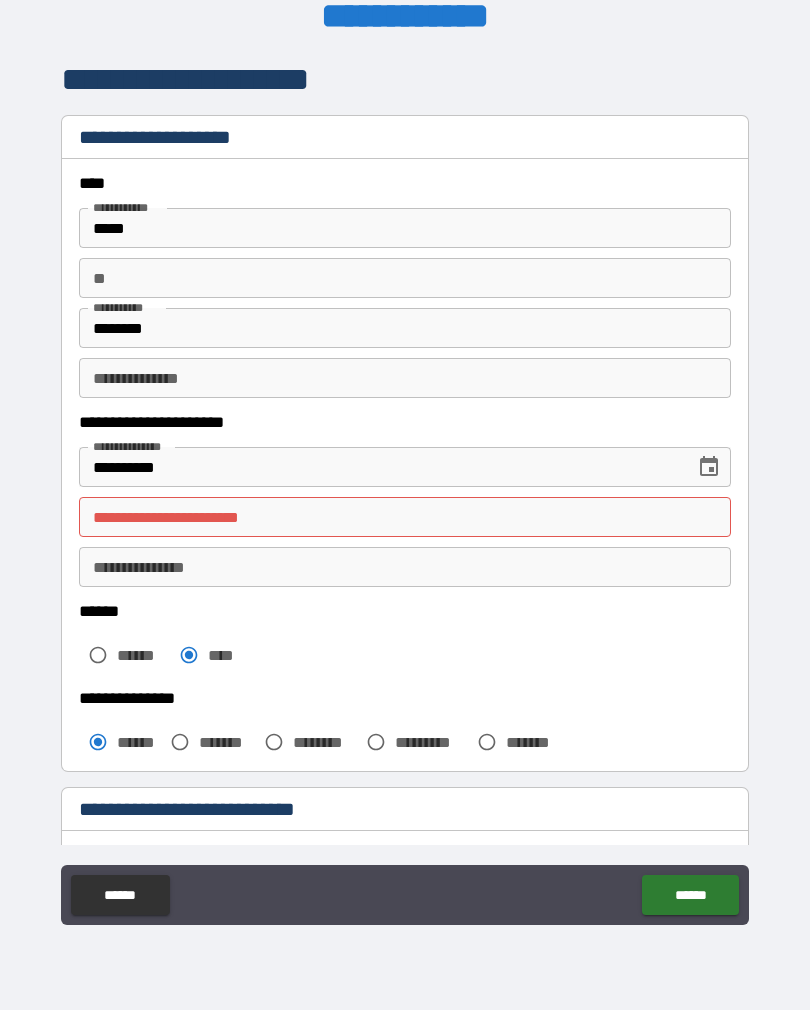scroll, scrollTop: 0, scrollLeft: 0, axis: both 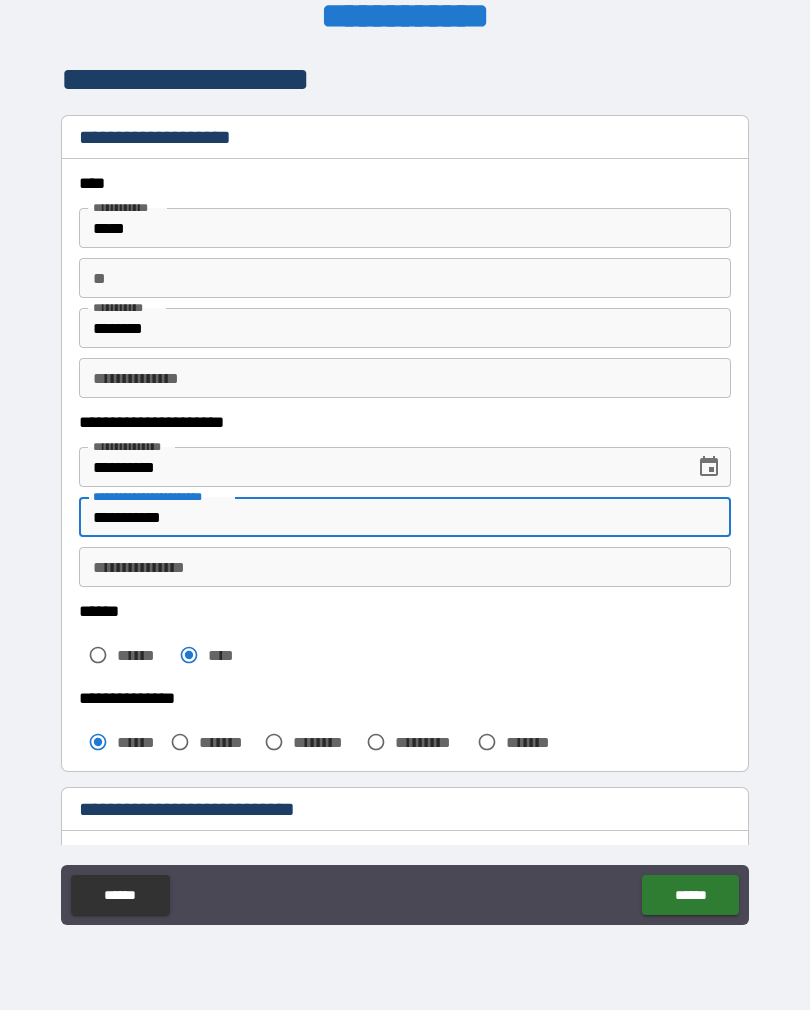 click on "**********" at bounding box center [405, 567] 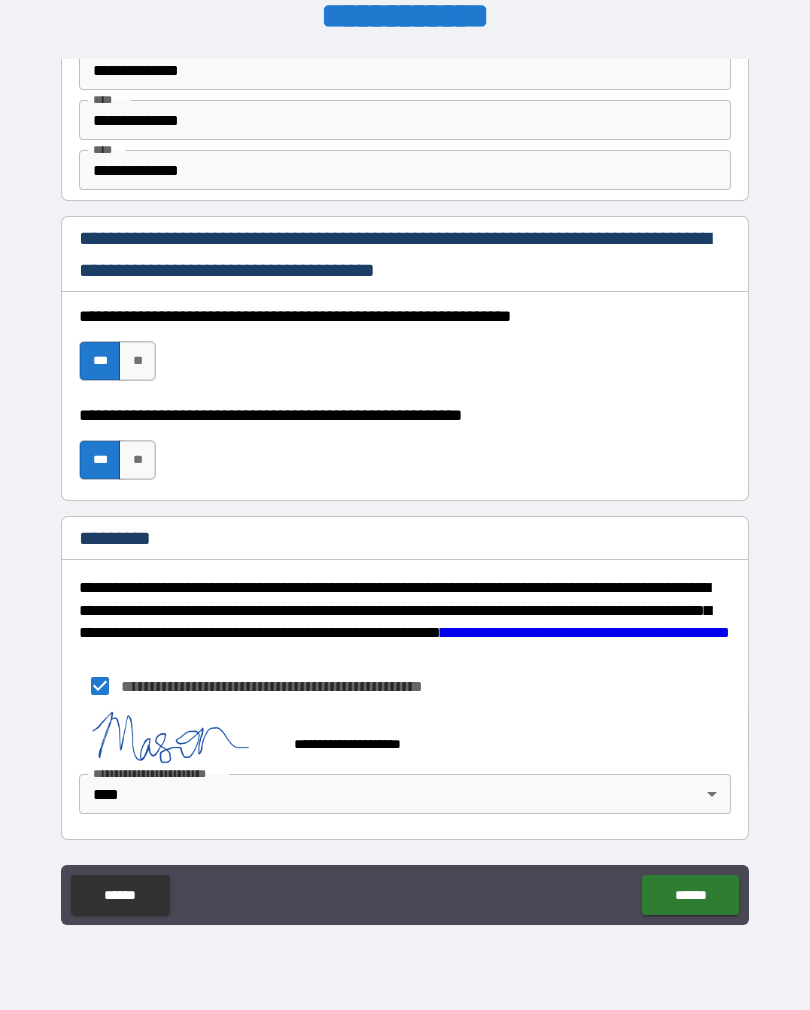 scroll, scrollTop: 2837, scrollLeft: 0, axis: vertical 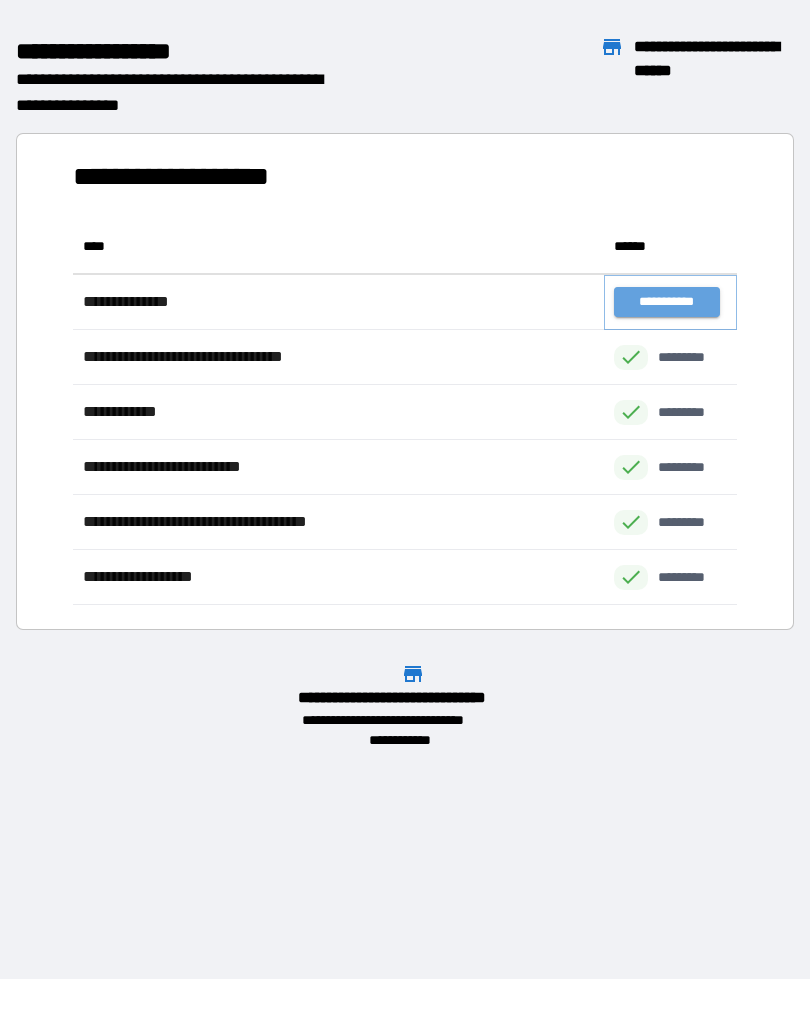 click on "**********" at bounding box center (666, 302) 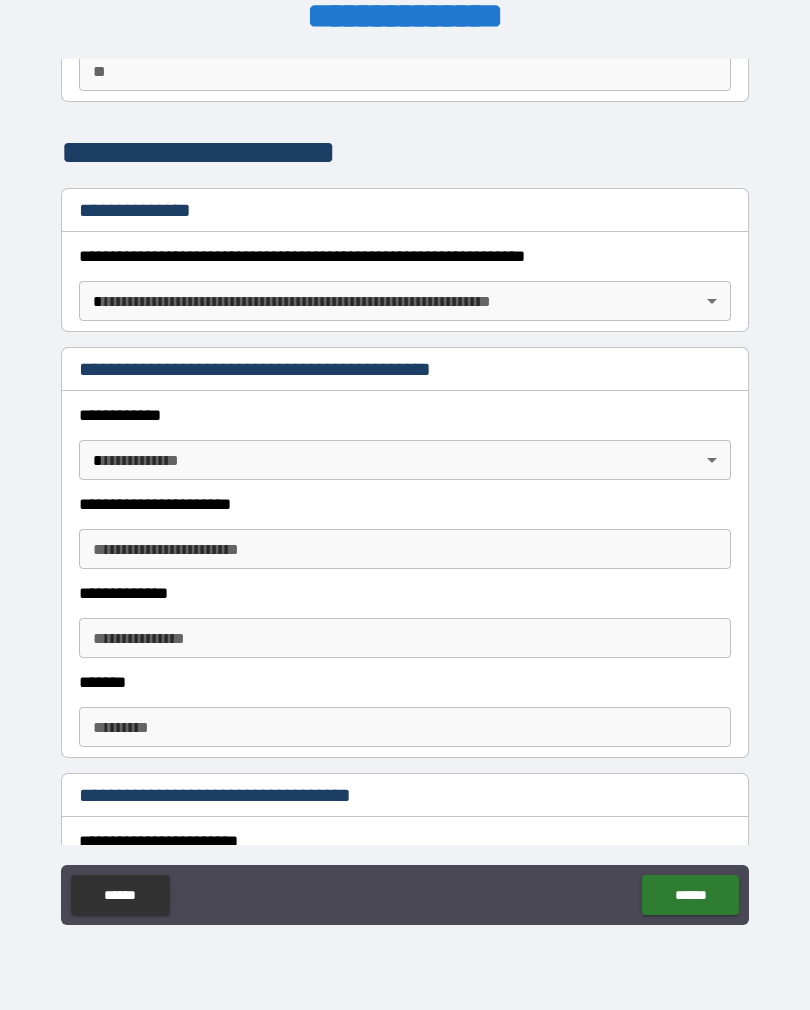scroll, scrollTop: 202, scrollLeft: 0, axis: vertical 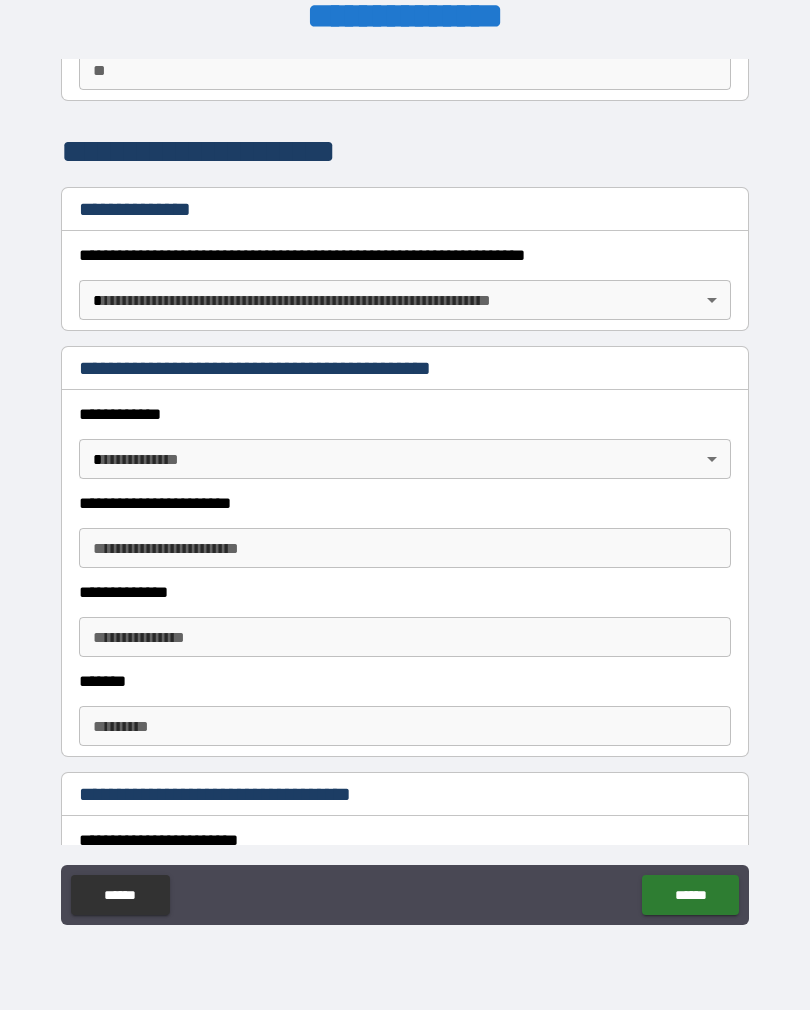 click on "**********" at bounding box center (405, 489) 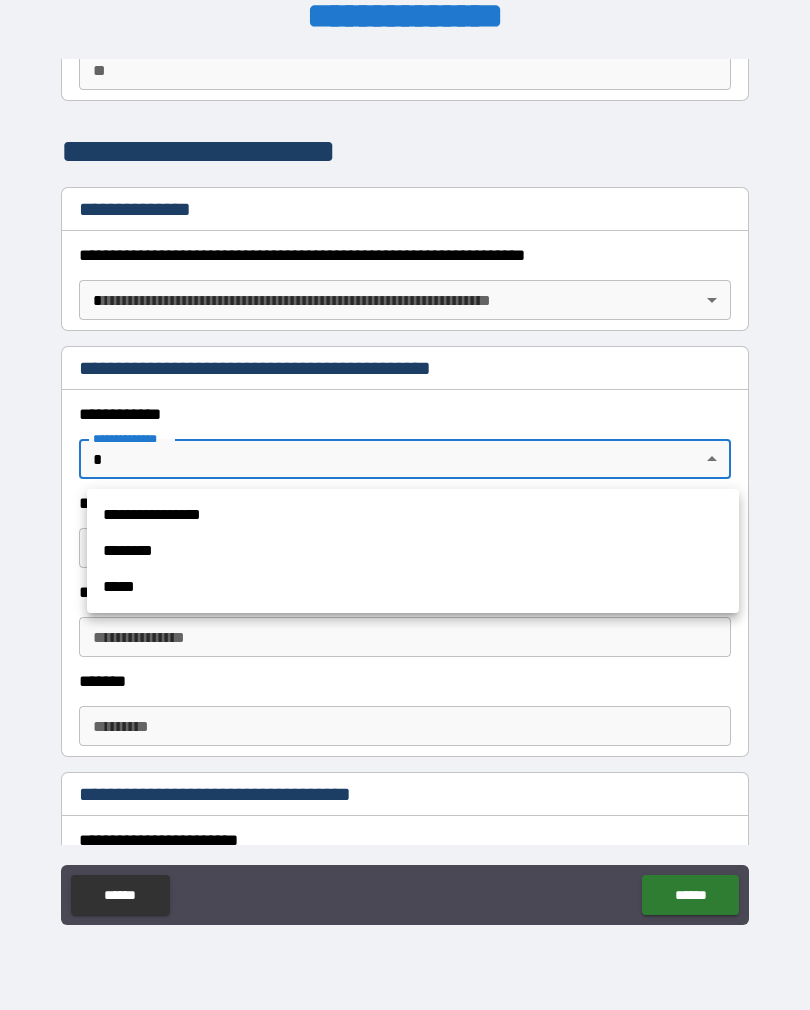 click on "*****" at bounding box center (413, 587) 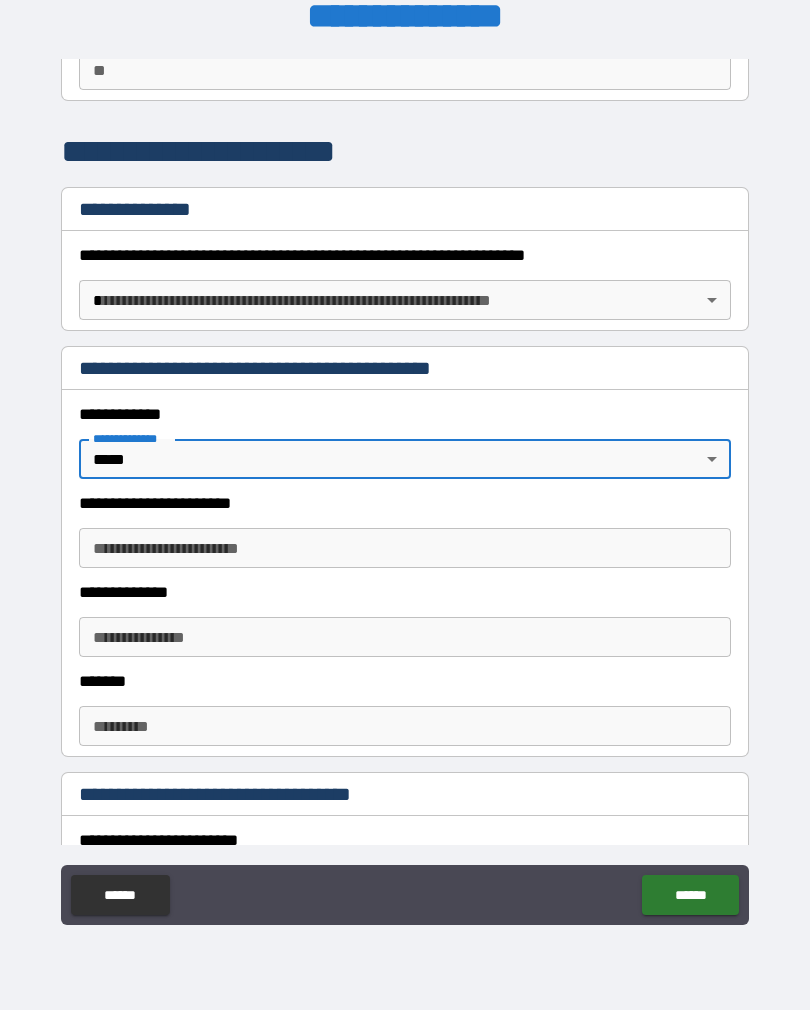 click on "**********" at bounding box center [405, 548] 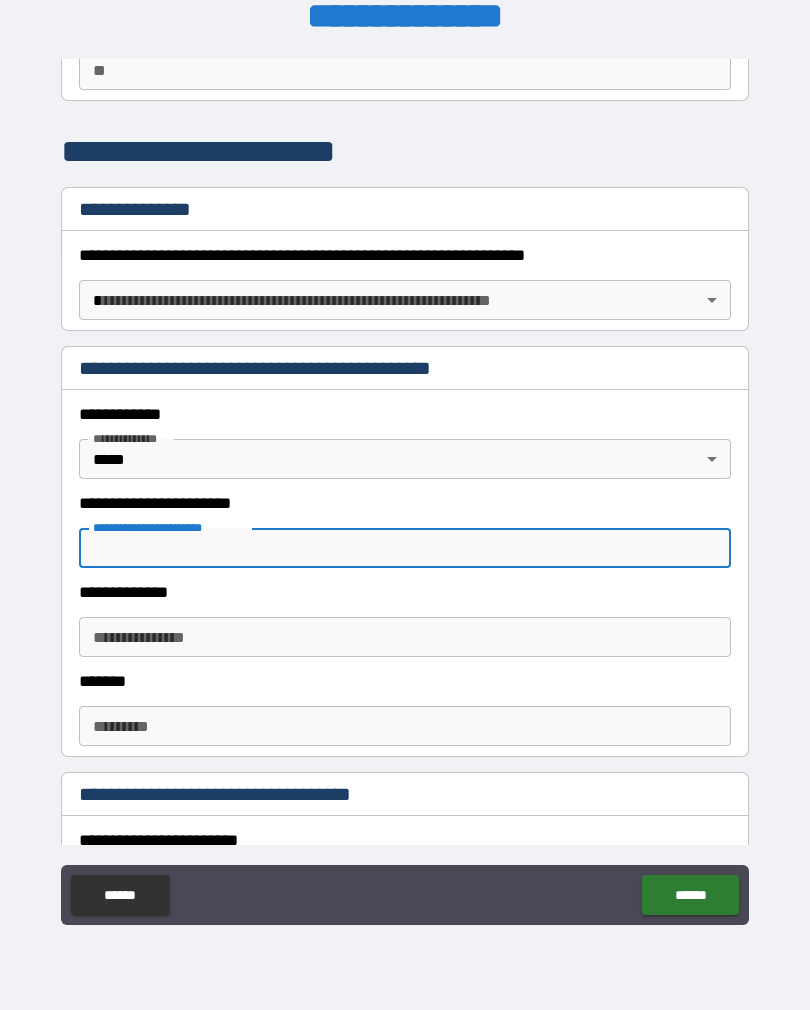 click on "**********" at bounding box center (405, 414) 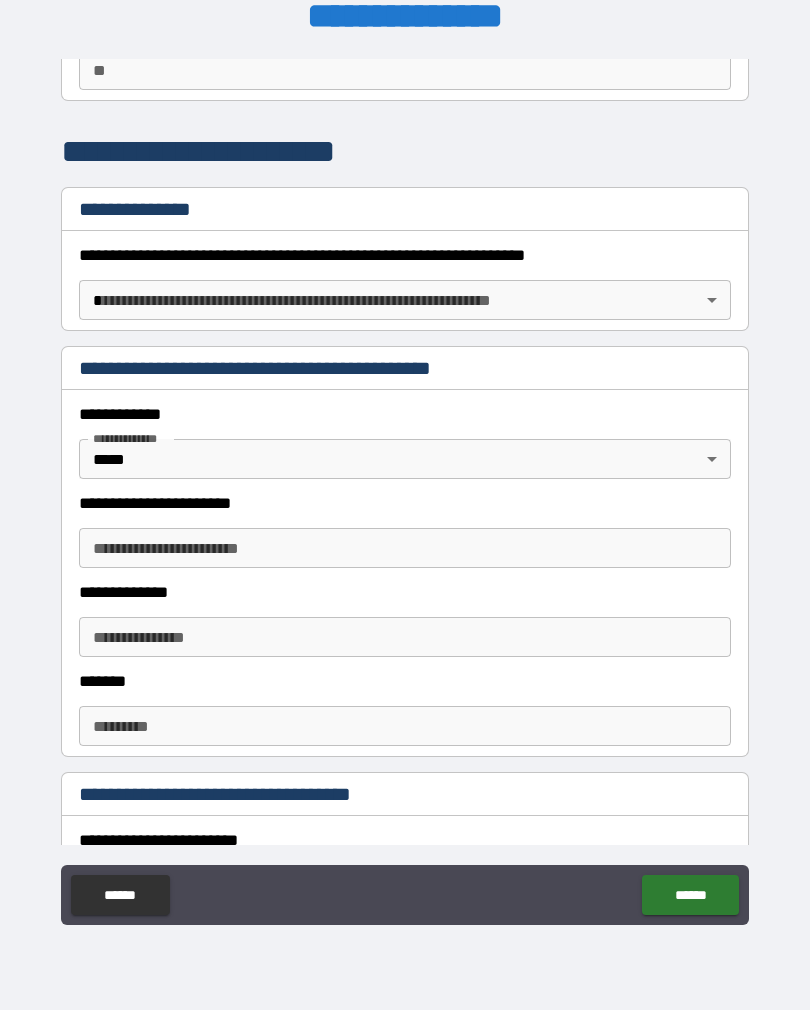 click on "**********" at bounding box center (405, 489) 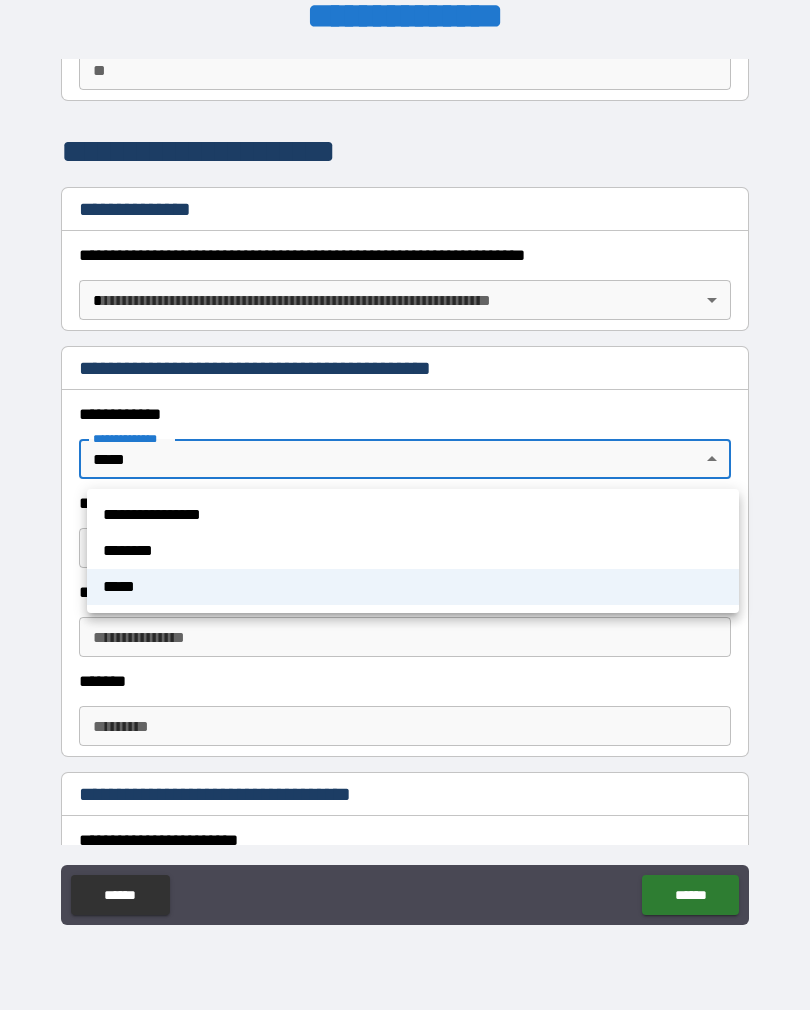 click at bounding box center [405, 505] 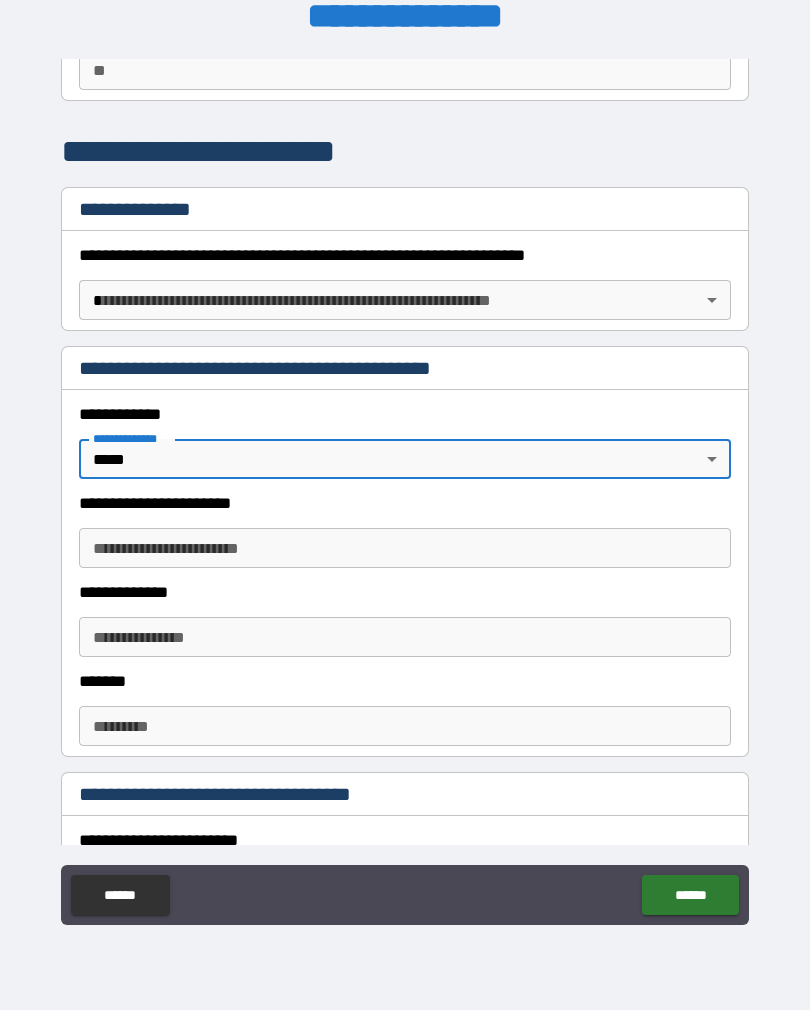 click on "*******   *" at bounding box center (405, 726) 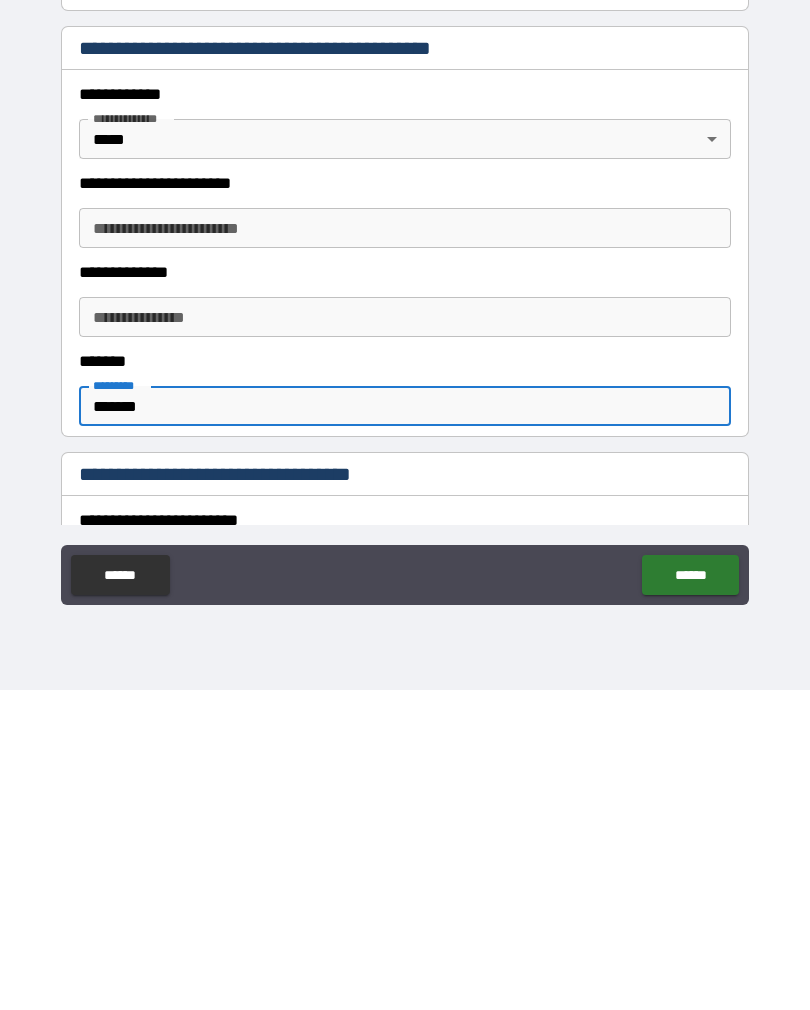 click on "**********" at bounding box center (405, 637) 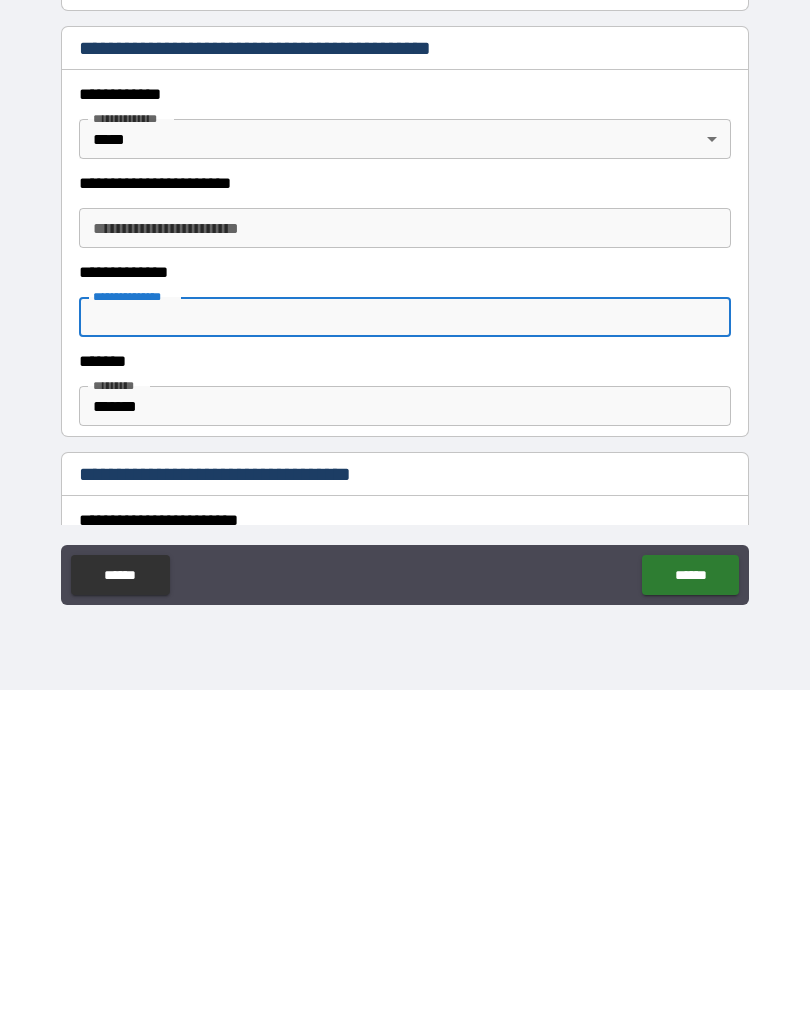 click on "**********" at bounding box center [405, 548] 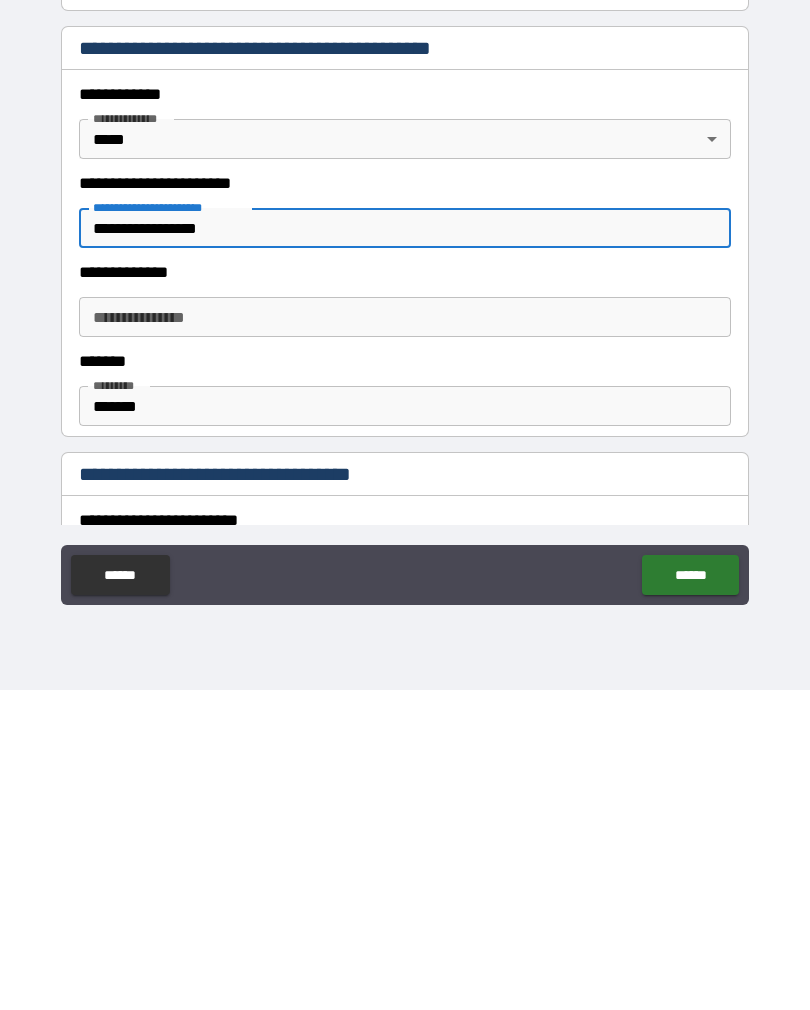 click on "**********" at bounding box center [405, 637] 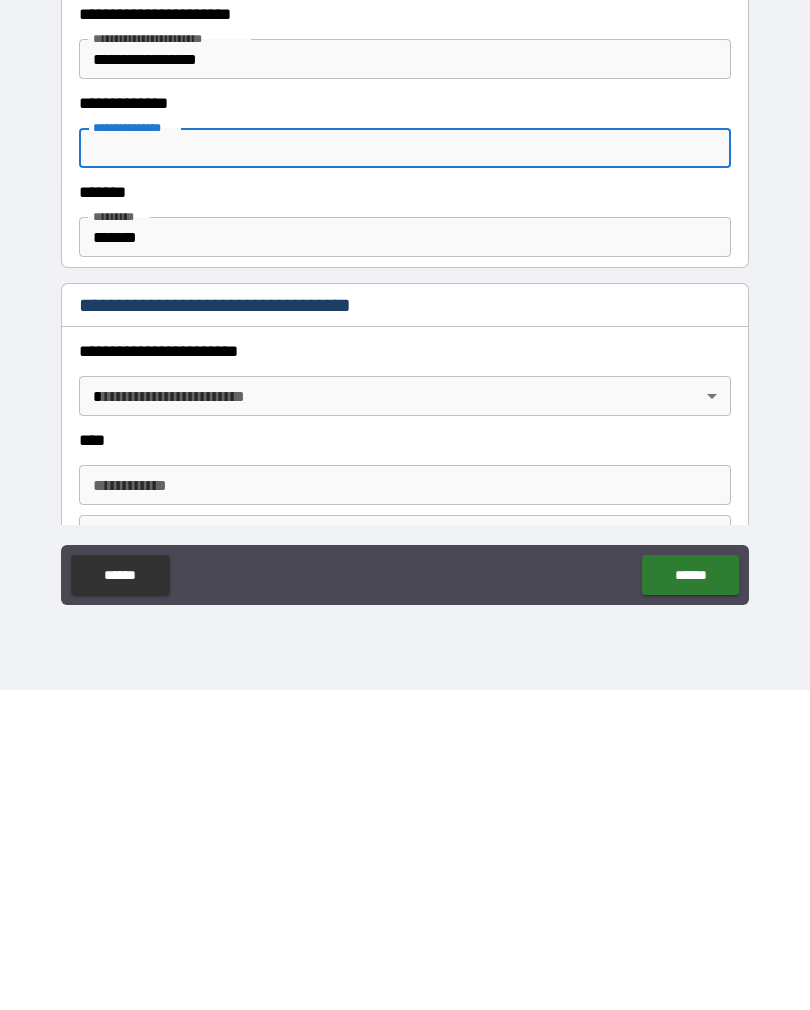 scroll, scrollTop: 387, scrollLeft: 0, axis: vertical 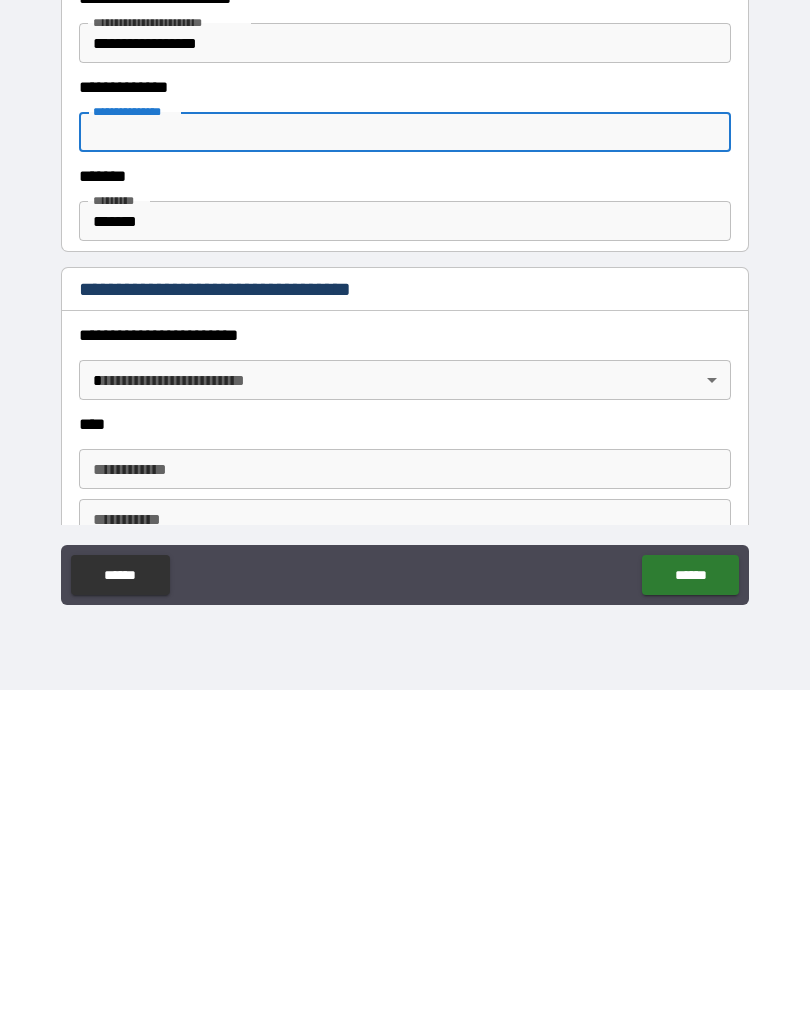 click on "**********" at bounding box center (405, 489) 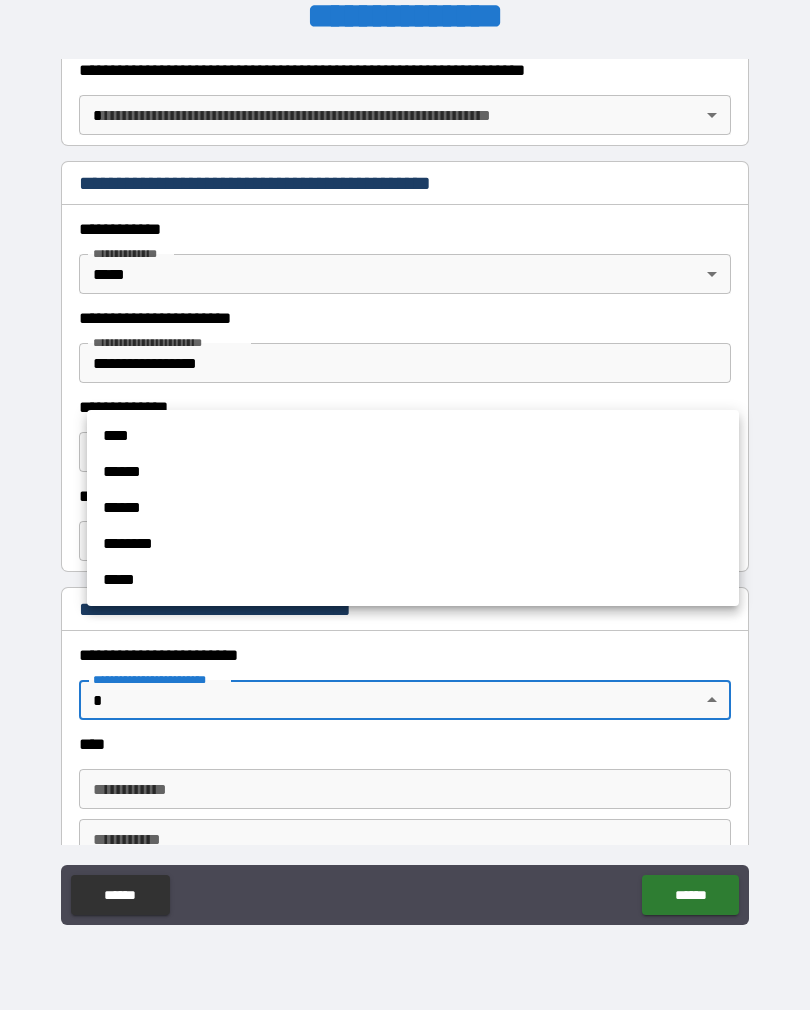 click on "****" at bounding box center (413, 436) 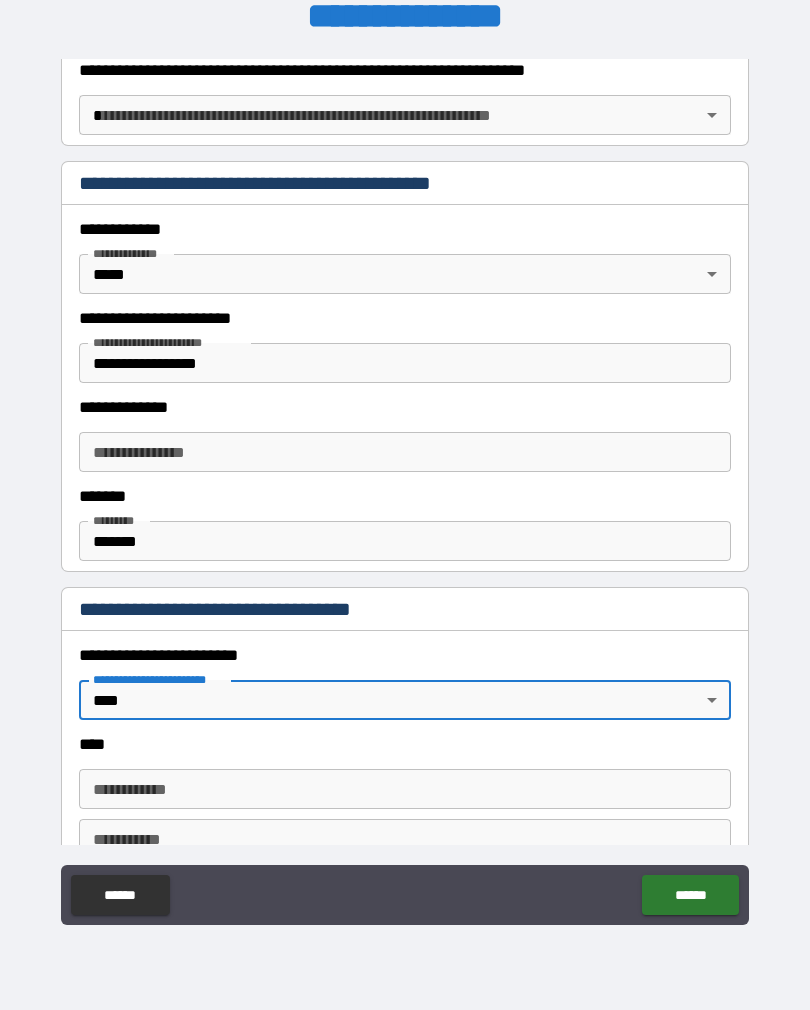 click on "**********" at bounding box center (405, 789) 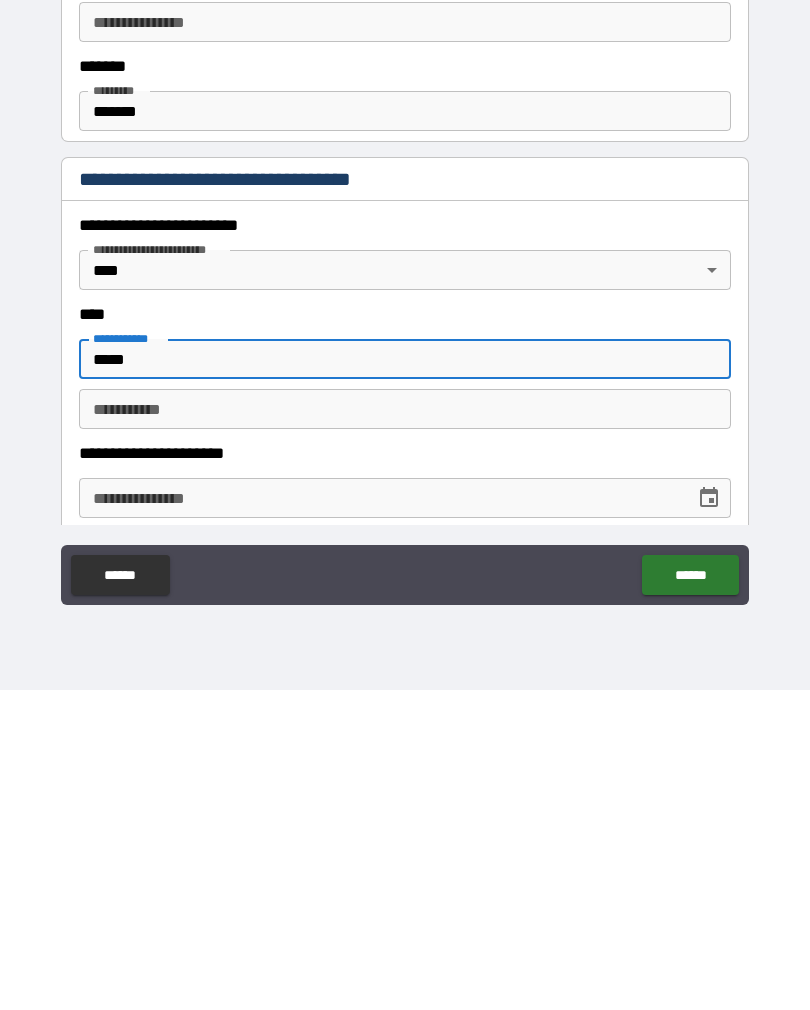 scroll, scrollTop: 506, scrollLeft: 0, axis: vertical 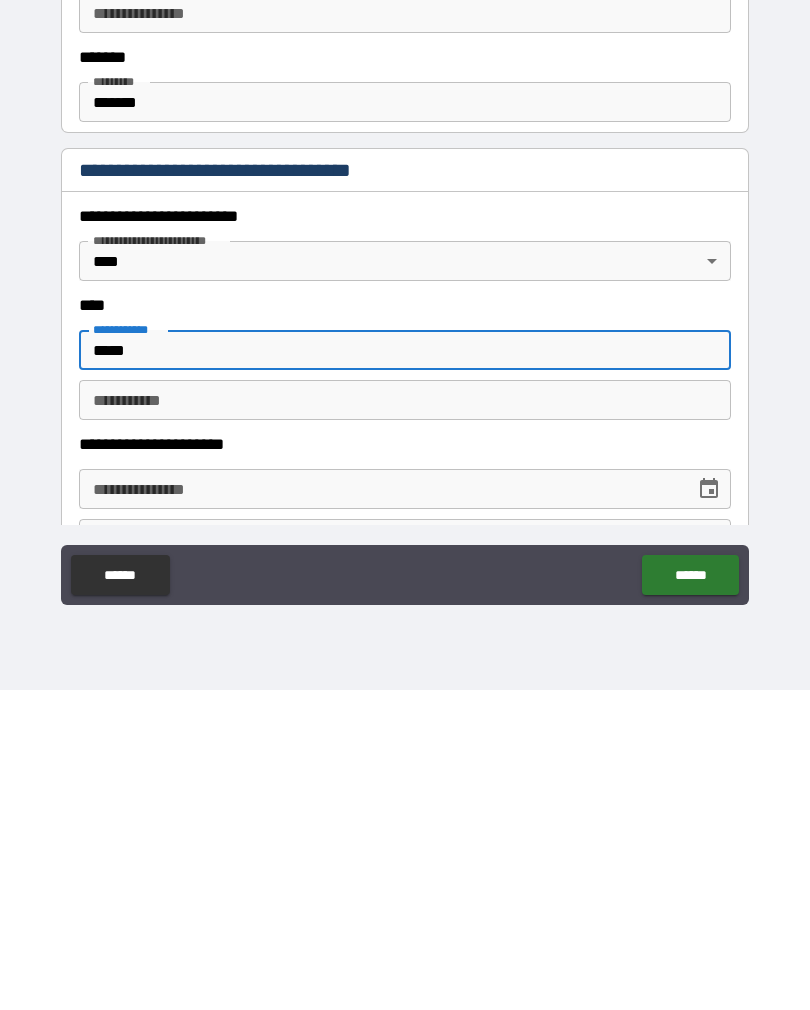 click on "*********   *" at bounding box center [405, 720] 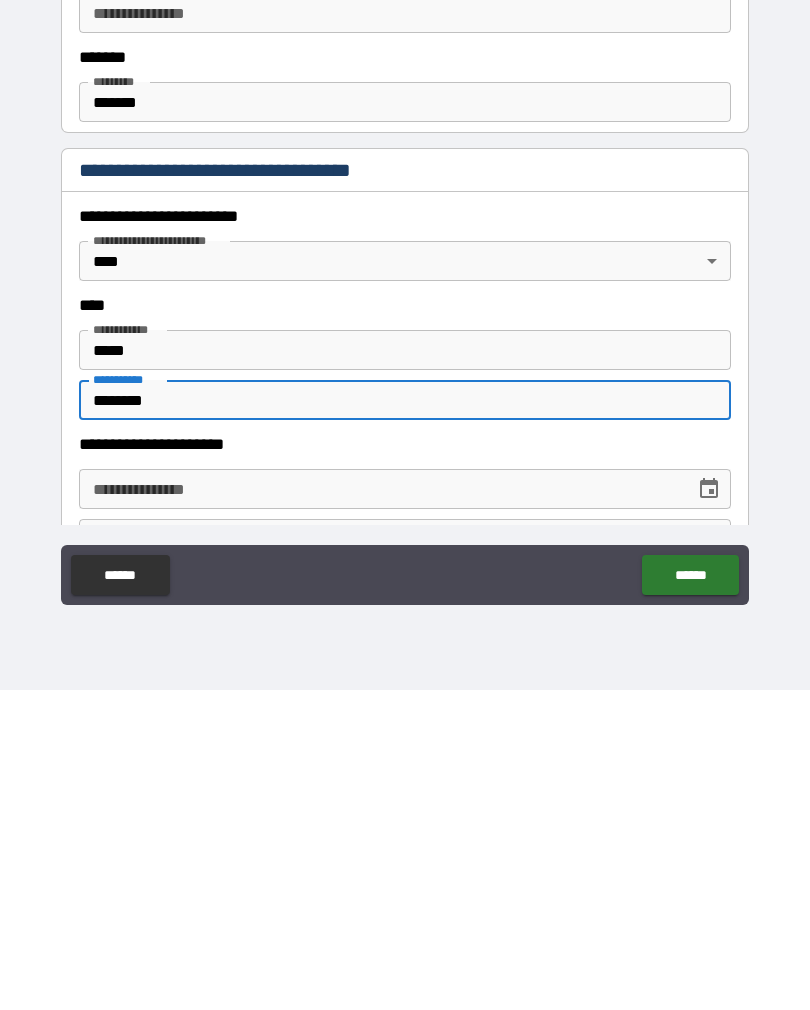 scroll, scrollTop: 572, scrollLeft: 0, axis: vertical 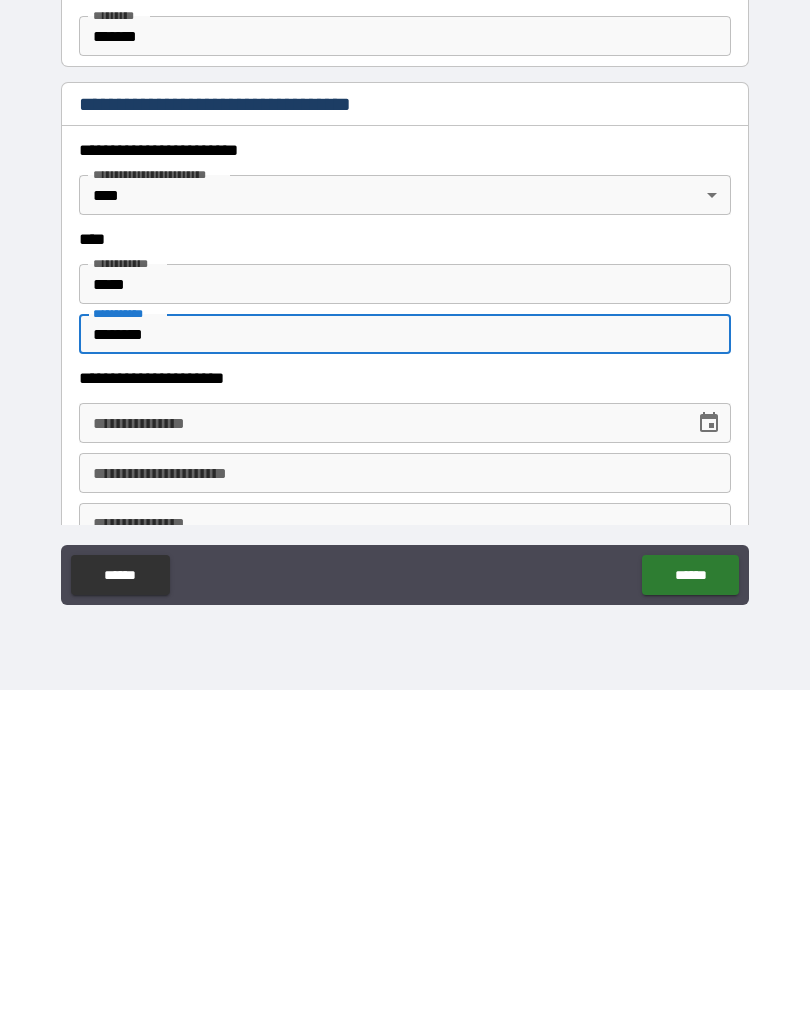 click at bounding box center [709, 743] 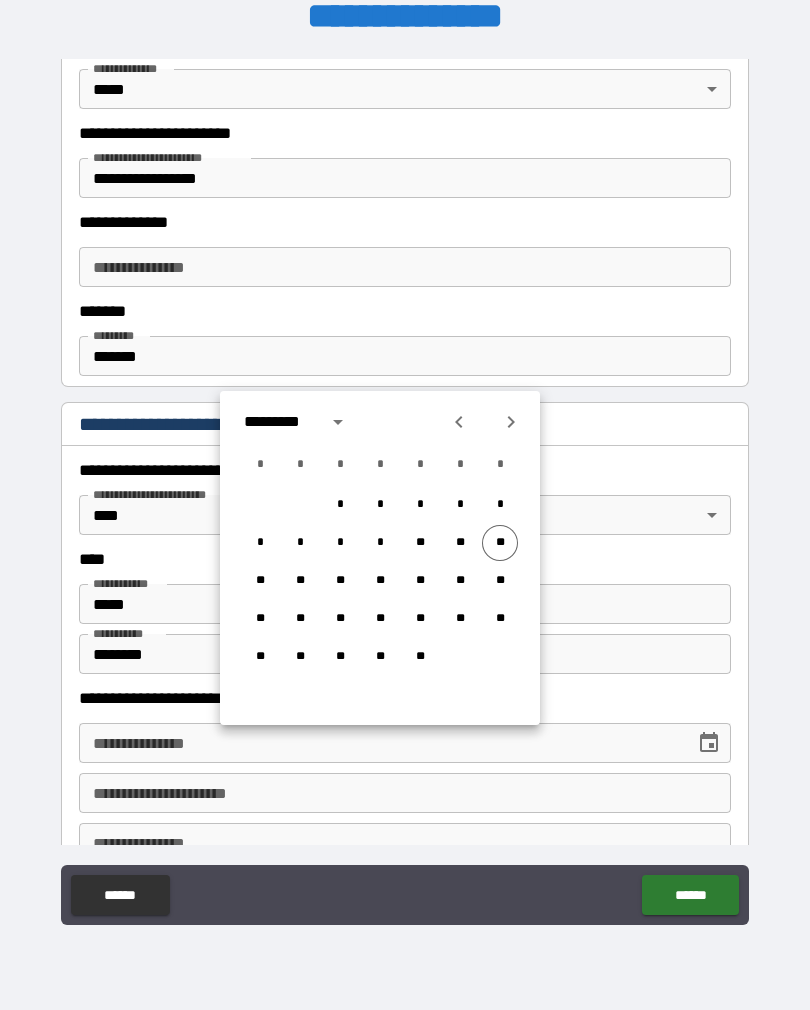 click 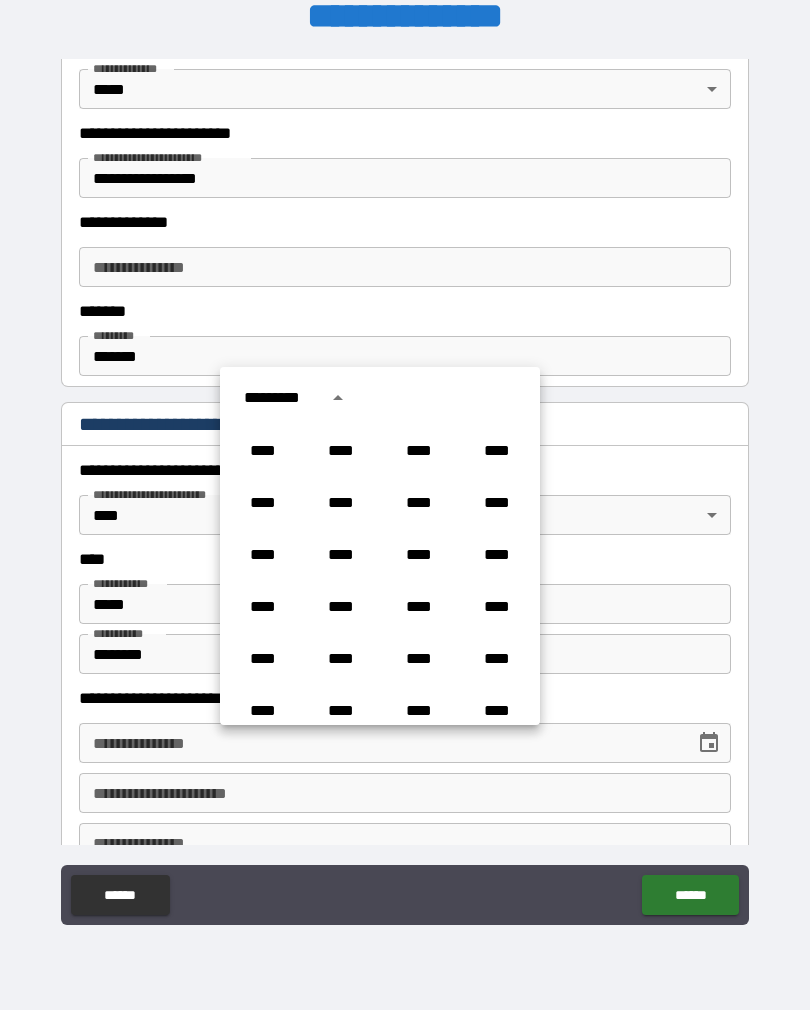scroll, scrollTop: 1197, scrollLeft: 0, axis: vertical 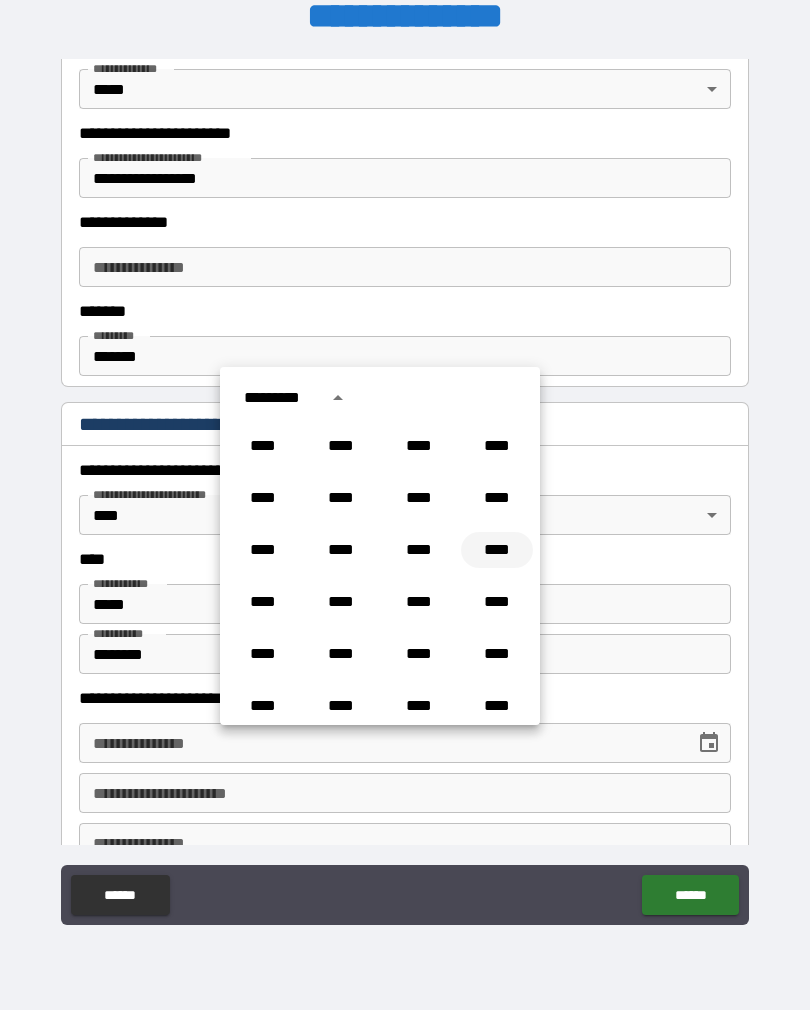 click on "****" at bounding box center [497, 550] 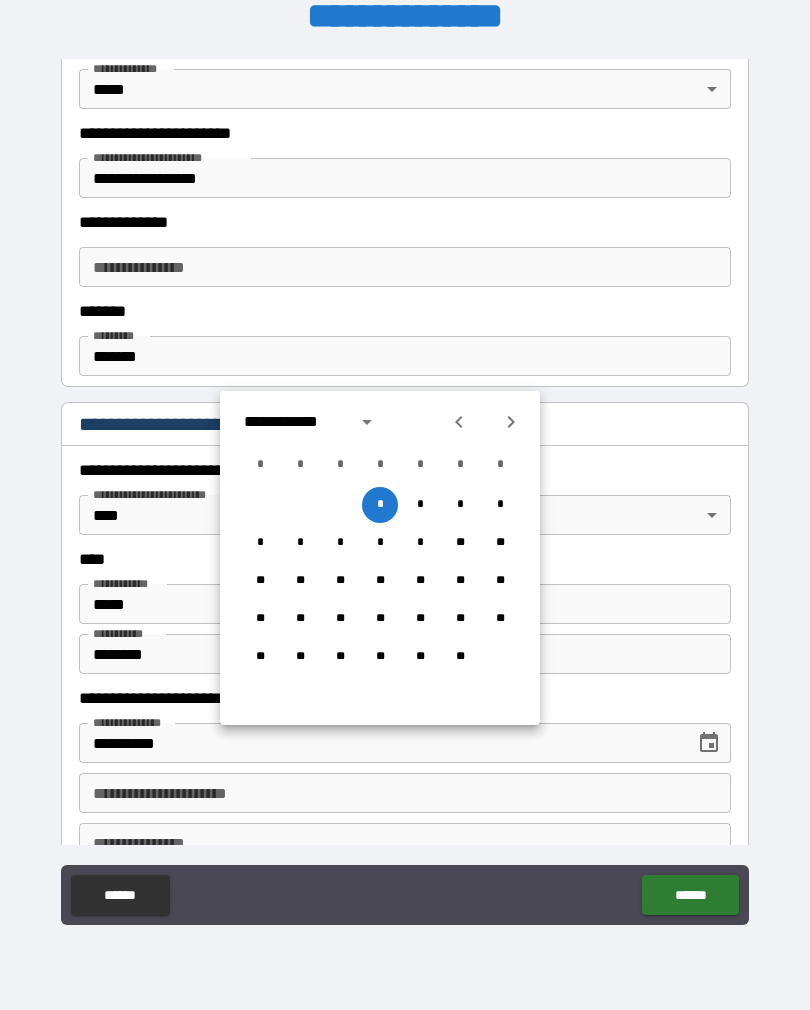 click on "**********" at bounding box center (294, 422) 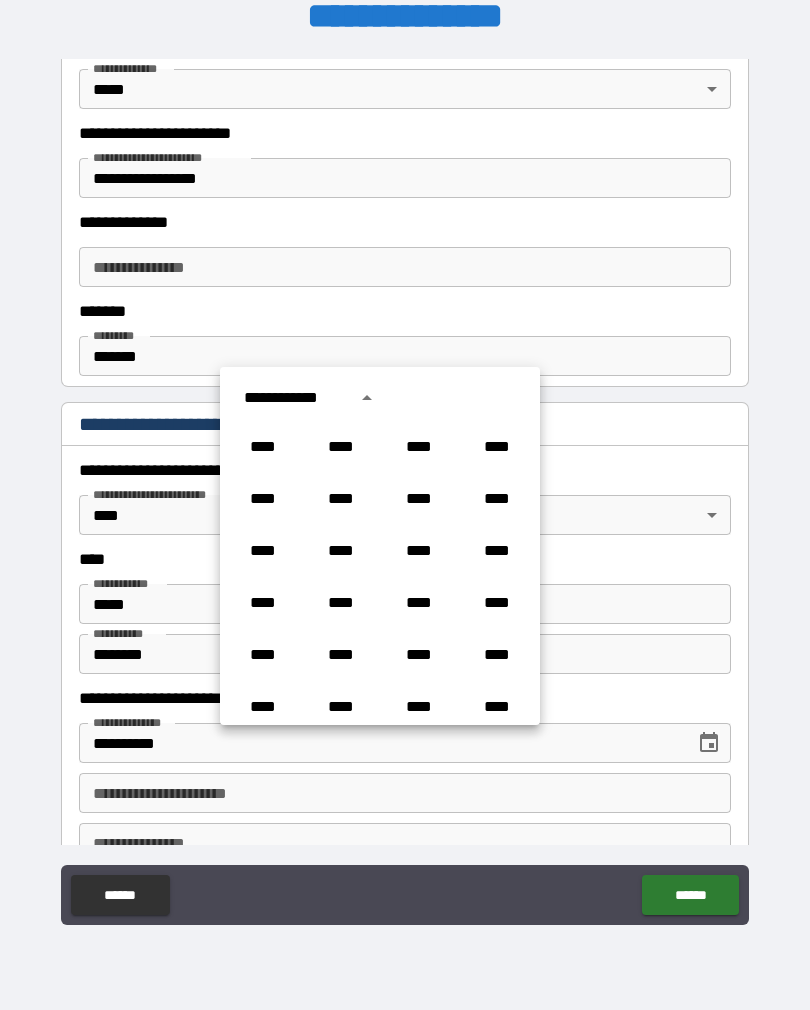scroll, scrollTop: 1174, scrollLeft: 0, axis: vertical 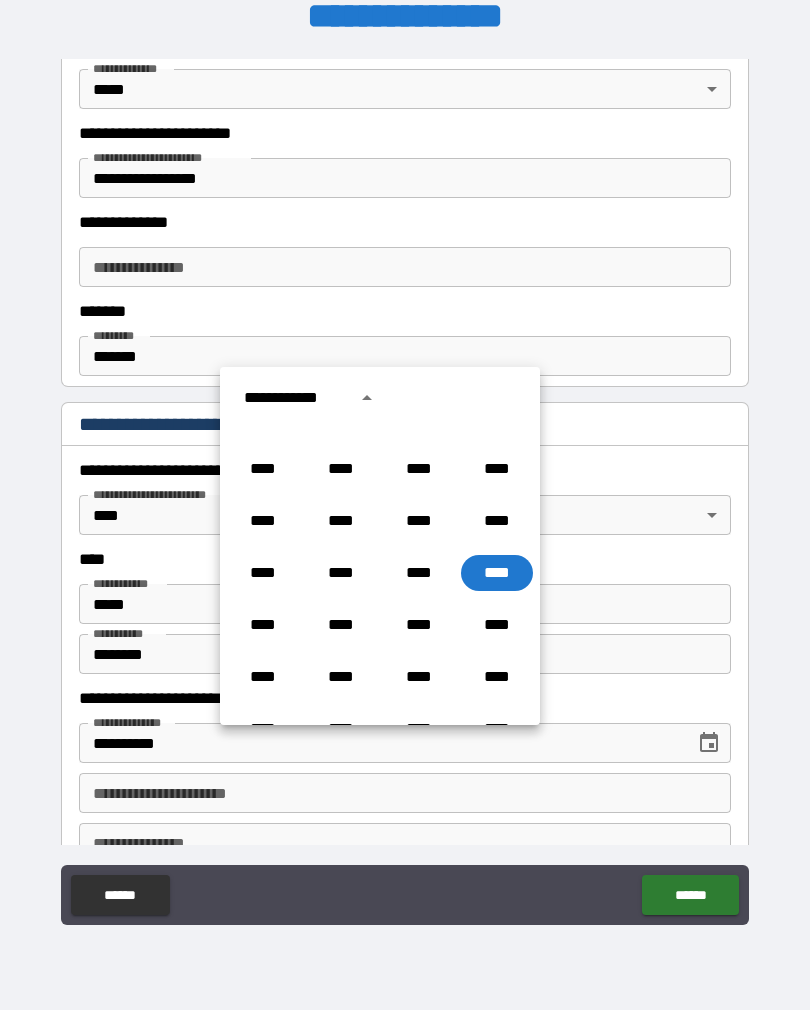 click on "**********" at bounding box center [294, 398] 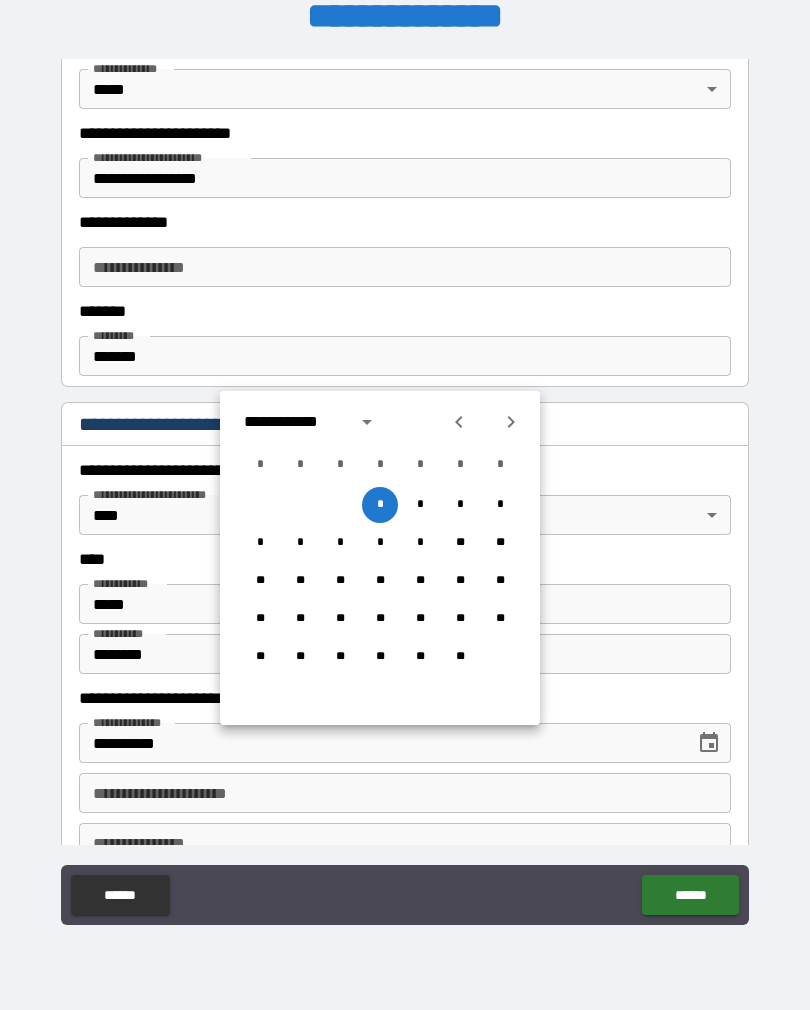 click 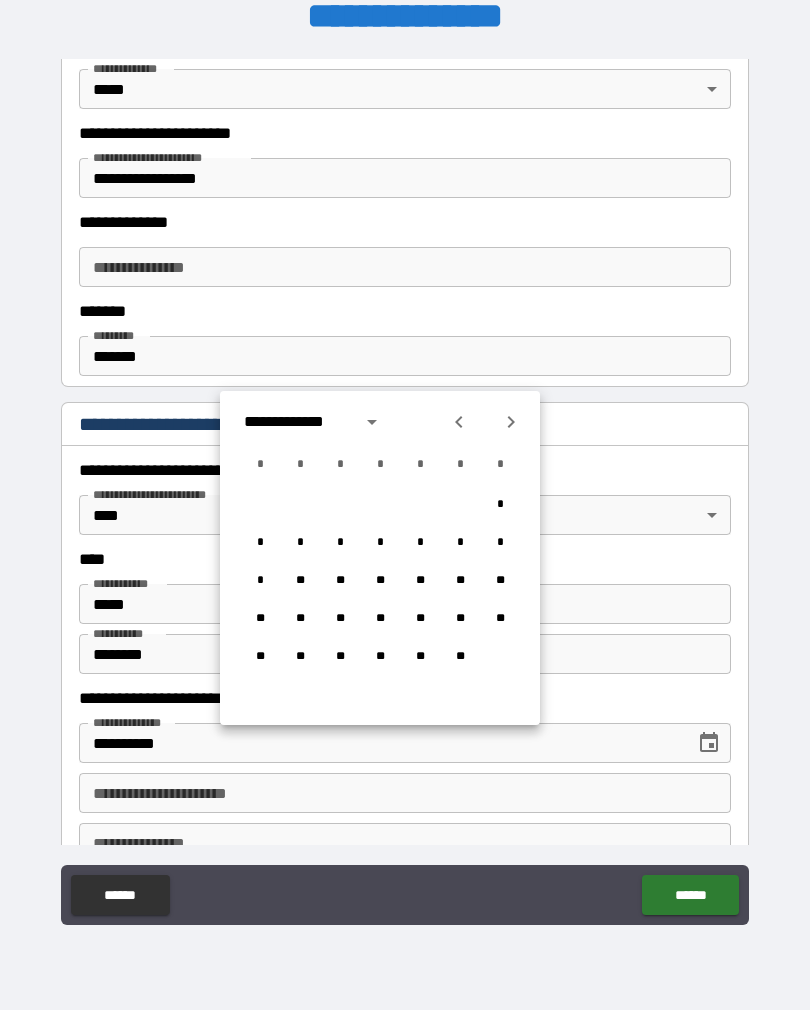 click 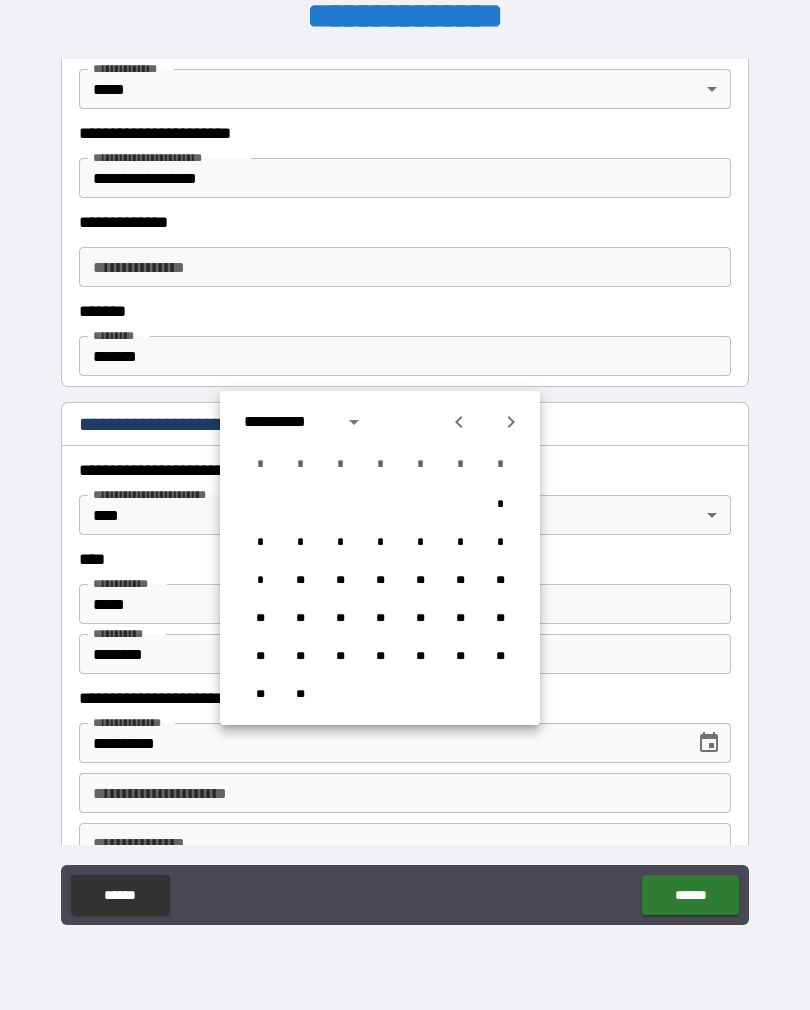 click 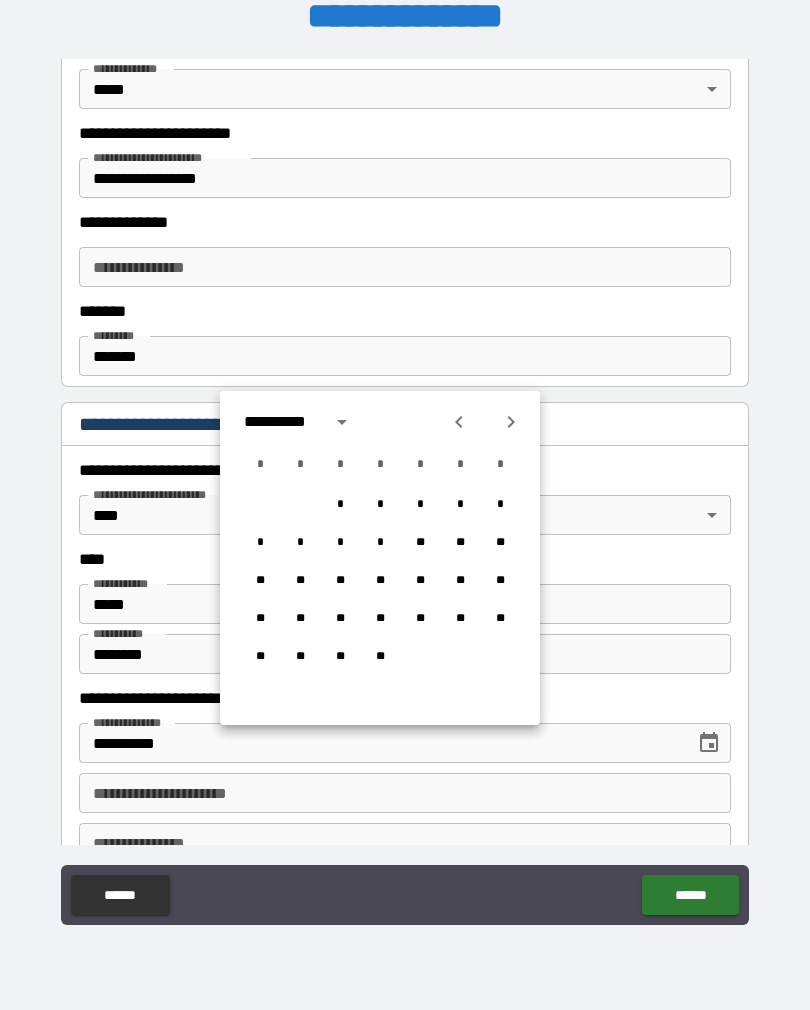 click 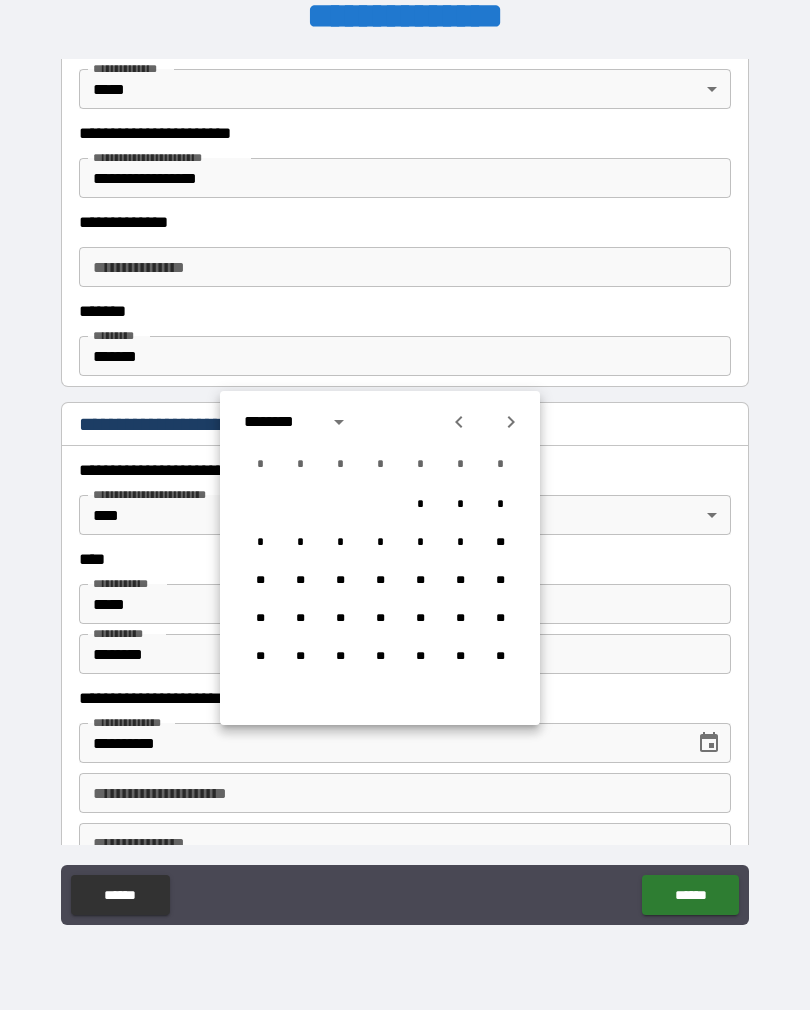 click 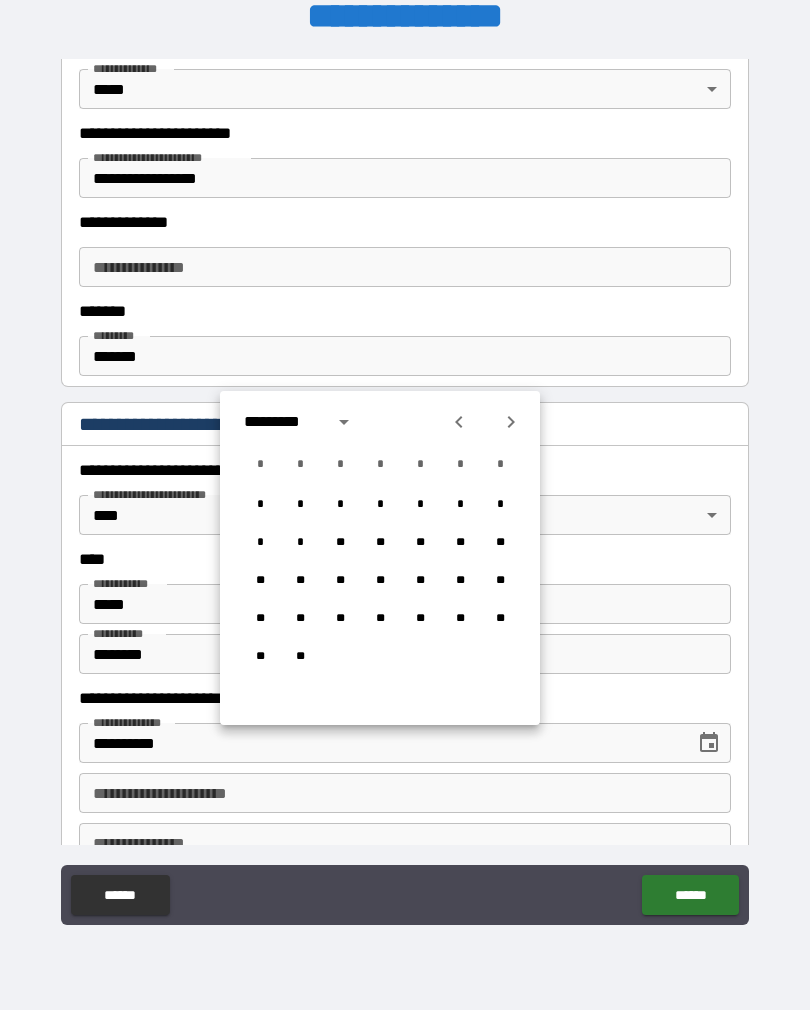 click 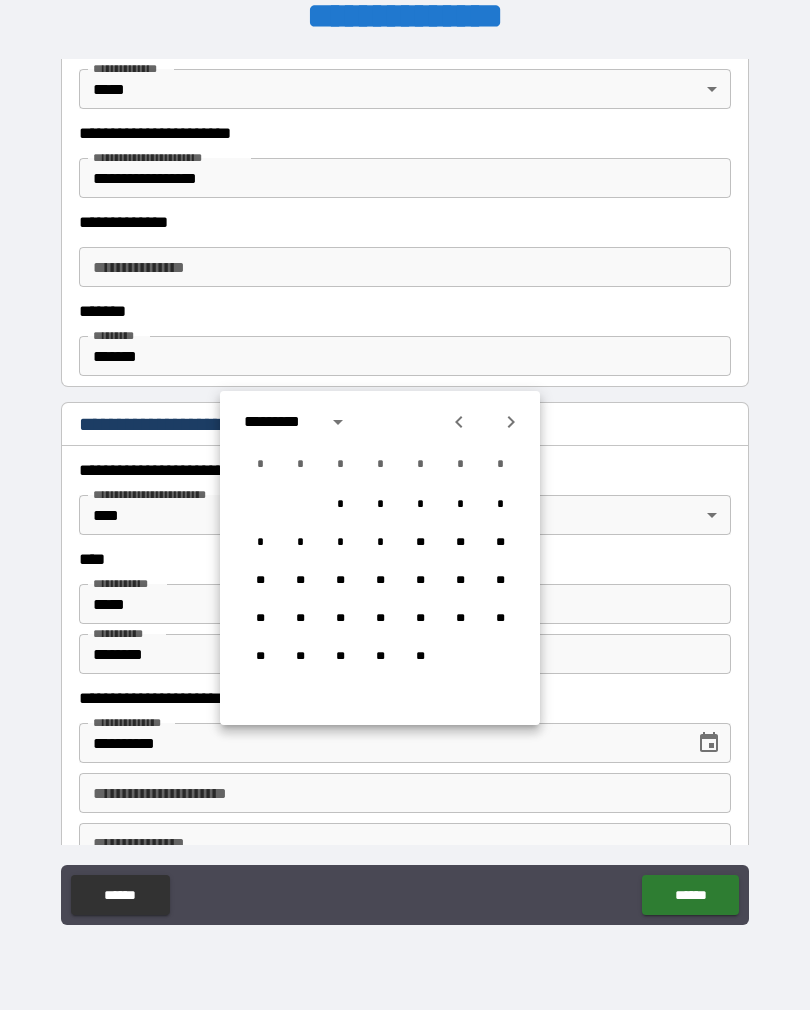 click 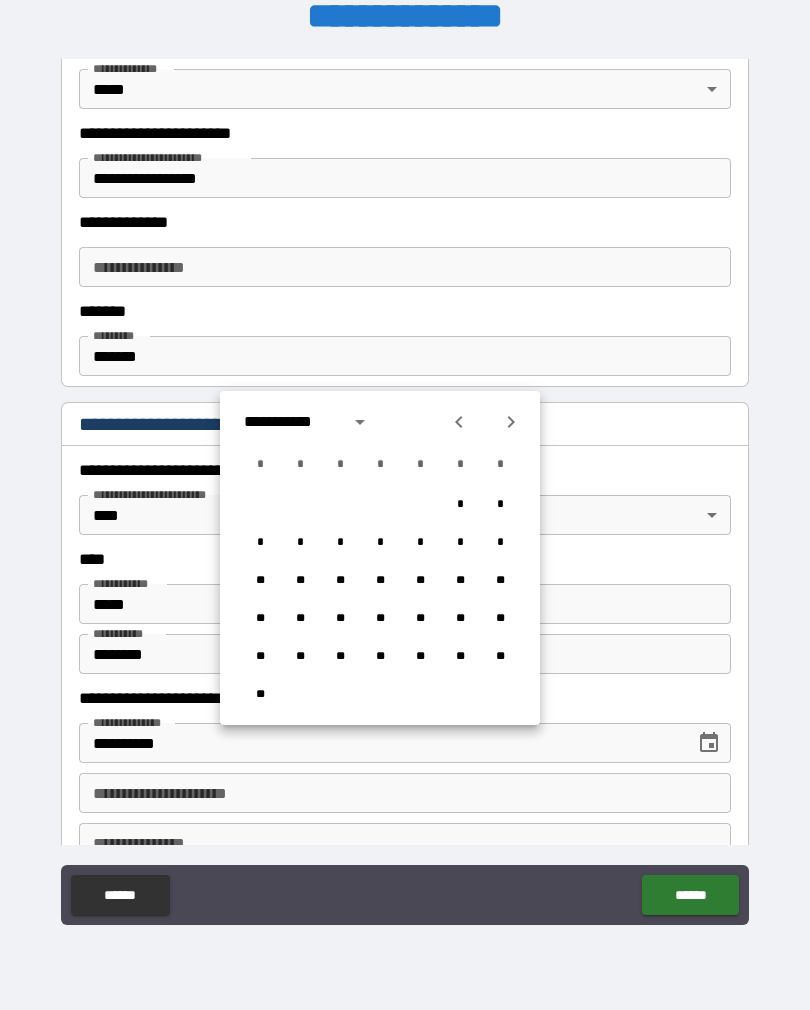 click 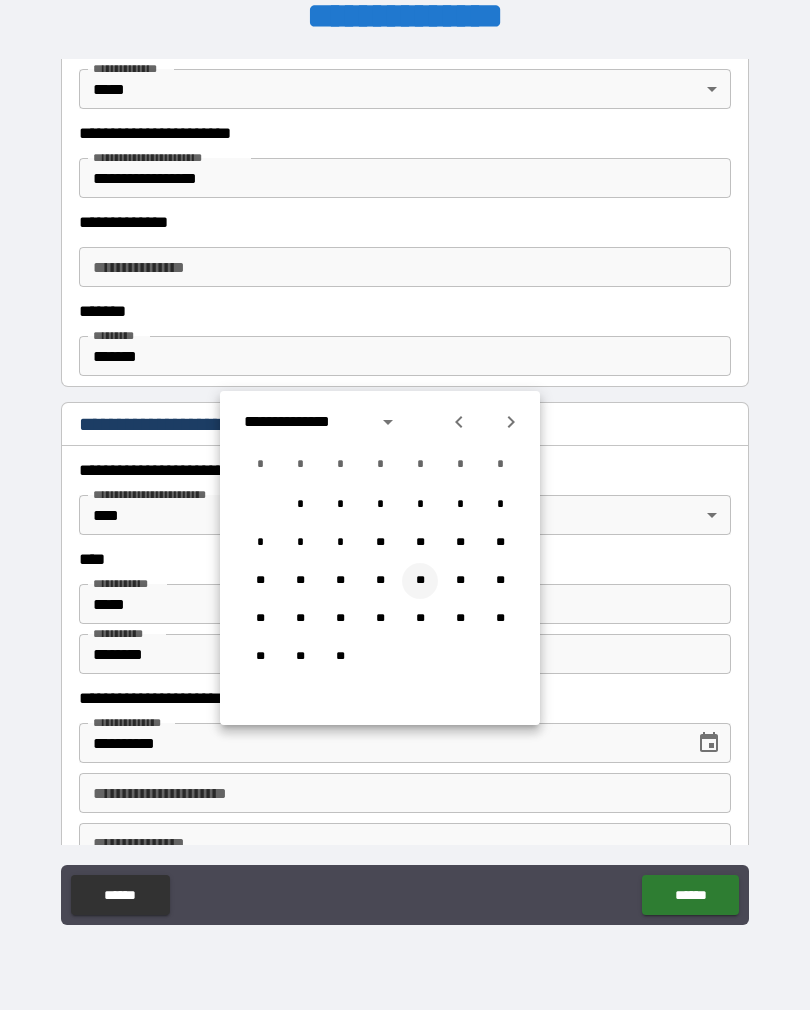 click on "**" at bounding box center [420, 581] 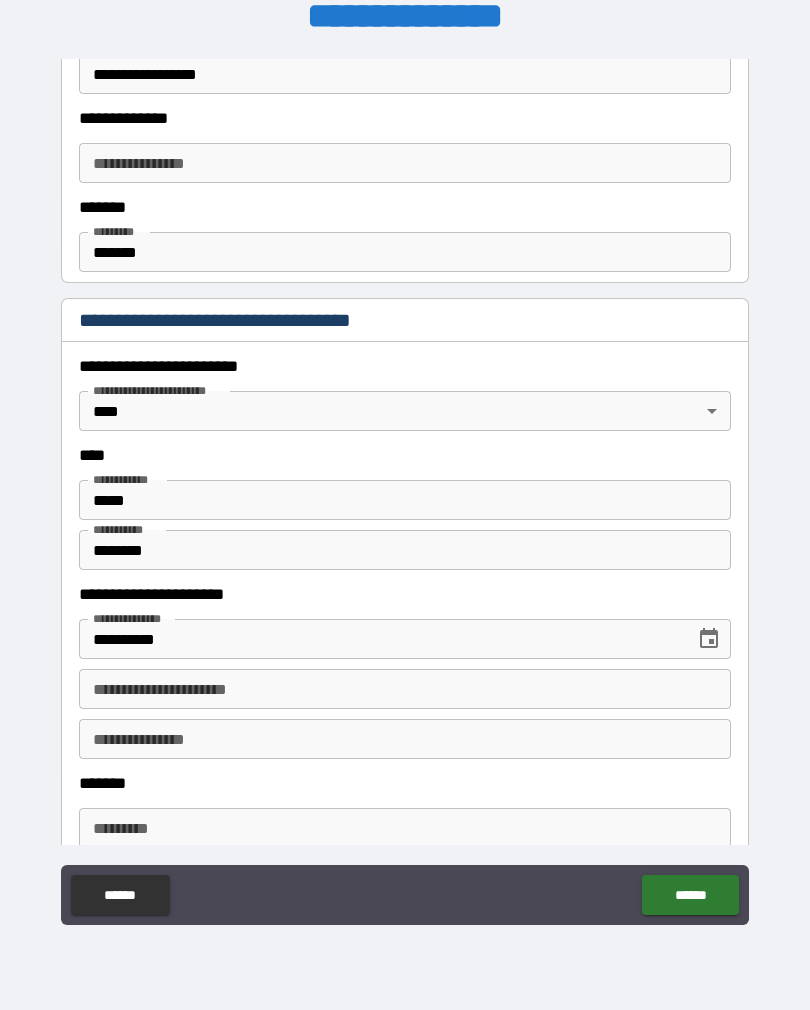 scroll, scrollTop: 689, scrollLeft: 0, axis: vertical 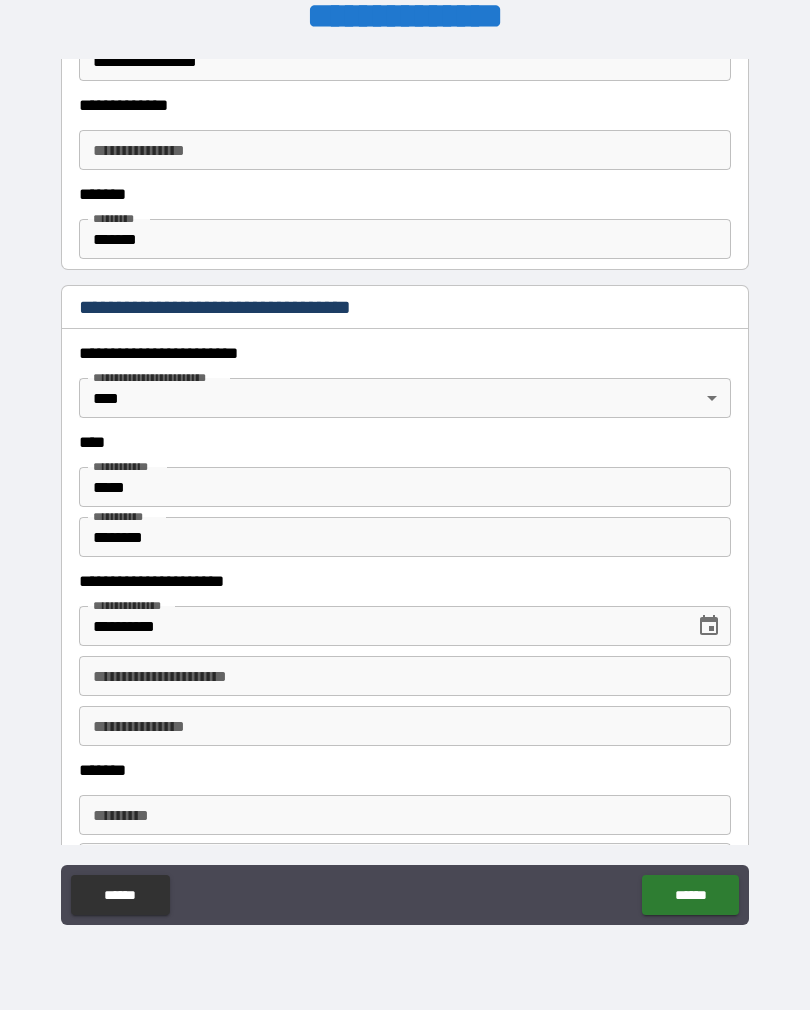 click on "**********" at bounding box center (405, 676) 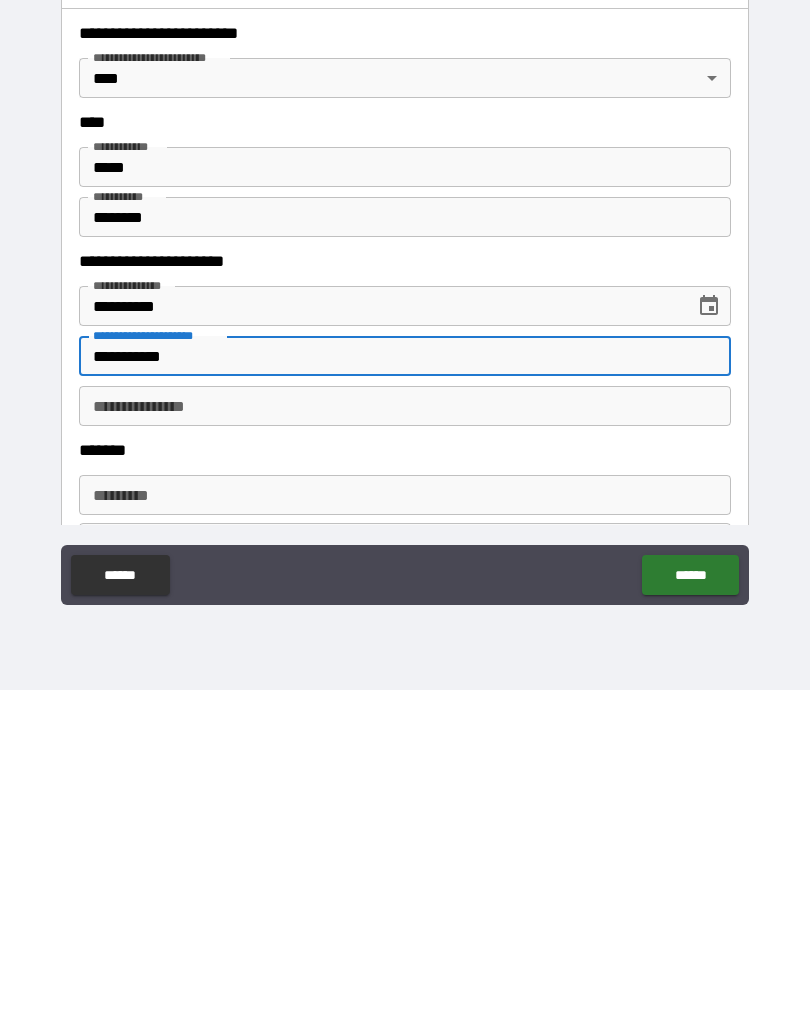 click on "**********" at bounding box center [405, 726] 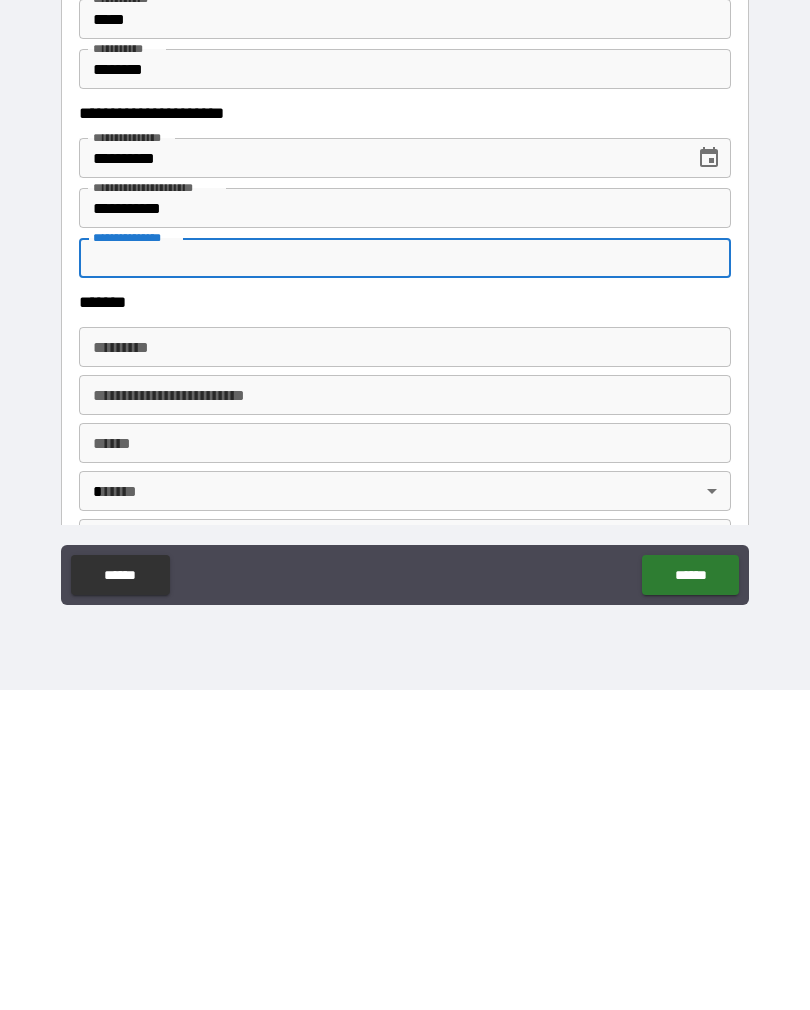 scroll, scrollTop: 839, scrollLeft: 0, axis: vertical 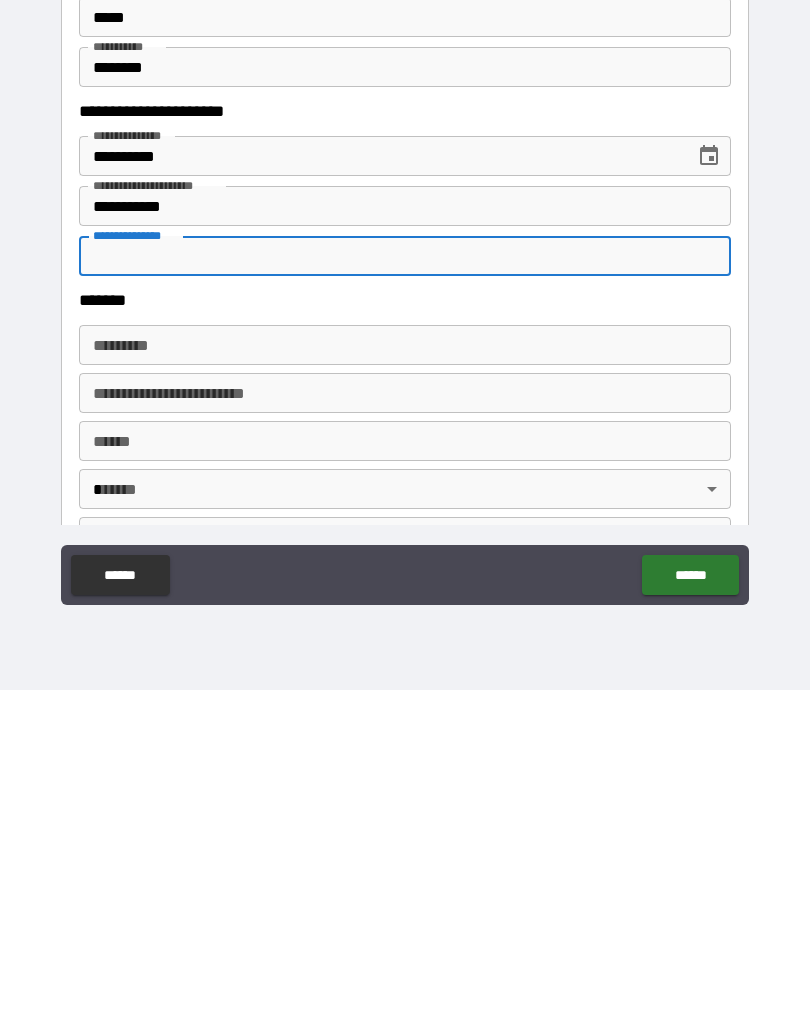 click on "*******   *" at bounding box center [405, 665] 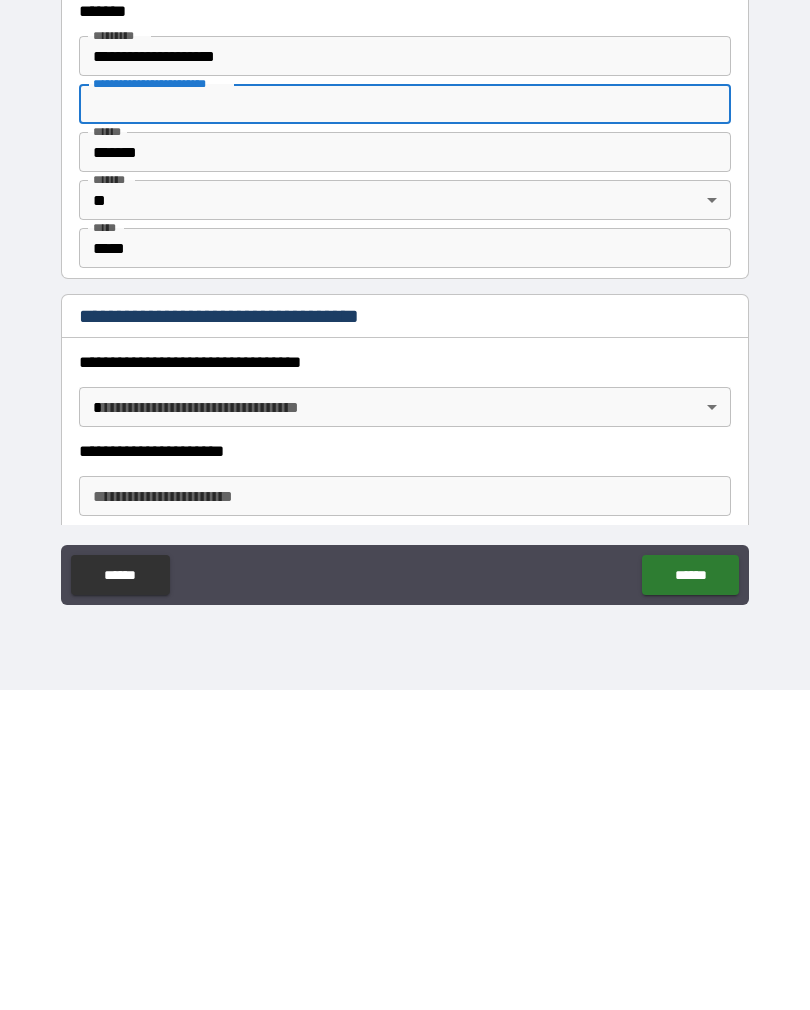 scroll, scrollTop: 1137, scrollLeft: 0, axis: vertical 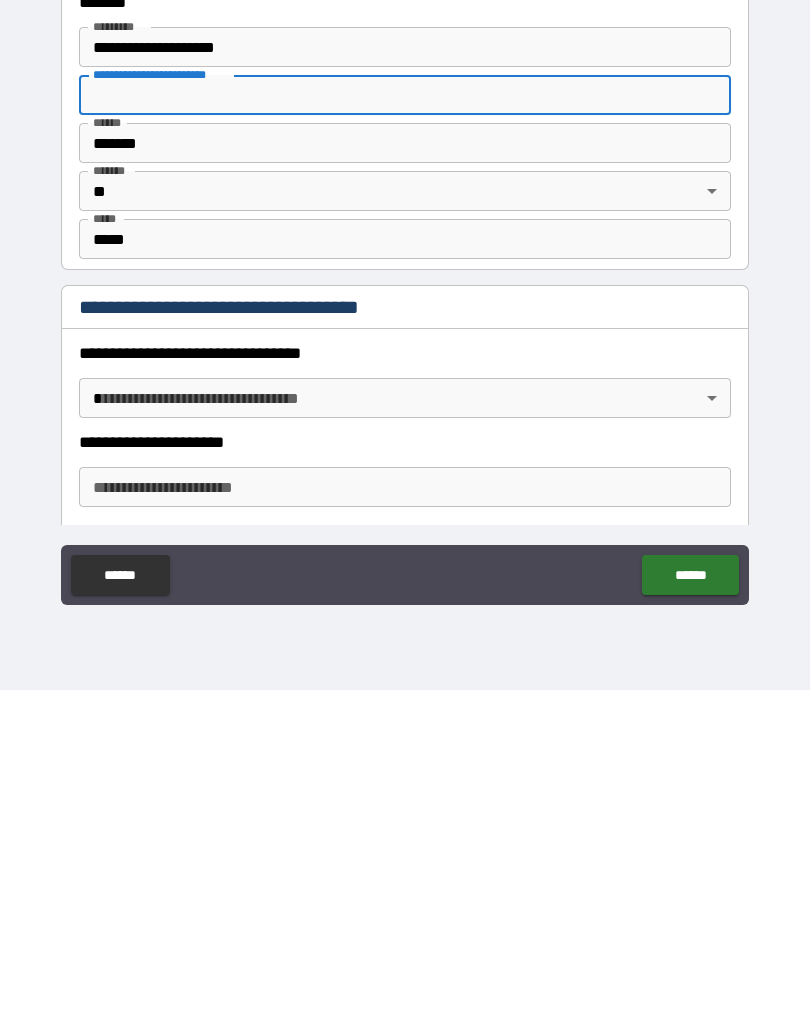 click on "**********" at bounding box center (405, 489) 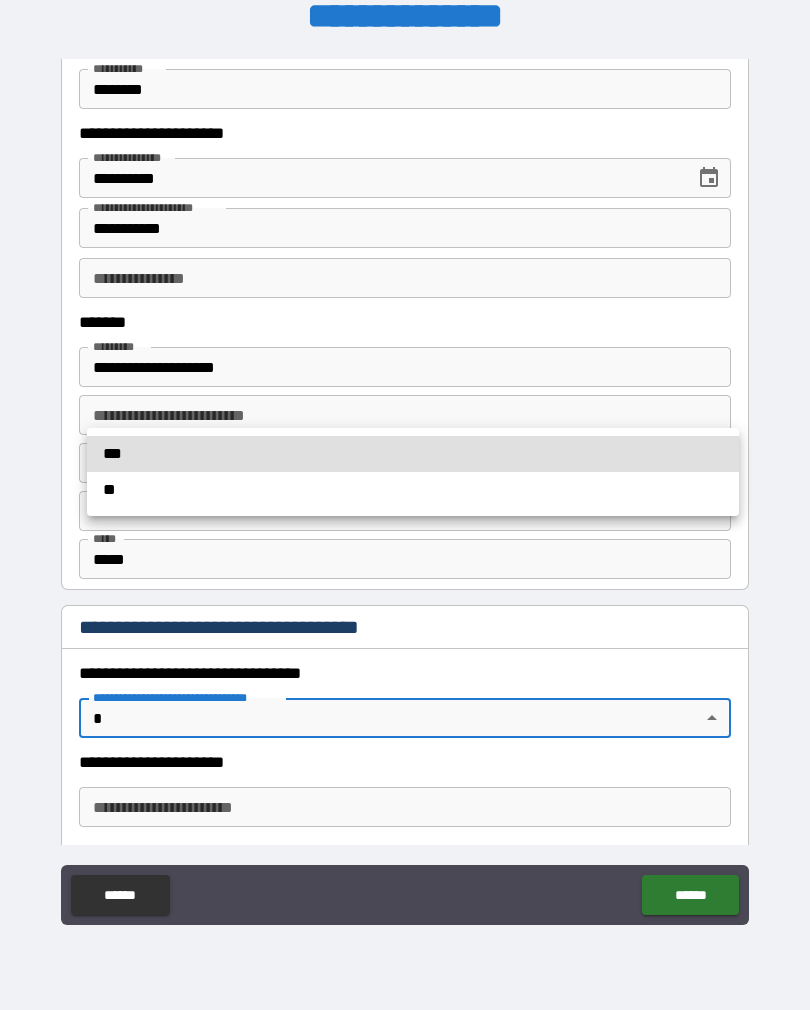 click on "**" at bounding box center (413, 490) 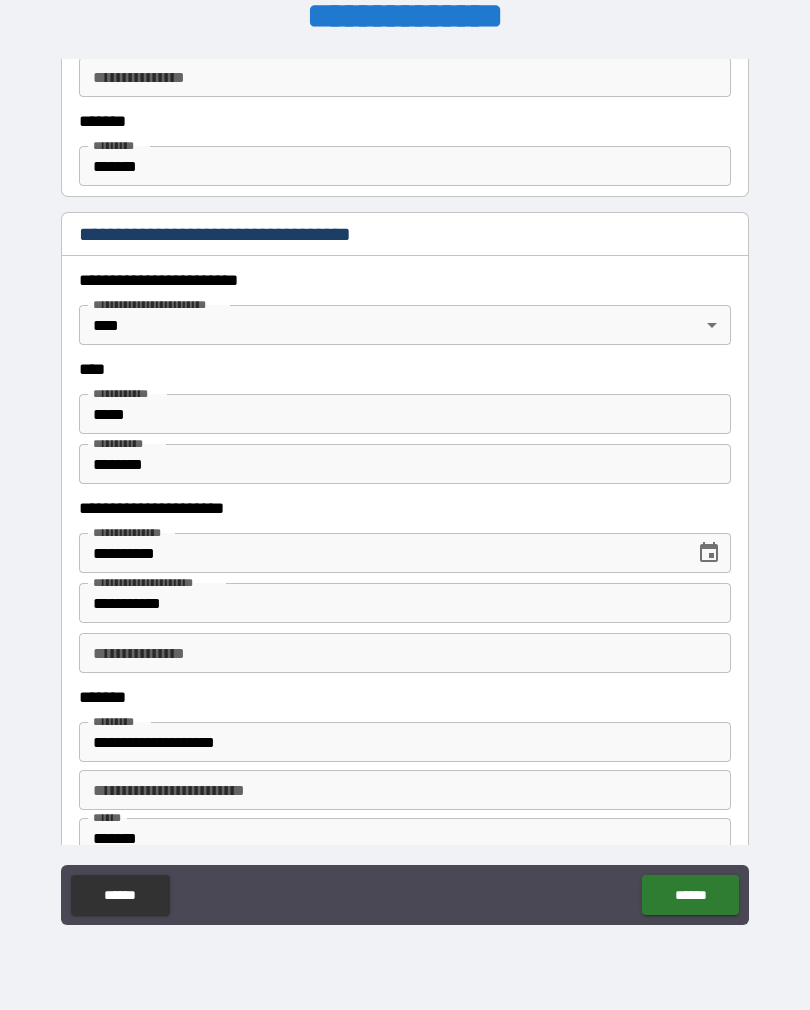scroll, scrollTop: 761, scrollLeft: 0, axis: vertical 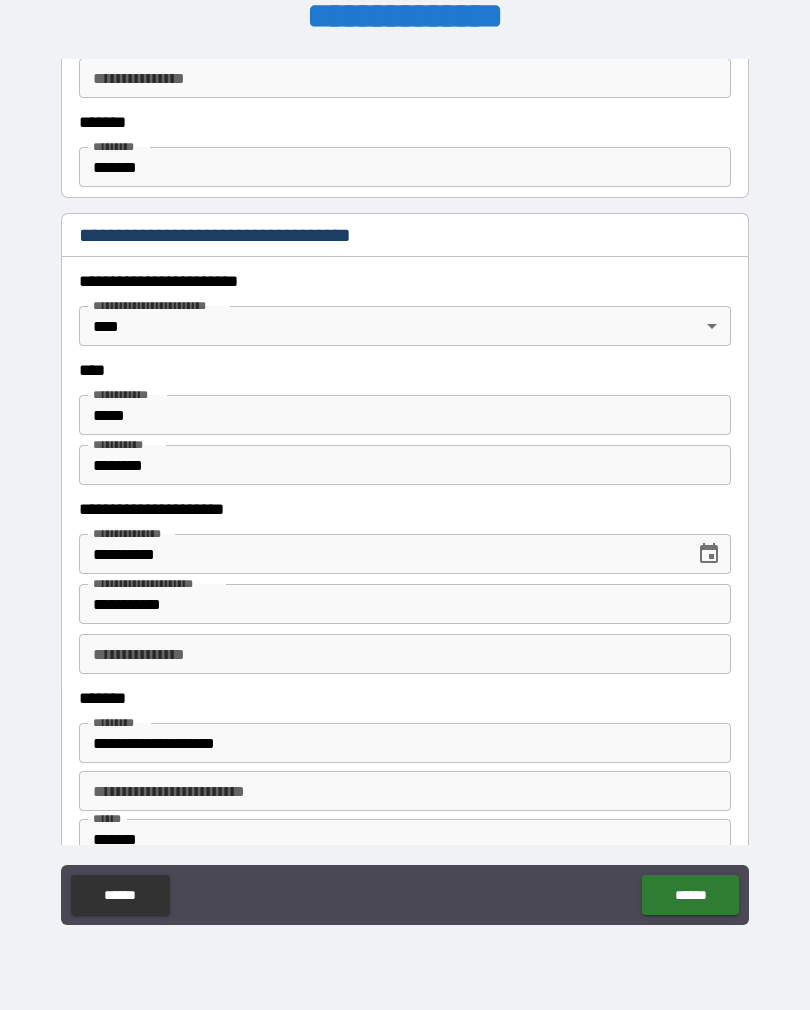 click on "**********" at bounding box center [405, 654] 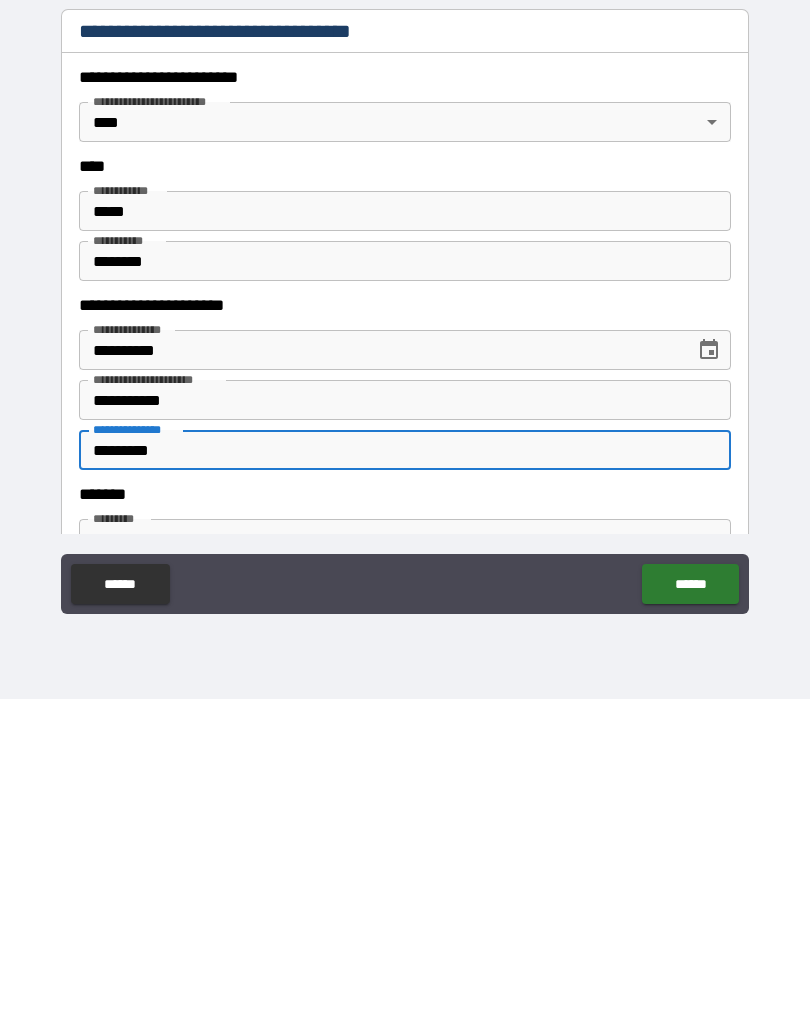 scroll, scrollTop: 644, scrollLeft: 0, axis: vertical 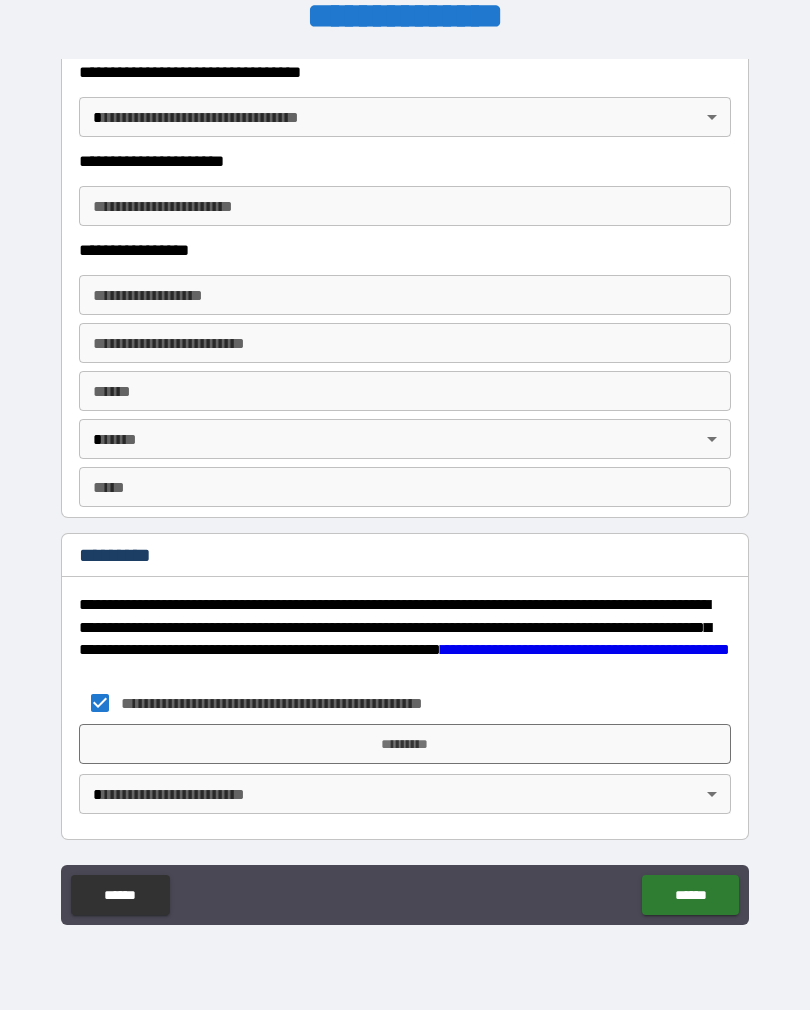 click on "**********" at bounding box center (405, 489) 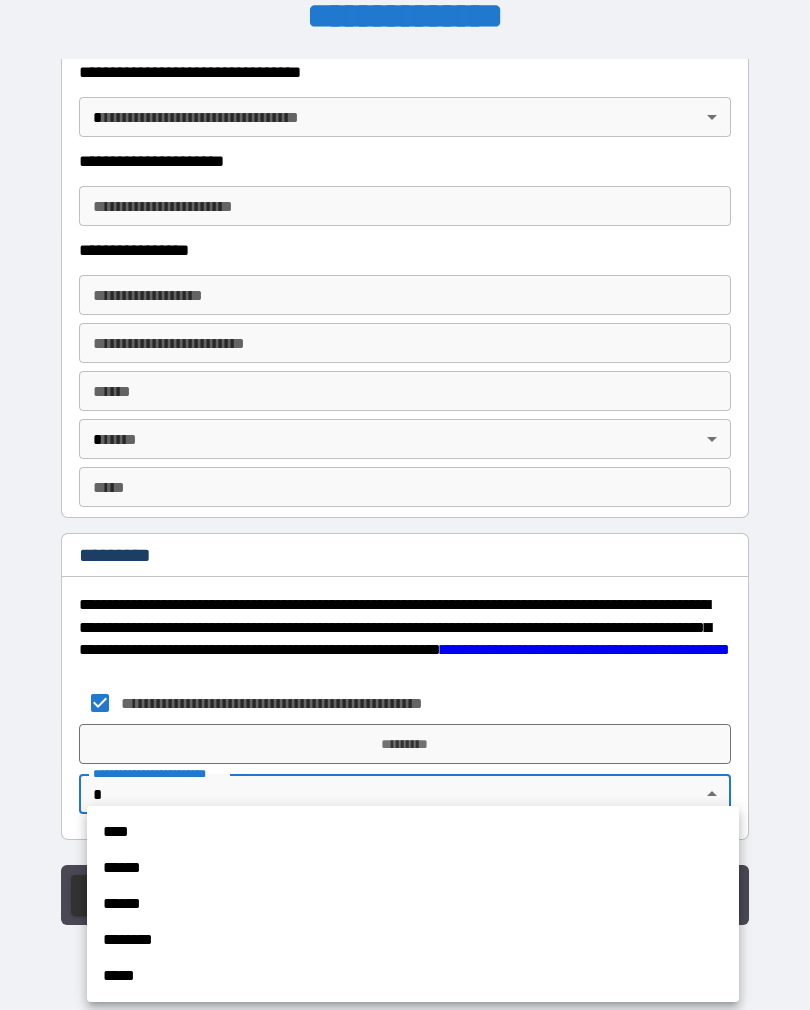 click on "****" at bounding box center [413, 832] 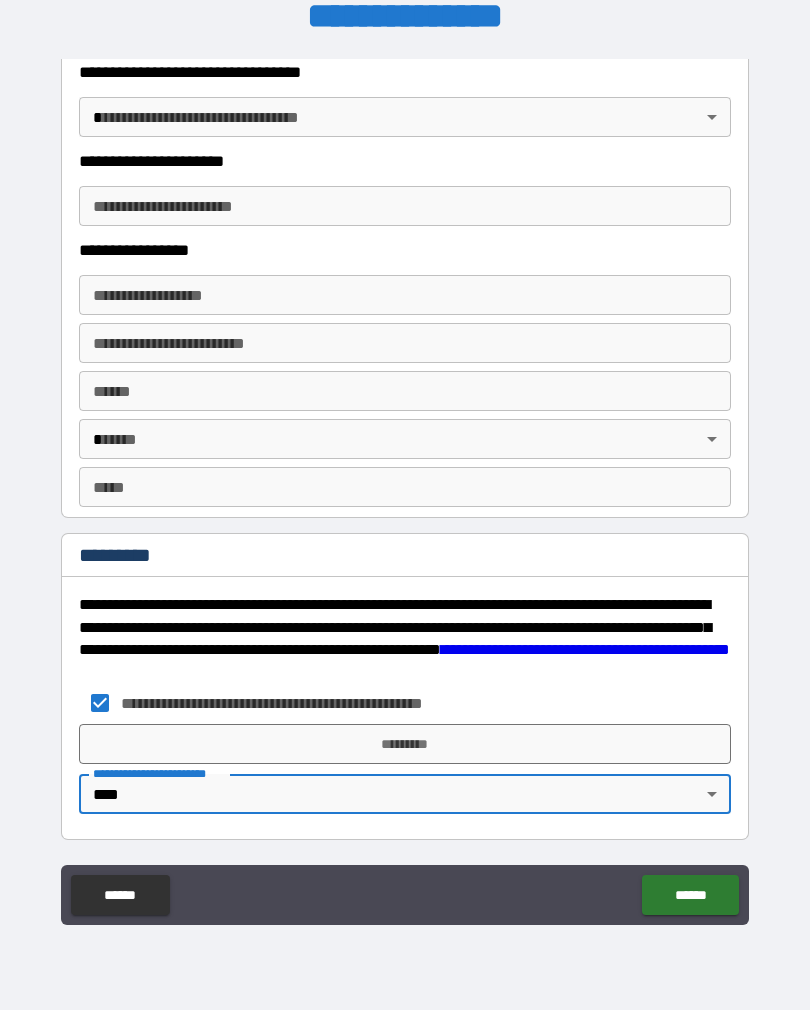 click on "*********" at bounding box center (405, 744) 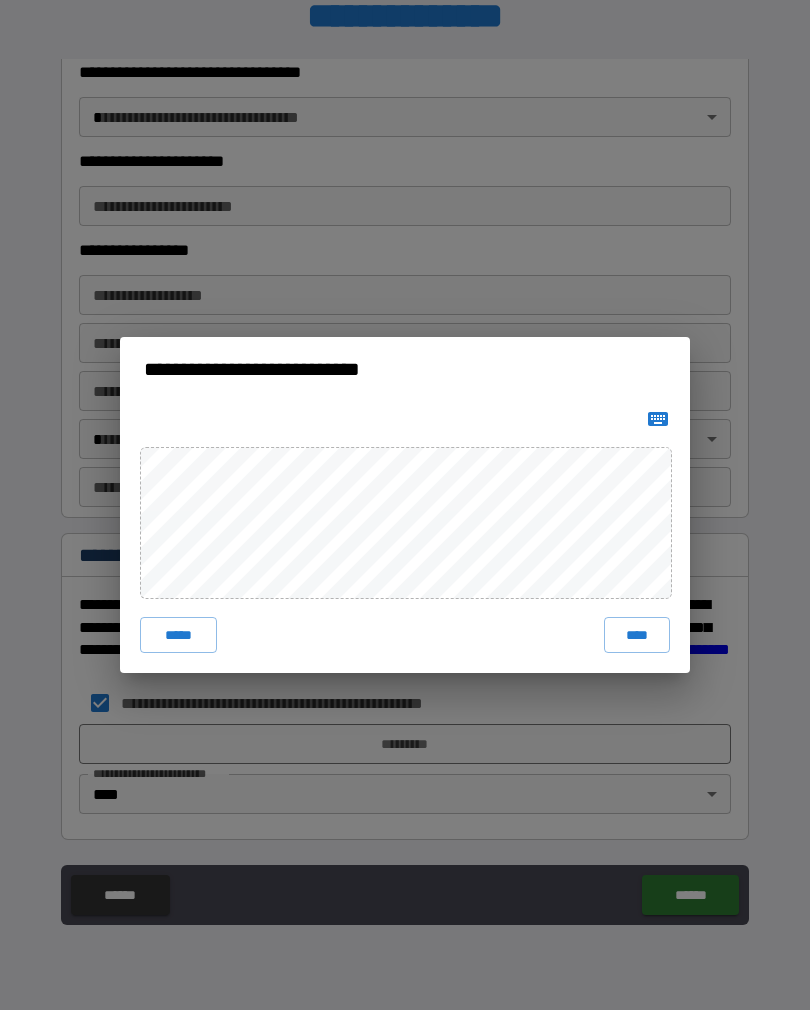 click on "****" at bounding box center (637, 635) 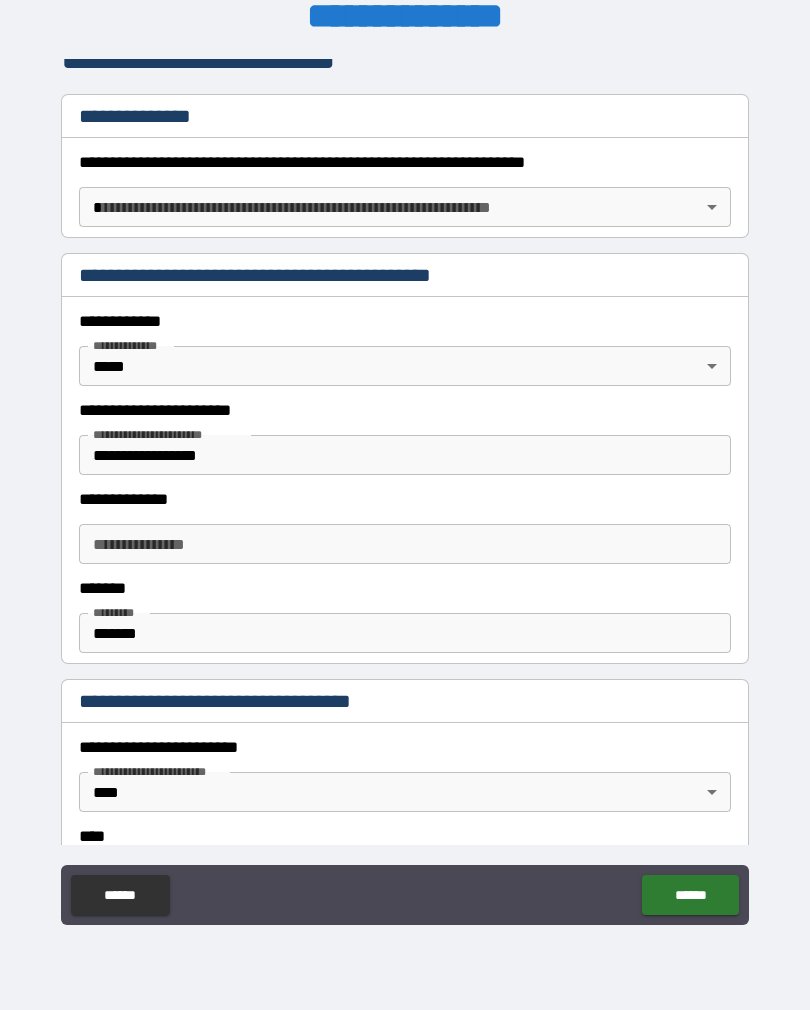 scroll, scrollTop: 292, scrollLeft: 0, axis: vertical 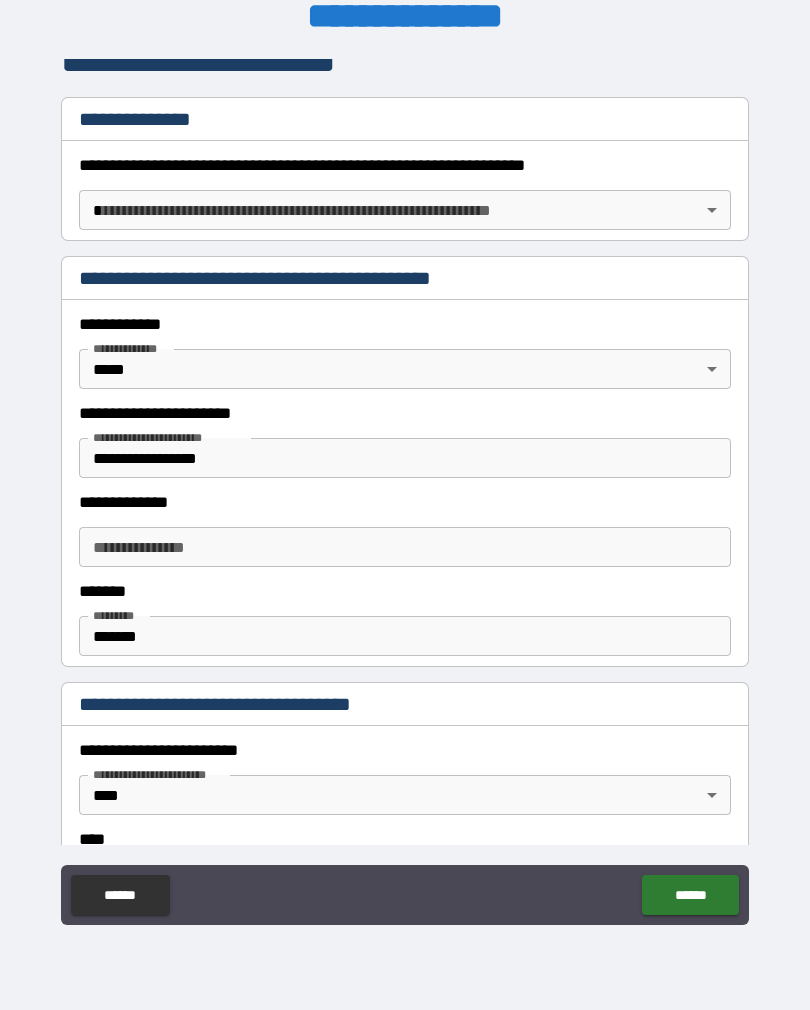 click on "**********" at bounding box center (405, 489) 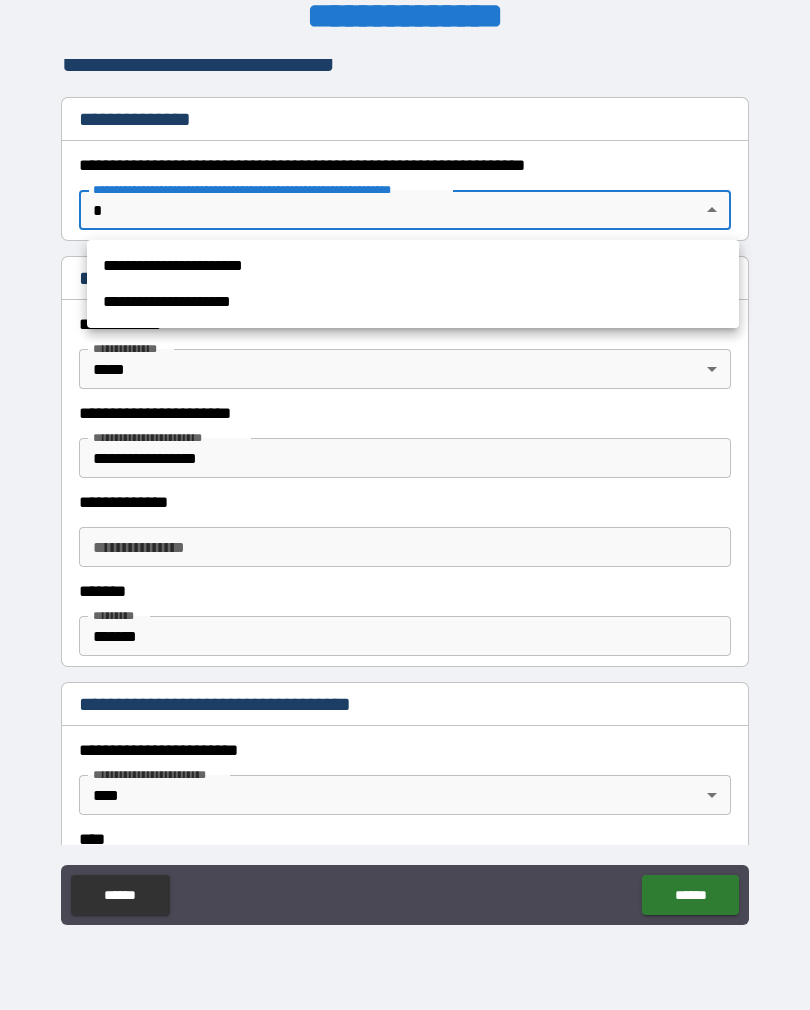 click on "**********" at bounding box center [413, 266] 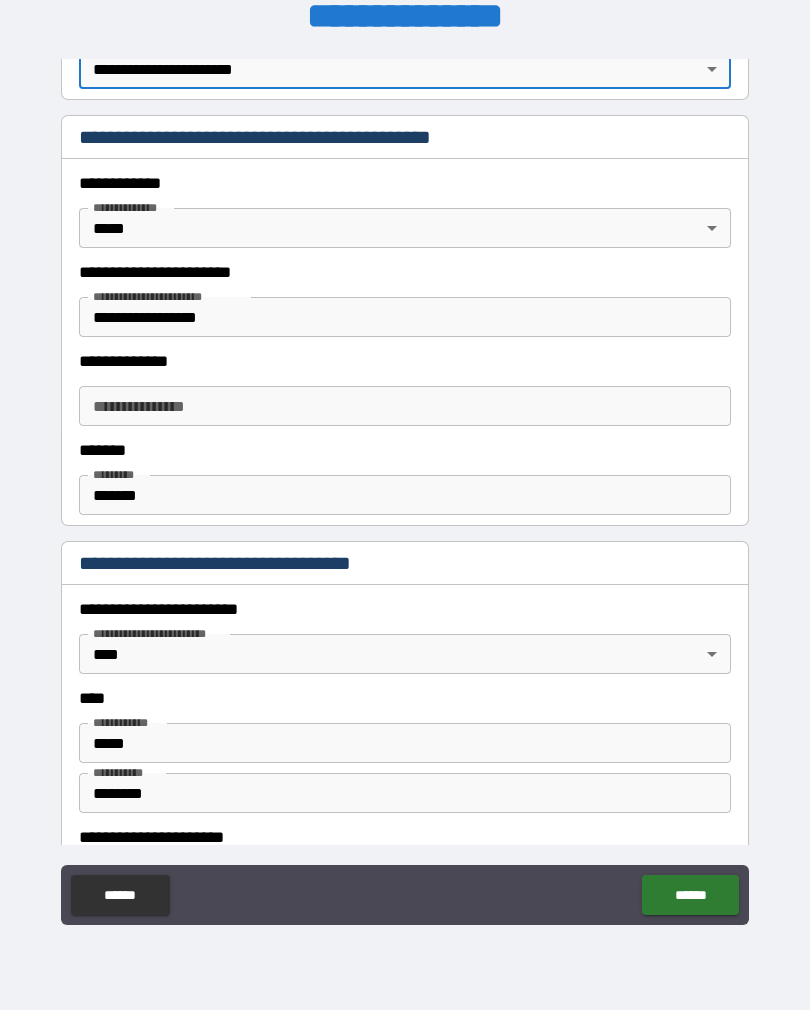 scroll, scrollTop: 430, scrollLeft: 0, axis: vertical 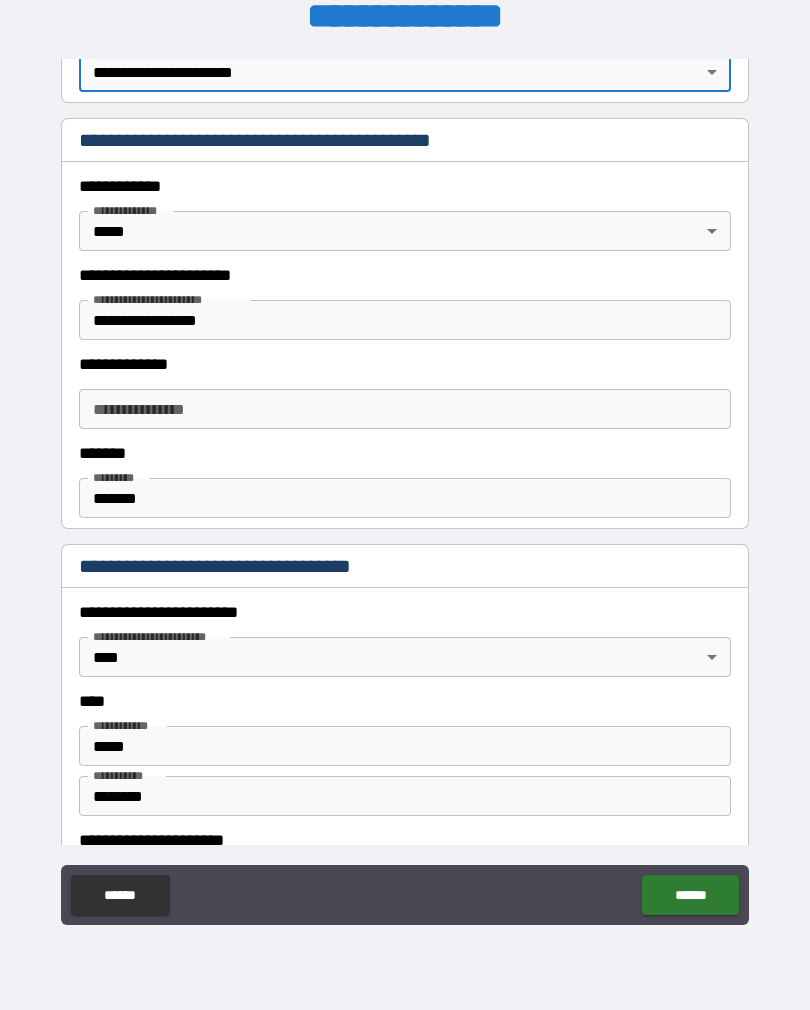 click on "**********" at bounding box center [405, 409] 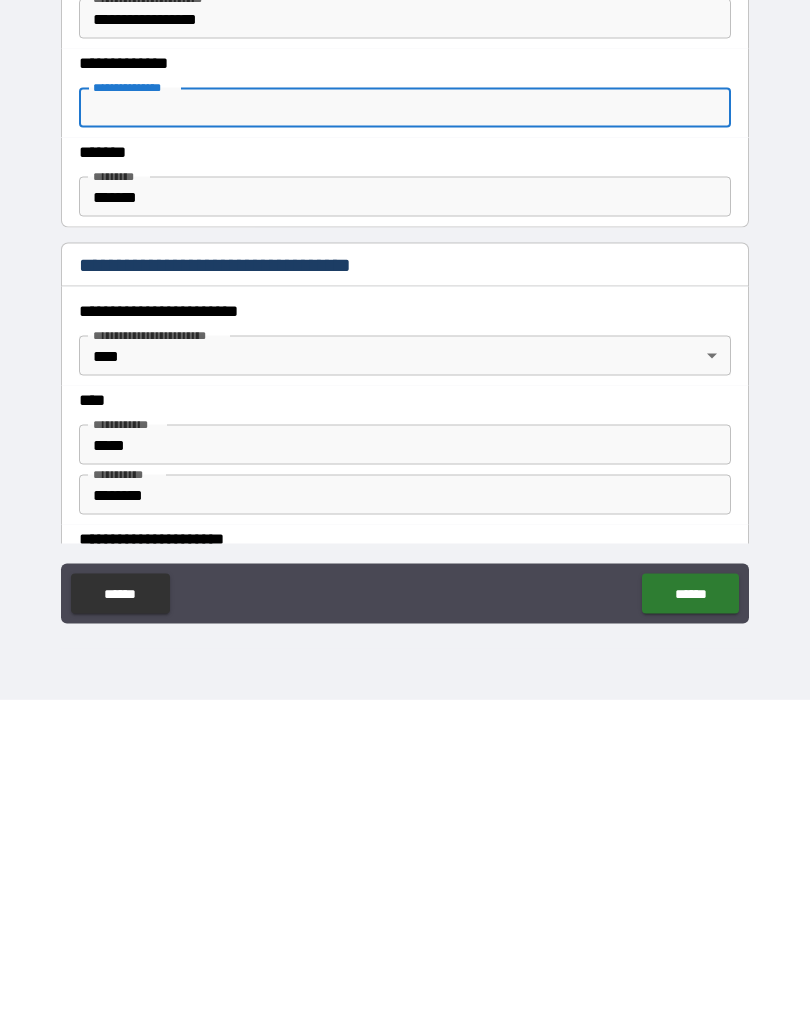 scroll, scrollTop: 31, scrollLeft: 0, axis: vertical 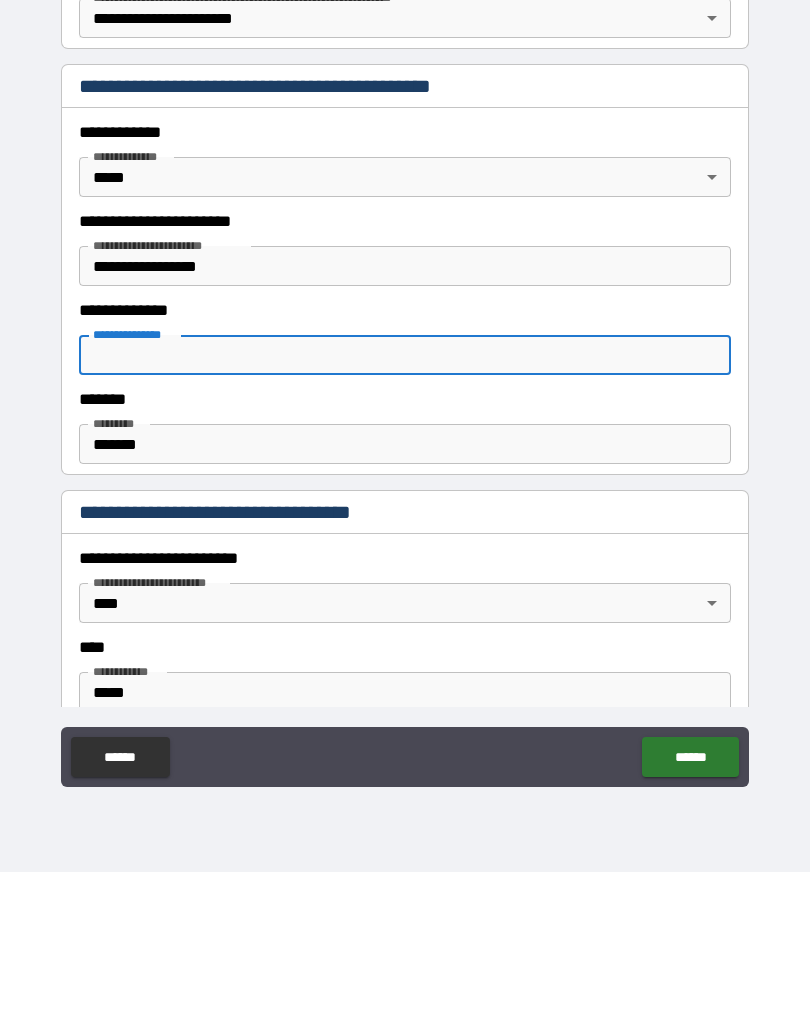 click on "**********" at bounding box center [405, 493] 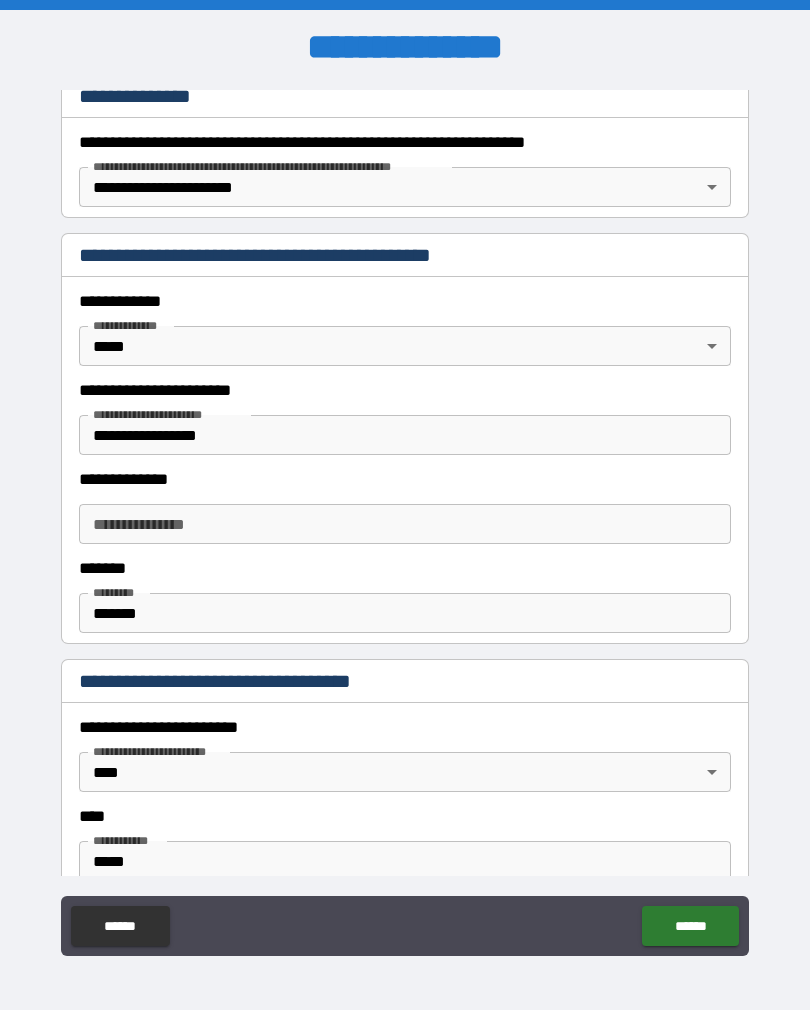 click on "**********" at bounding box center [405, 524] 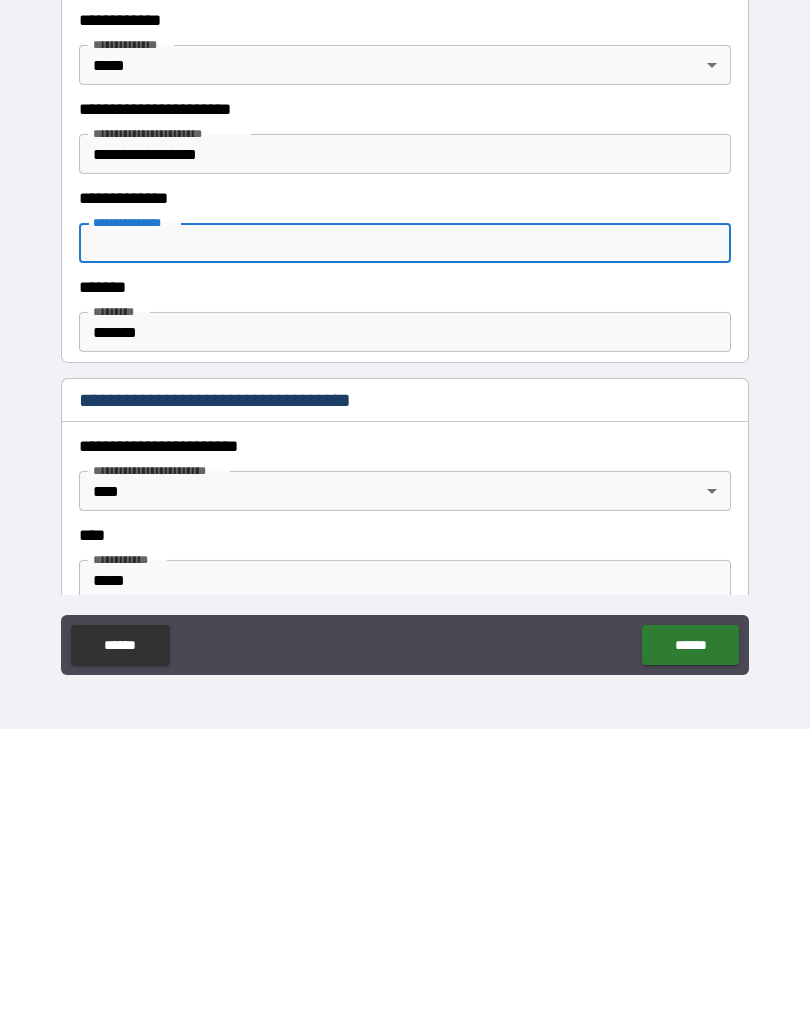 scroll, scrollTop: 31, scrollLeft: 0, axis: vertical 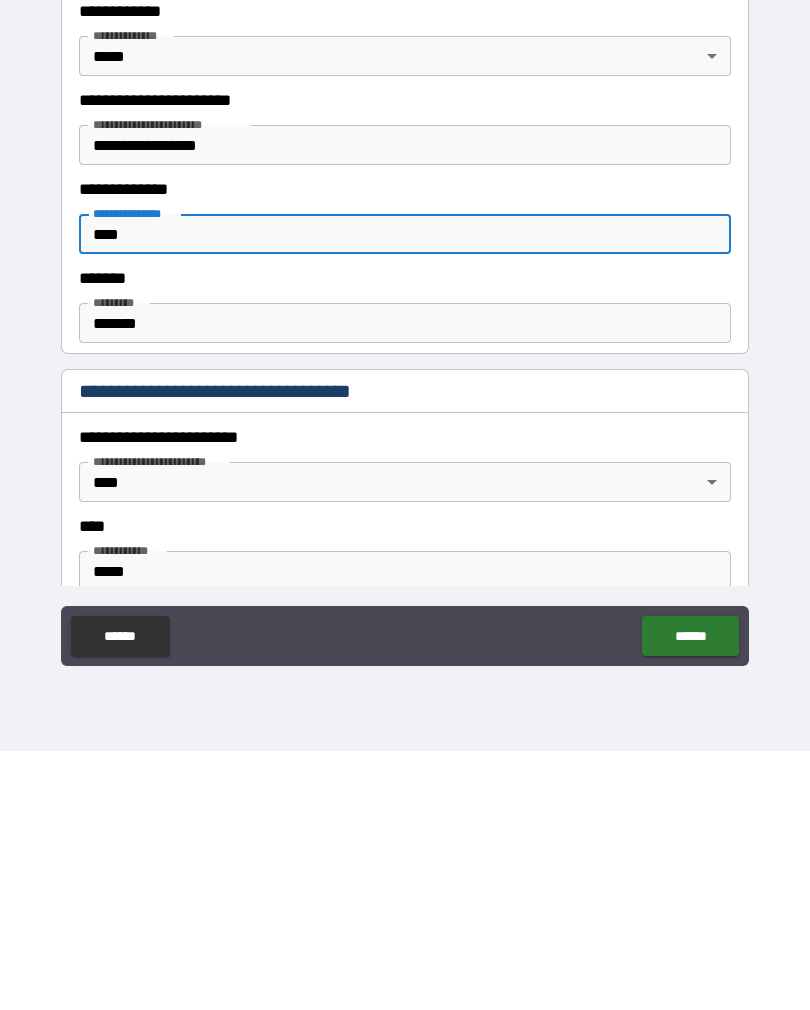 click on "******" at bounding box center [690, 895] 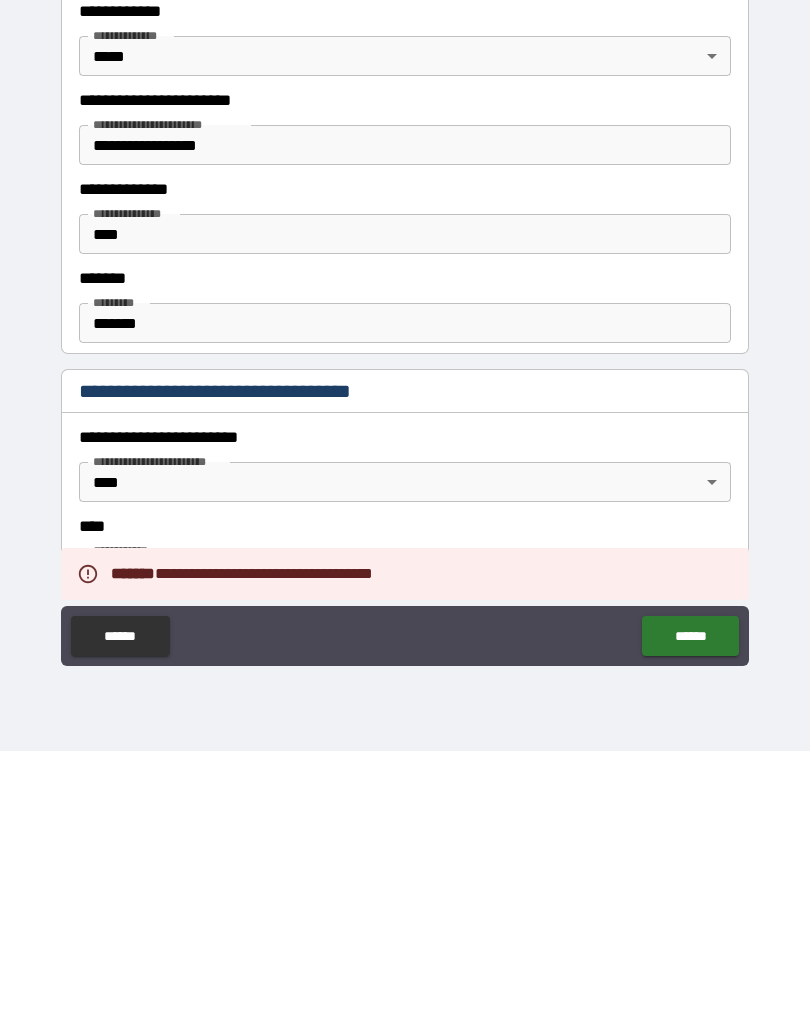 scroll, scrollTop: 0, scrollLeft: 0, axis: both 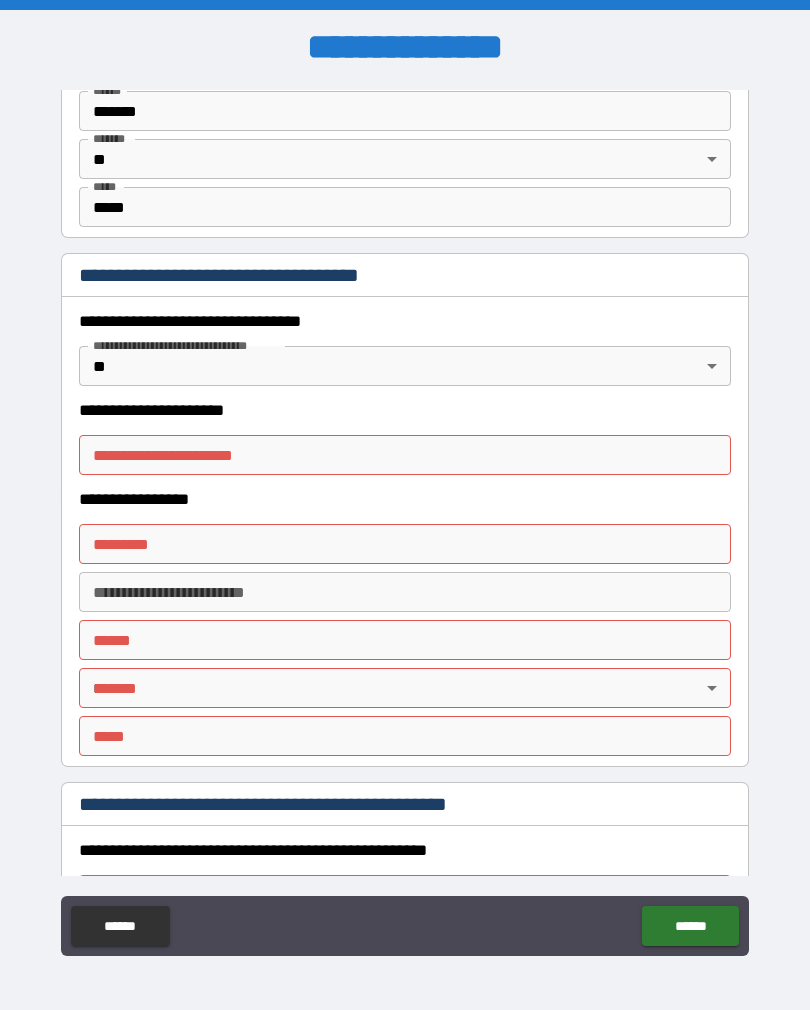 click on "**********" at bounding box center (405, 520) 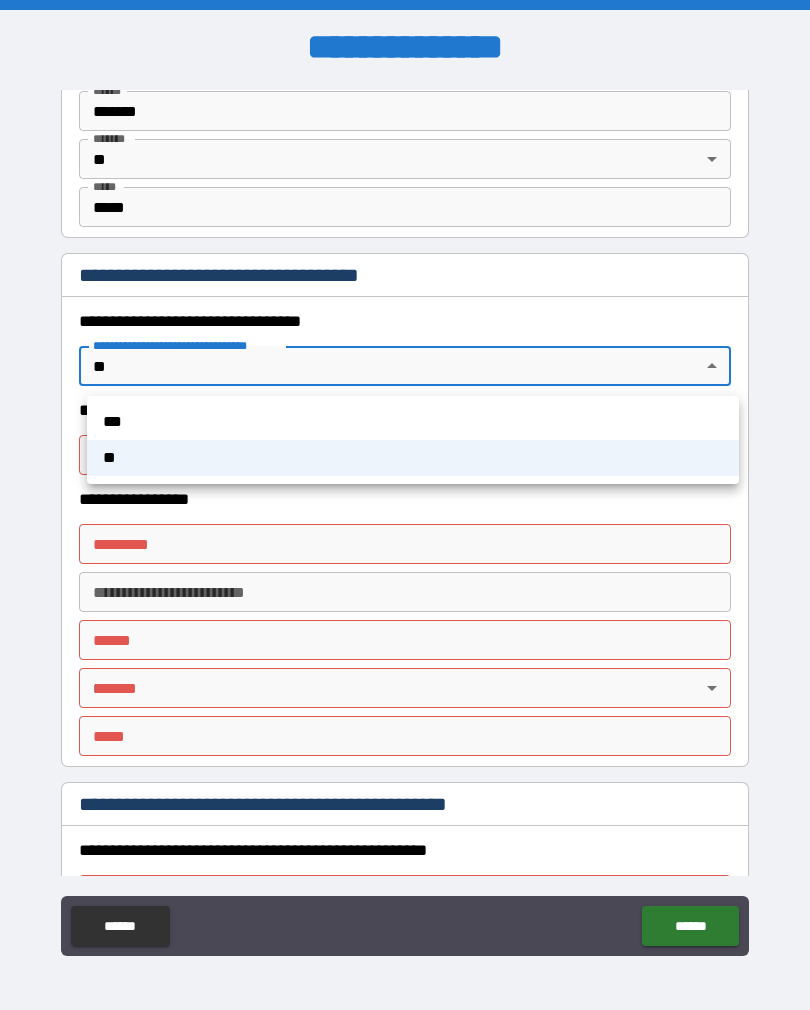 click on "**" at bounding box center (413, 458) 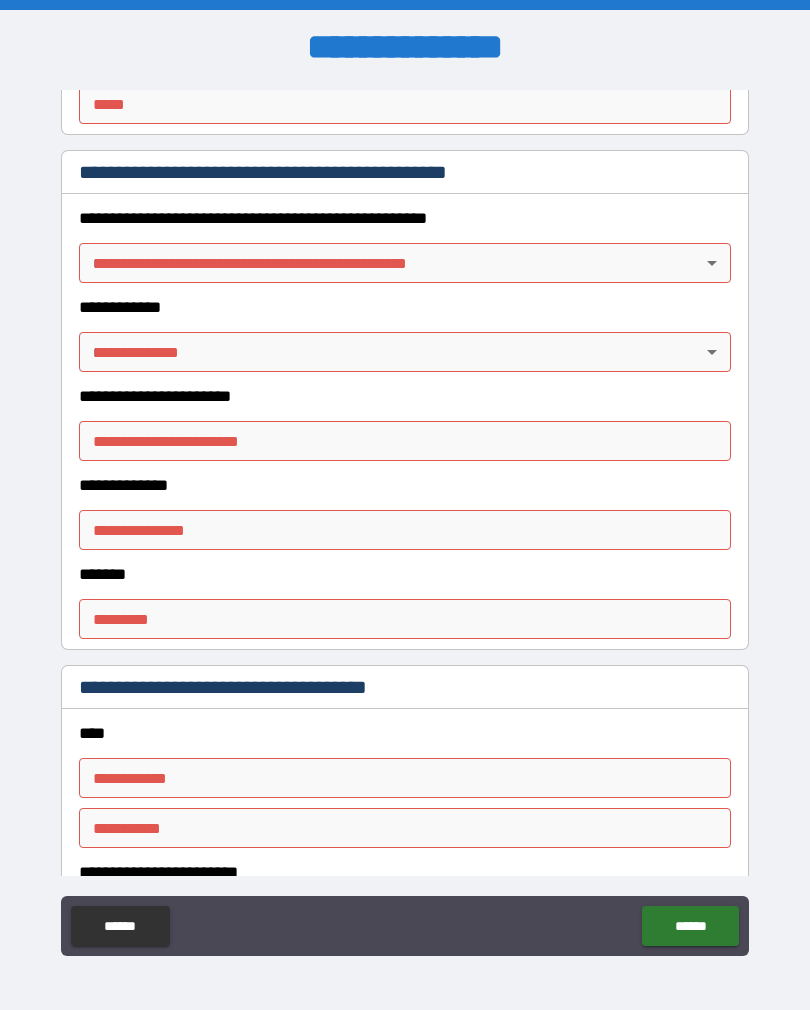 scroll, scrollTop: 2148, scrollLeft: 0, axis: vertical 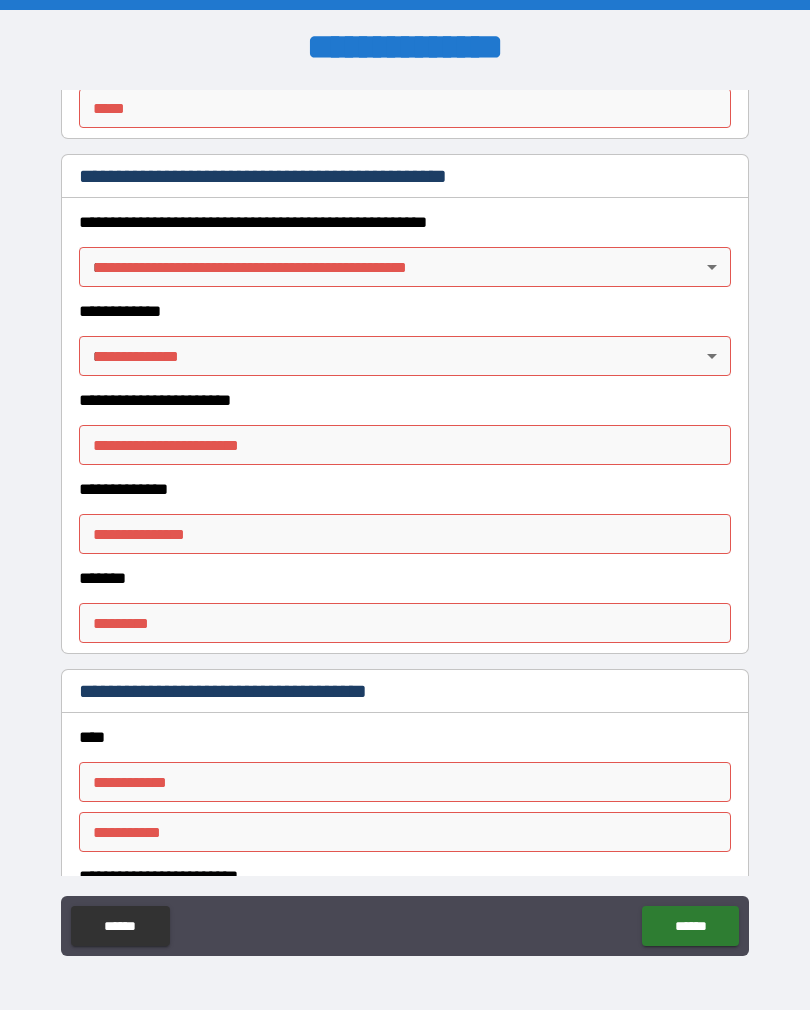 click on "**********" at bounding box center [405, 247] 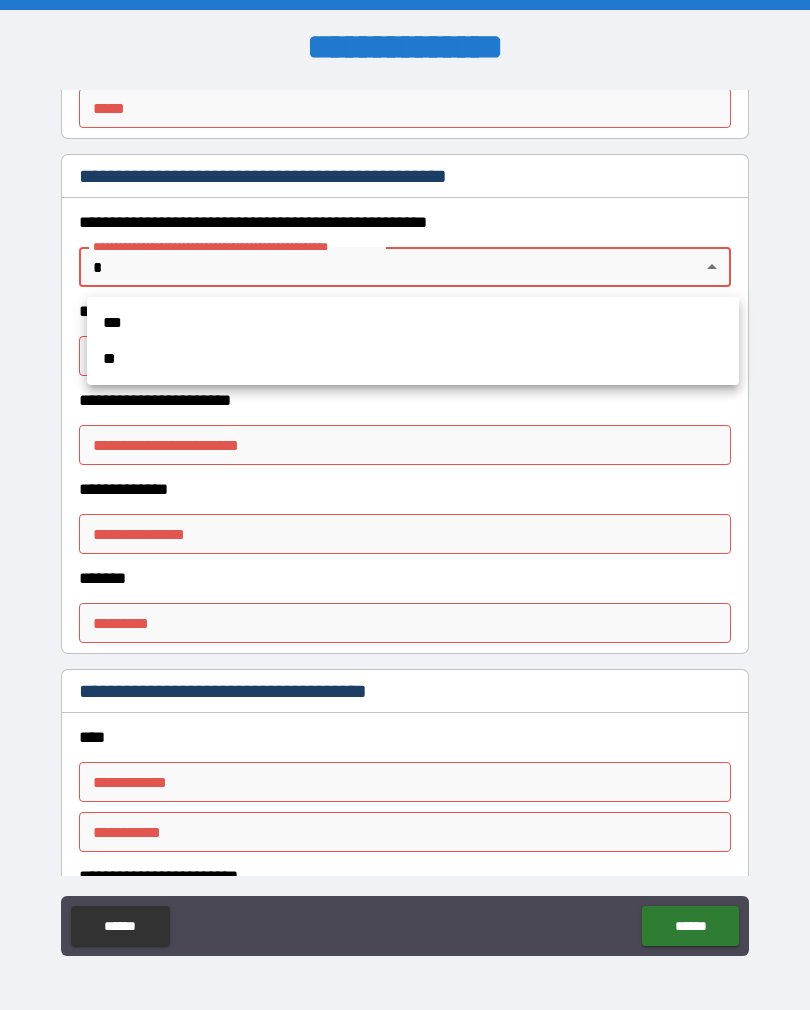 click on "**" at bounding box center [413, 359] 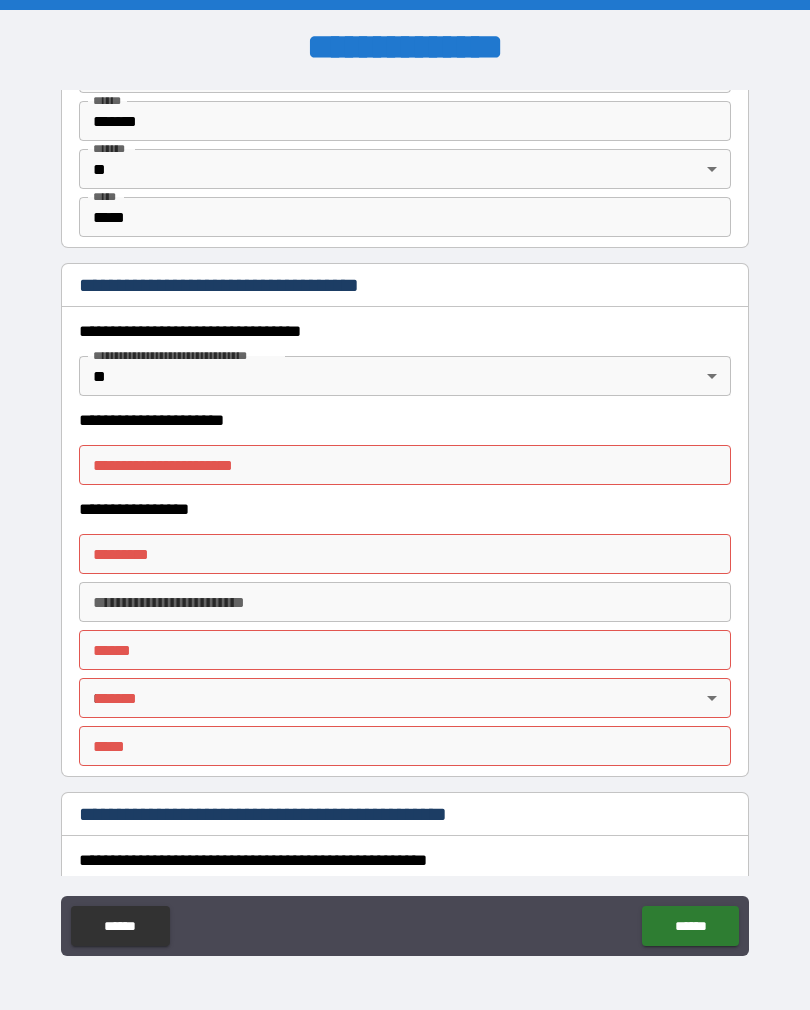 scroll, scrollTop: 1506, scrollLeft: 0, axis: vertical 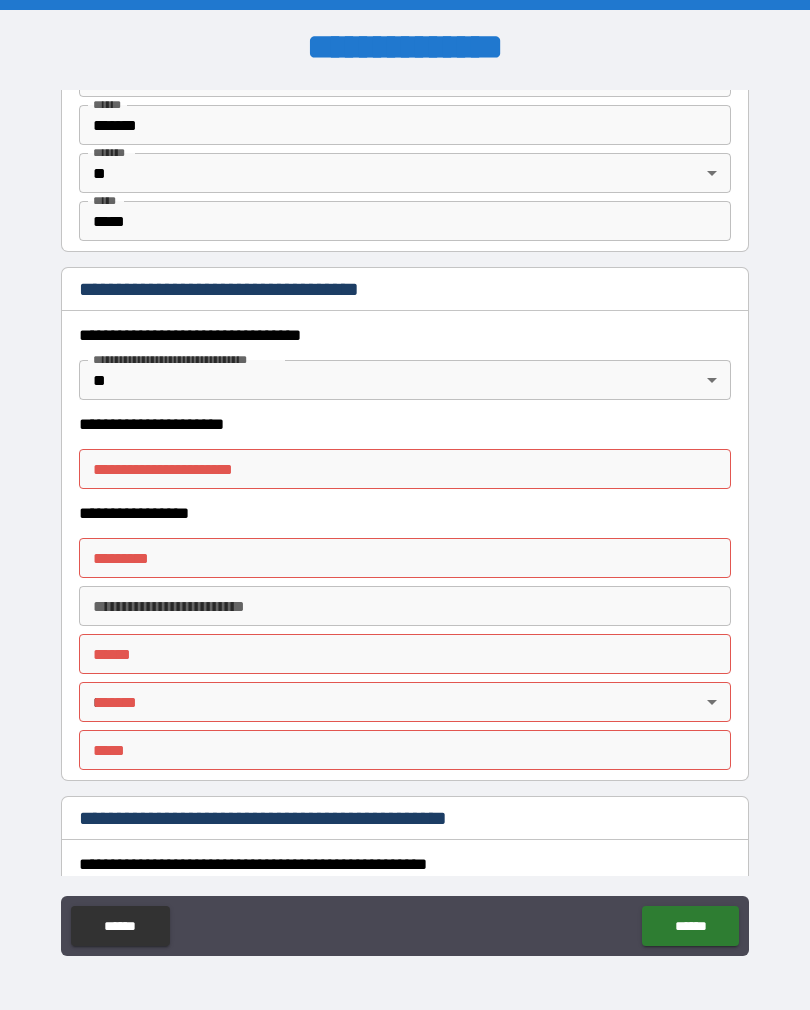 click on "**********" at bounding box center [405, 469] 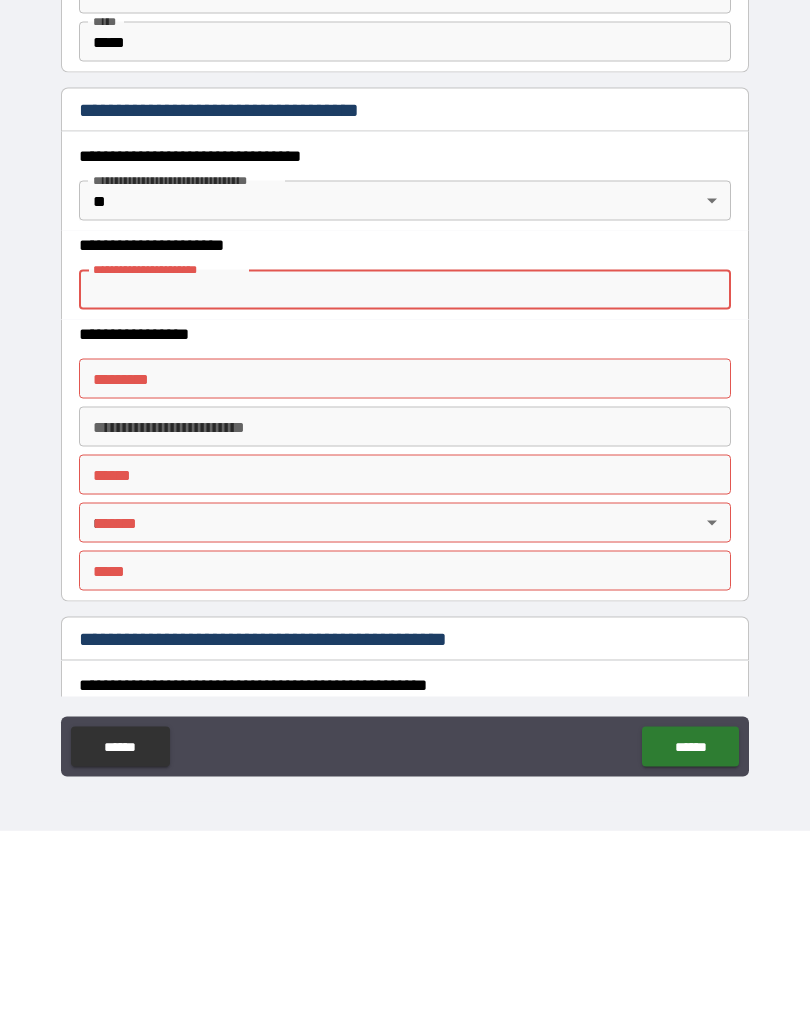 click on "**********" at bounding box center [405, 523] 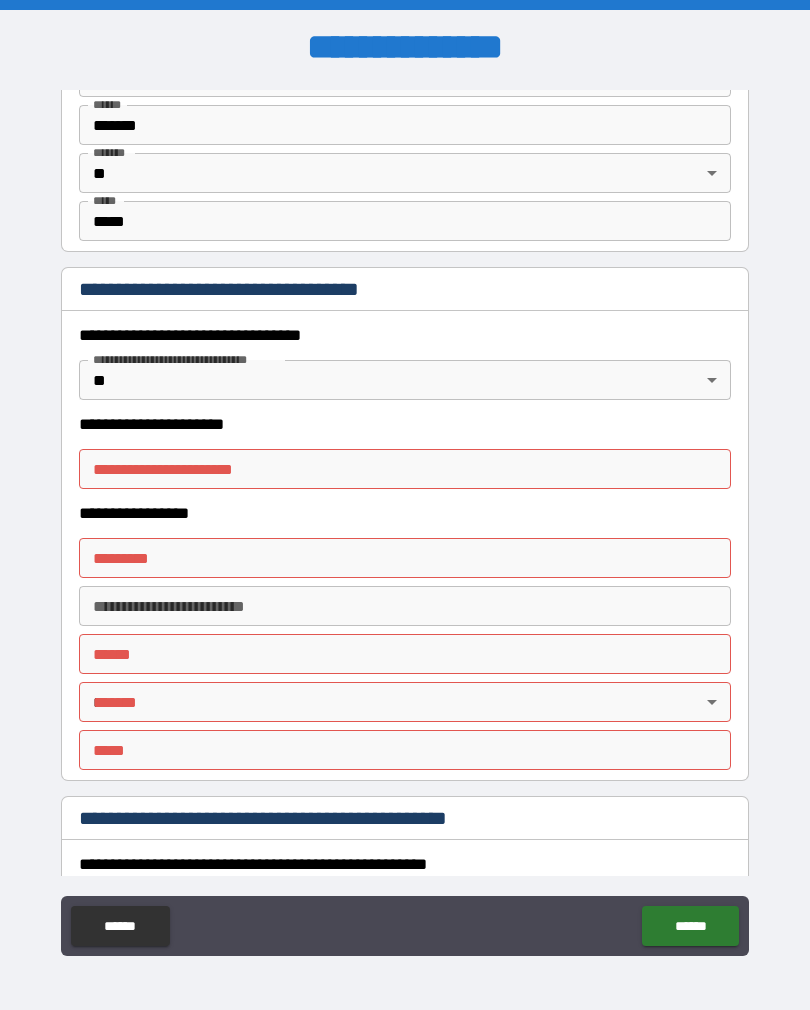 click on "******" at bounding box center [690, 926] 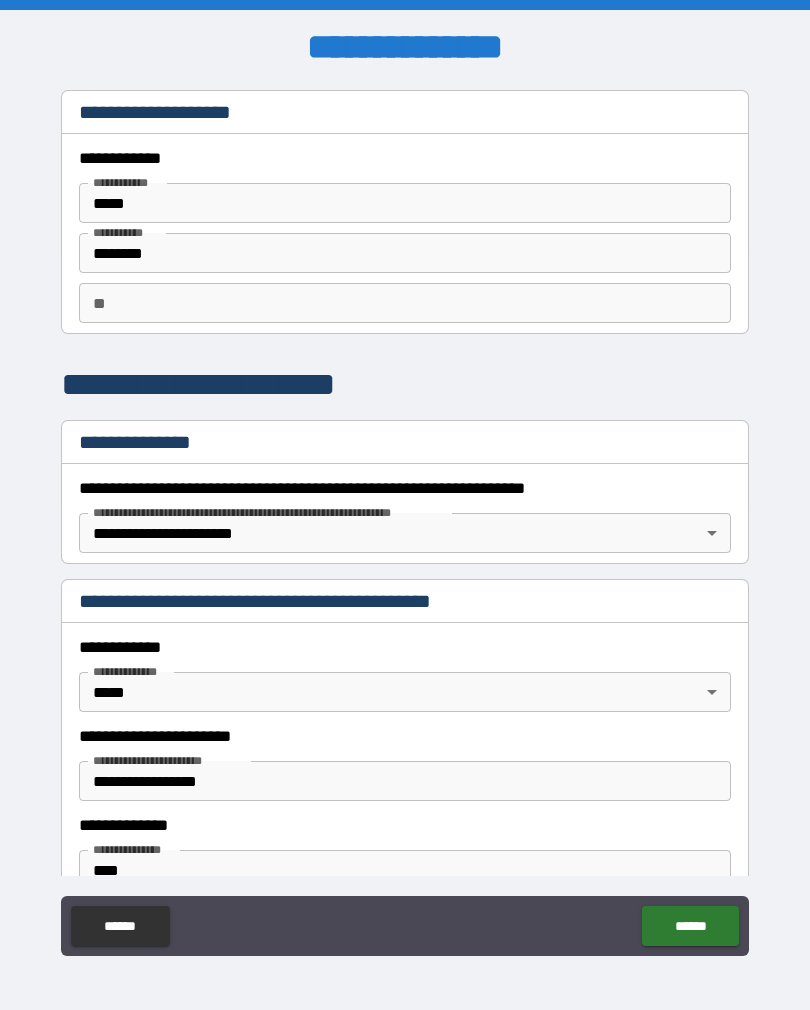 scroll, scrollTop: 0, scrollLeft: 0, axis: both 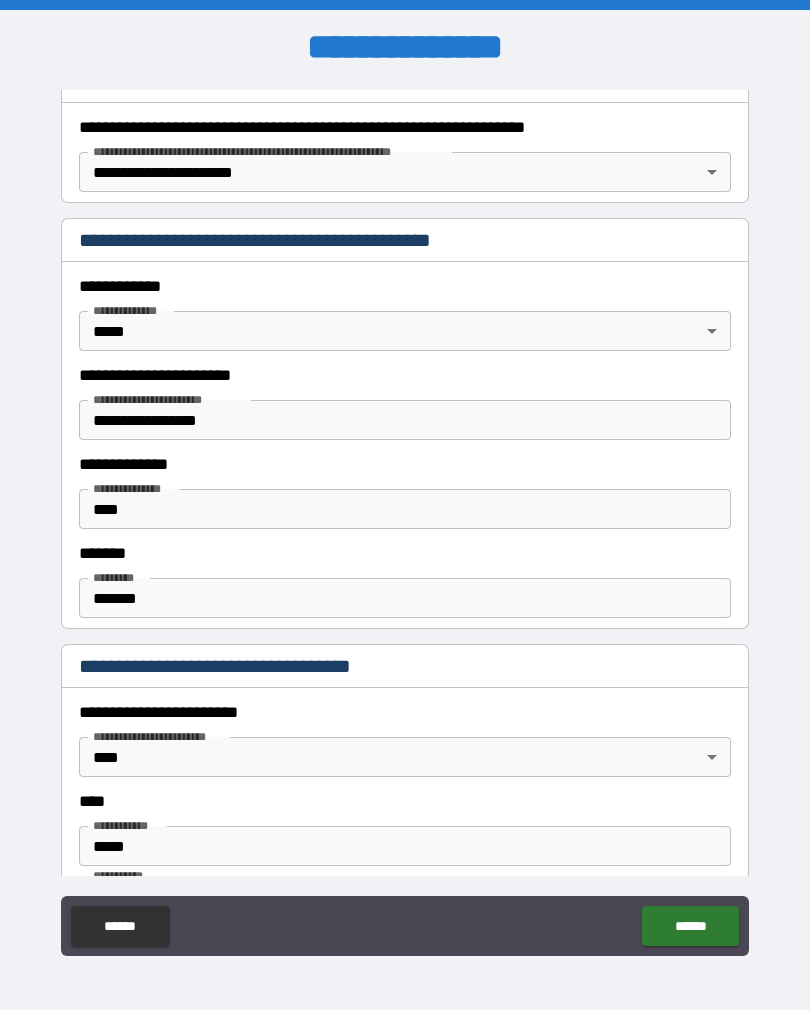 click on "**********" at bounding box center [405, 520] 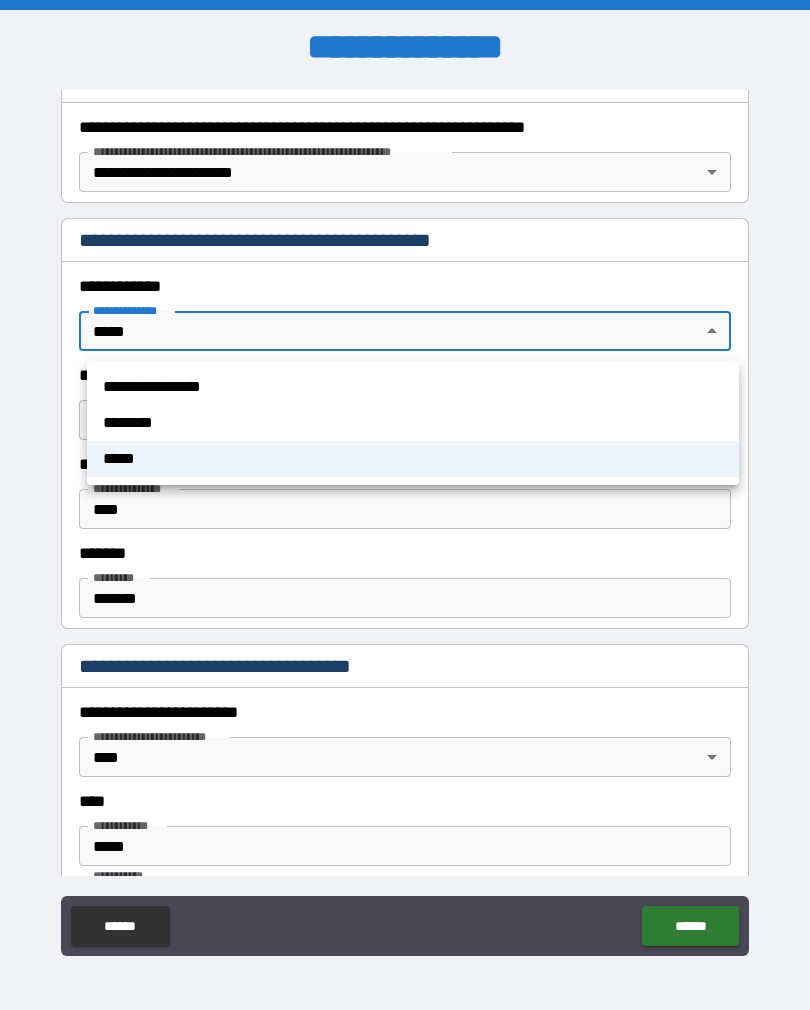 click on "**********" at bounding box center [413, 387] 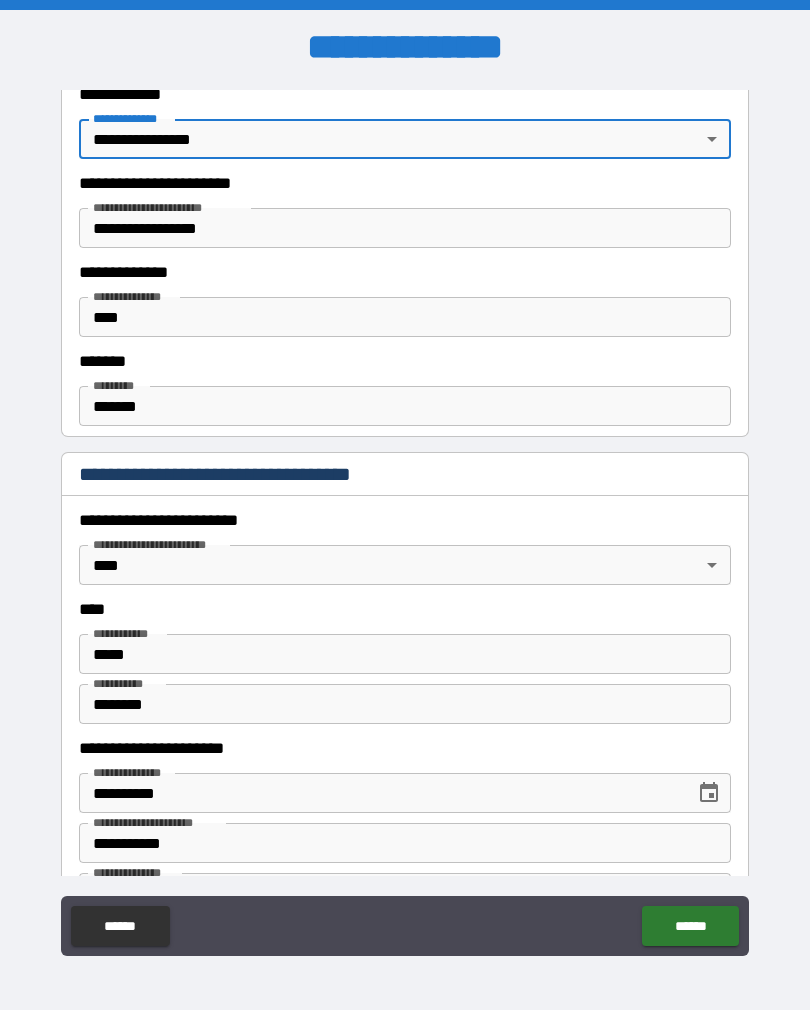scroll, scrollTop: 559, scrollLeft: 0, axis: vertical 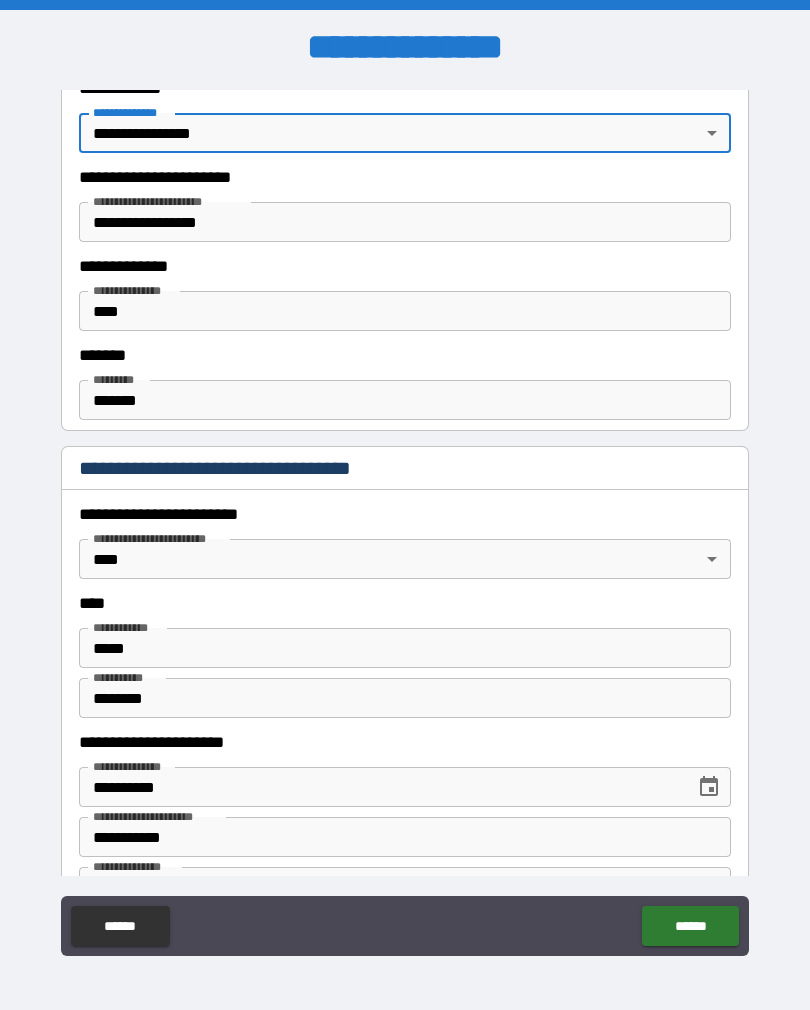 click on "****" at bounding box center (405, 311) 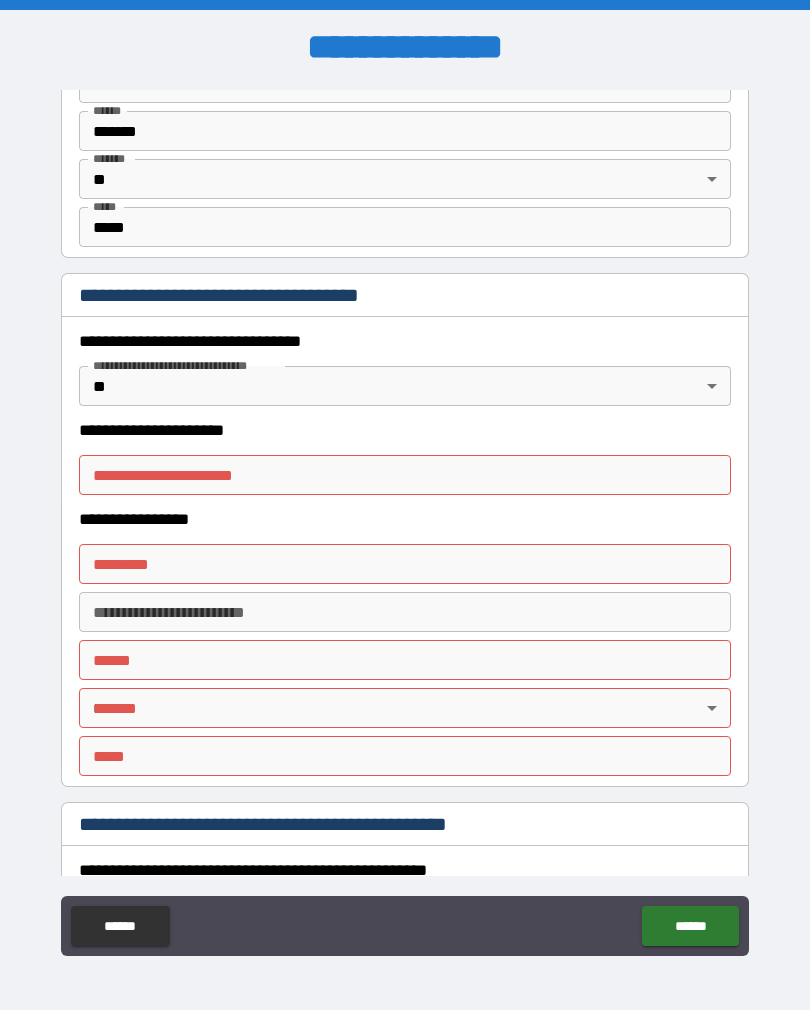 scroll, scrollTop: 1530, scrollLeft: 0, axis: vertical 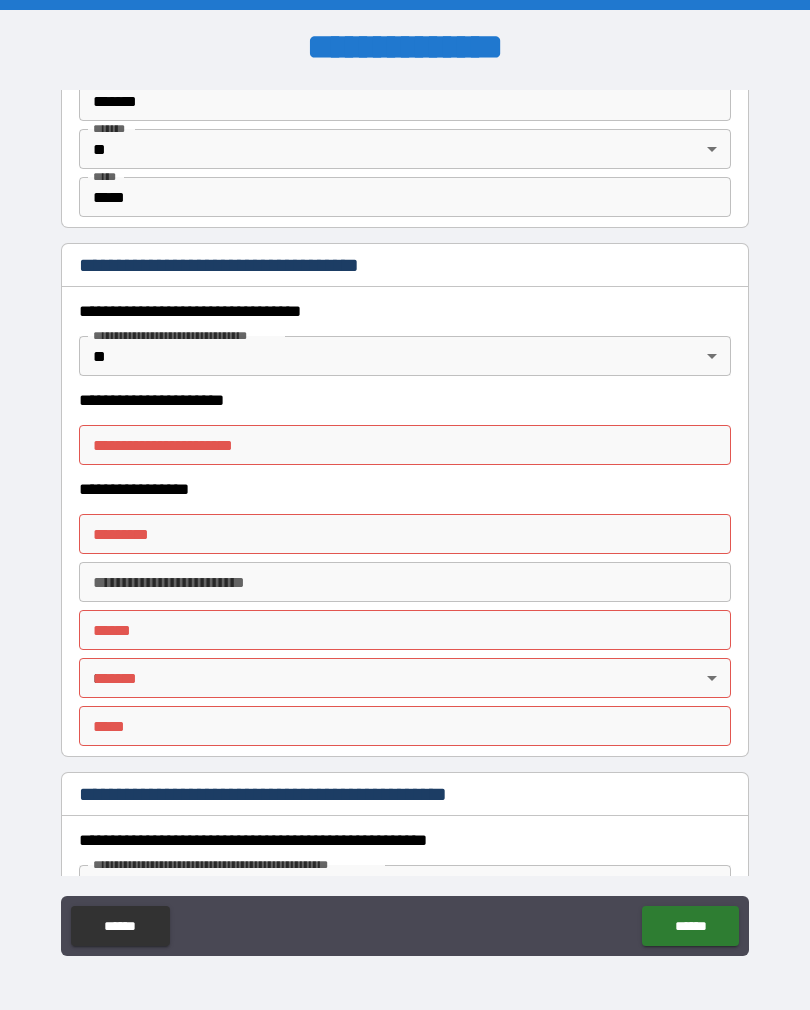 click on "**********" at bounding box center [405, 341] 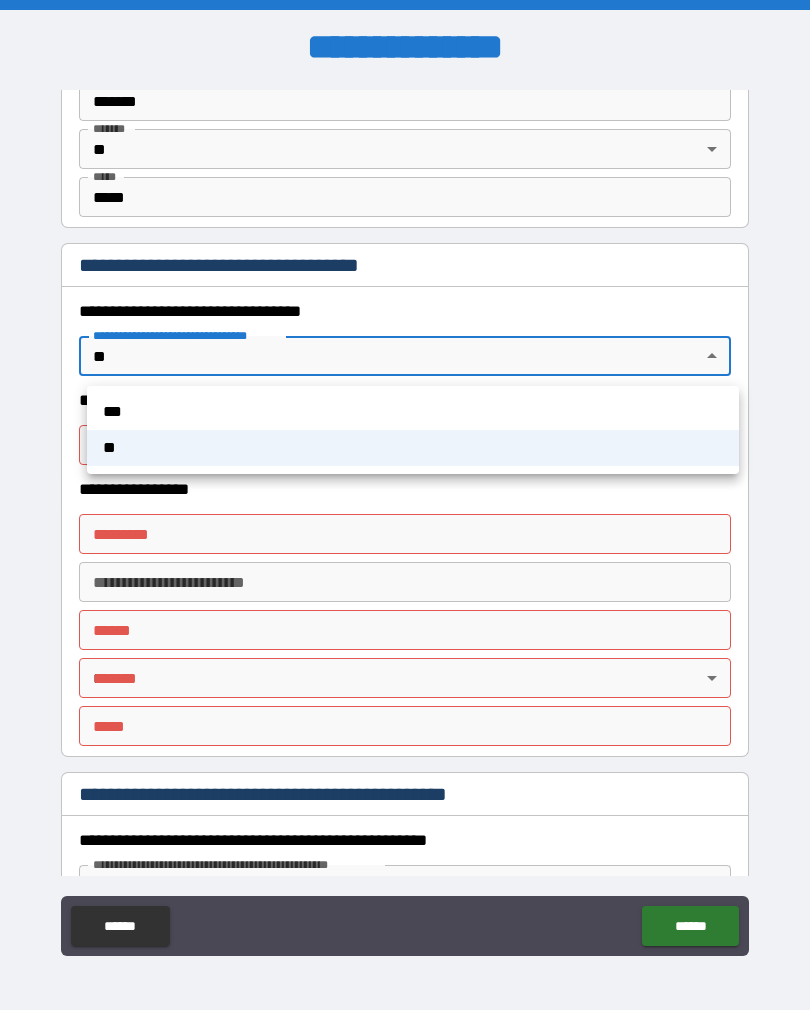 click on "***" at bounding box center (413, 412) 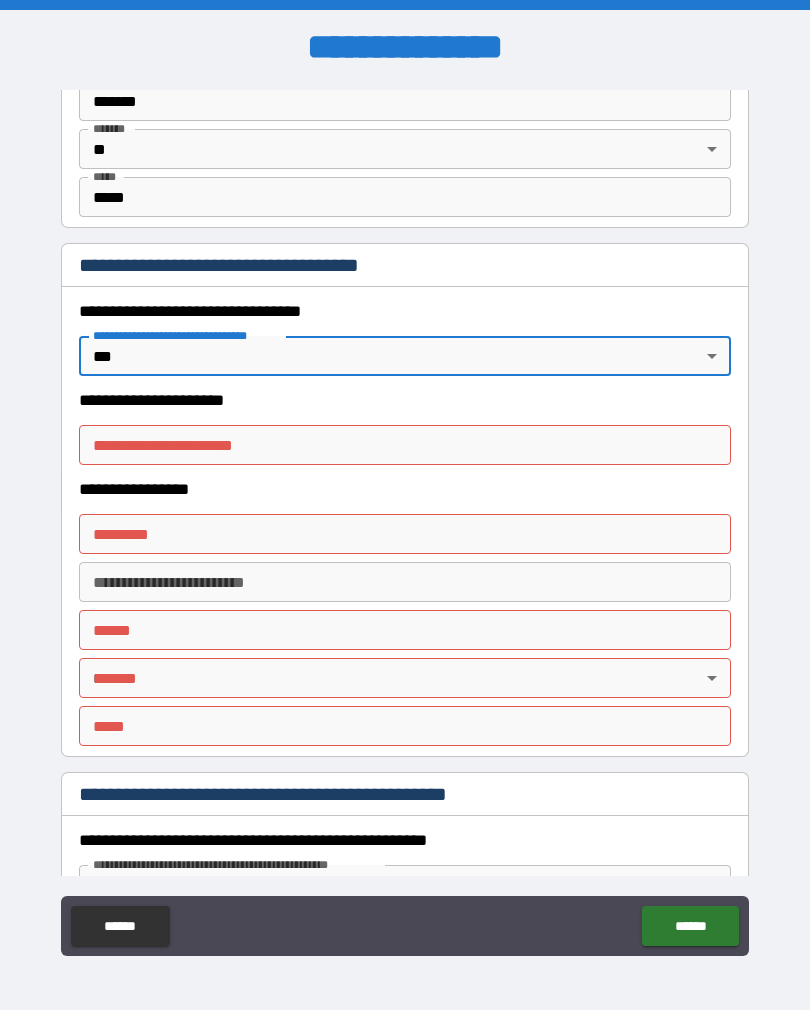 click on "**********" at bounding box center [405, 520] 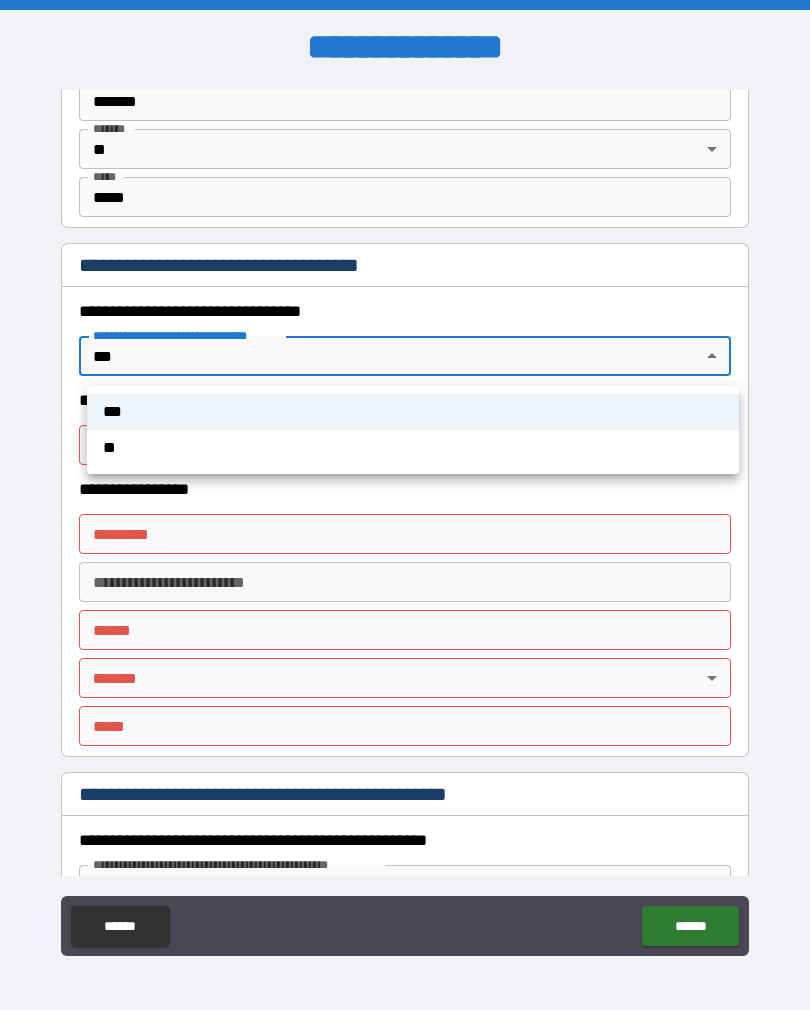 click on "**" at bounding box center (413, 448) 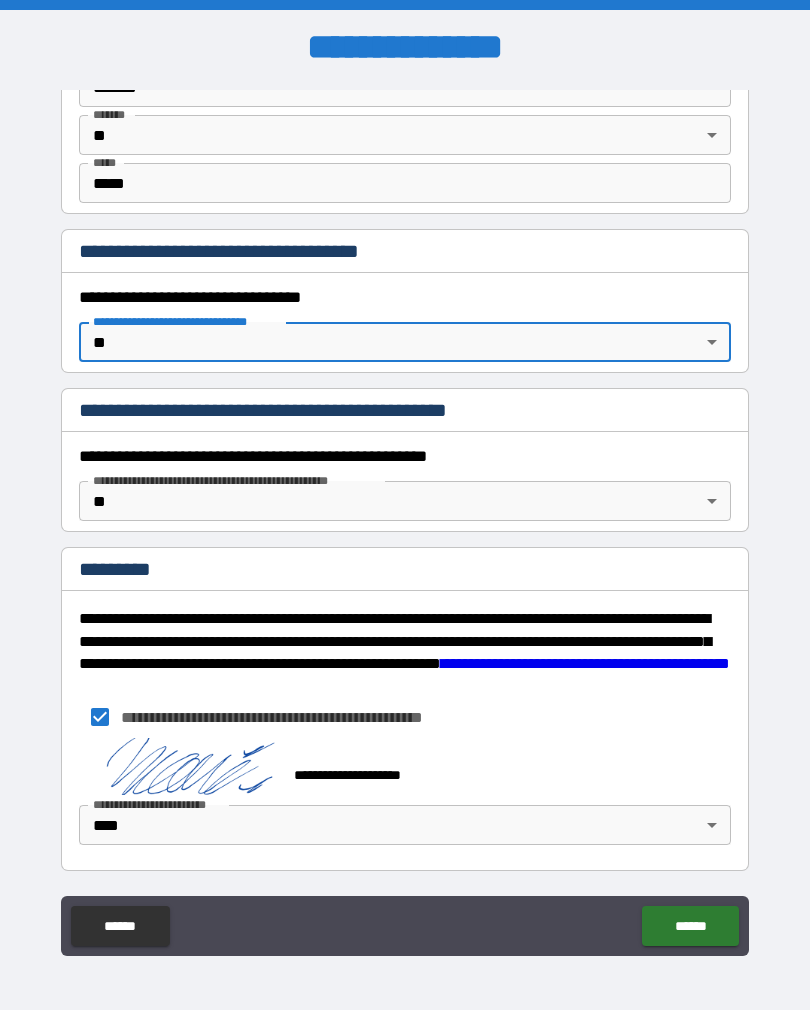 scroll, scrollTop: 1544, scrollLeft: 0, axis: vertical 